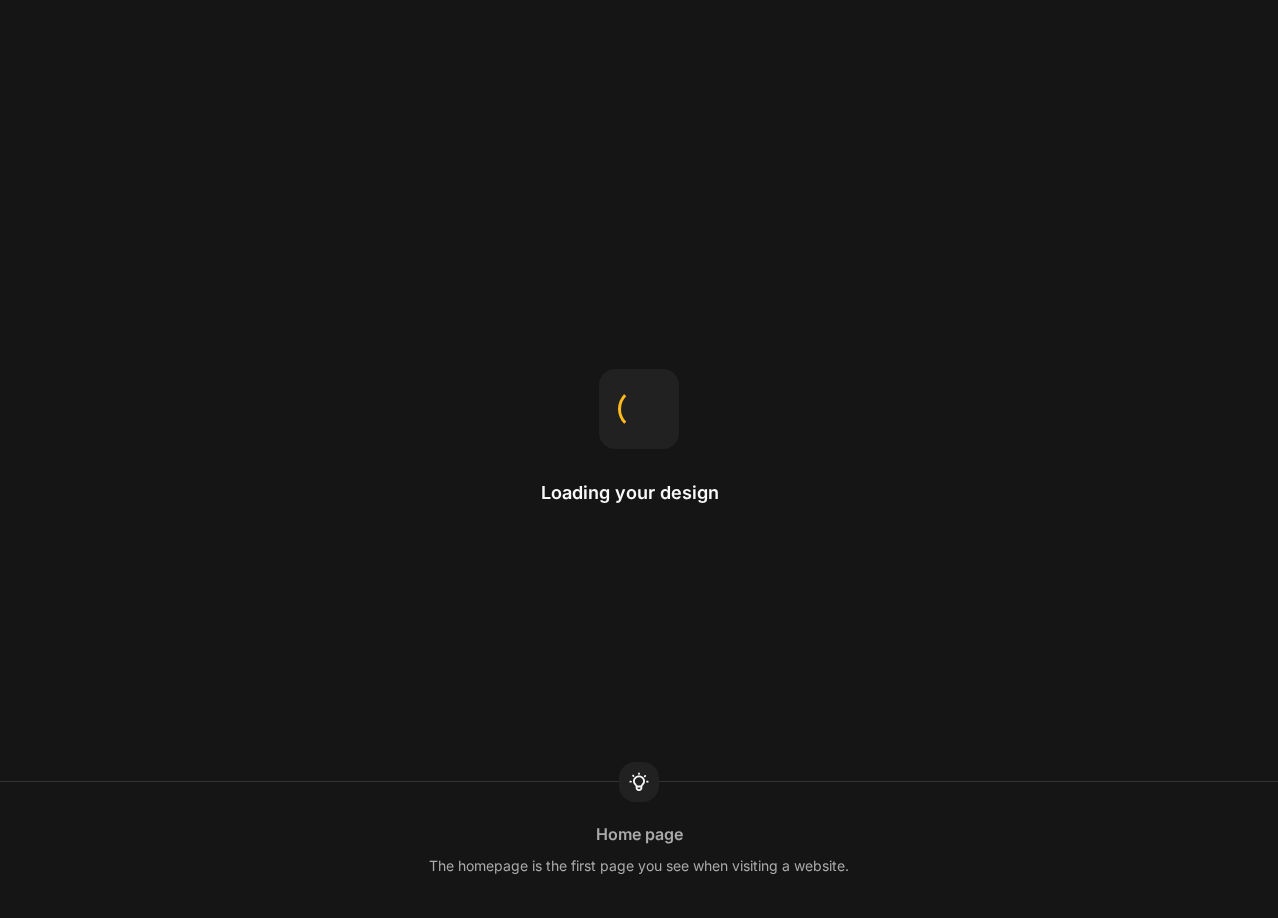 scroll, scrollTop: 0, scrollLeft: 0, axis: both 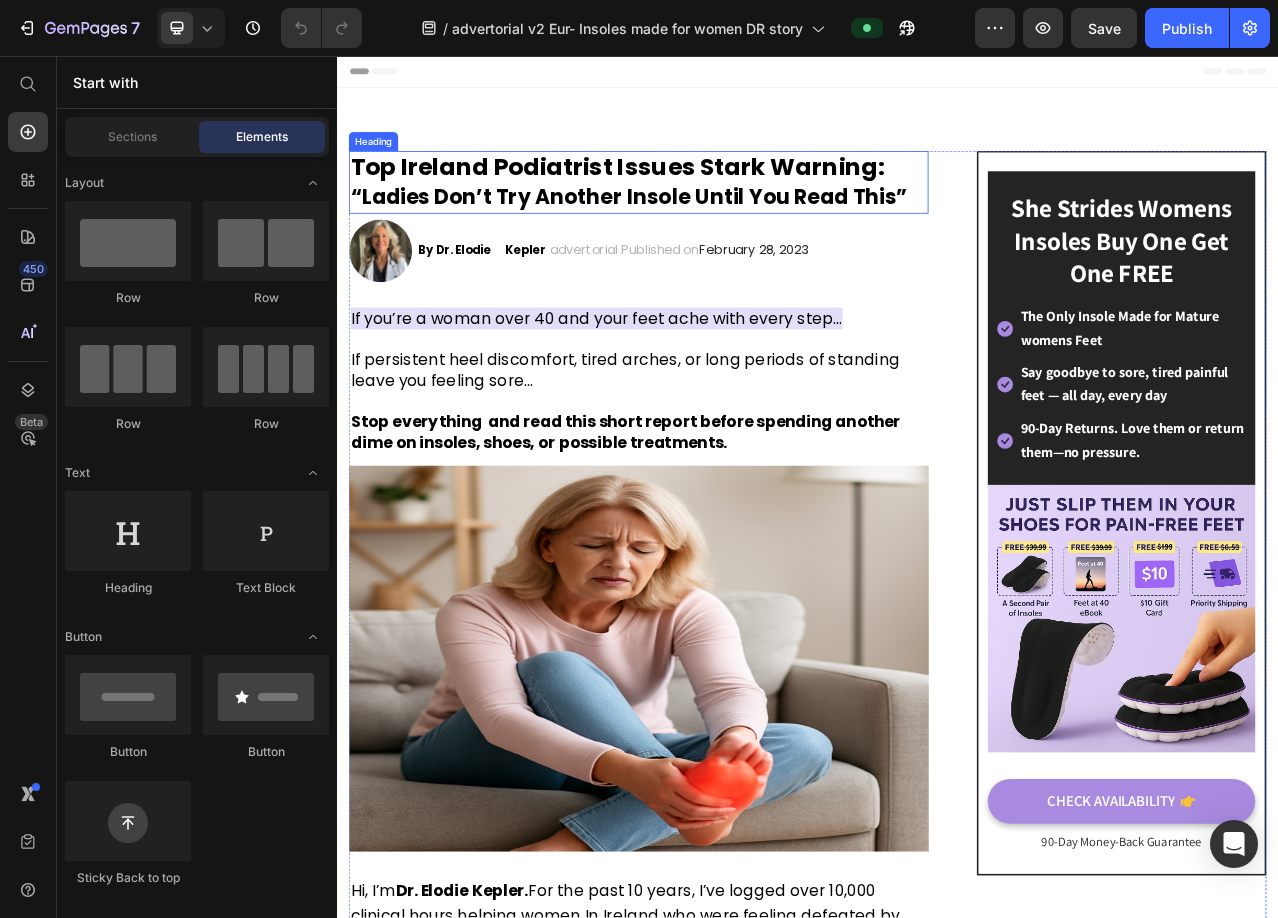 click on "Top Ireland Podiatrist Issues Stark Warning:" at bounding box center [694, 197] 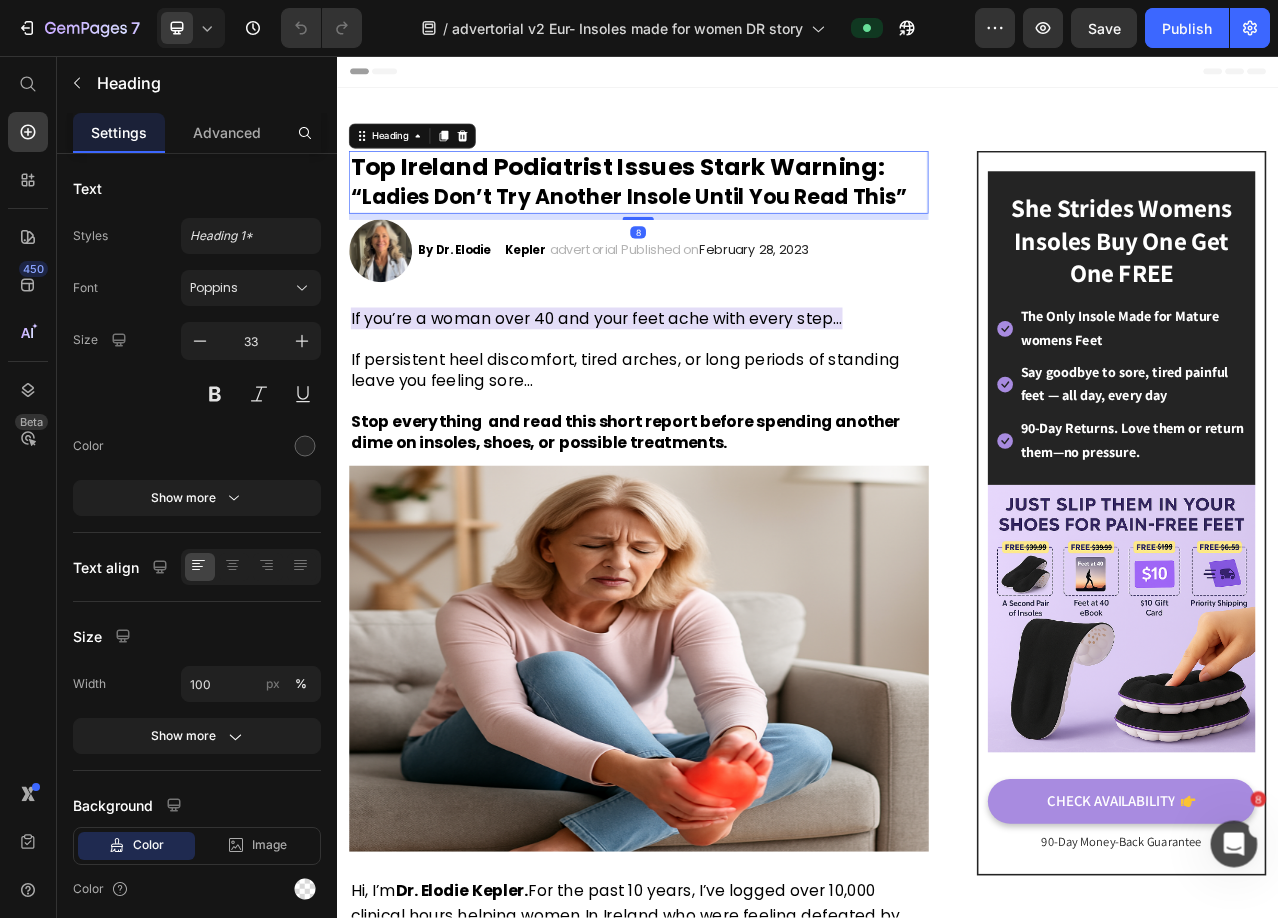 scroll, scrollTop: 0, scrollLeft: 0, axis: both 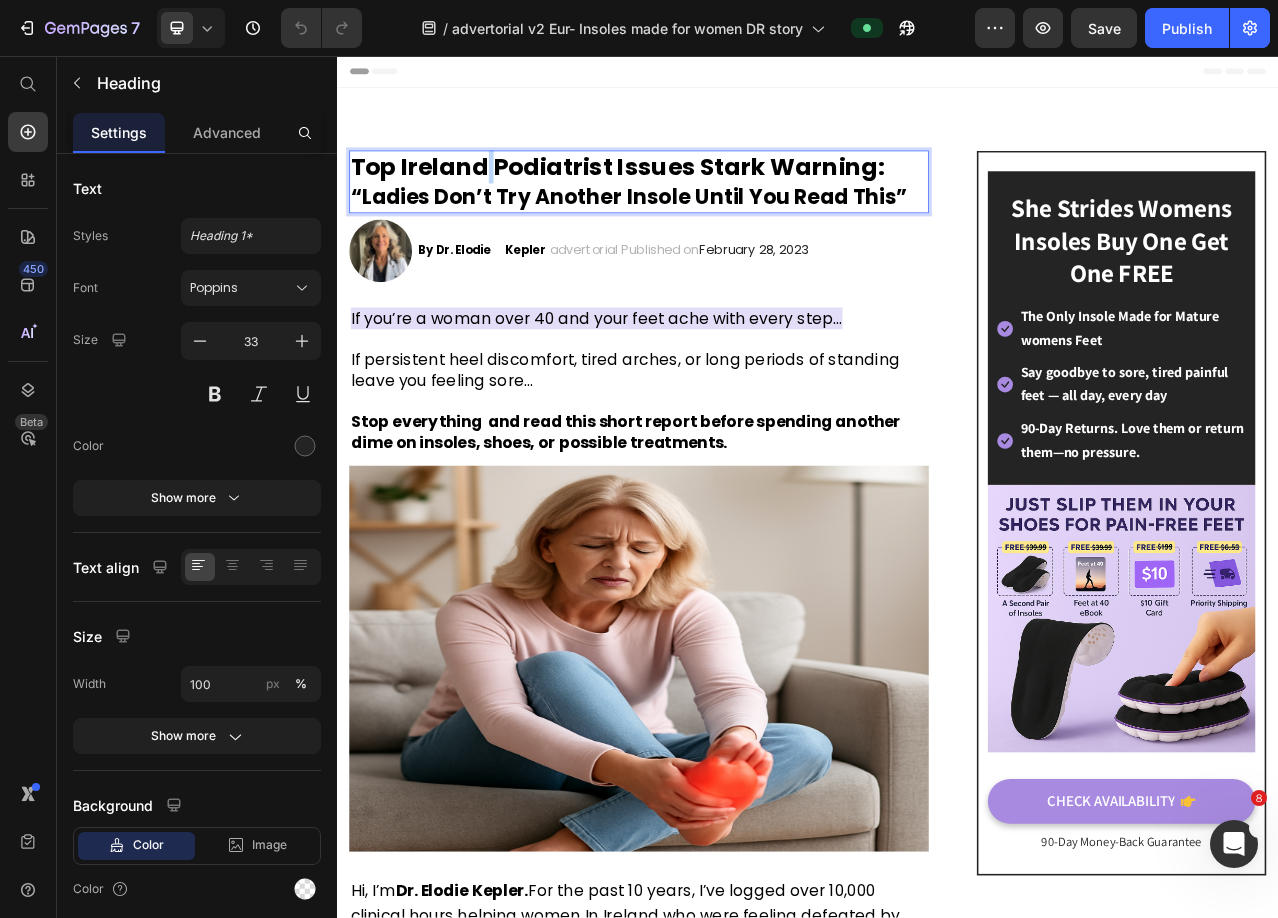 click on "Top Ireland Podiatrist Issues Stark Warning:" at bounding box center (694, 197) 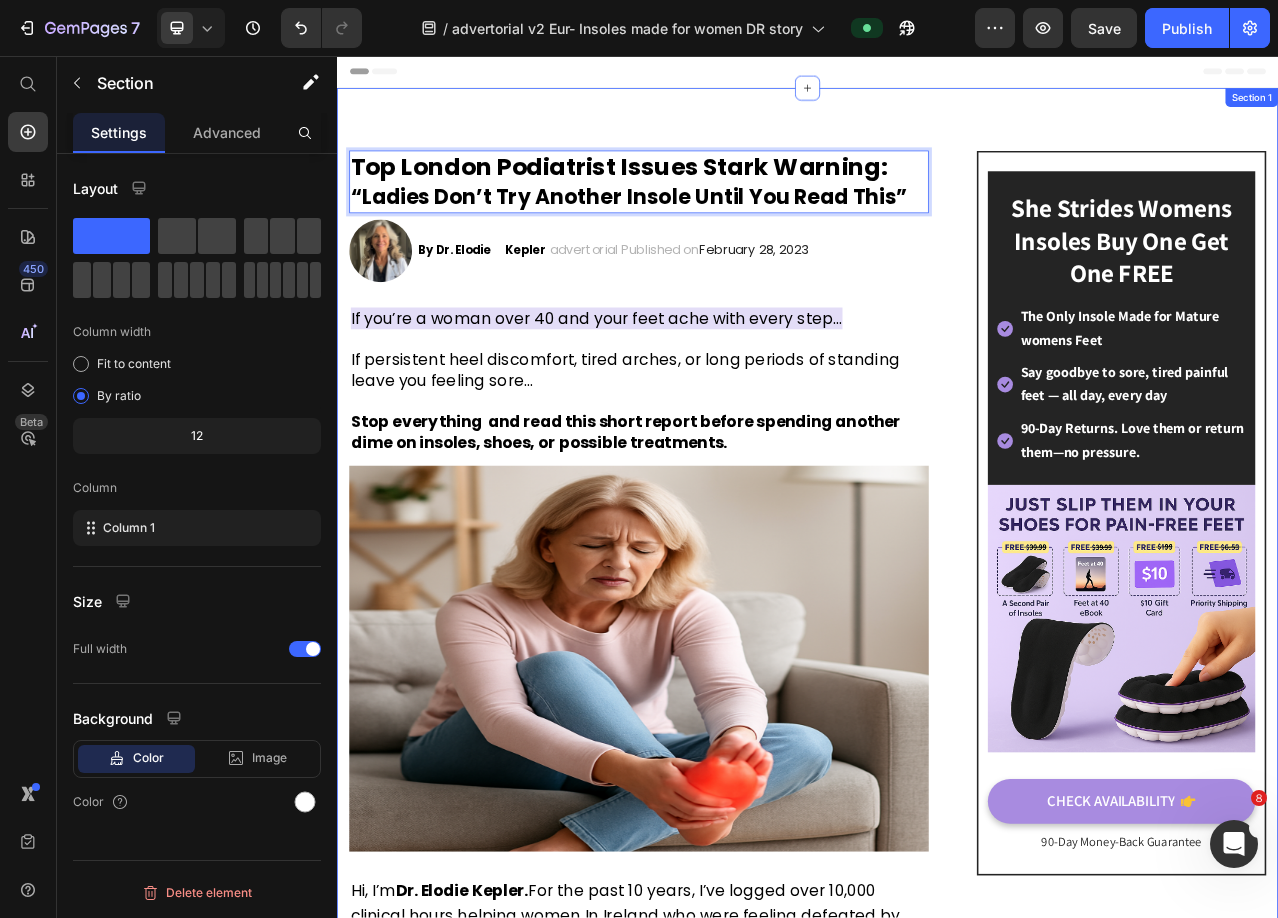 click on "Top London Podiatrist Issues Stark Warning: “Ladies Don’t Try Another Insole Until You Read This” Heading   8 Image   By Dr. Elodie      Kepler  Text block  advertorial Published on  February 28, 2023 Text block Row If you’re a woman over 40 and your feet ache with every step… If persistent heel discomfort, tired arches, or long periods of standing leave you feeling sore… Stop everything  and read this short report before spending another dime on insoles, shoes, or possible treatments. Heading Image   Hi, I’m  Dr. Elodie Kepler.  For the past 10 years, I’ve logged over 10,000 clinical hours helping women In Ireland who were feeling defeated by ongoing foot discomfort or Tension in the feet.    In many cases, they were struggling with conditions like  plantar fasciitis ,  fallen arches , or  metatarsalgia  — often without even knowing it.    Some patients told me  they could barely make it across the kitchen.   Text block The Overlooked Cause of Foot Discomfort in Women Over 40" at bounding box center [937, 5386] 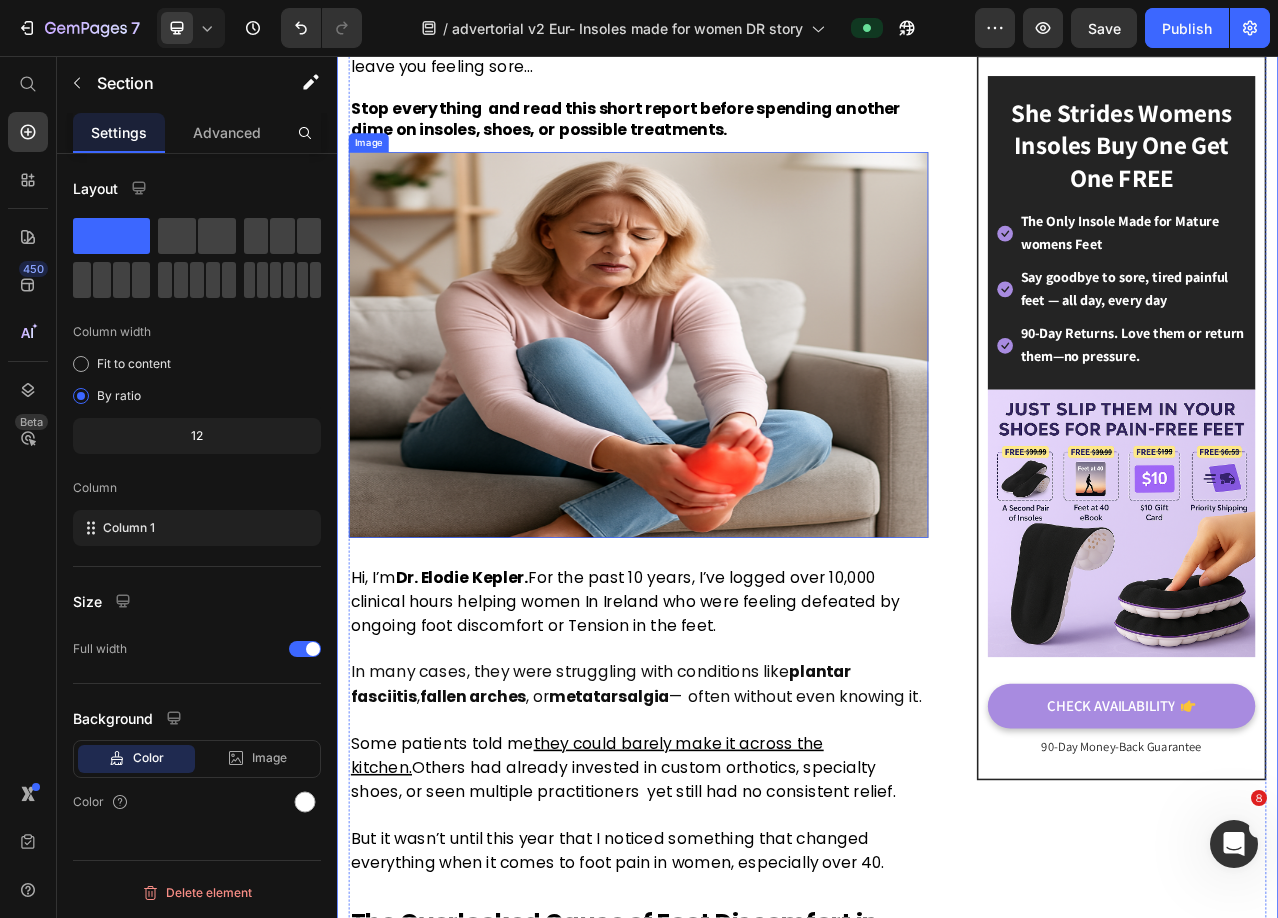 scroll, scrollTop: 800, scrollLeft: 0, axis: vertical 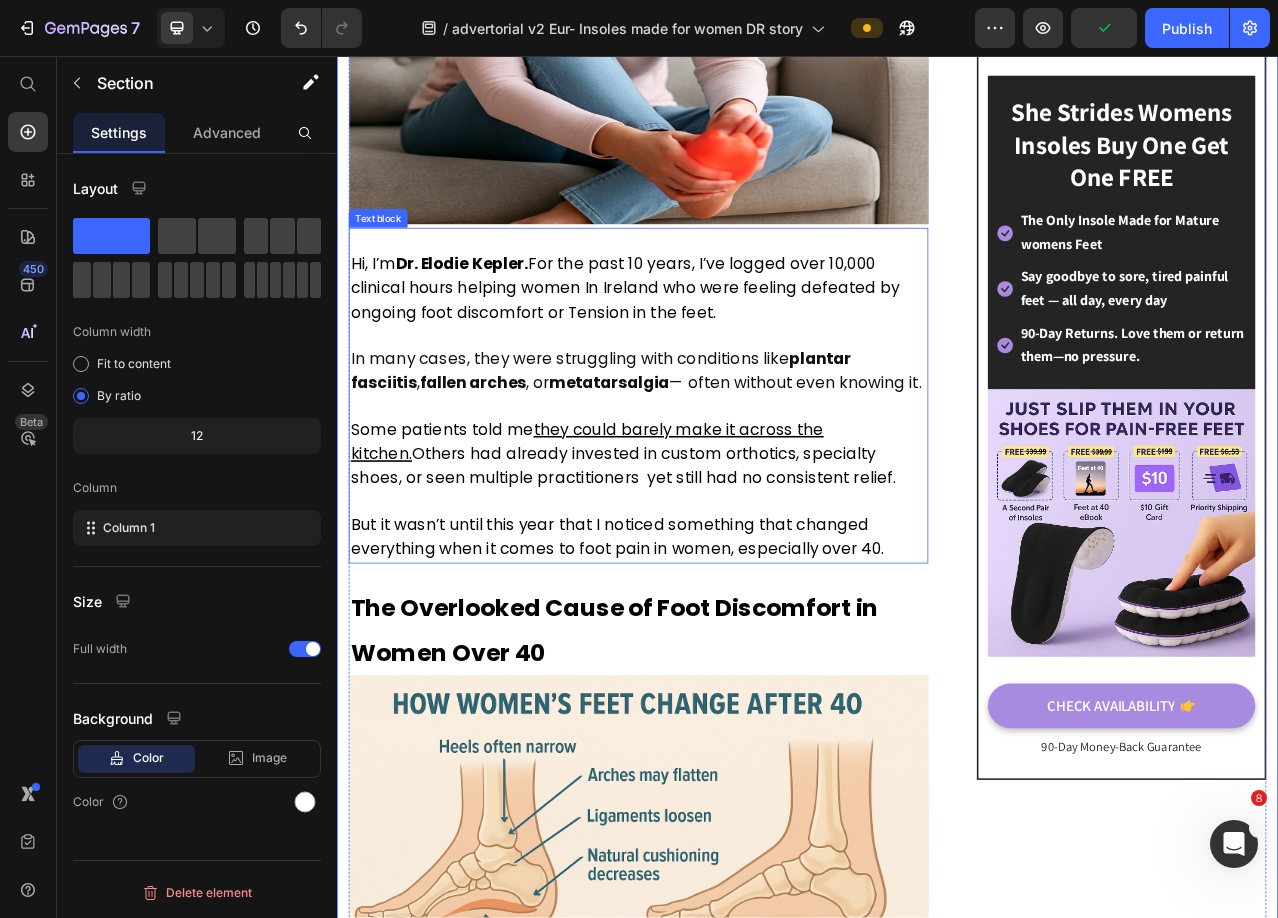 click on "Hi, I’m  Dr. [LAST] [LAST].  For the past 10 years, I’ve logged over 10,000 clinical hours helping women In Ireland who were feeling defeated by ongoing foot discomfort or Tension in the feet." at bounding box center [704, 352] 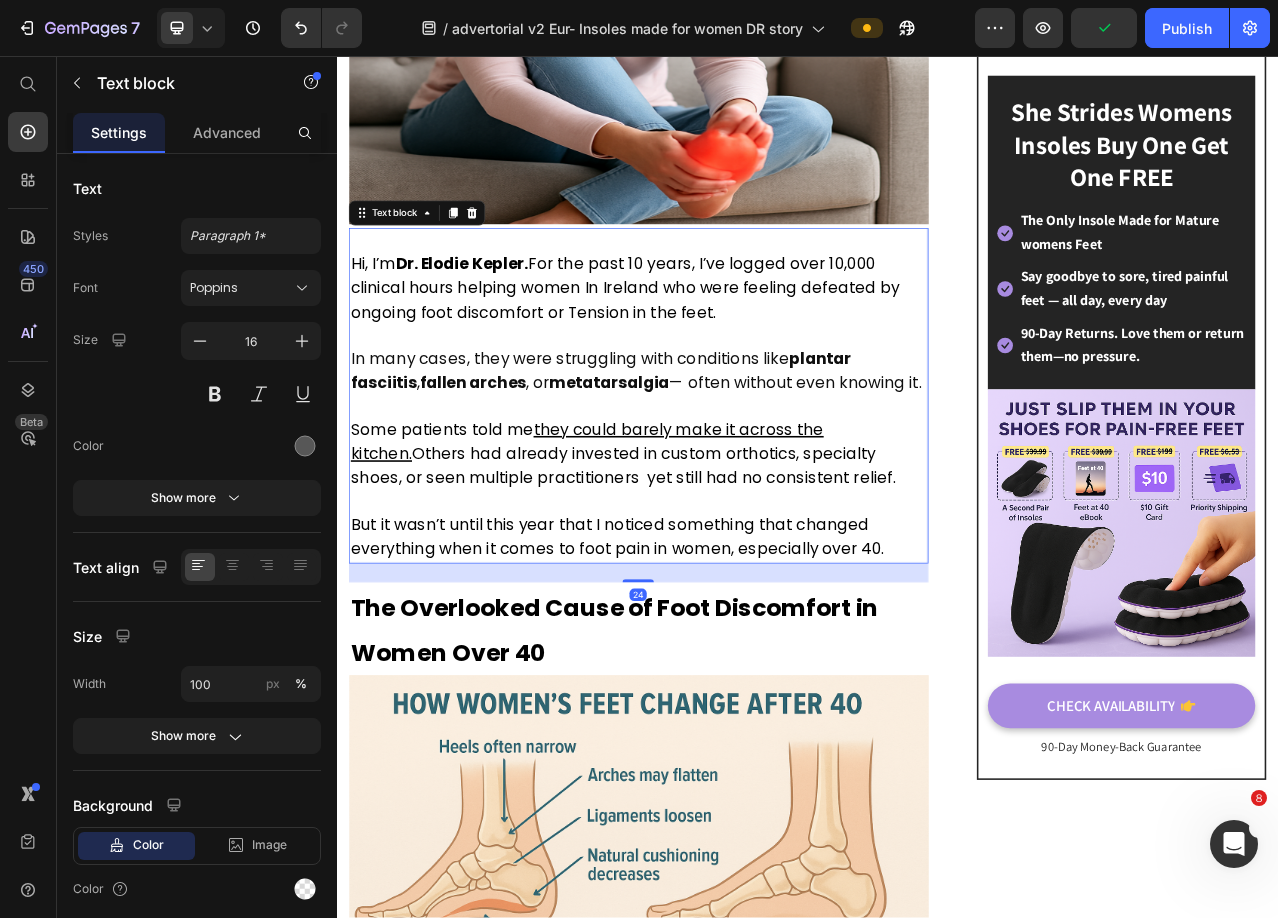 click on "Hi, I’m  Dr. [LAST] [LAST].  For the past 10 years, I’ve logged over 10,000 clinical hours helping women In Ireland who were feeling defeated by ongoing foot discomfort or Tension in the feet." at bounding box center (704, 352) 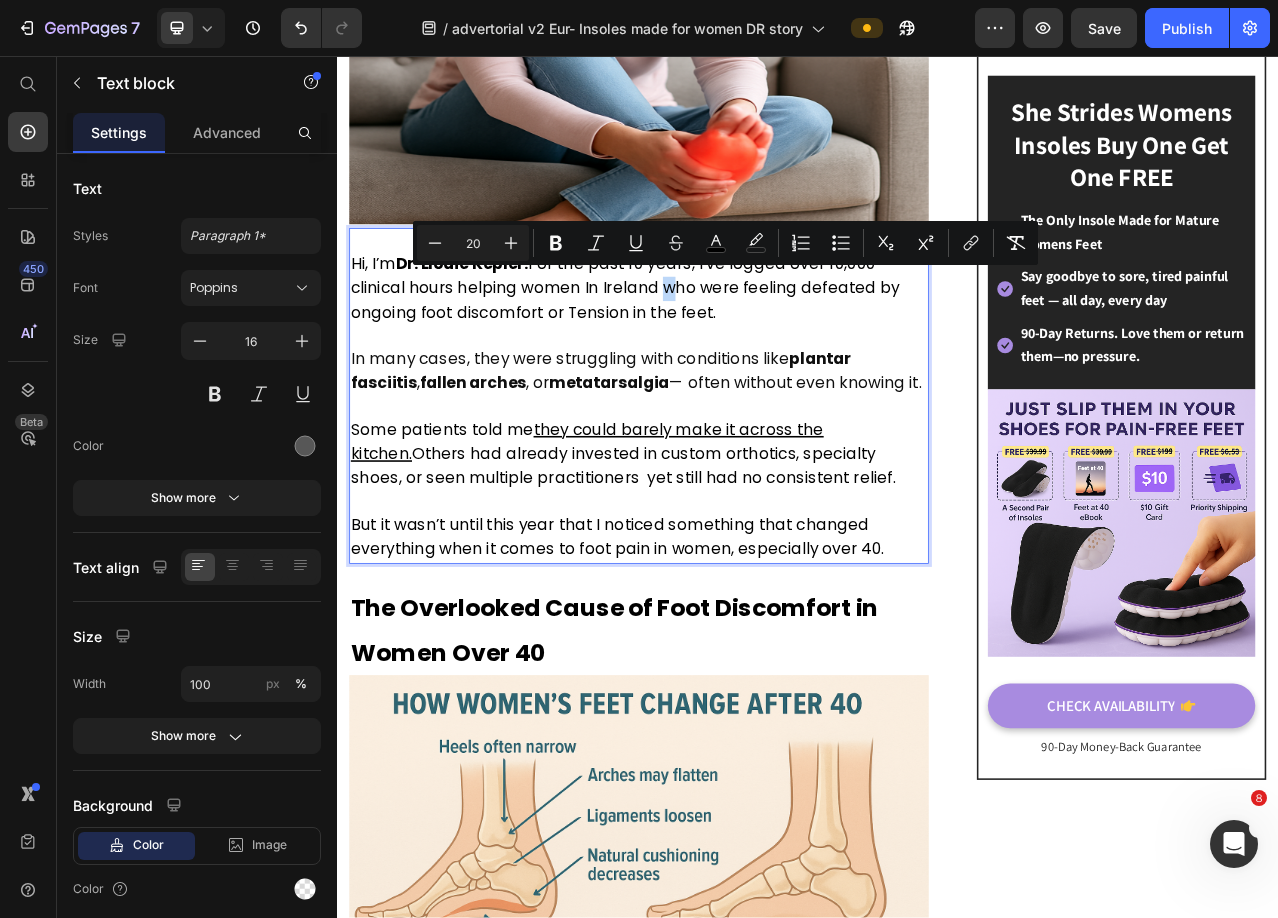 click on "Hi, I’m  Dr. [LAST] [LAST].  For the past 10 years, I’ve logged over 10,000 clinical hours helping women In Ireland who were feeling defeated by ongoing foot discomfort or Tension in the feet." at bounding box center [704, 352] 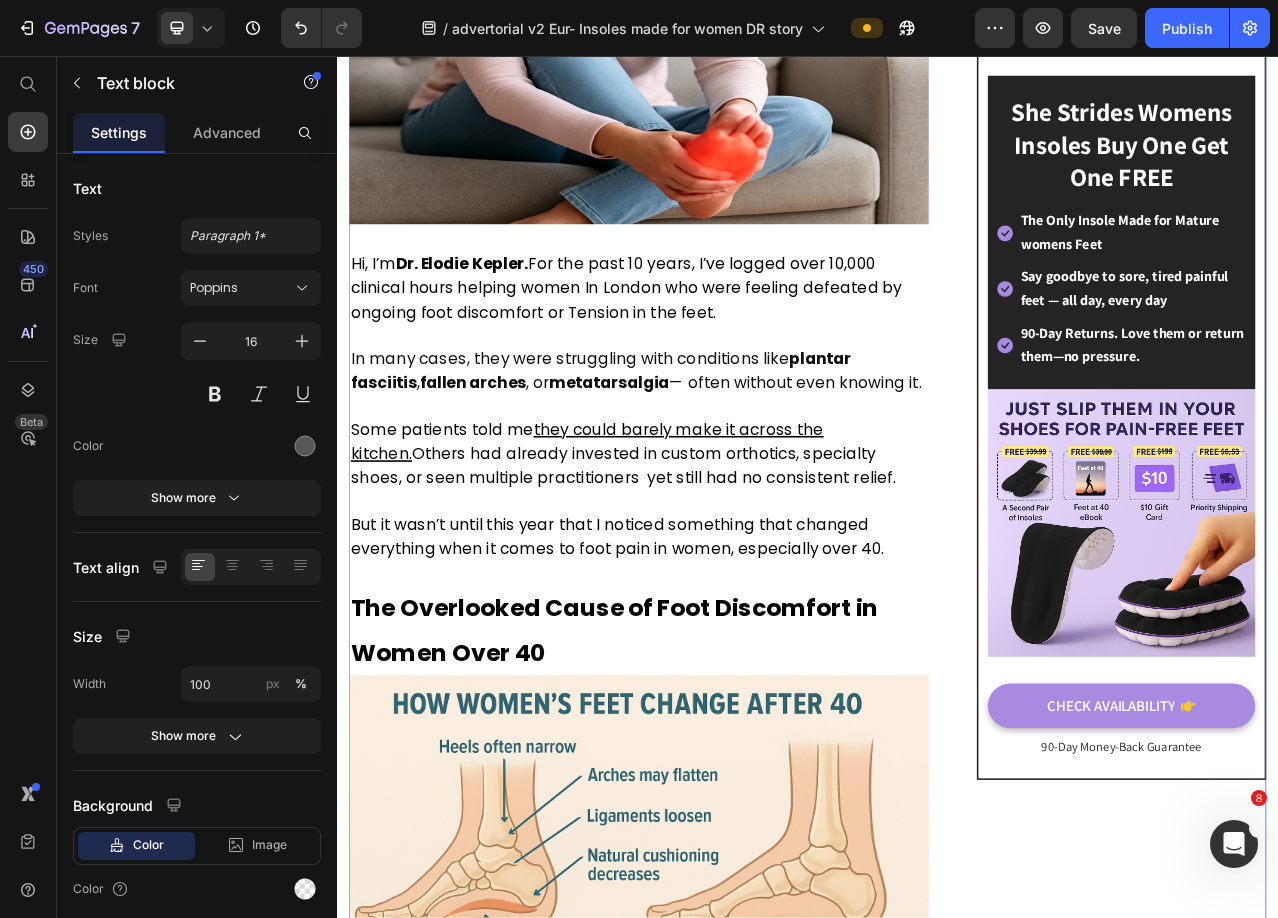 click on "⁠⁠⁠⁠⁠⁠⁠ Top London Podiatrist Issues Stark Warning: “Ladies Don’t Try Another Insole Until You Read This” Heading Image   By Dr. Elodie      Kepler  Text block  advertorial Published on  February 28, 2023 Text block Row If you’re a woman over 40 and your feet ache with every step… If persistent heel discomfort, tired arches, or long periods of standing leave you feeling sore… Stop everything  and read this short report before spending another dime on insoles, shoes, or possible treatments. Heading Image Hi, I’m  Dr. Elodie Kepler.  For the past 10 years, I’ve logged over 10,000 clinical hours helping women In London who were feeling defeated by ongoing foot discomfort or Tension in the feet.  In many cases, they were struggling with conditions like  plantar fasciitis ,  fallen arches , or  metatarsalgia  — often without even knowing it.  Some patients told me  they could barely make it across the kitchen. Text block Heading Image     Heels often narrow     Heading" at bounding box center (937, 4626) 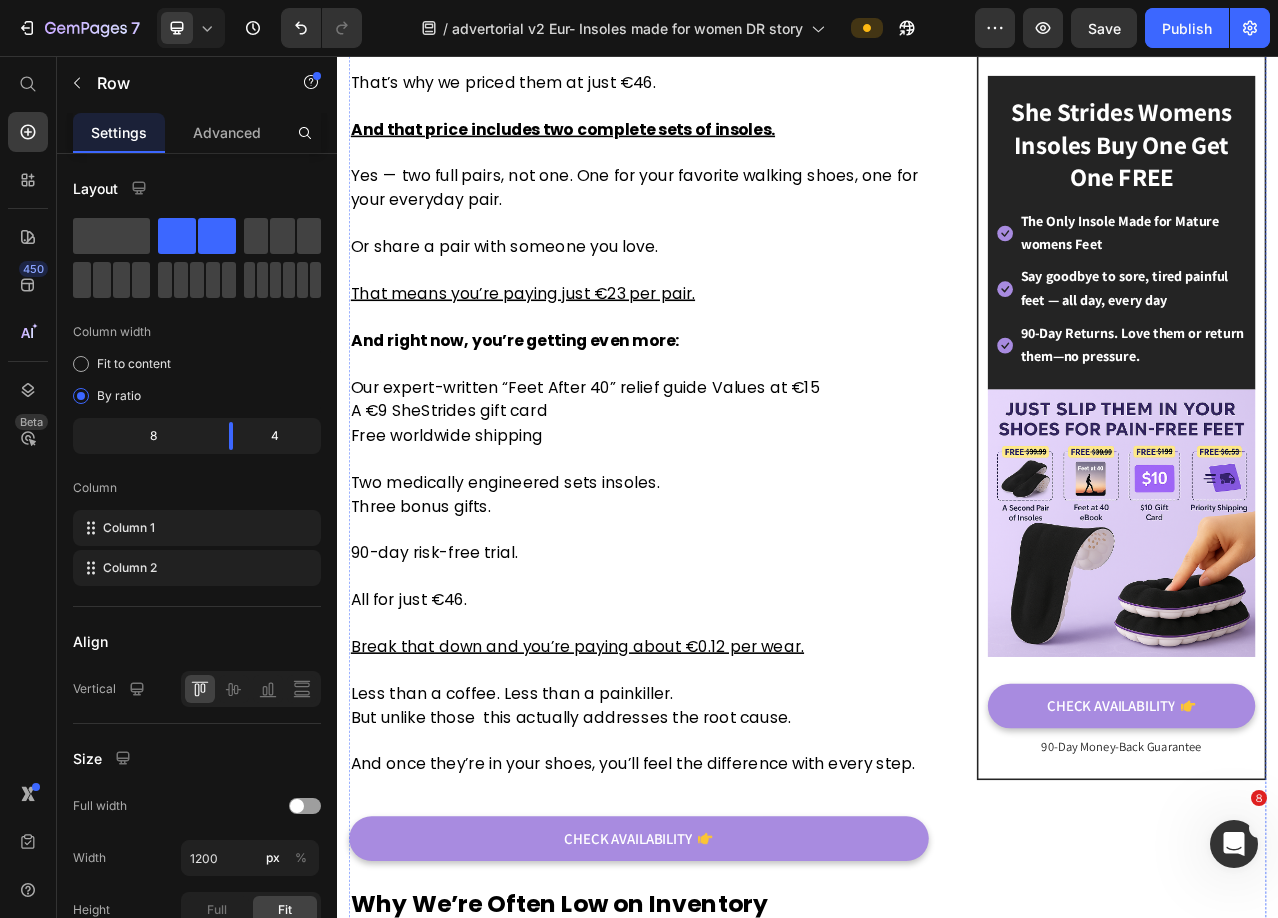 scroll, scrollTop: 5800, scrollLeft: 0, axis: vertical 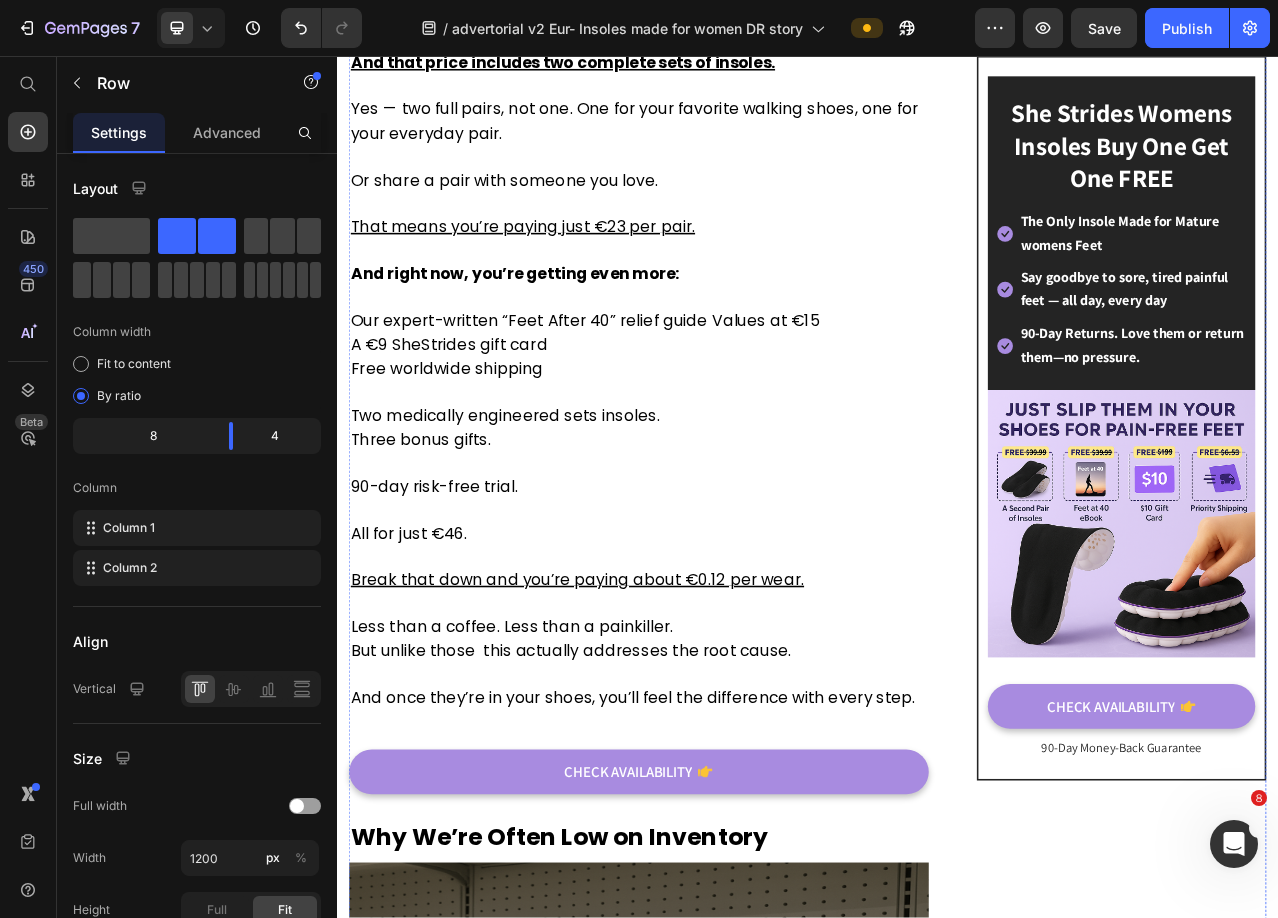 click on "how can something this effective cost just €46?" at bounding box center [807, -939] 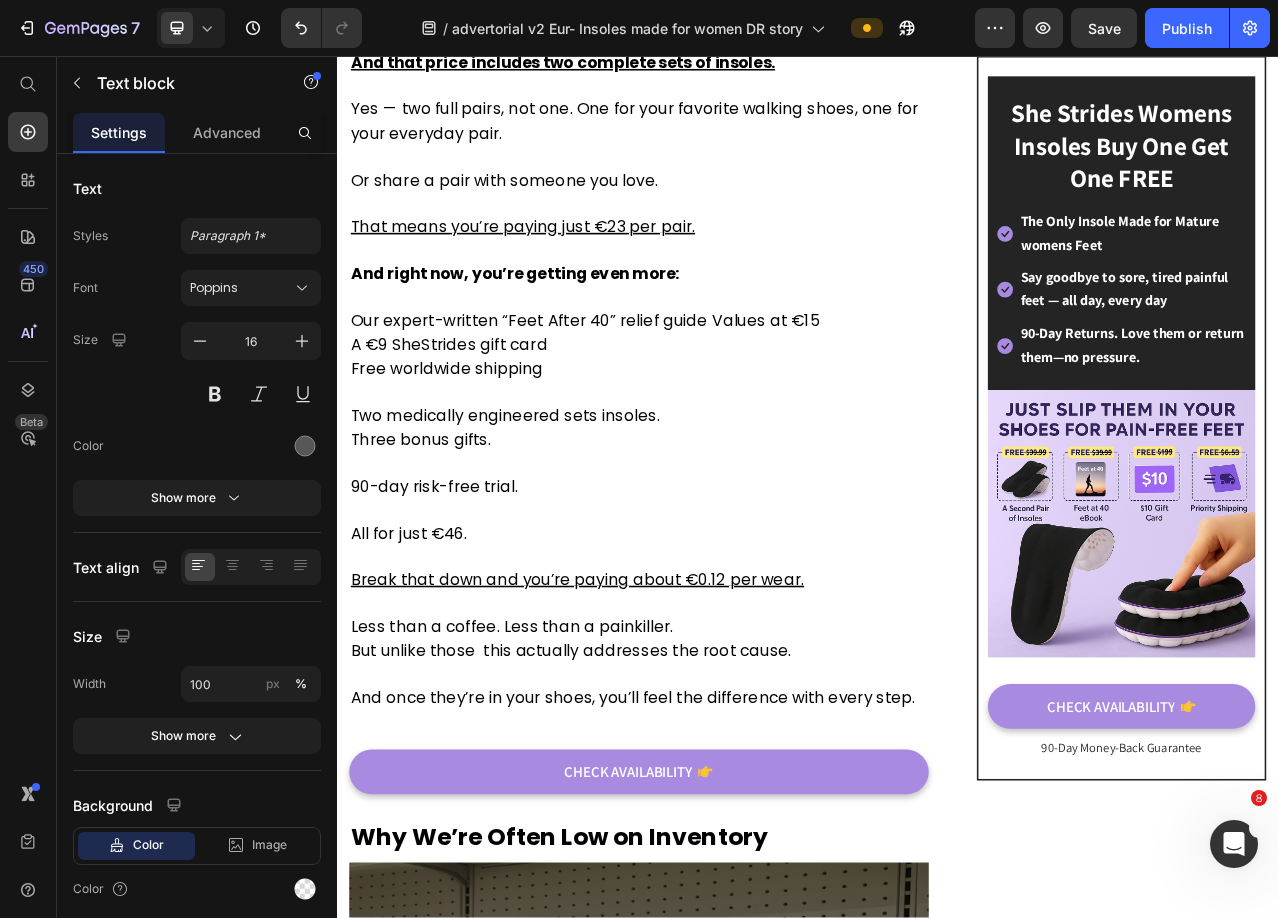 click on "how can something this effective cost just €46?" at bounding box center [807, -939] 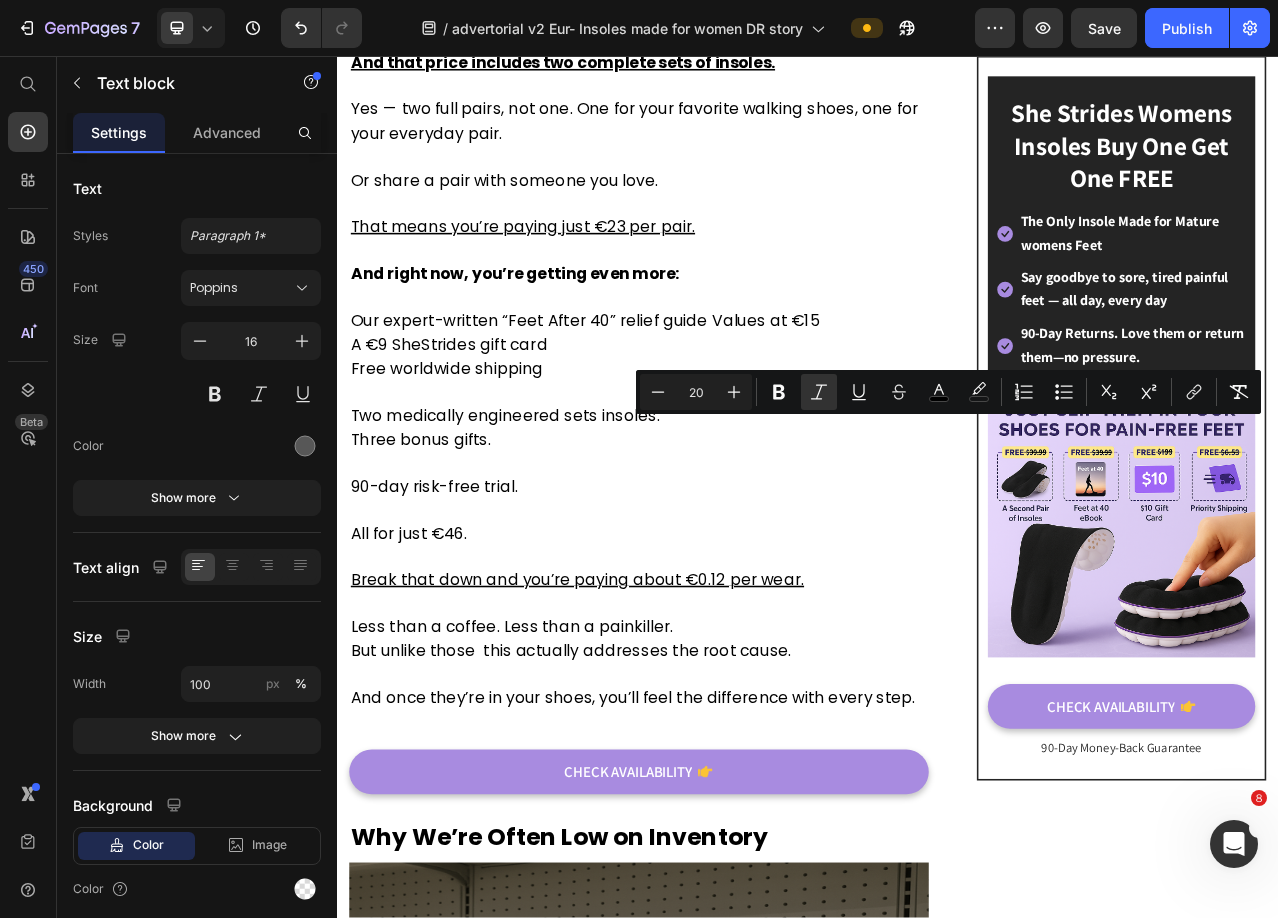 click on "how can something this effective cost just €46?" at bounding box center (807, -939) 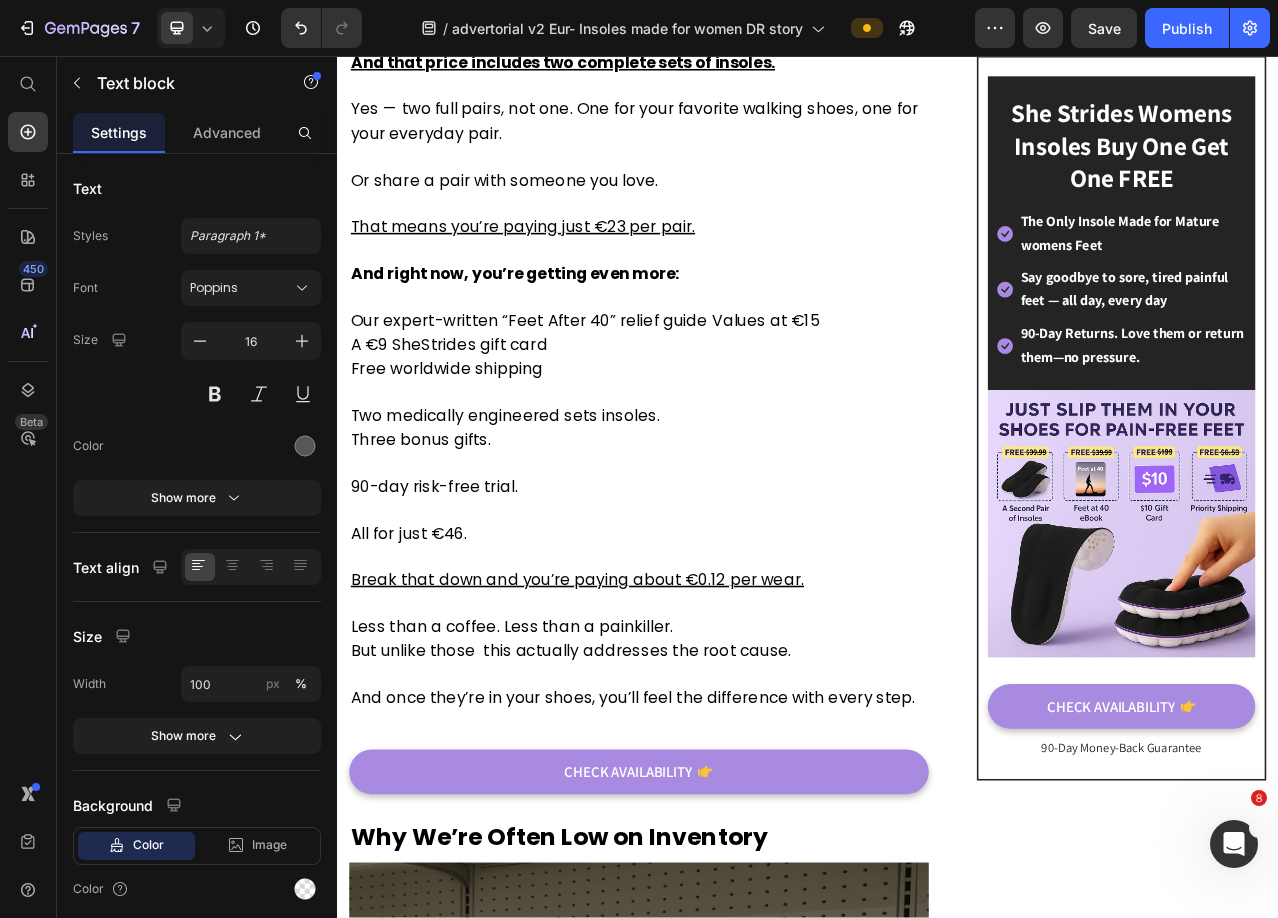 click on "how can something this effective cost just €46?" at bounding box center (807, -939) 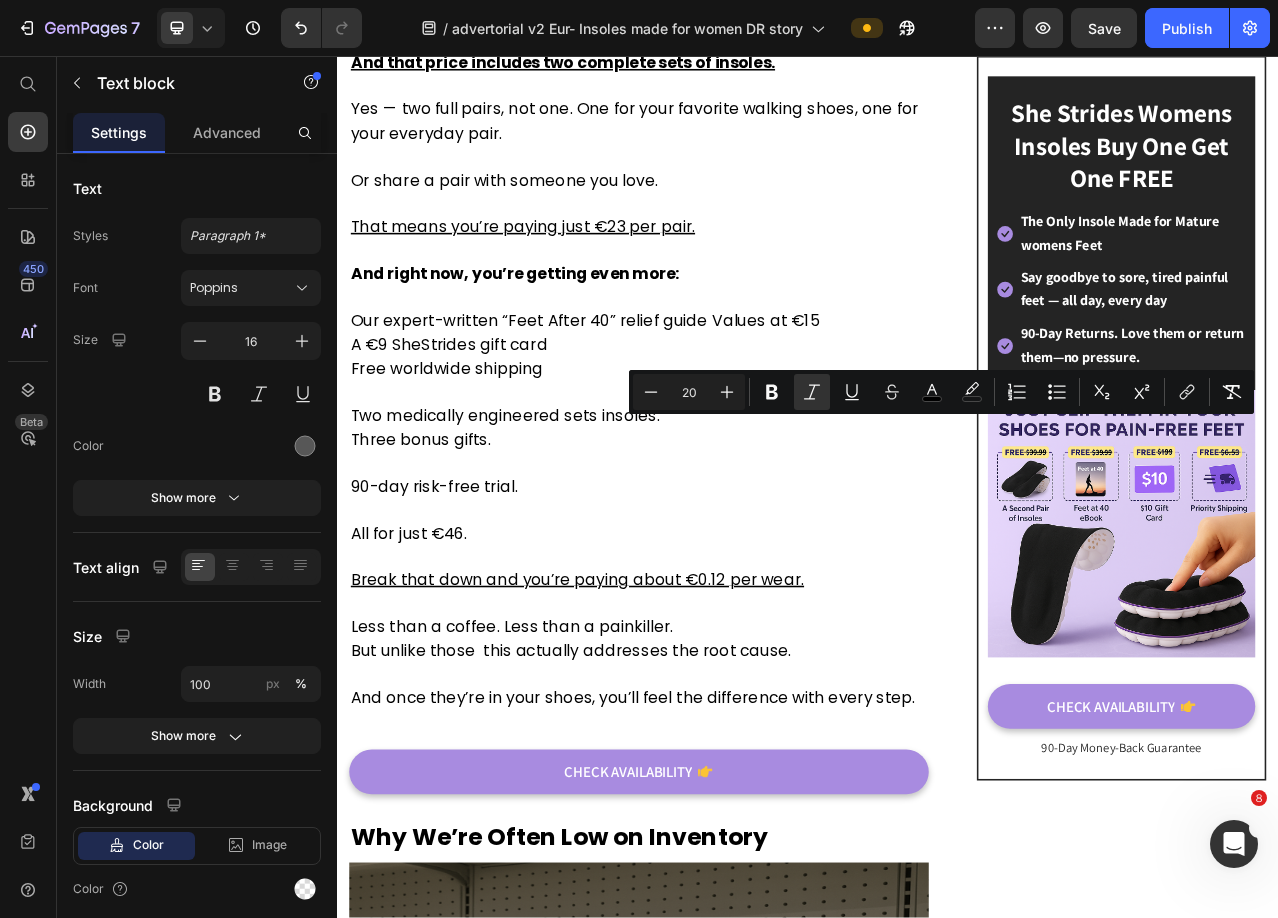 drag, startPoint x: 1044, startPoint y: 539, endPoint x: 1005, endPoint y: 536, distance: 39.115215 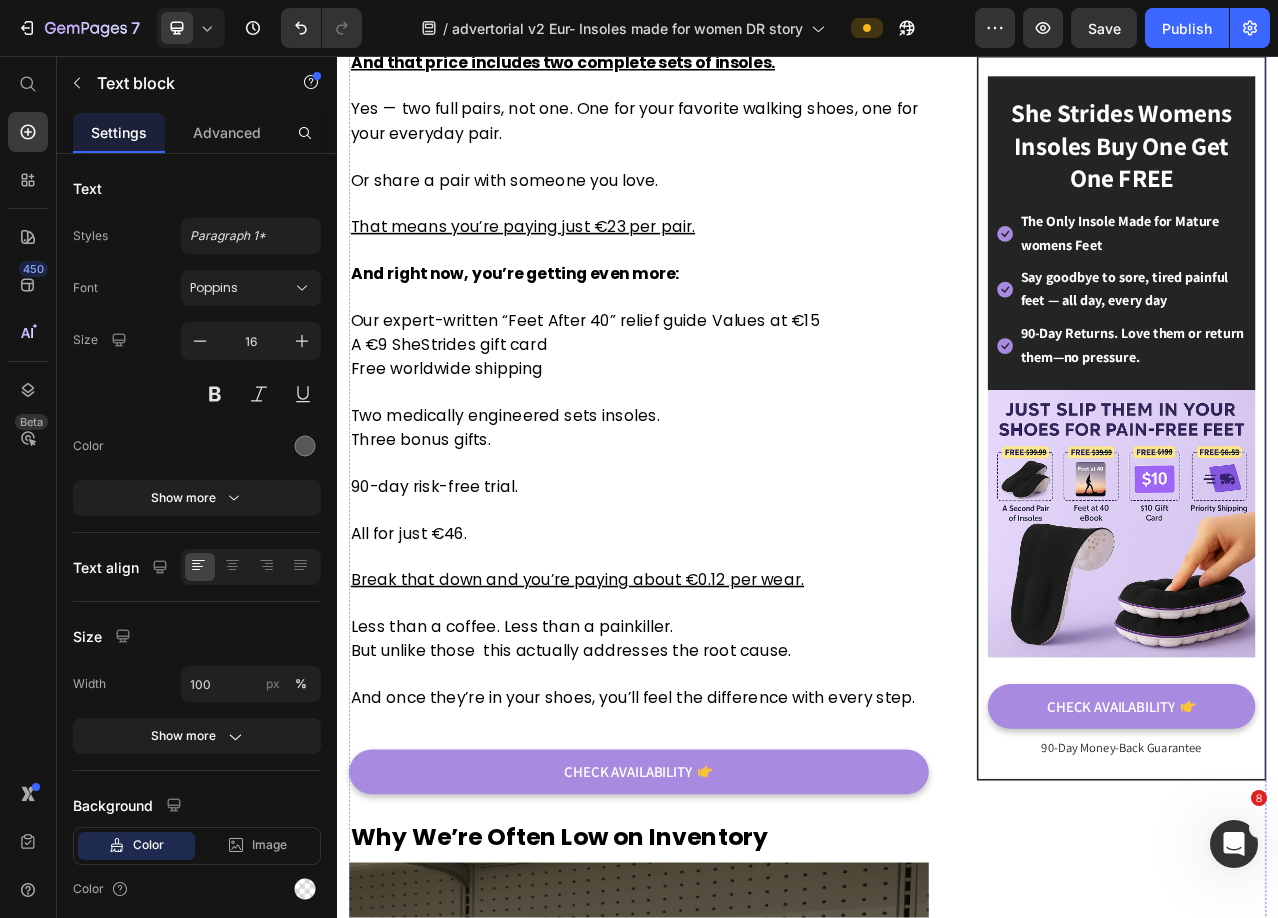 click on "Why Just €46? (And Why This Price maybe gone in 24 hours)" at bounding box center (687, -761) 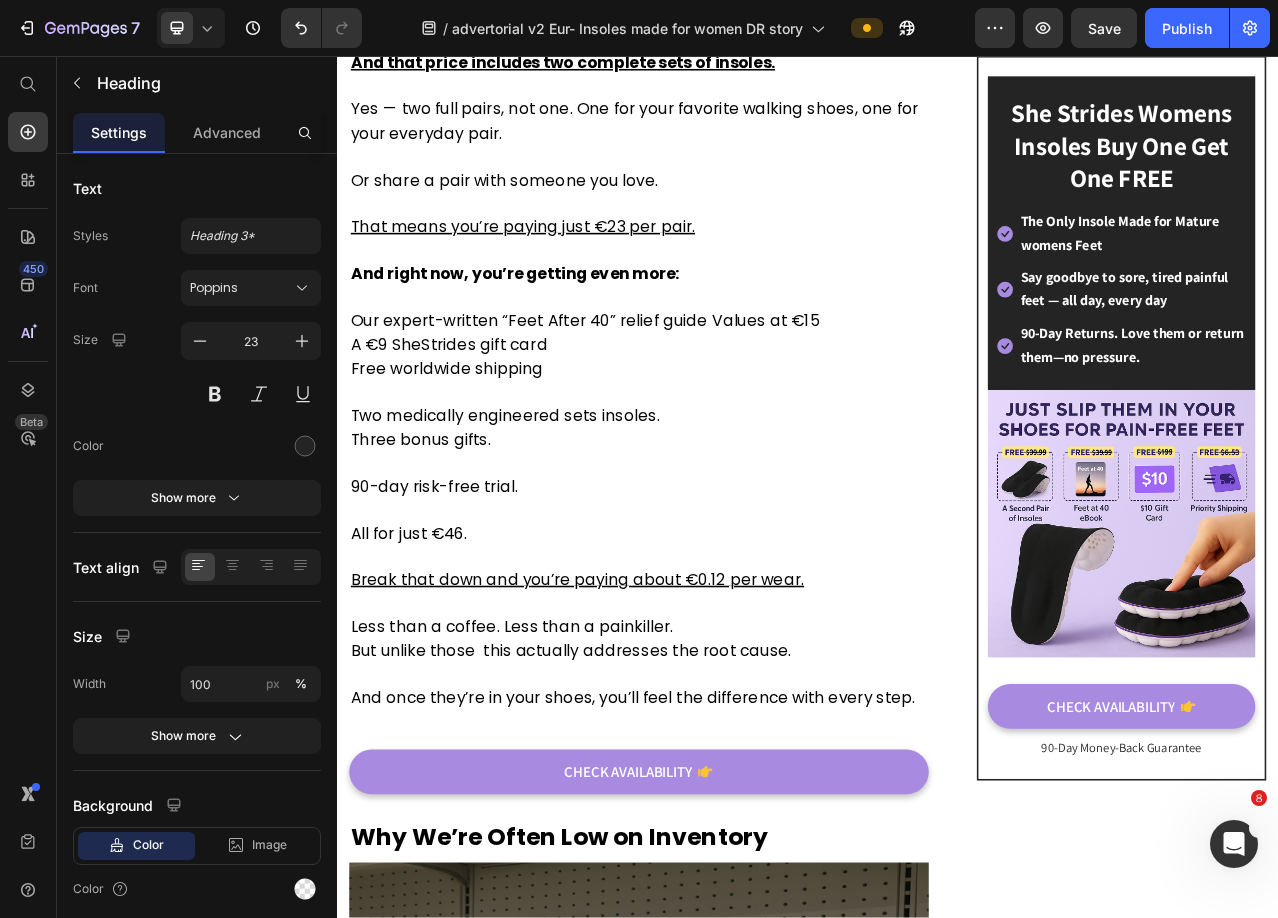click on "Why Just €46? (And Why This Price maybe gone in 24 hours)" at bounding box center [687, -761] 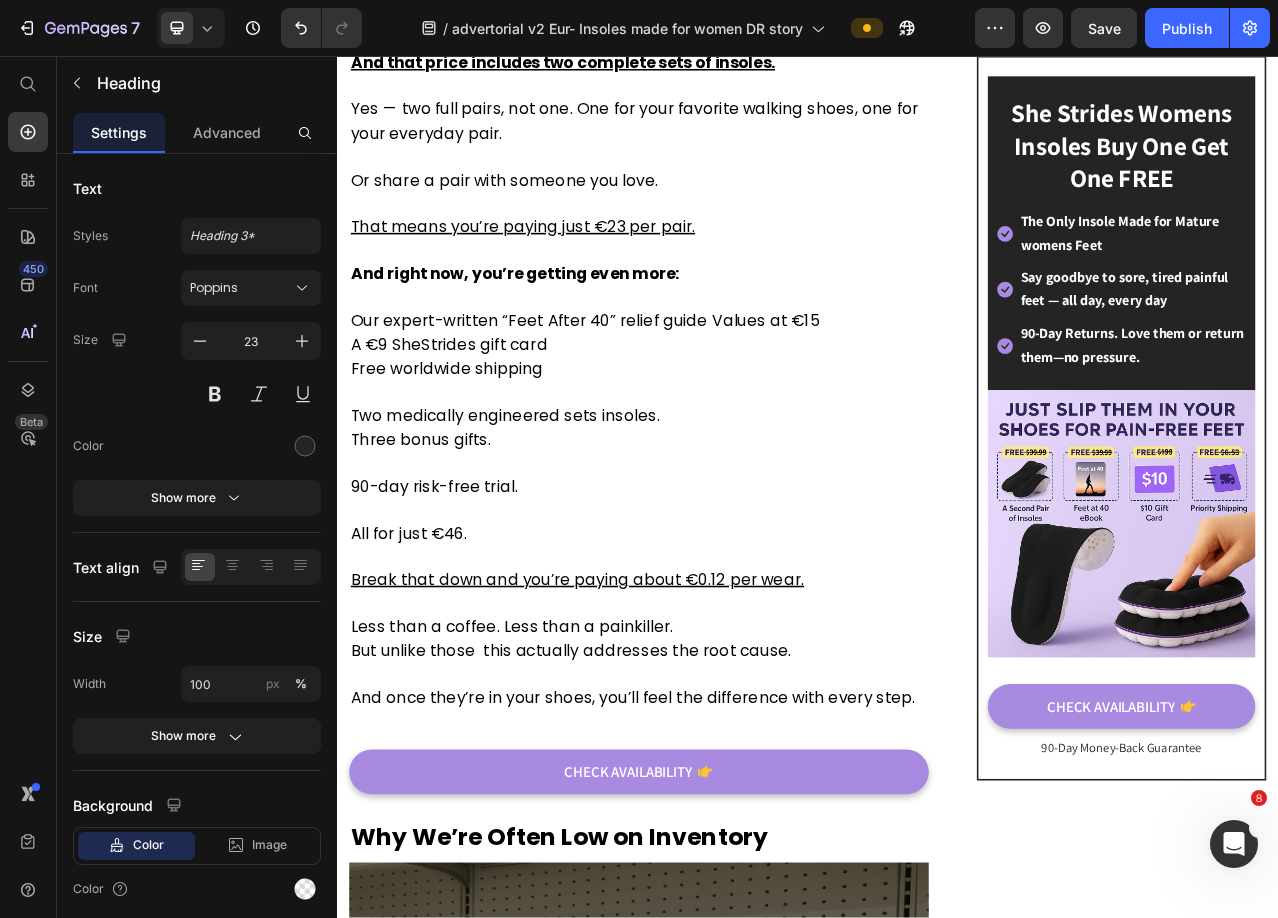 drag, startPoint x: 567, startPoint y: 701, endPoint x: 512, endPoint y: 698, distance: 55.081757 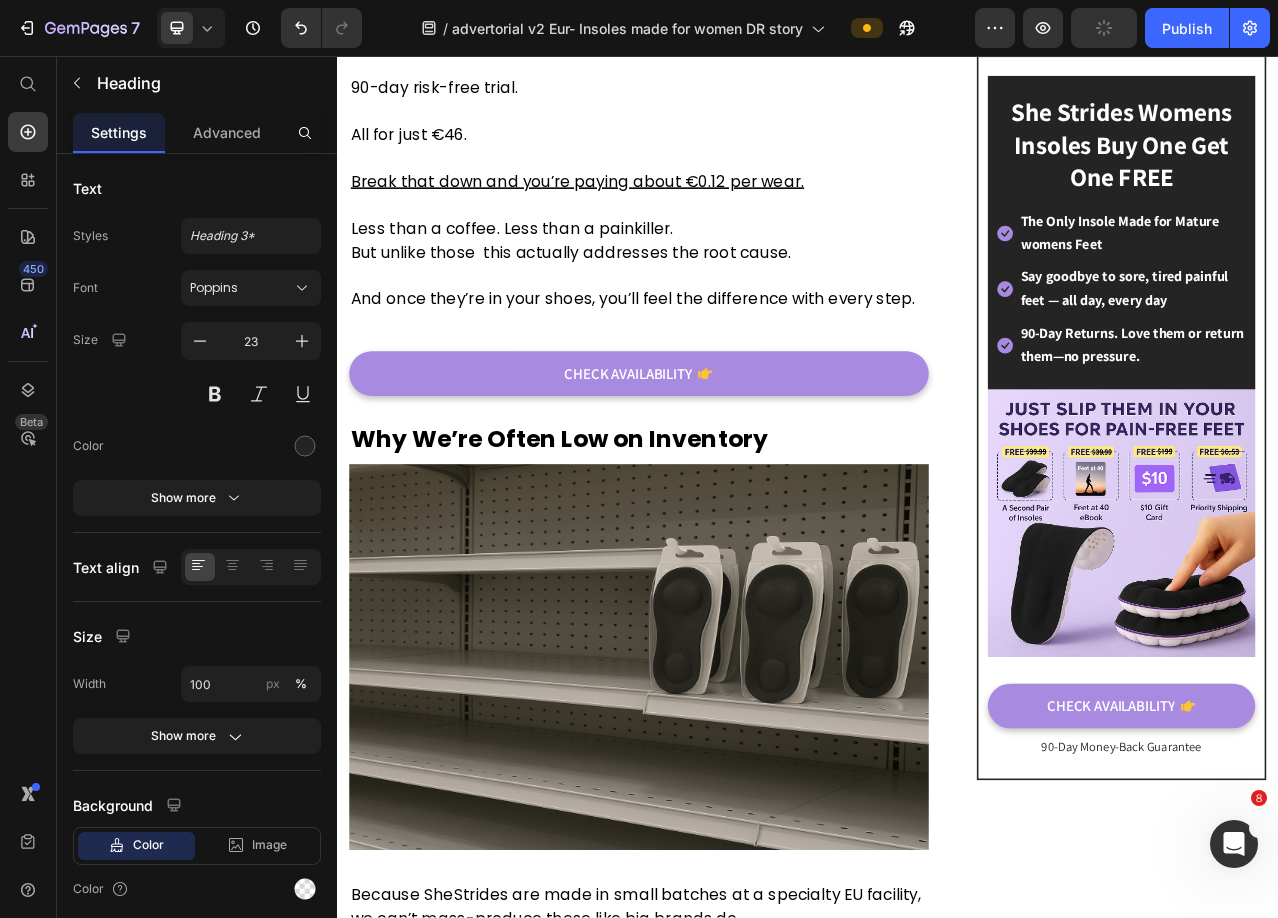 scroll, scrollTop: 6500, scrollLeft: 0, axis: vertical 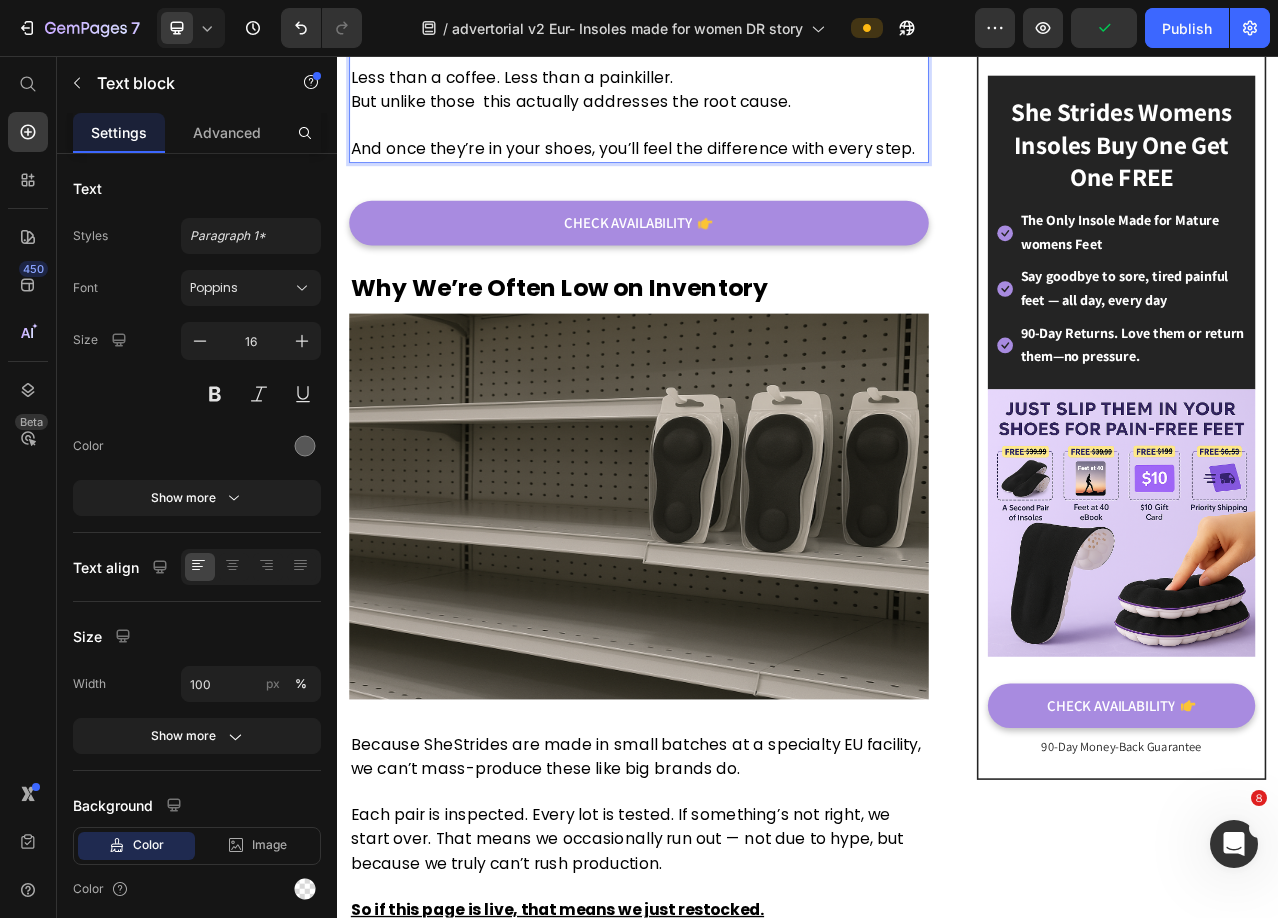 click on "“They’re better than my €400 custom pair,” another told me." at bounding box center [660, -1264] 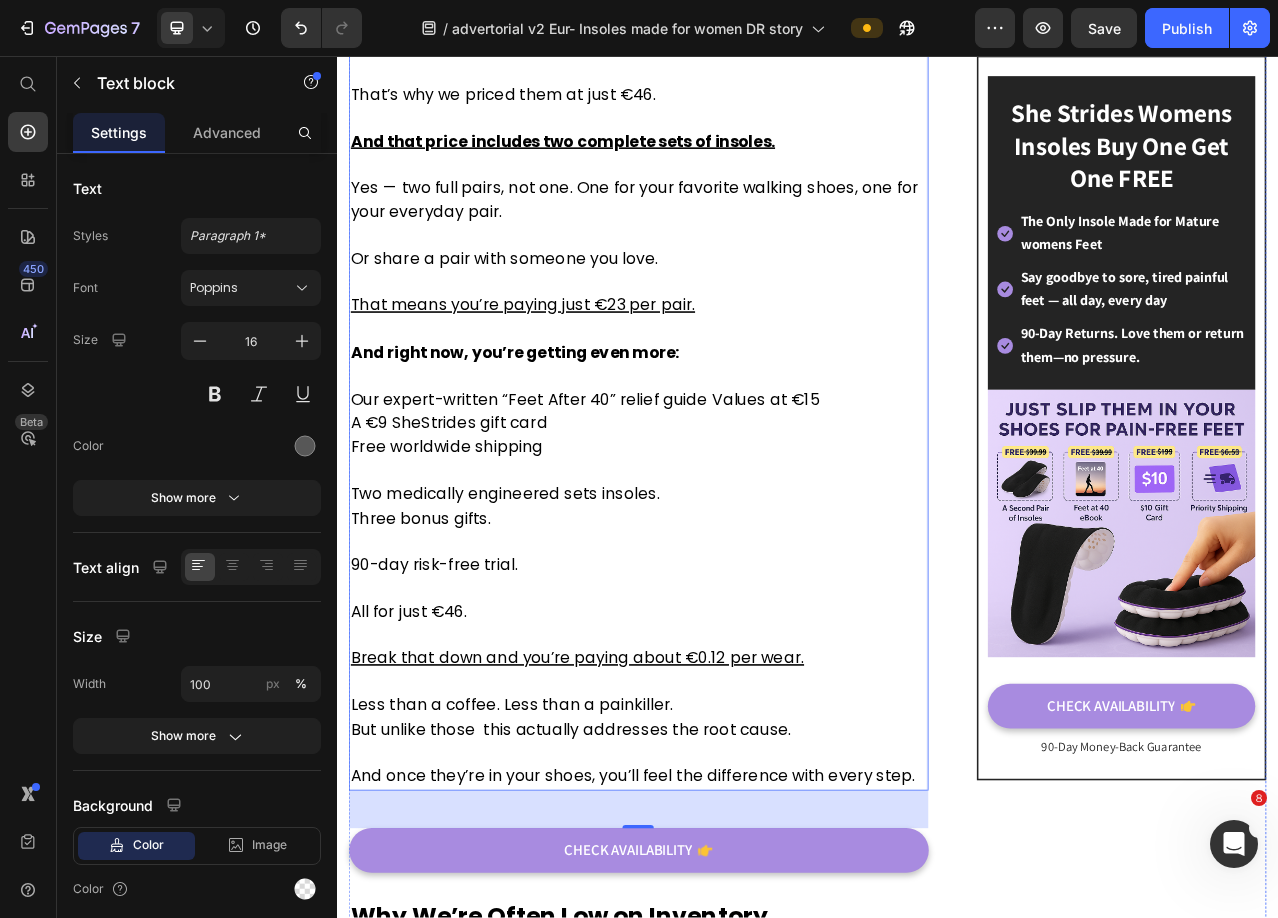 scroll, scrollTop: 6000, scrollLeft: 0, axis: vertical 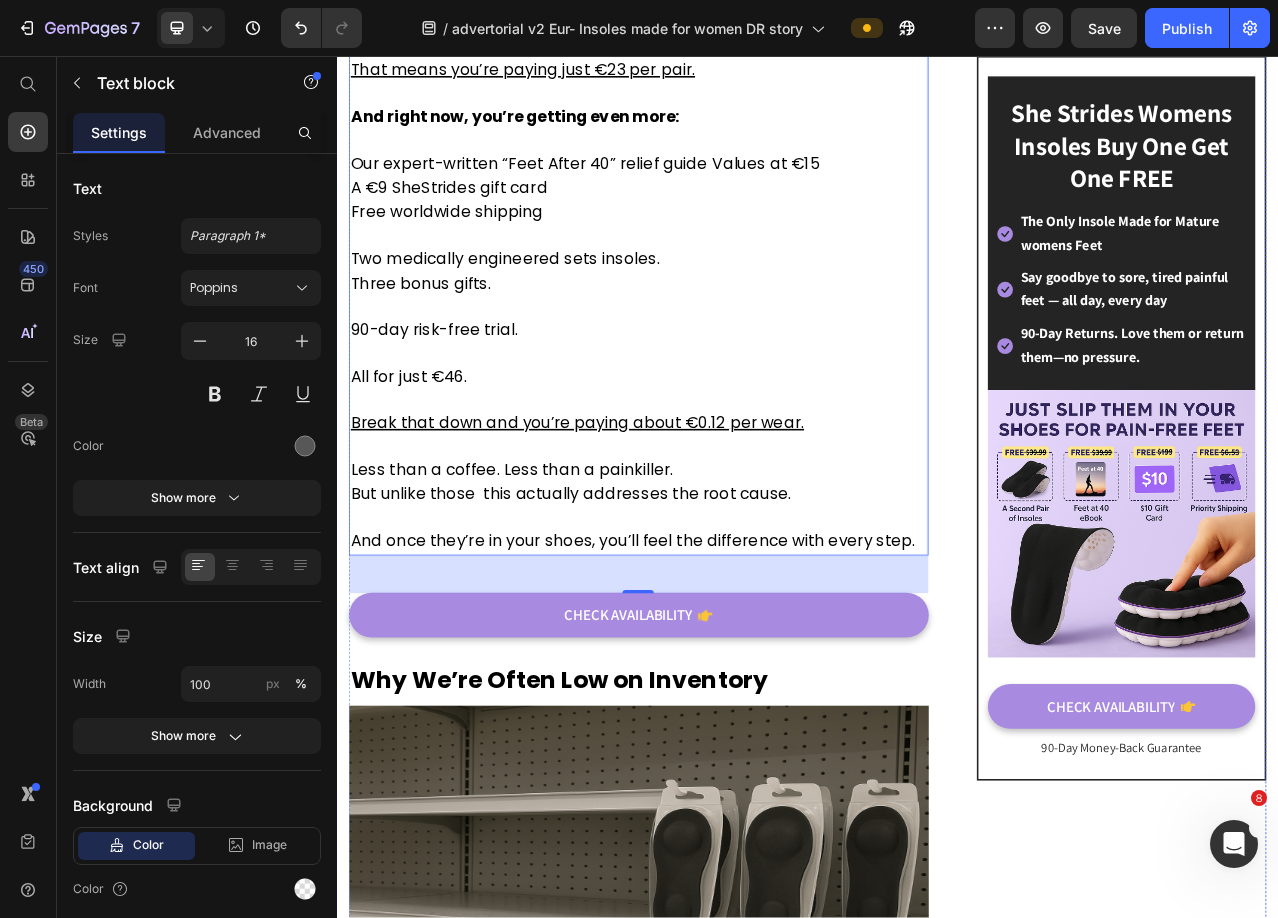 click on "Why Just [PRICE]? (And Why This Price maybe gone in 24 hours)" at bounding box center (714, -961) 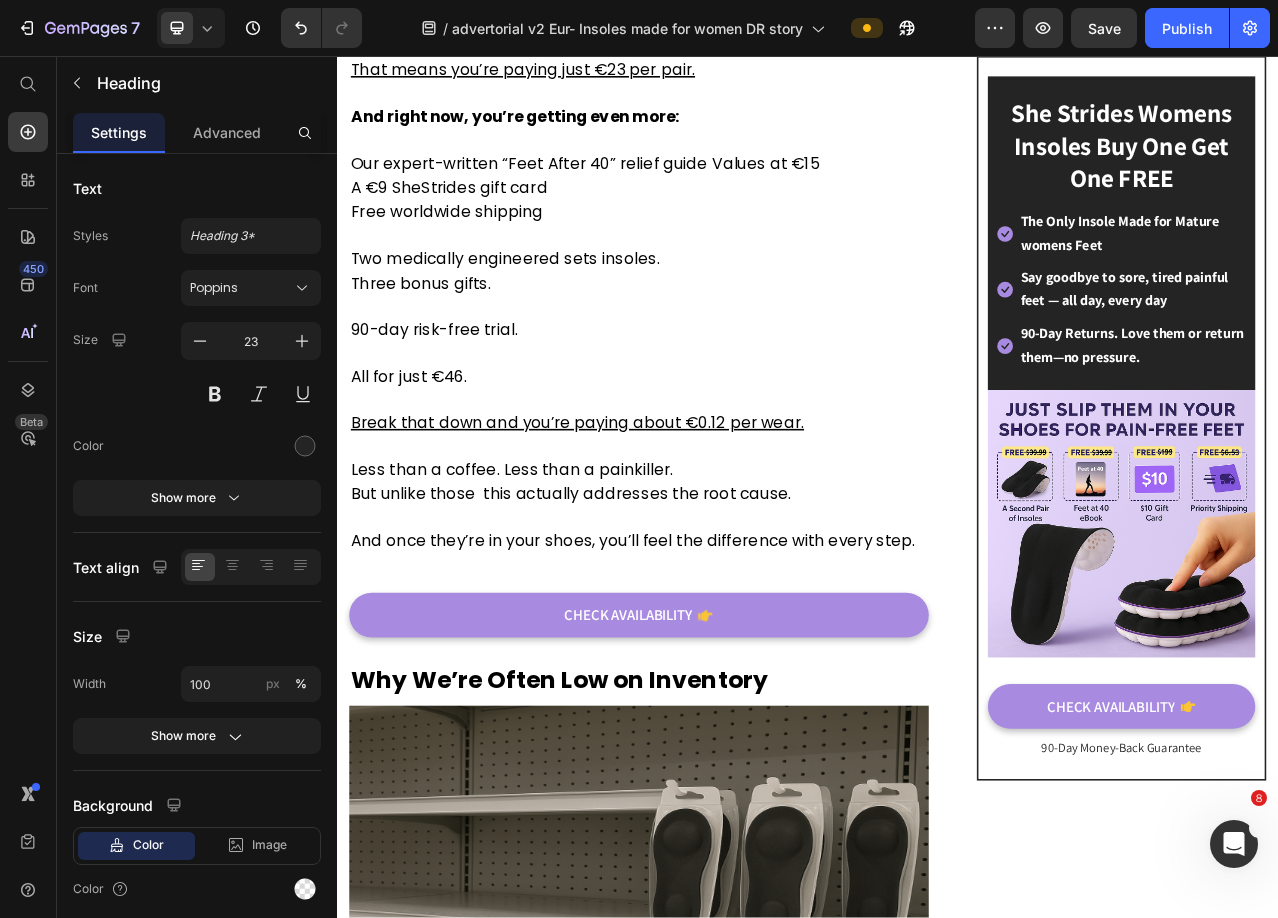 click on "Why Just [PRICE]? (And Why This Price maybe gone in 24 hours)" at bounding box center (714, -961) 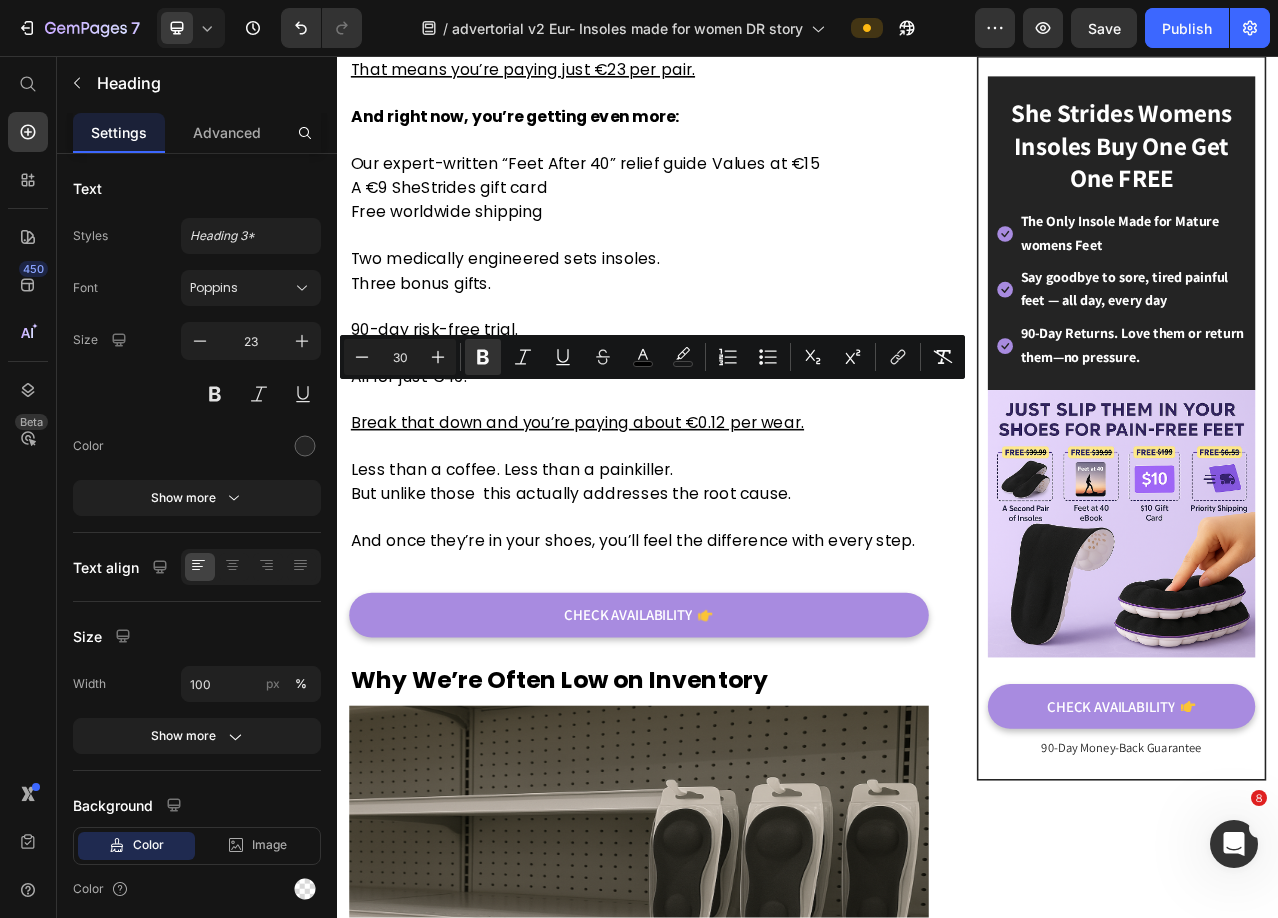 click on "Why Just [PRICE]? (And Why This Price maybe gone in 24 hours)" at bounding box center [714, -961] 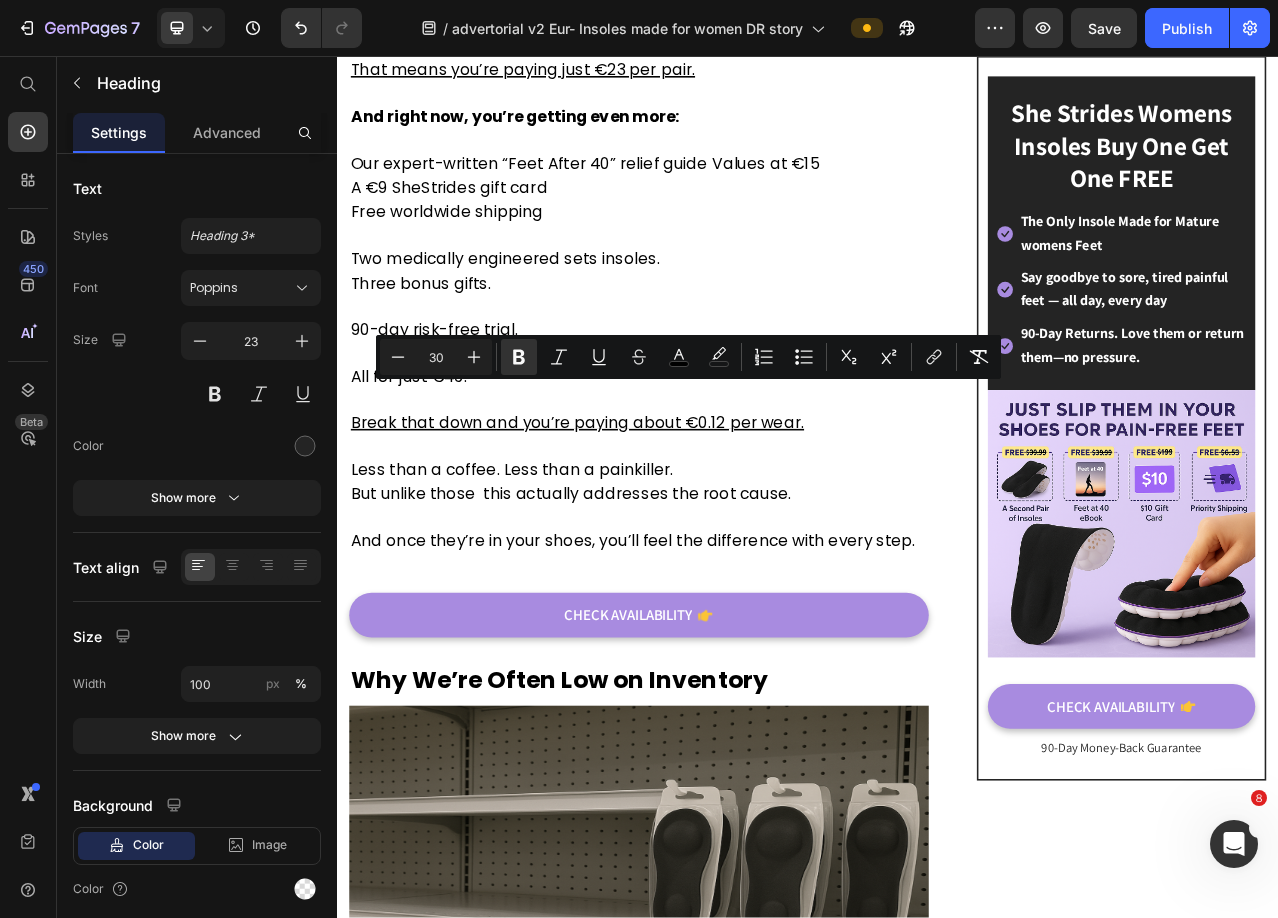 click on "Why Just [PRICE]? (And Why This Price maybe gone in 24 hours)" at bounding box center [714, -961] 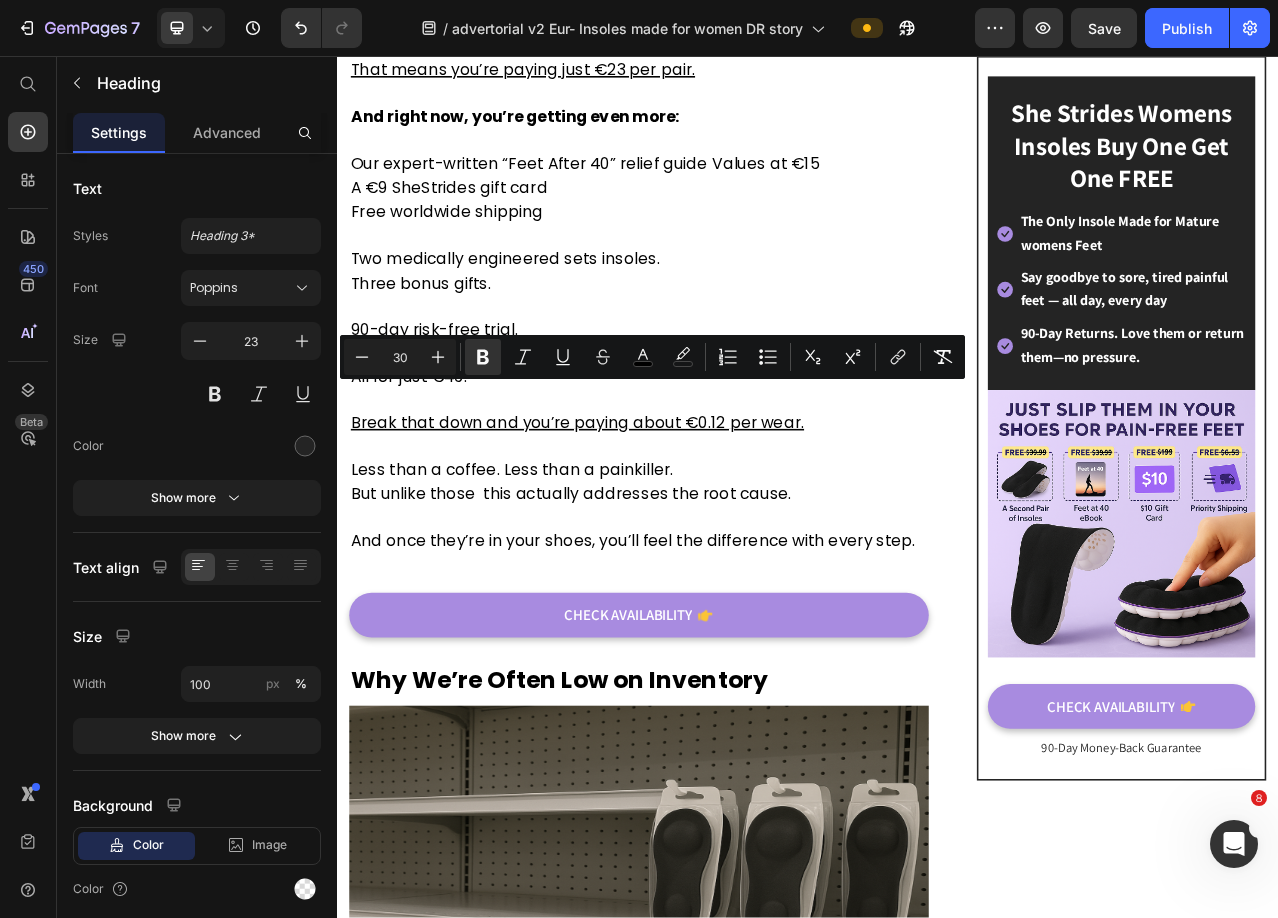 drag, startPoint x: 599, startPoint y: 494, endPoint x: 505, endPoint y: 503, distance: 94.42987 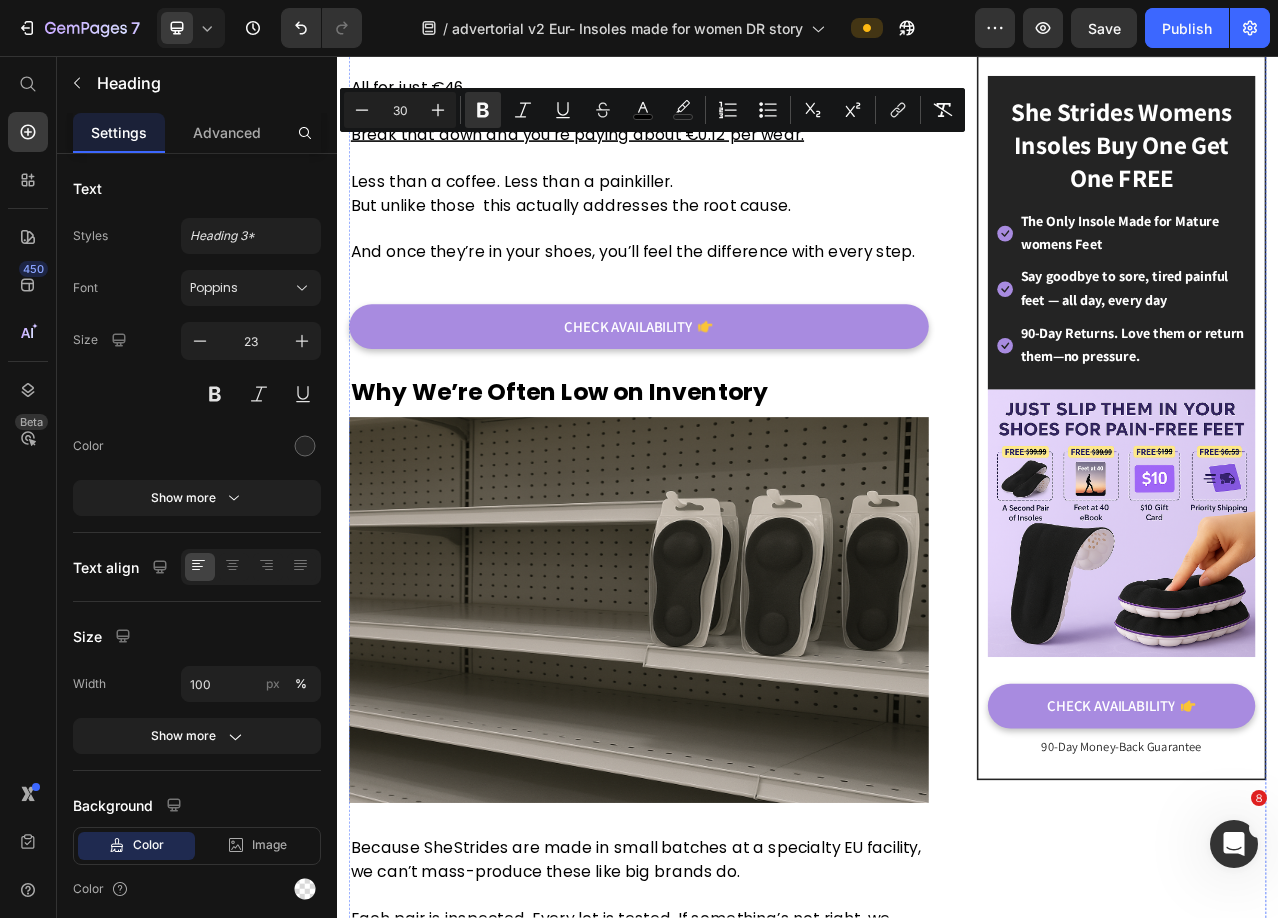 scroll, scrollTop: 6500, scrollLeft: 0, axis: vertical 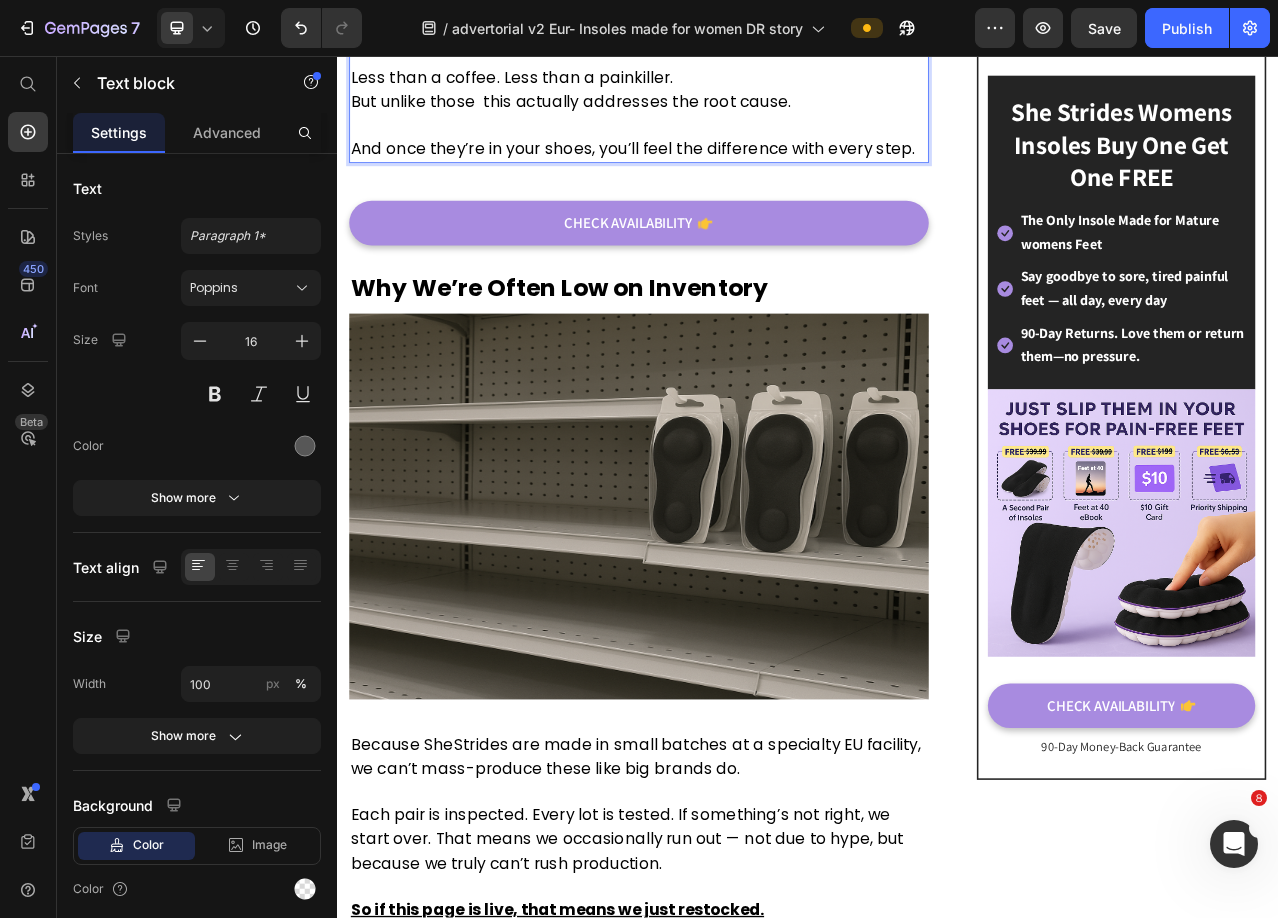 click on "When we first launched SheStrides, experts told us to charge more. “These could easily sell for €150,” one said." at bounding box center (693, -1339) 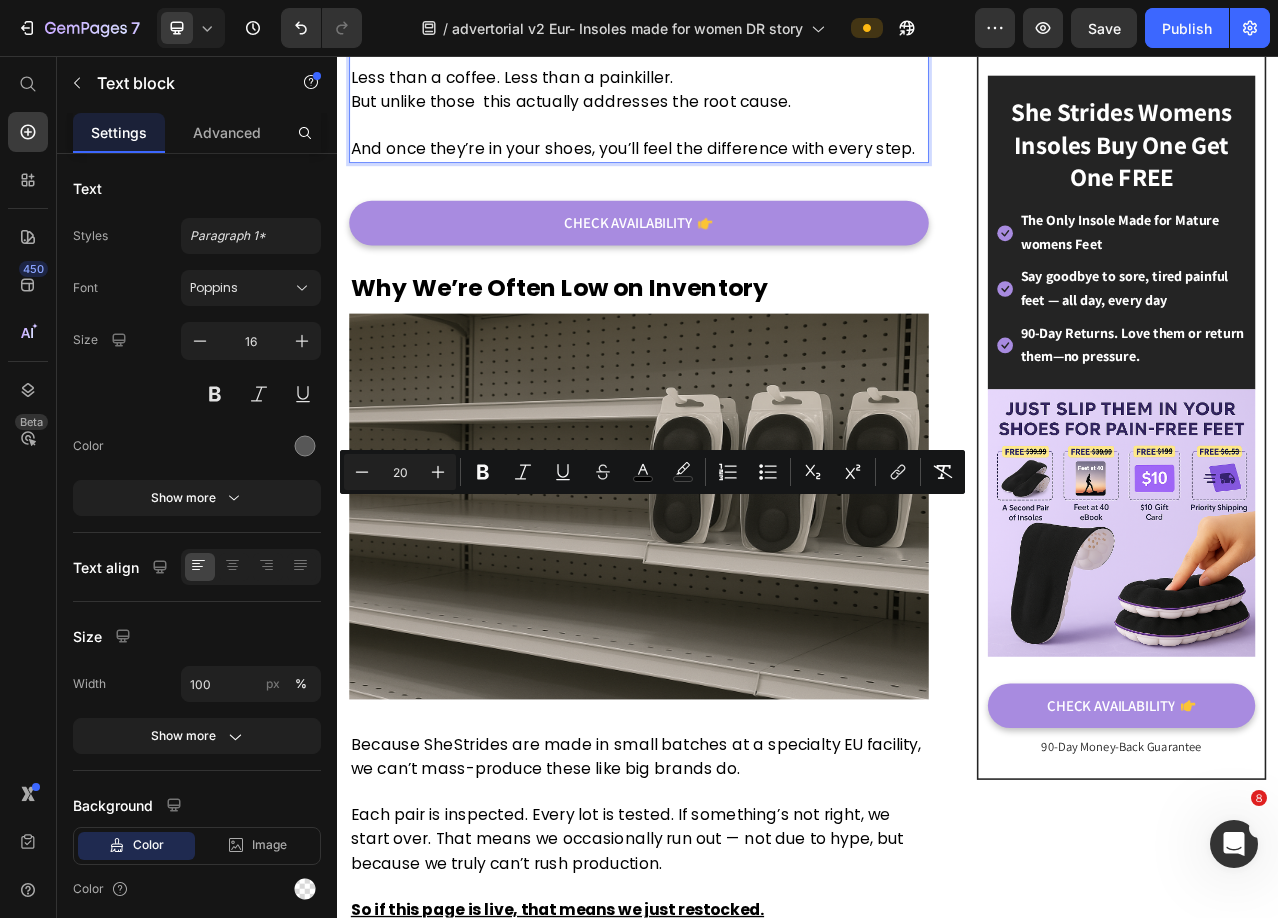 drag, startPoint x: 668, startPoint y: 636, endPoint x: 625, endPoint y: 634, distance: 43.046486 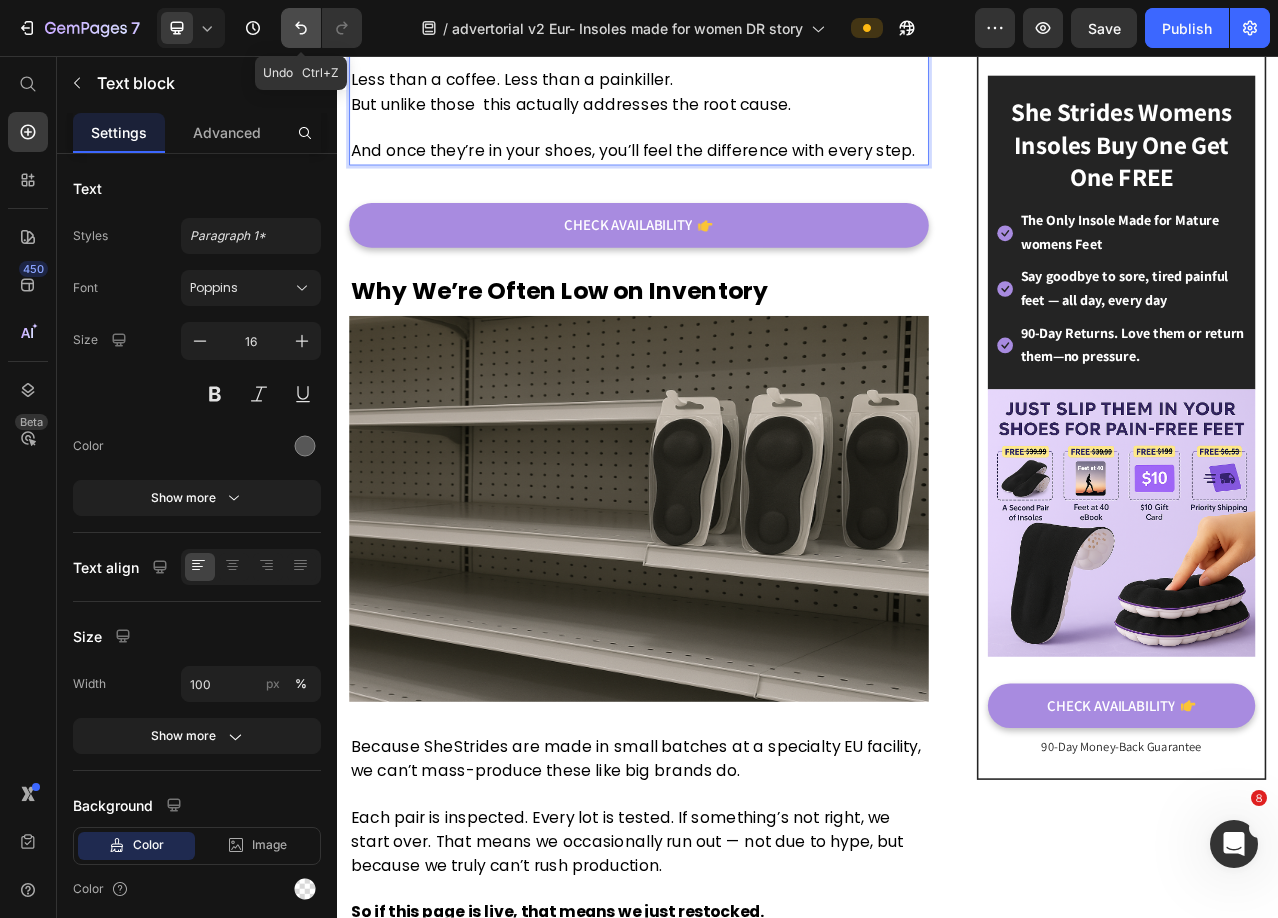click 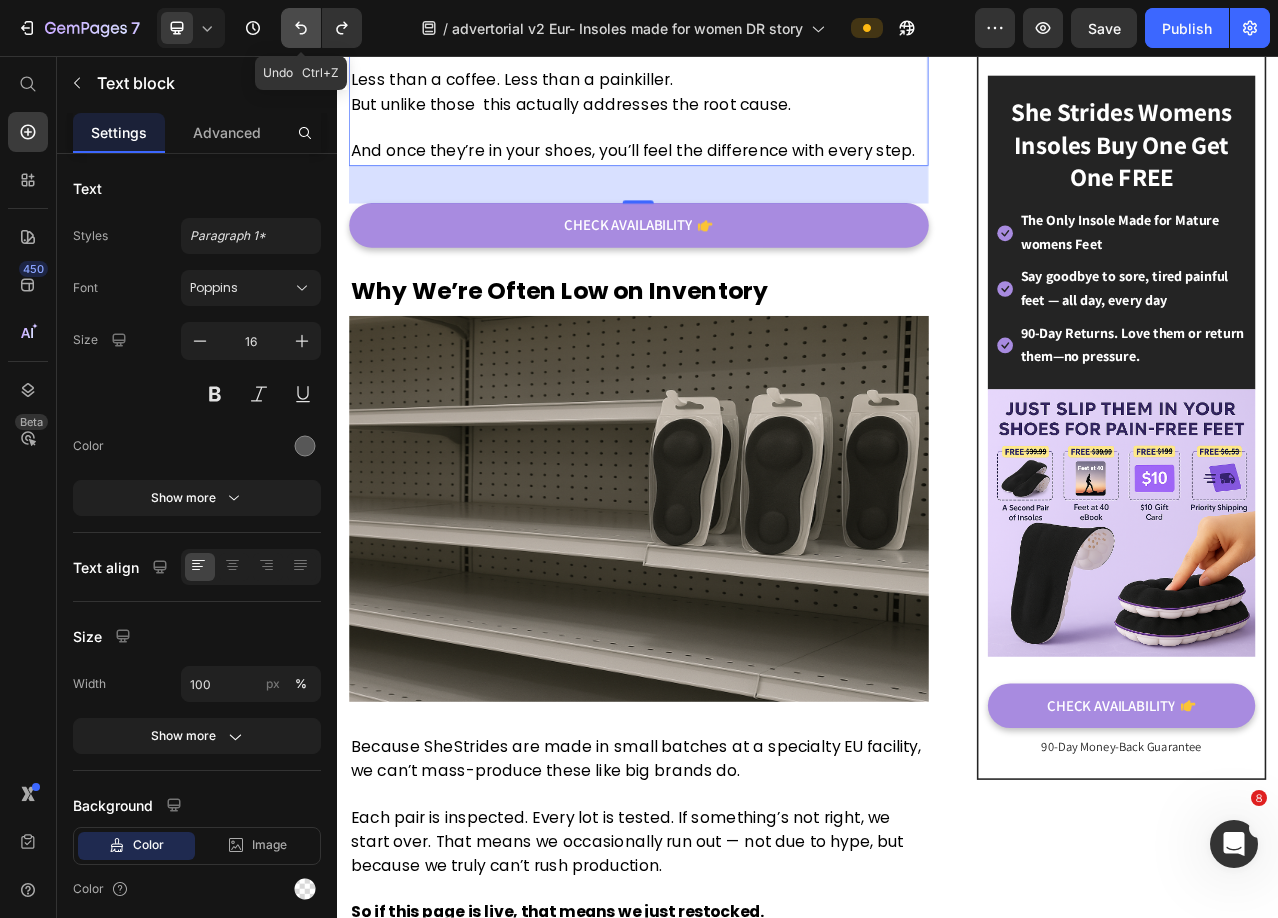 click 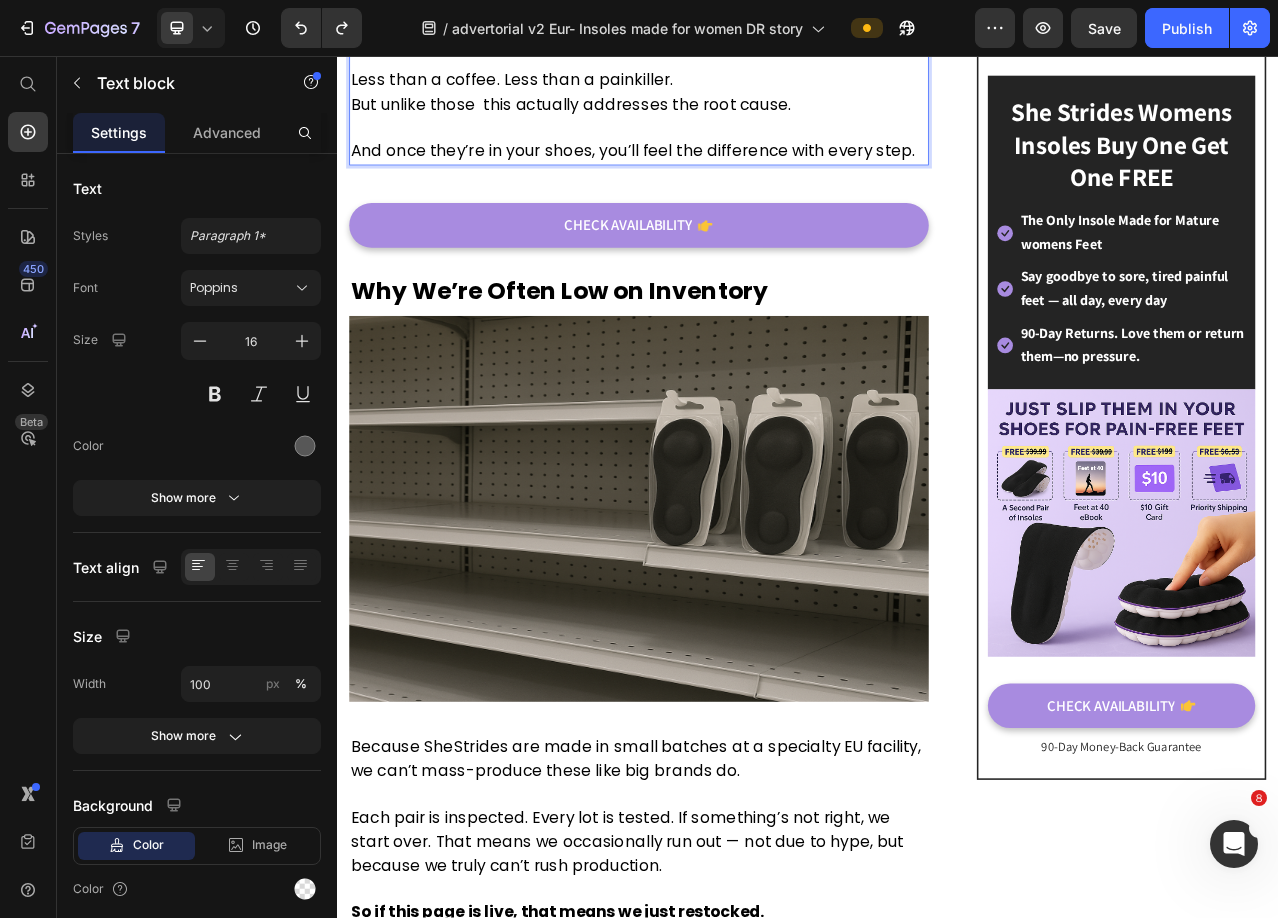 click on ",” one said." at bounding box center (768, -1320) 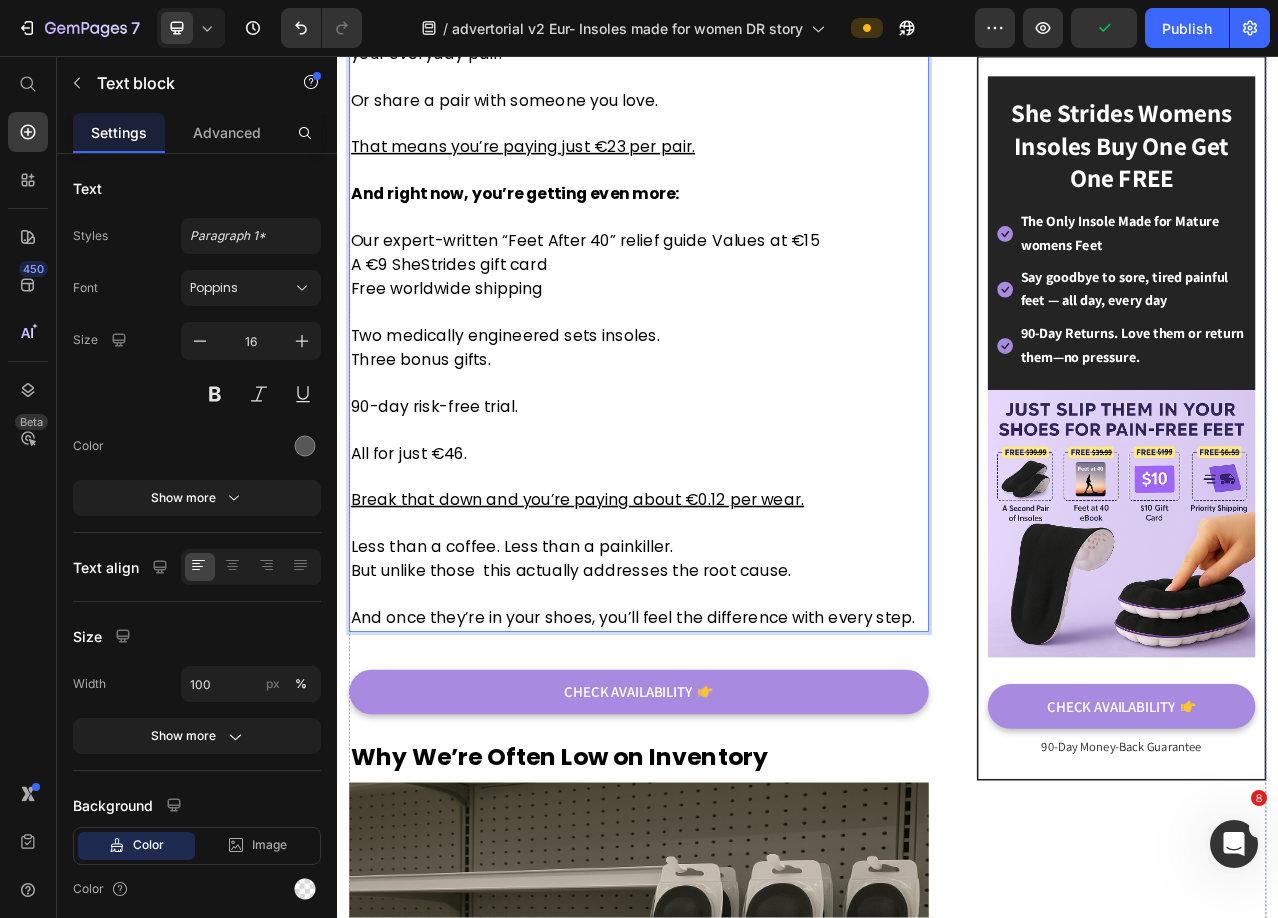 scroll, scrollTop: 5900, scrollLeft: 0, axis: vertical 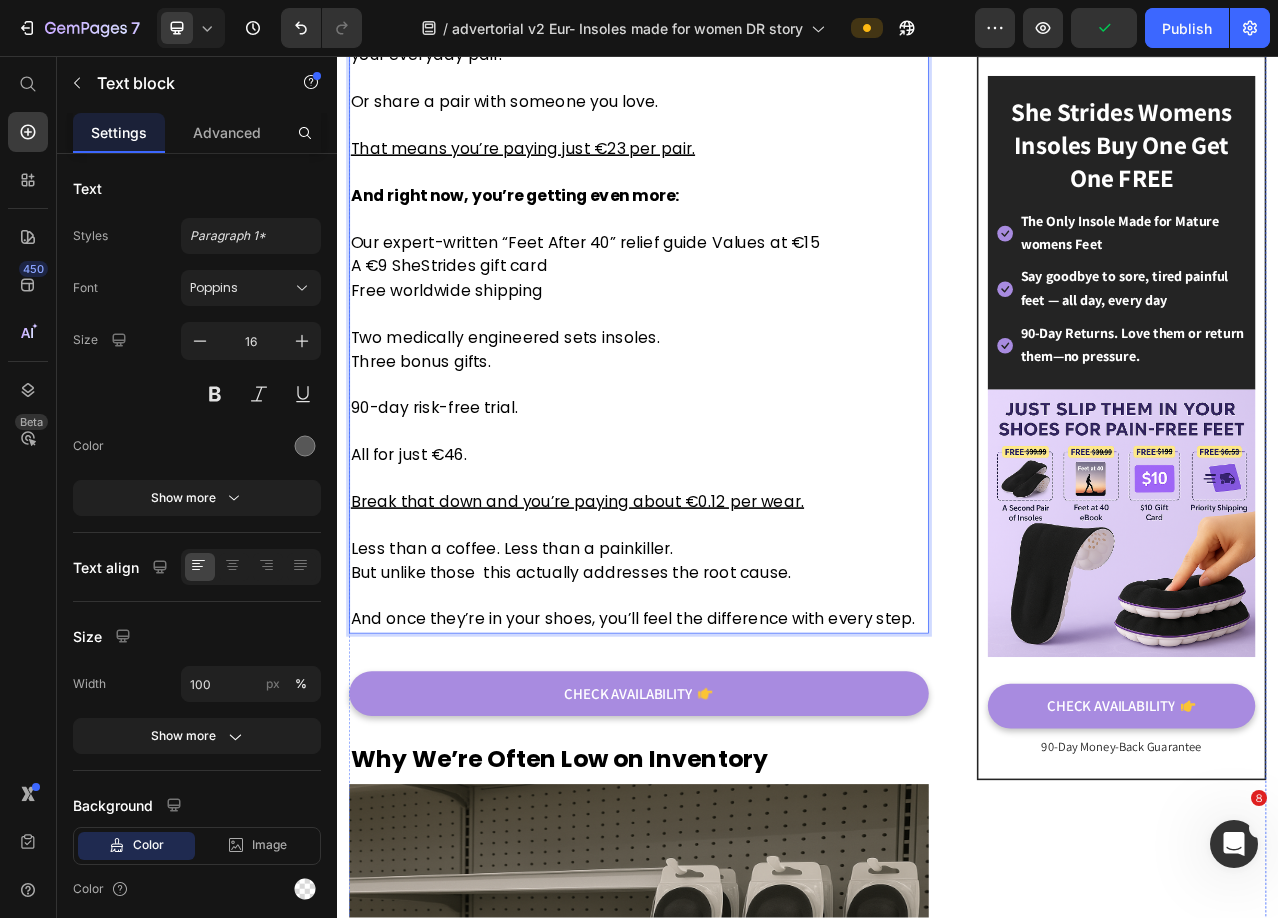 click on "how can something this effective cost just €46?" at bounding box center [807, -1039] 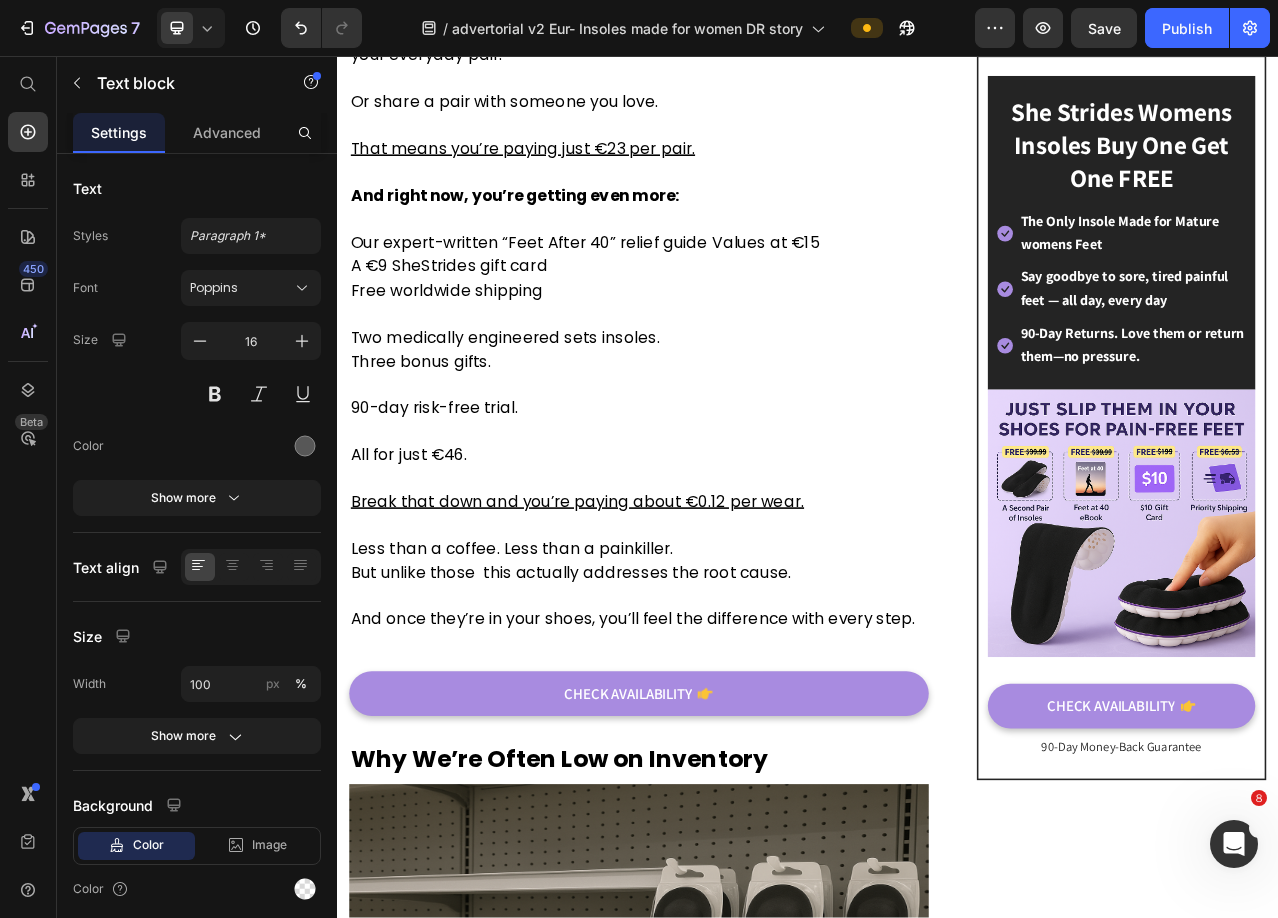click on "how can something this effective cost just €46?" at bounding box center (807, -1039) 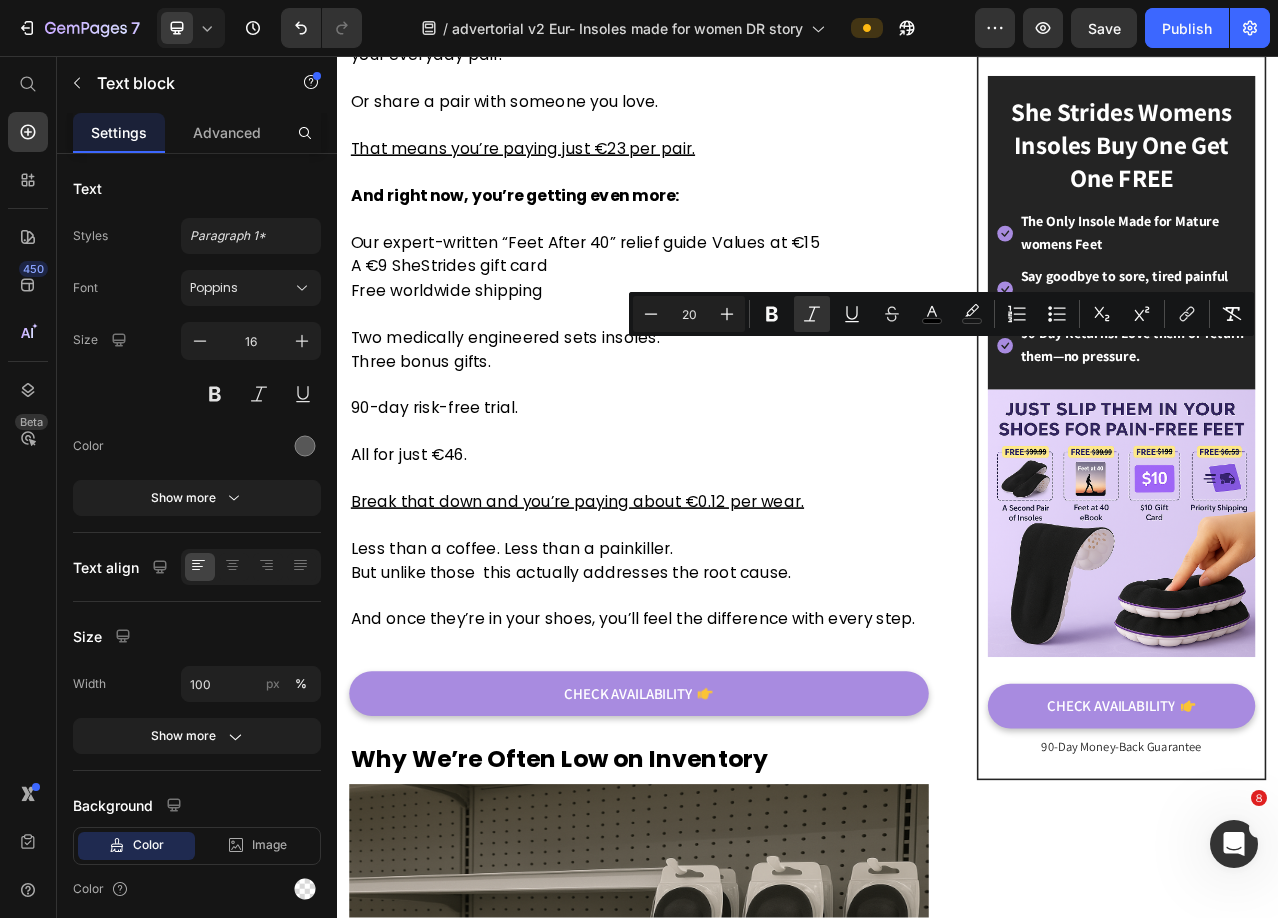 drag, startPoint x: 1046, startPoint y: 429, endPoint x: 1005, endPoint y: 432, distance: 41.109608 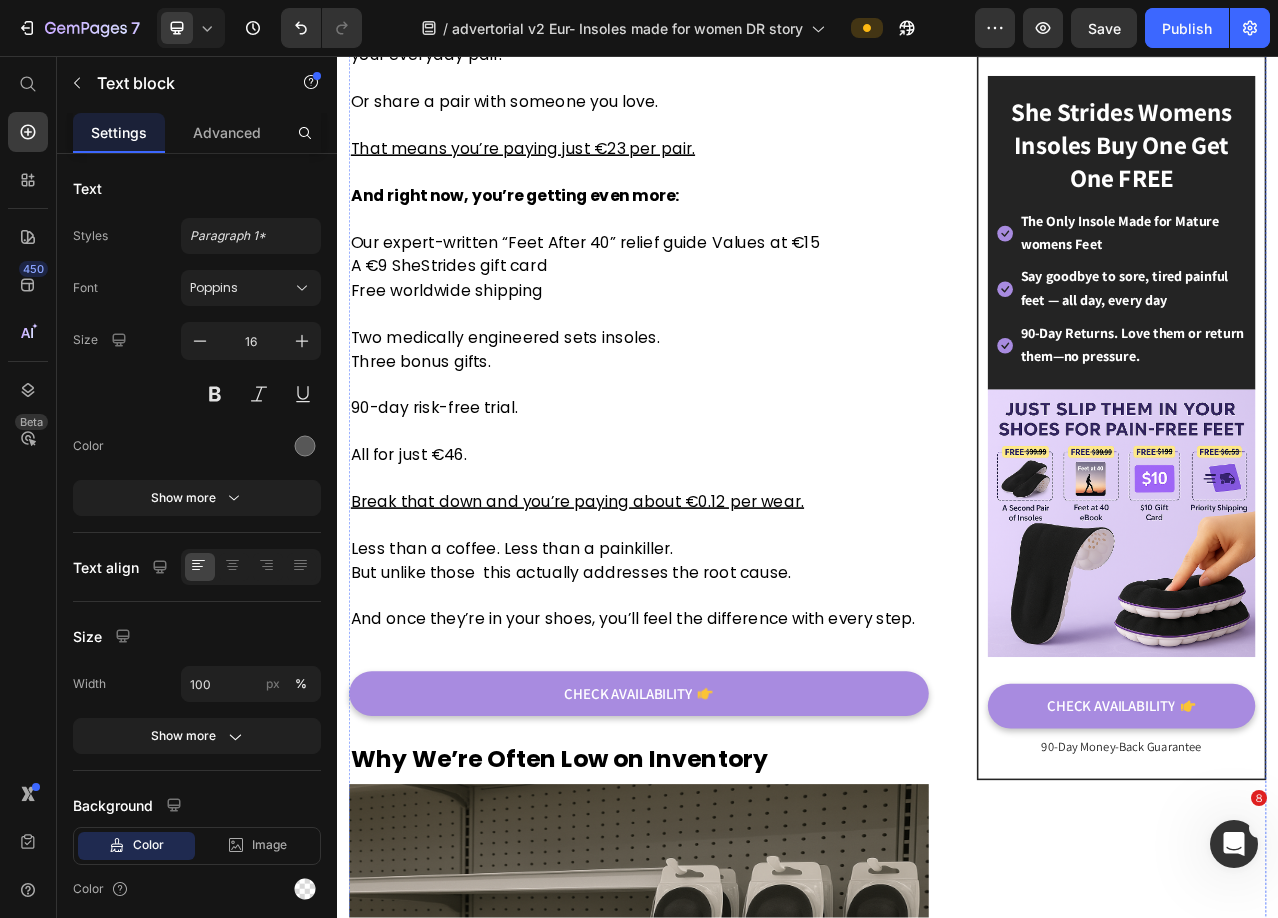 click on "Why Just €46? (And Why This Price maybe gone in 24 hours)" at bounding box center [687, -861] 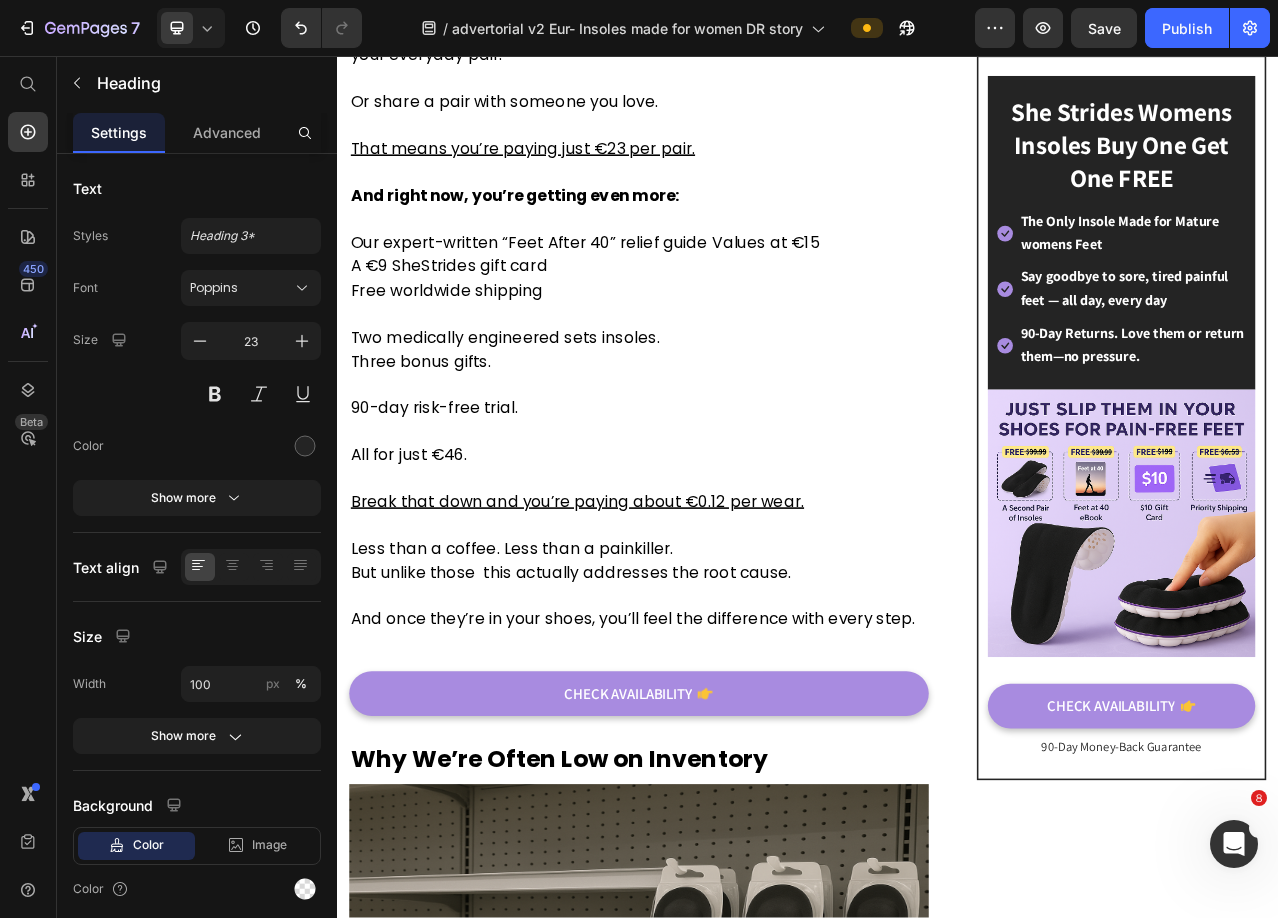 click on "Why Just €46? (And Why This Price maybe gone in 24 hours)" at bounding box center [687, -861] 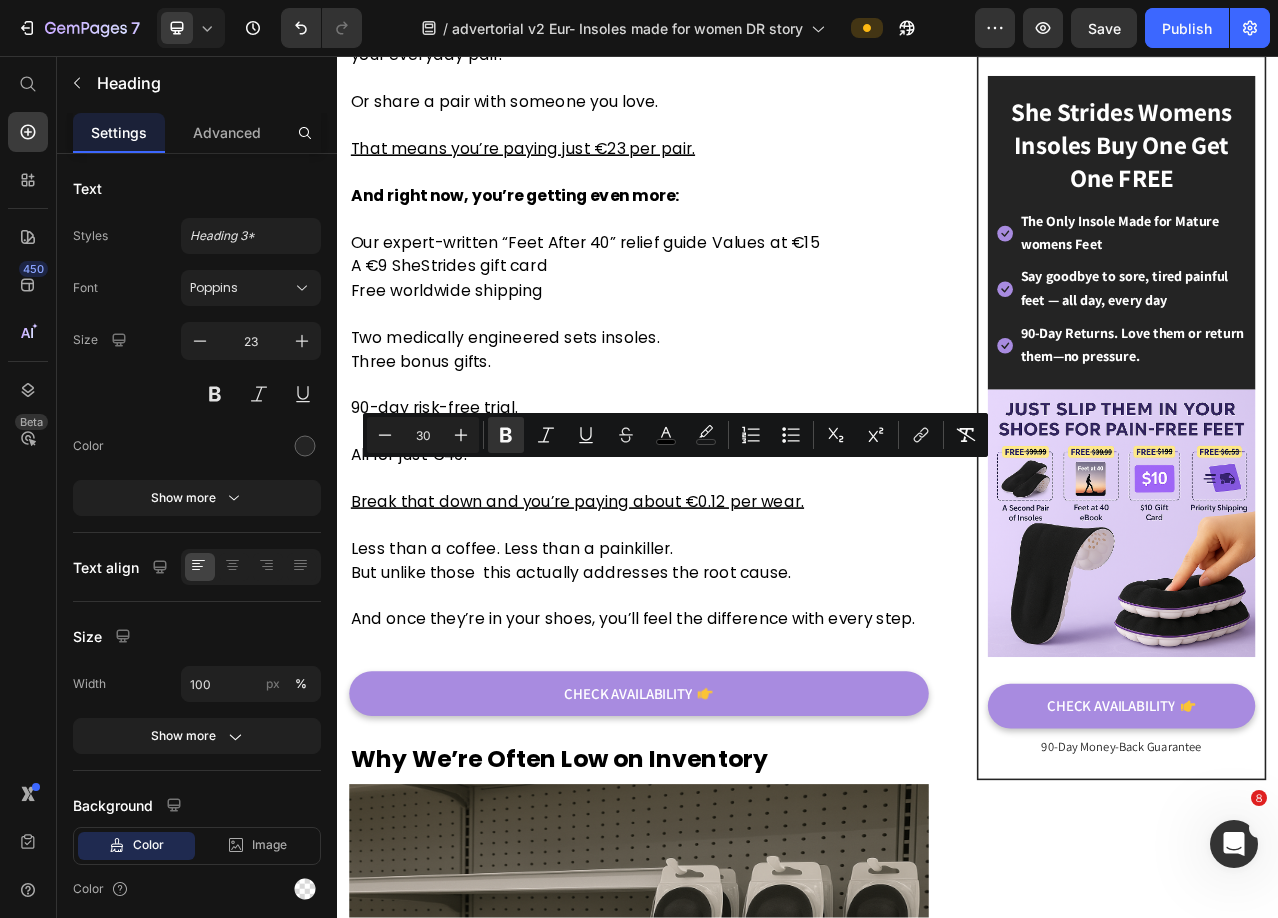 click on "Why Just €46? (And Why This Price maybe gone in 24 hours)" at bounding box center (687, -861) 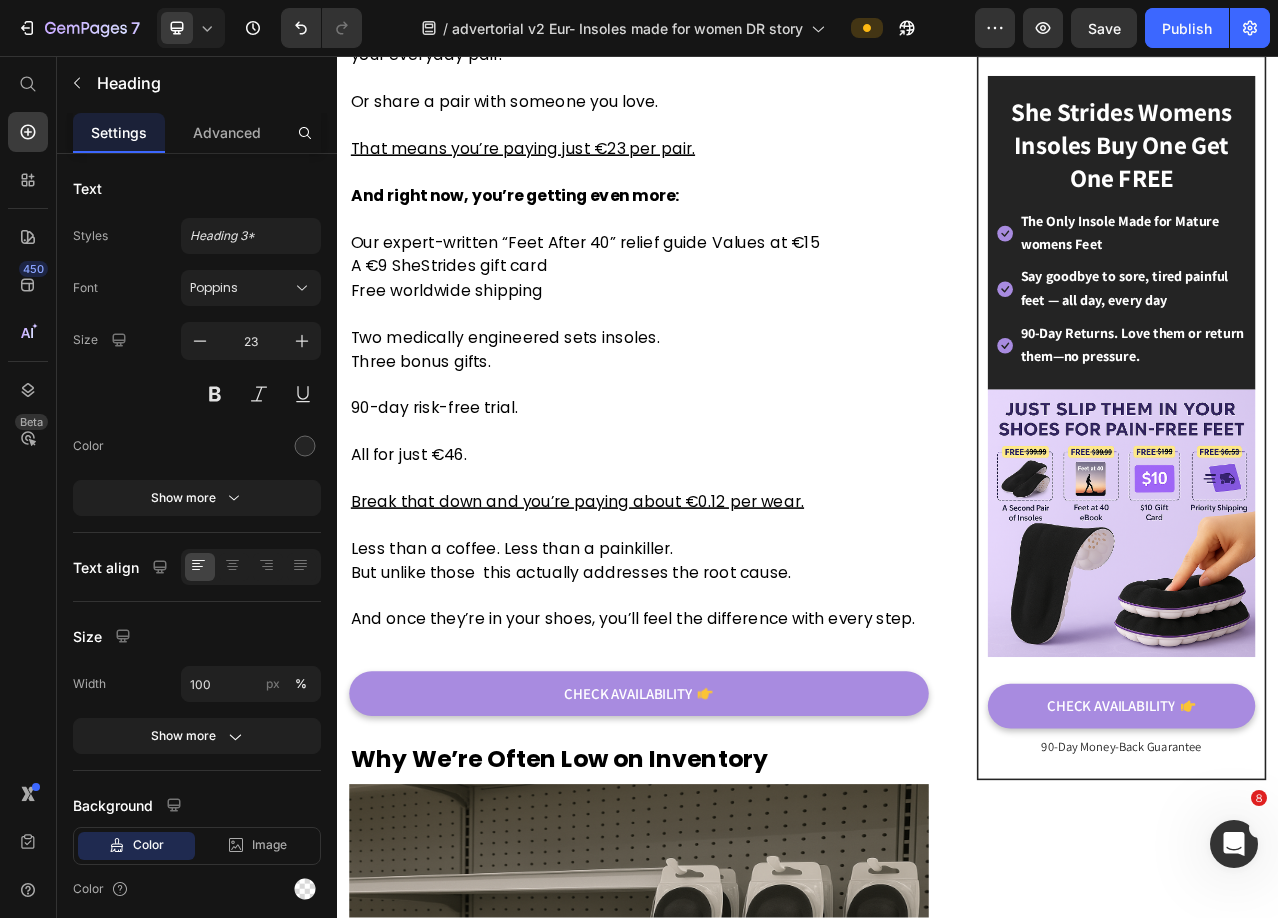 click on "Why Just €46? (And Why This Price maybe gone in 24 hours)" at bounding box center [687, -861] 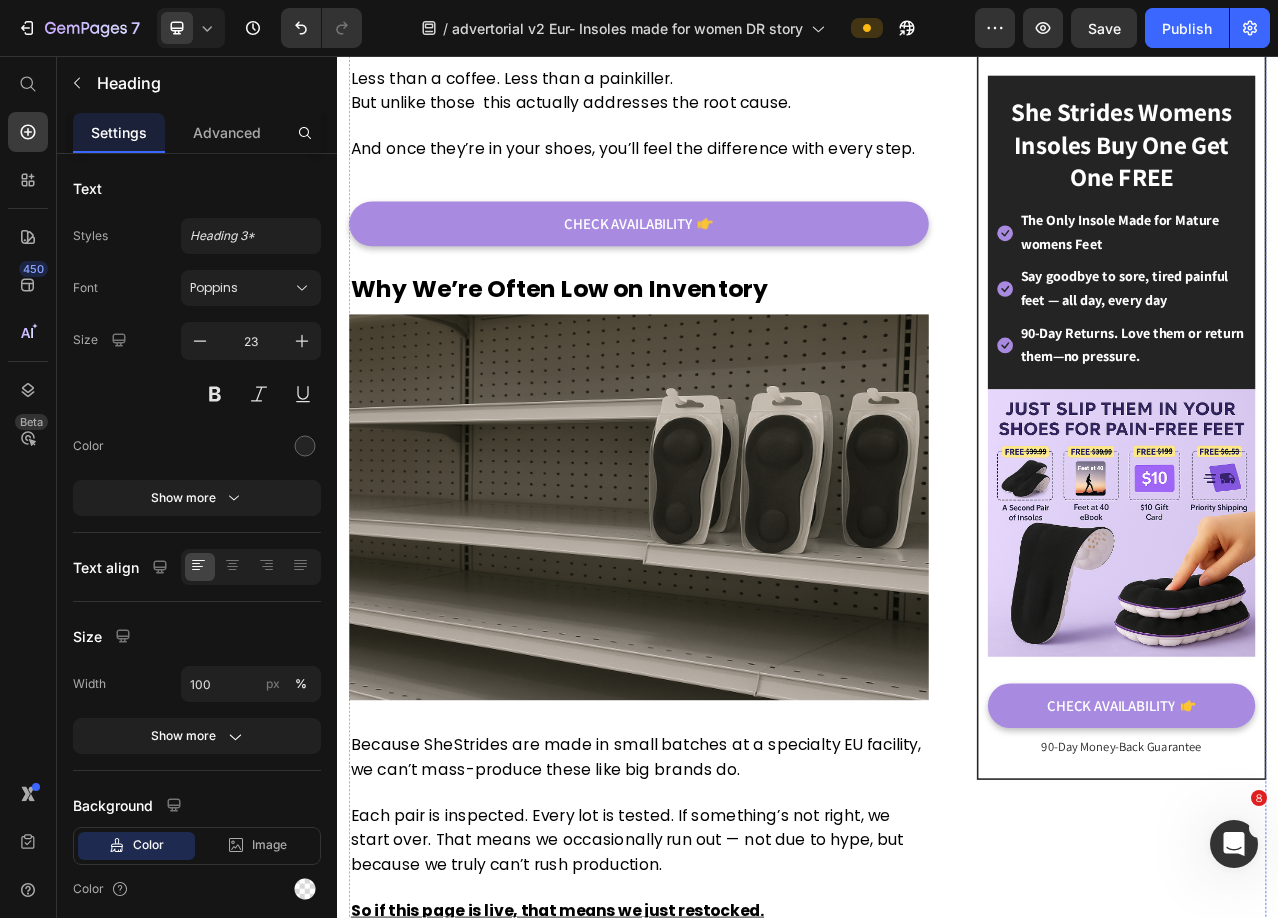 scroll, scrollTop: 6500, scrollLeft: 0, axis: vertical 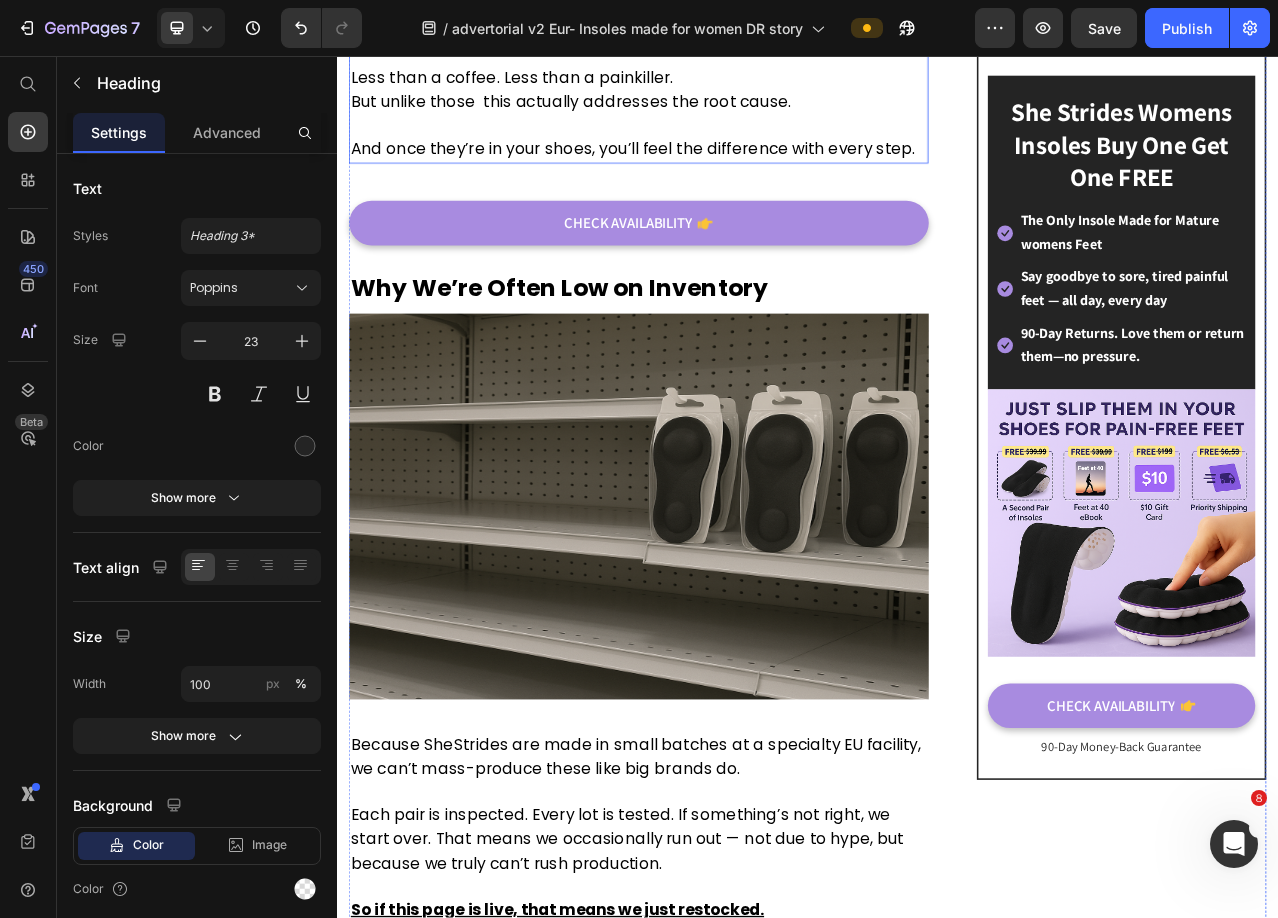 click on "“They’re better than my €400 custom pair,” another told me." at bounding box center [660, -1264] 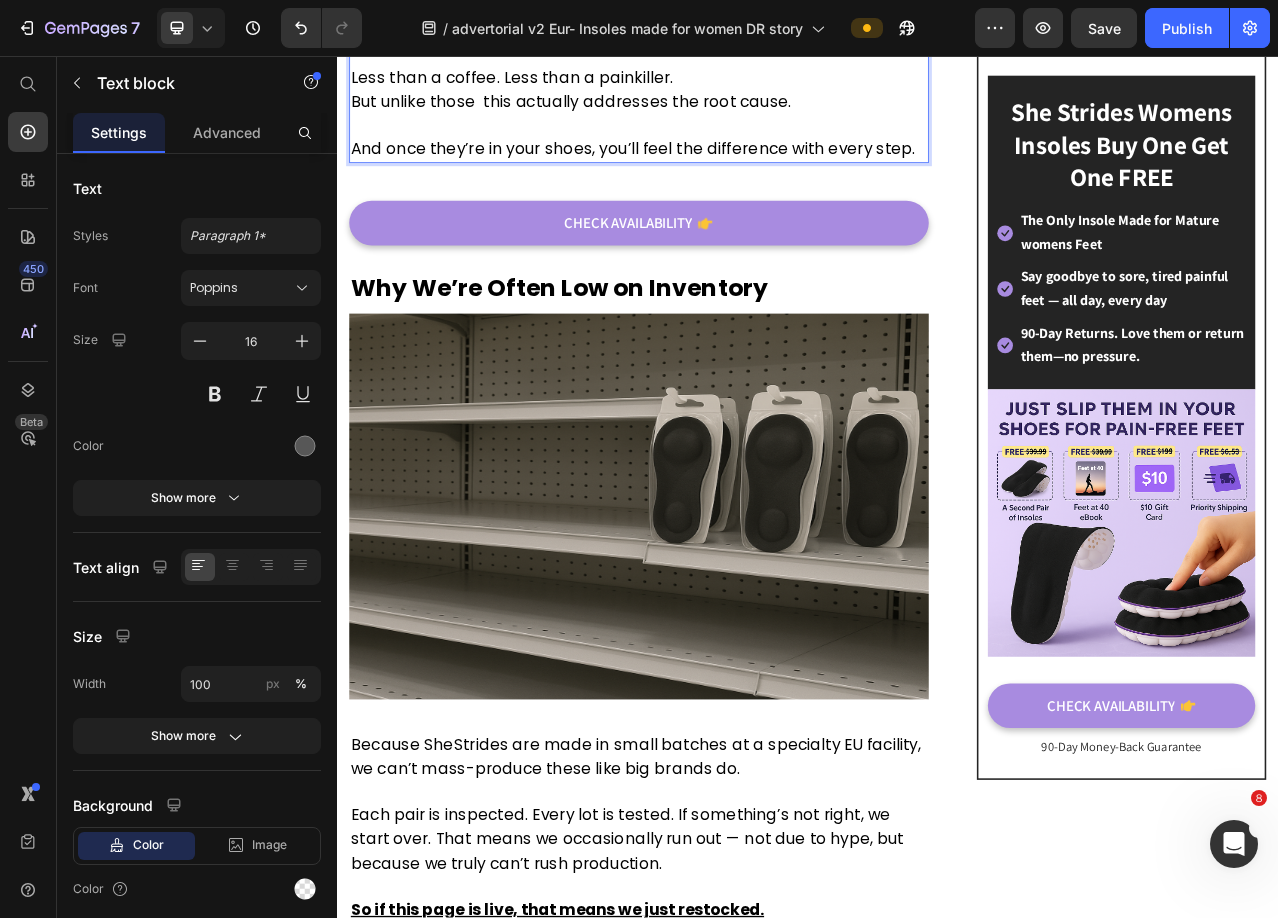 click on "“They’re better than my €400 custom pair,” another told me." at bounding box center [660, -1264] 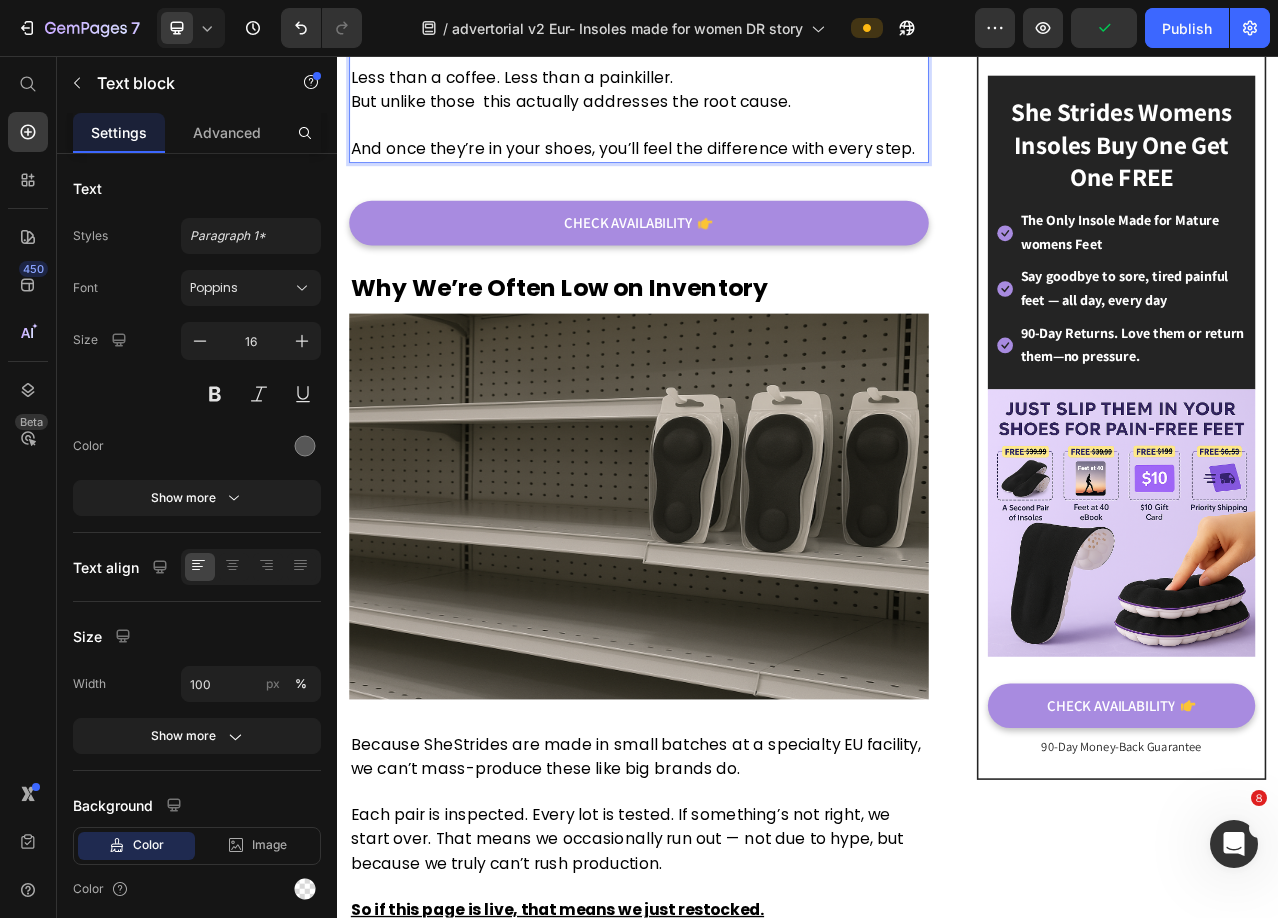 click on "“They’re better than my €400 custom pair,” another told me." at bounding box center (660, -1264) 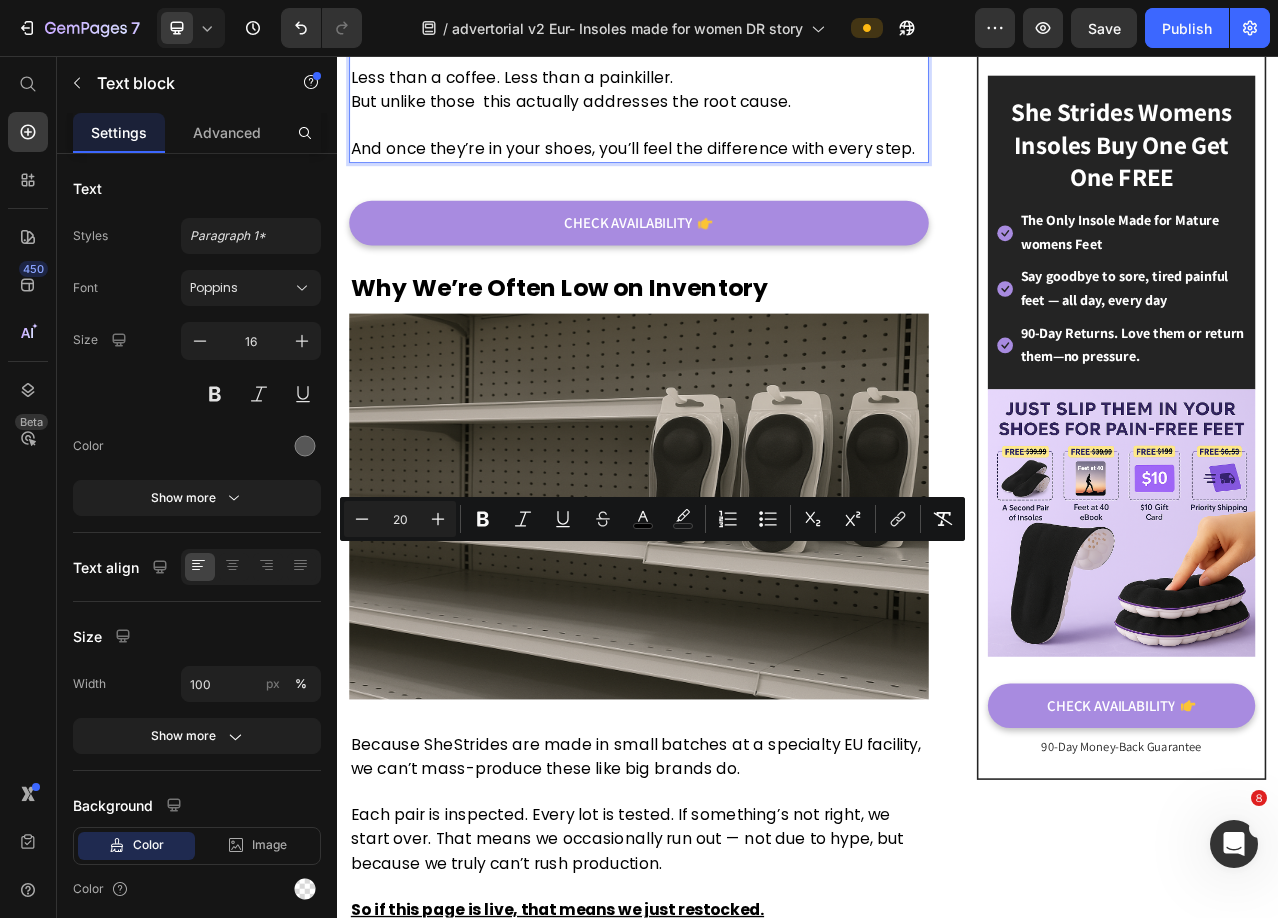 drag, startPoint x: 644, startPoint y: 697, endPoint x: 595, endPoint y: 697, distance: 49 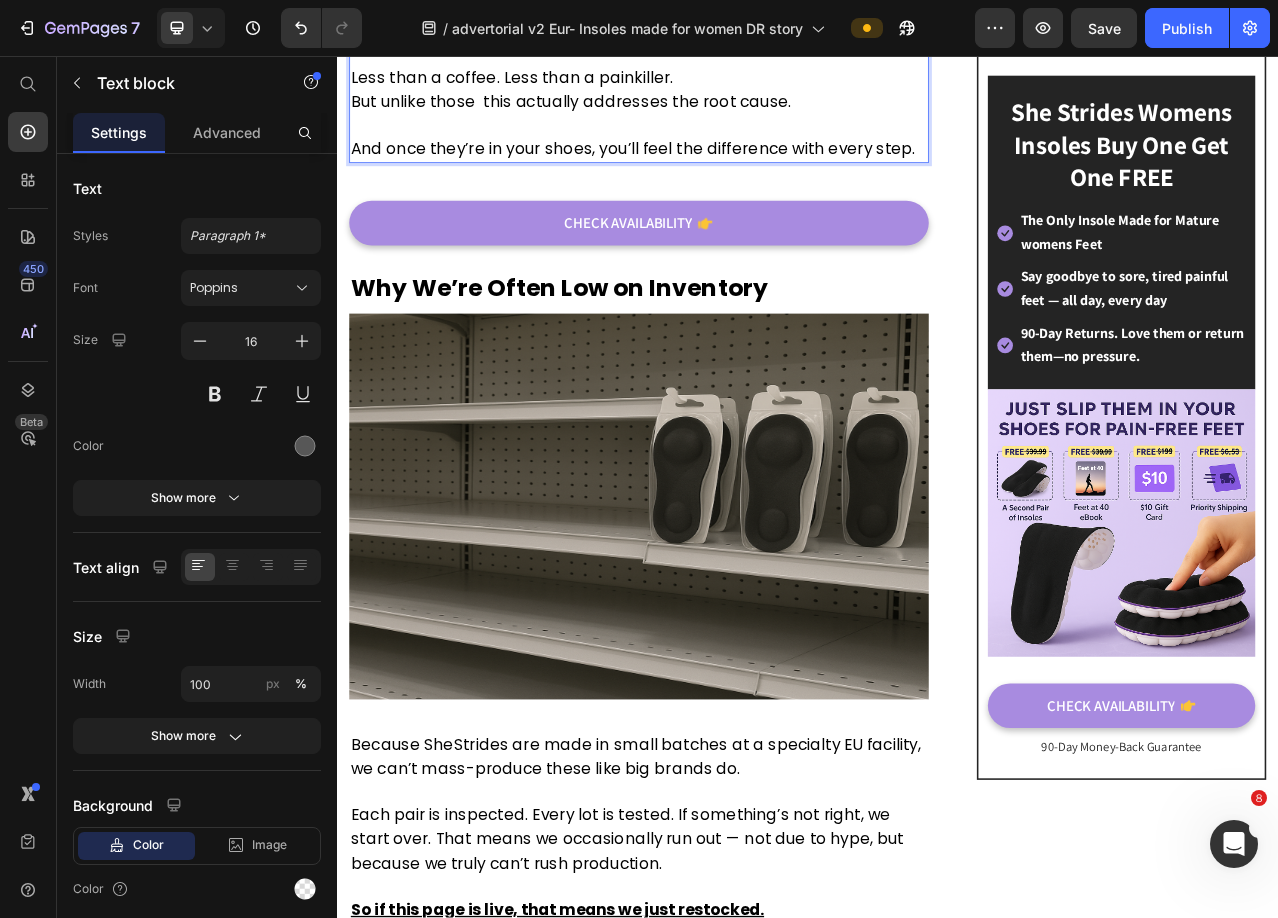 click on "A visit to a podiatrist alone can cost €100." at bounding box center (562, -1145) 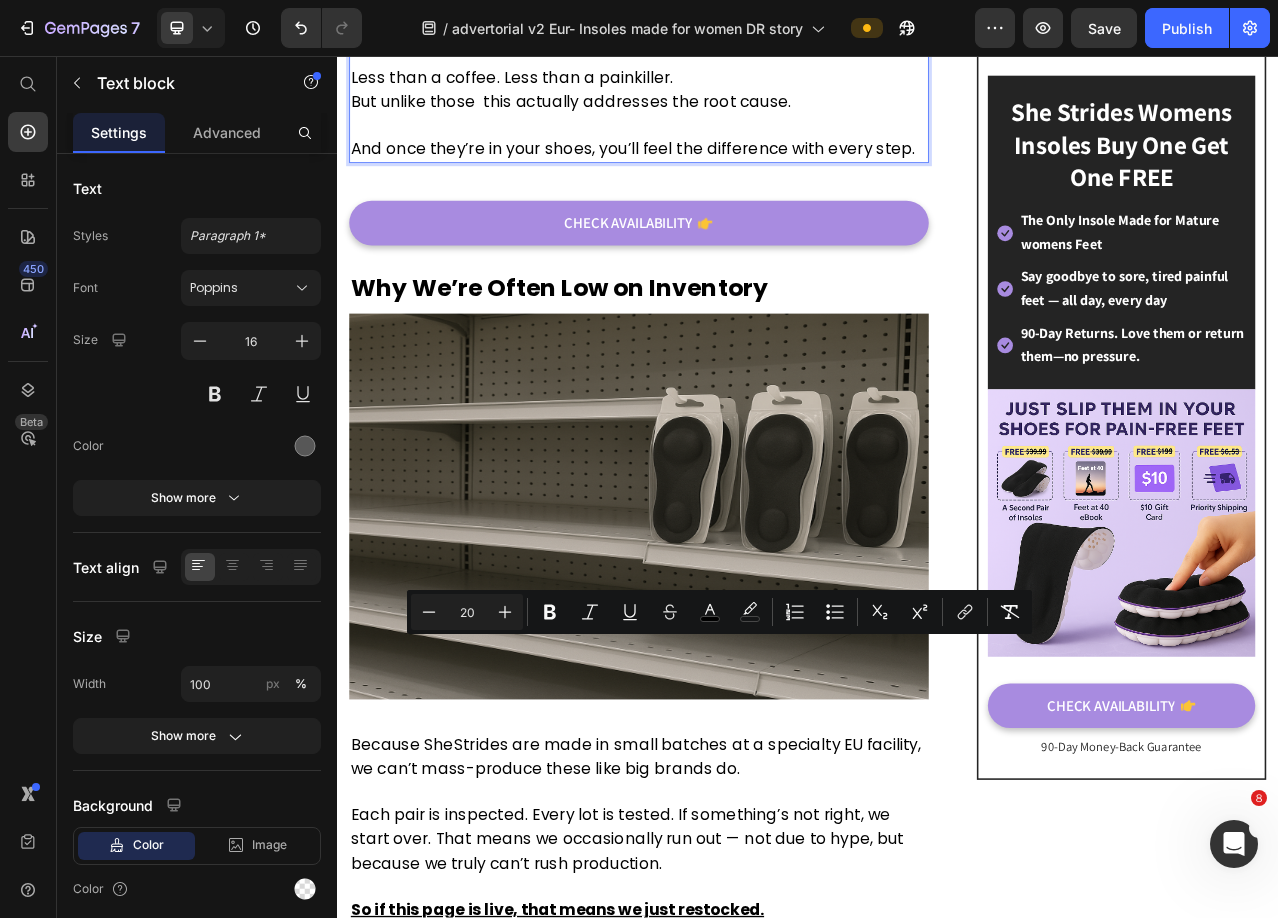 drag, startPoint x: 762, startPoint y: 819, endPoint x: 722, endPoint y: 812, distance: 40.60788 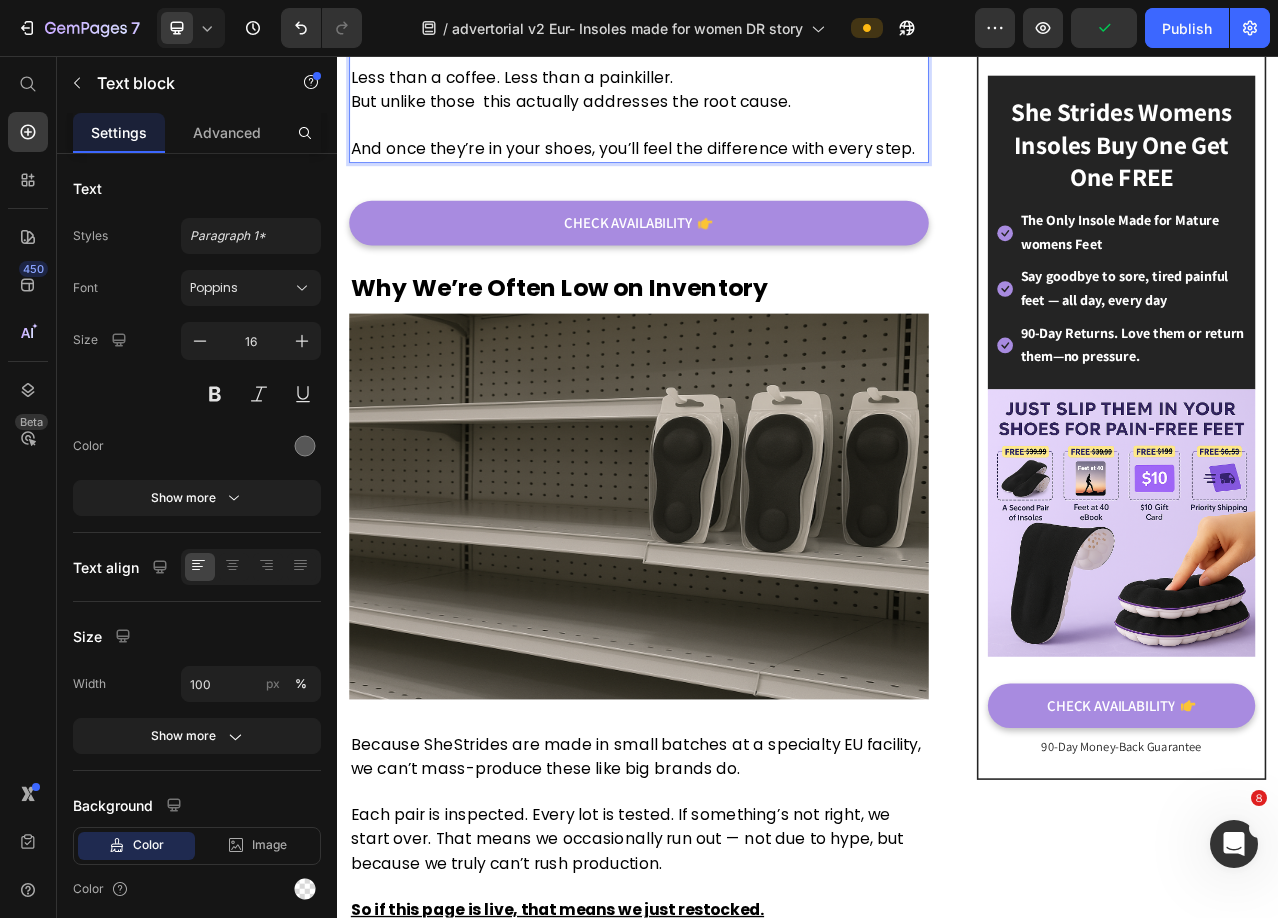 click on "“They’re better than my [PRICE] custom pair,” another told me." at bounding box center [670, -1264] 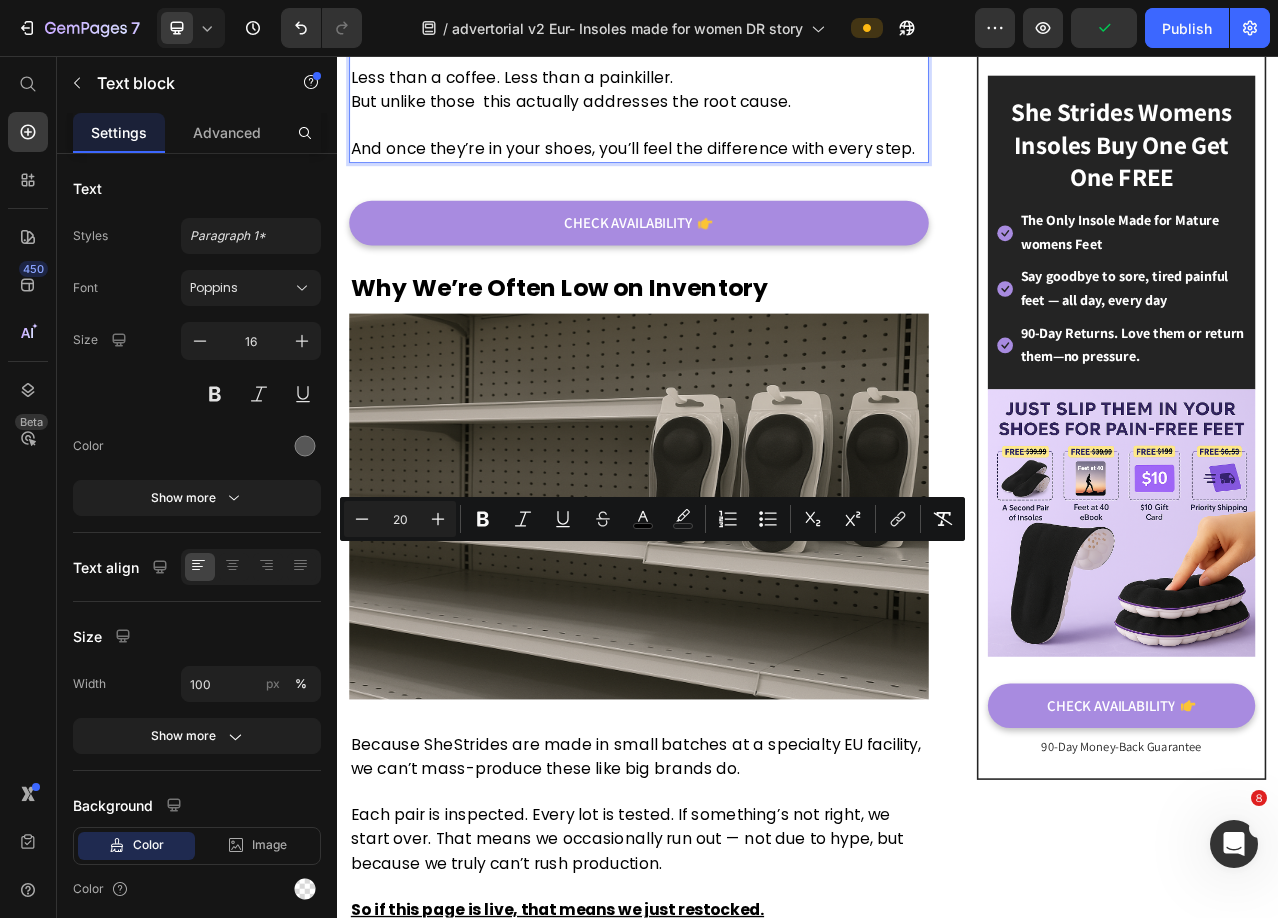 drag, startPoint x: 643, startPoint y: 694, endPoint x: 597, endPoint y: 692, distance: 46.043457 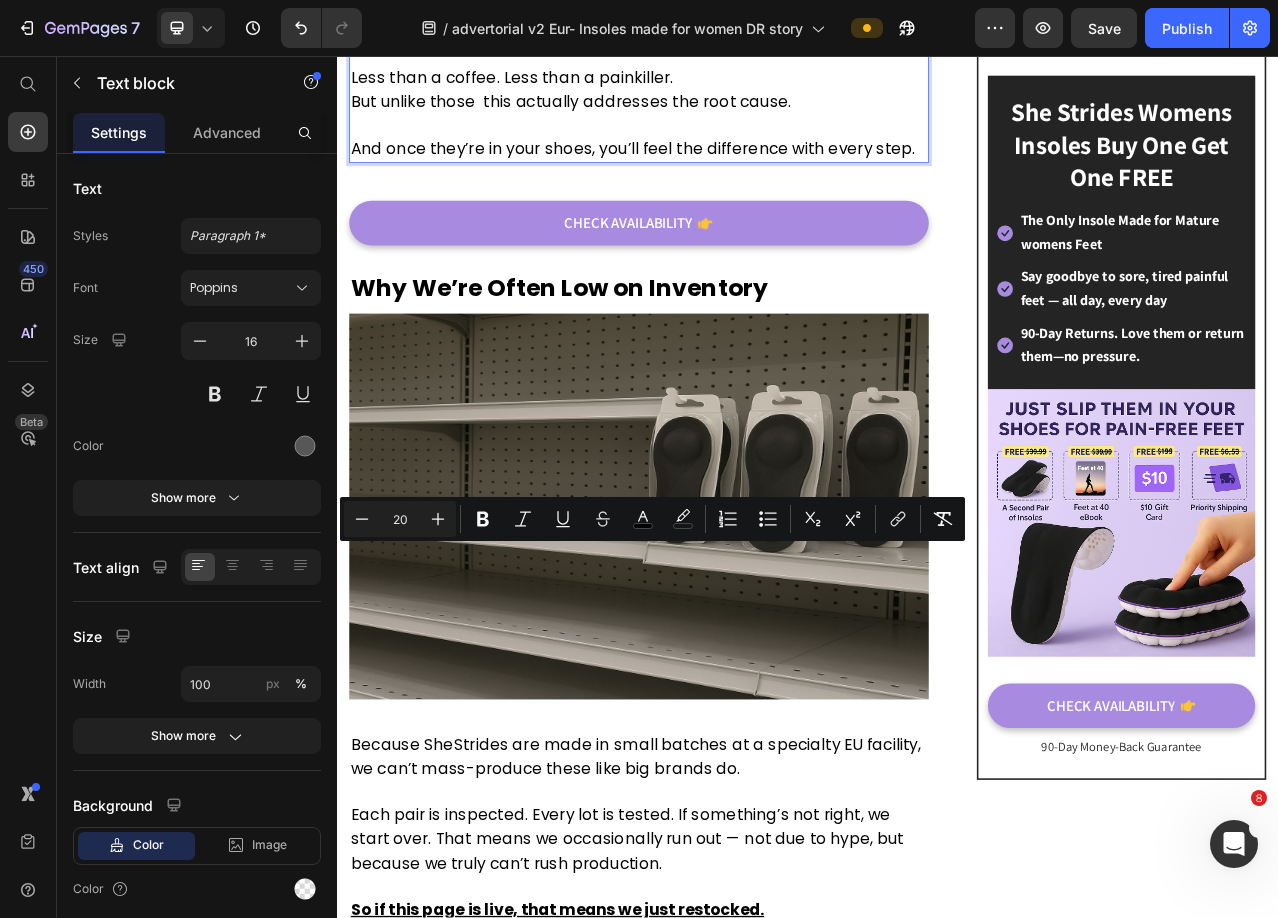click on "A visit to a podiatrist alone can cost €100." at bounding box center (562, -1145) 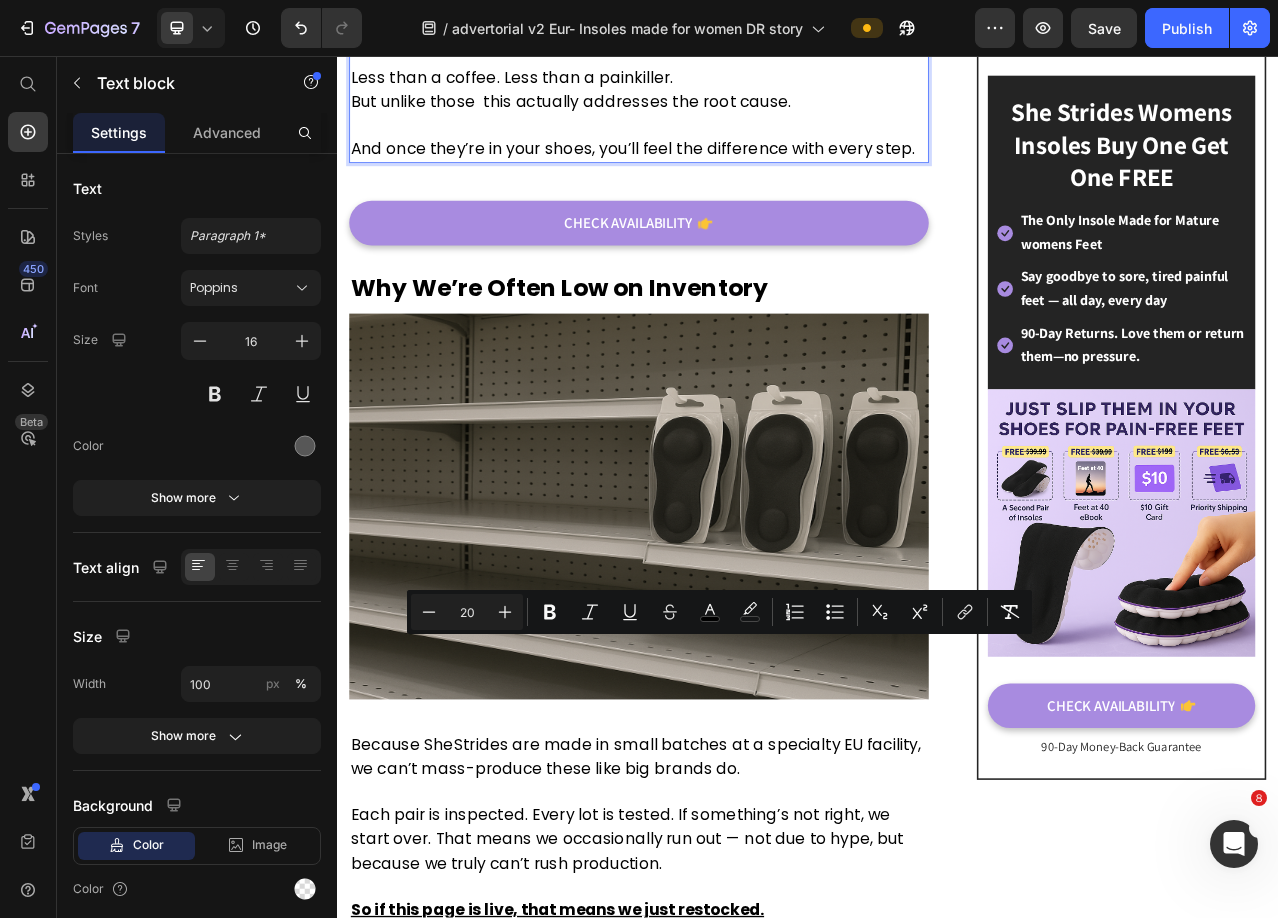drag, startPoint x: 764, startPoint y: 822, endPoint x: 720, endPoint y: 823, distance: 44.011364 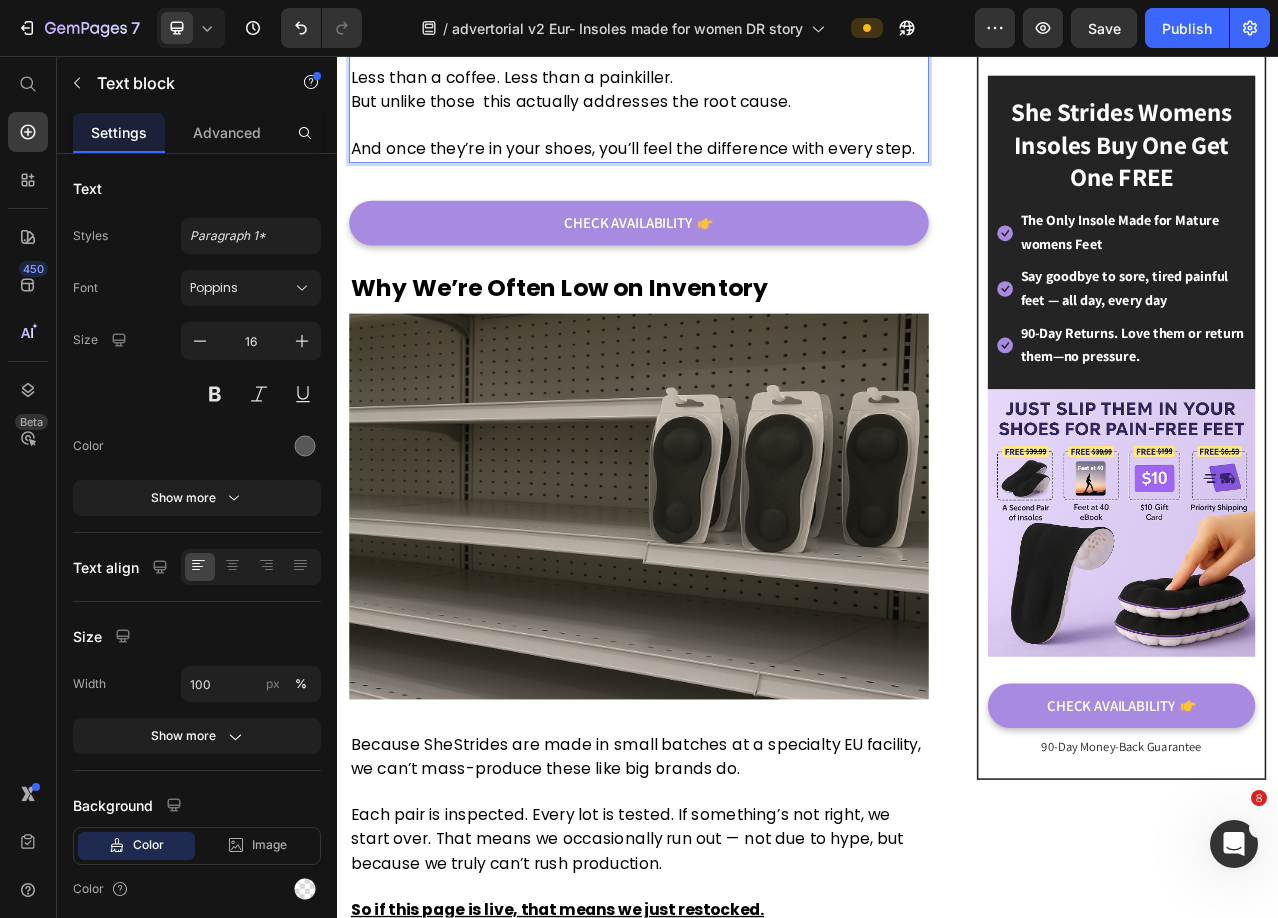 click on "Custom orthotics? Anywhere from €186 to €465." at bounding box center (598, -1085) 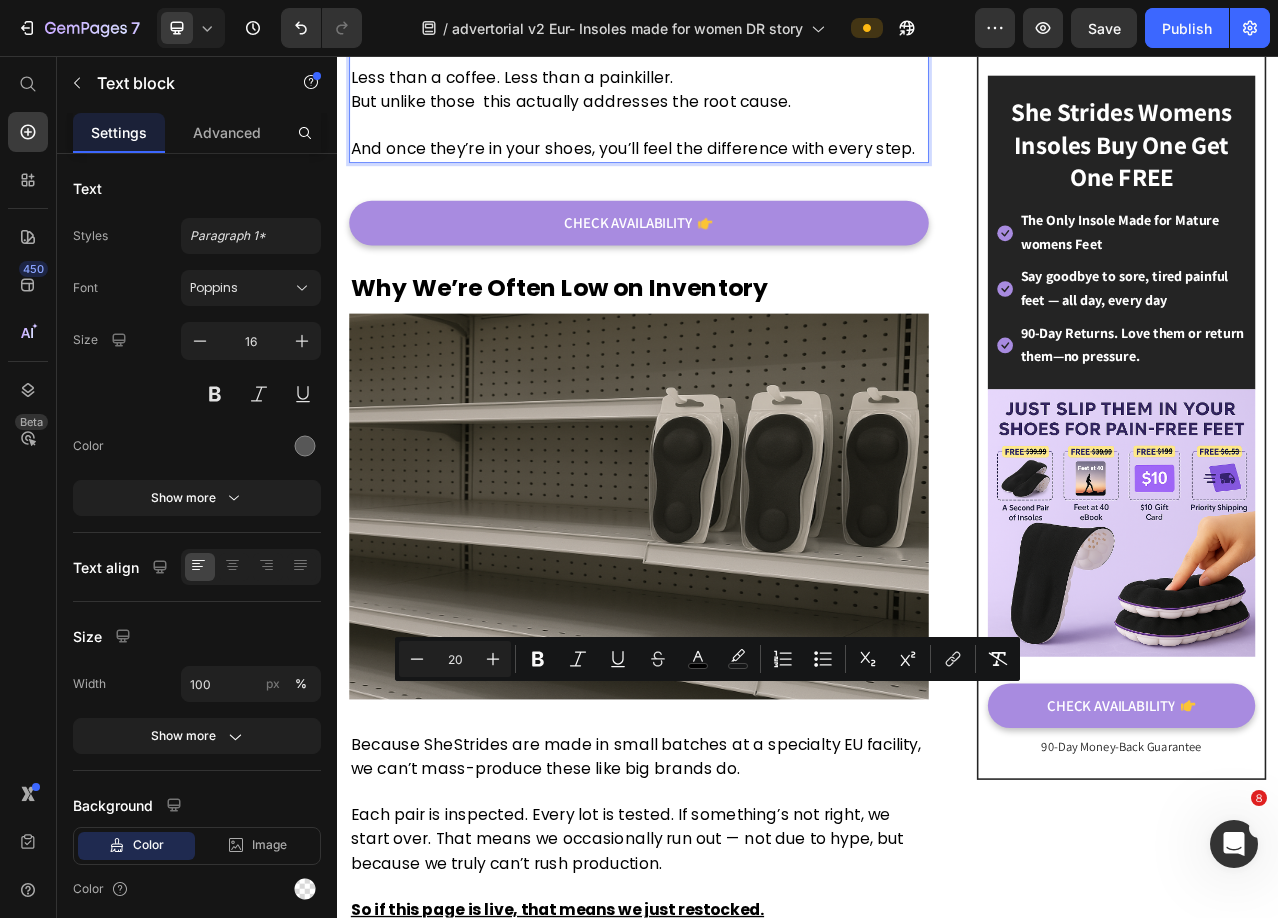 drag, startPoint x: 746, startPoint y: 879, endPoint x: 705, endPoint y: 879, distance: 41 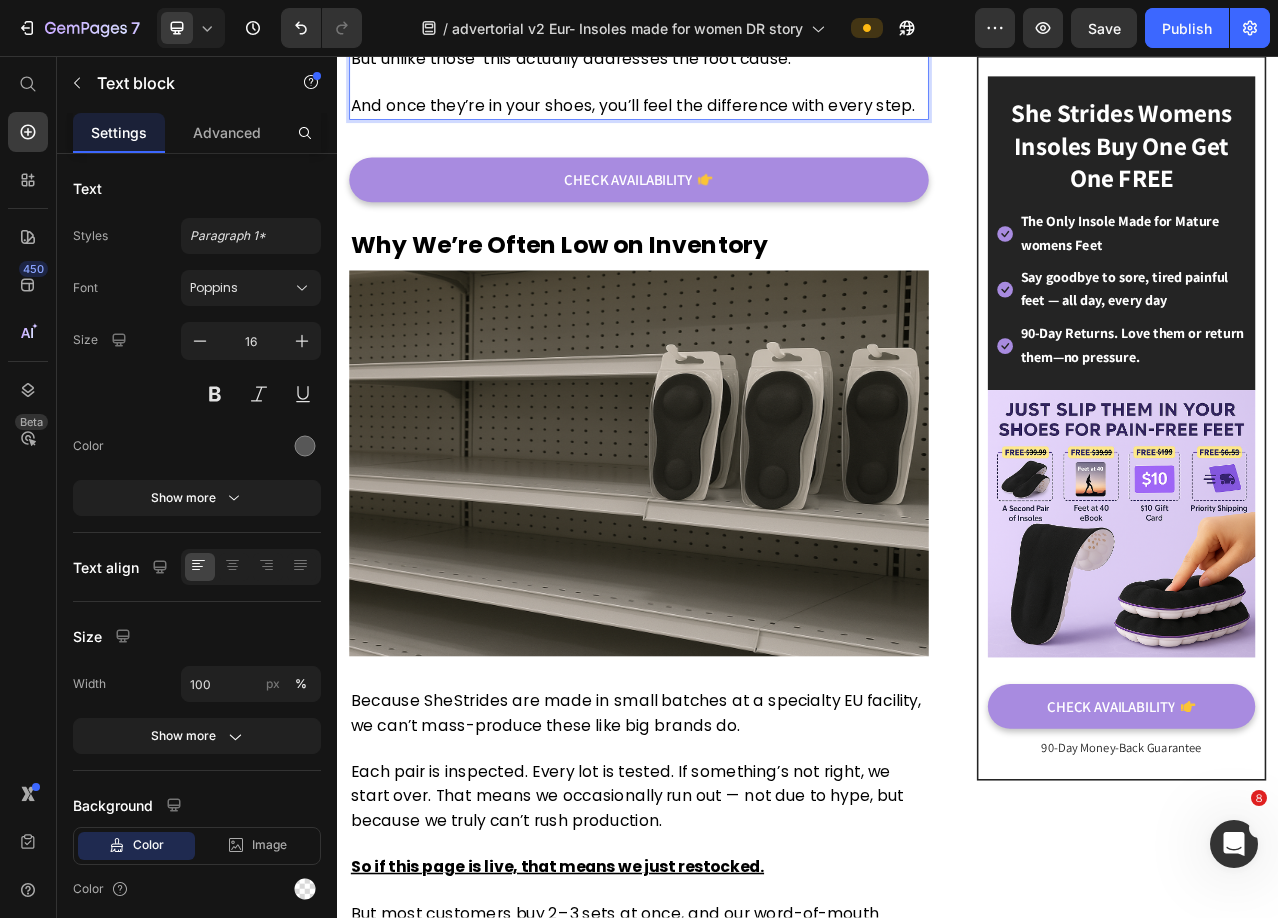 scroll, scrollTop: 6600, scrollLeft: 0, axis: vertical 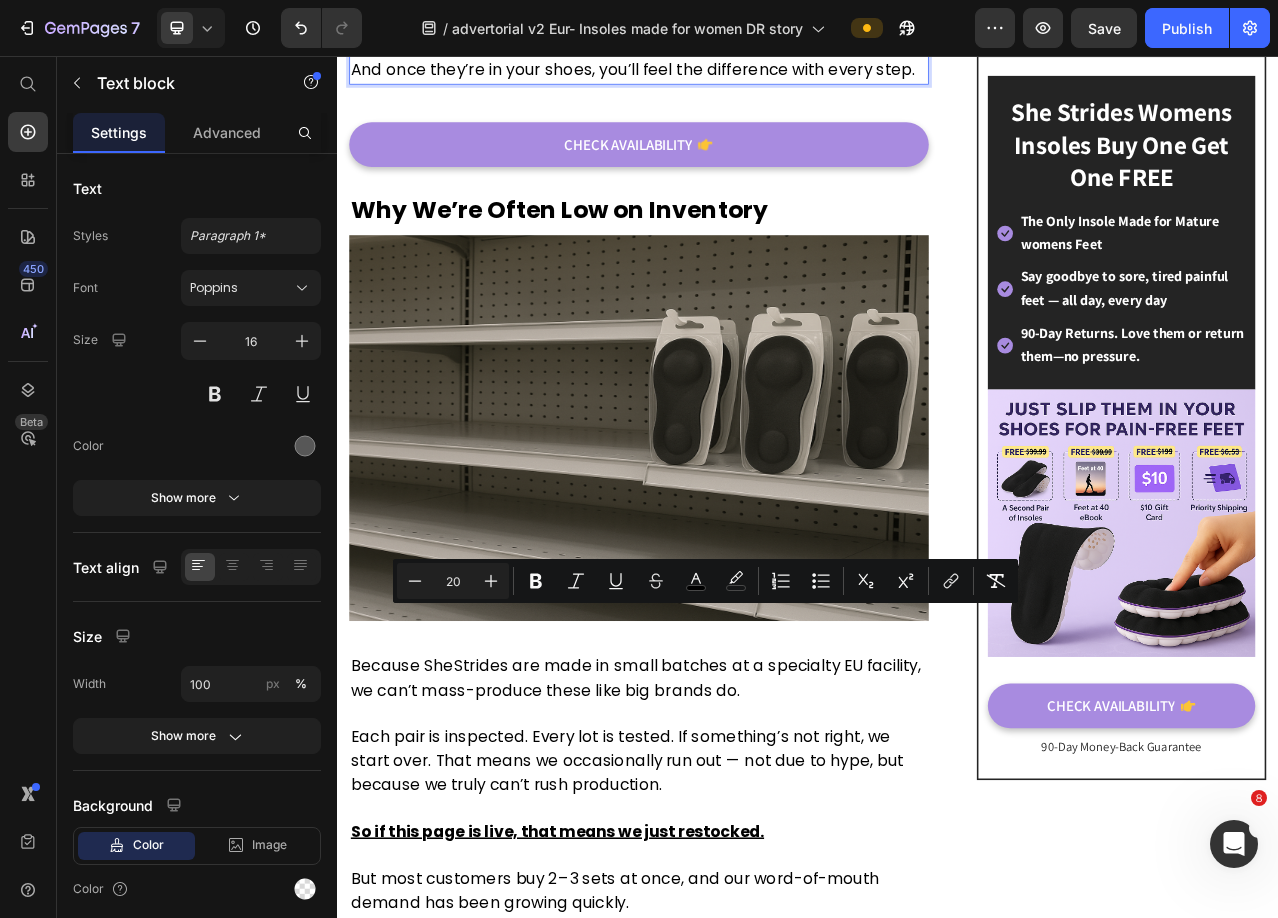 drag, startPoint x: 742, startPoint y: 765, endPoint x: 887, endPoint y: 791, distance: 147.31259 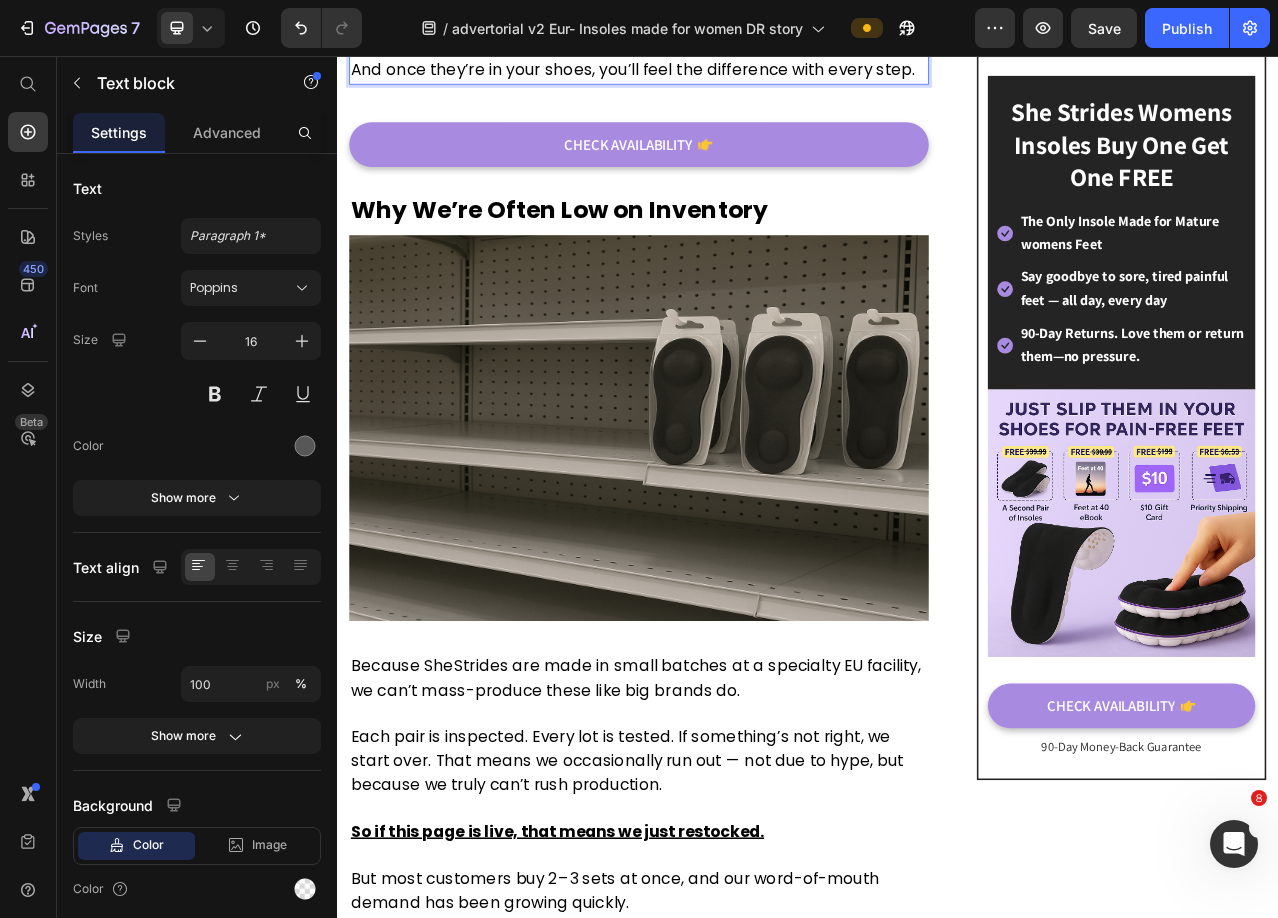 click on "Custom orthotics? Anywhere from [PRICE] to [PRICE]." at bounding box center (721, -1198) 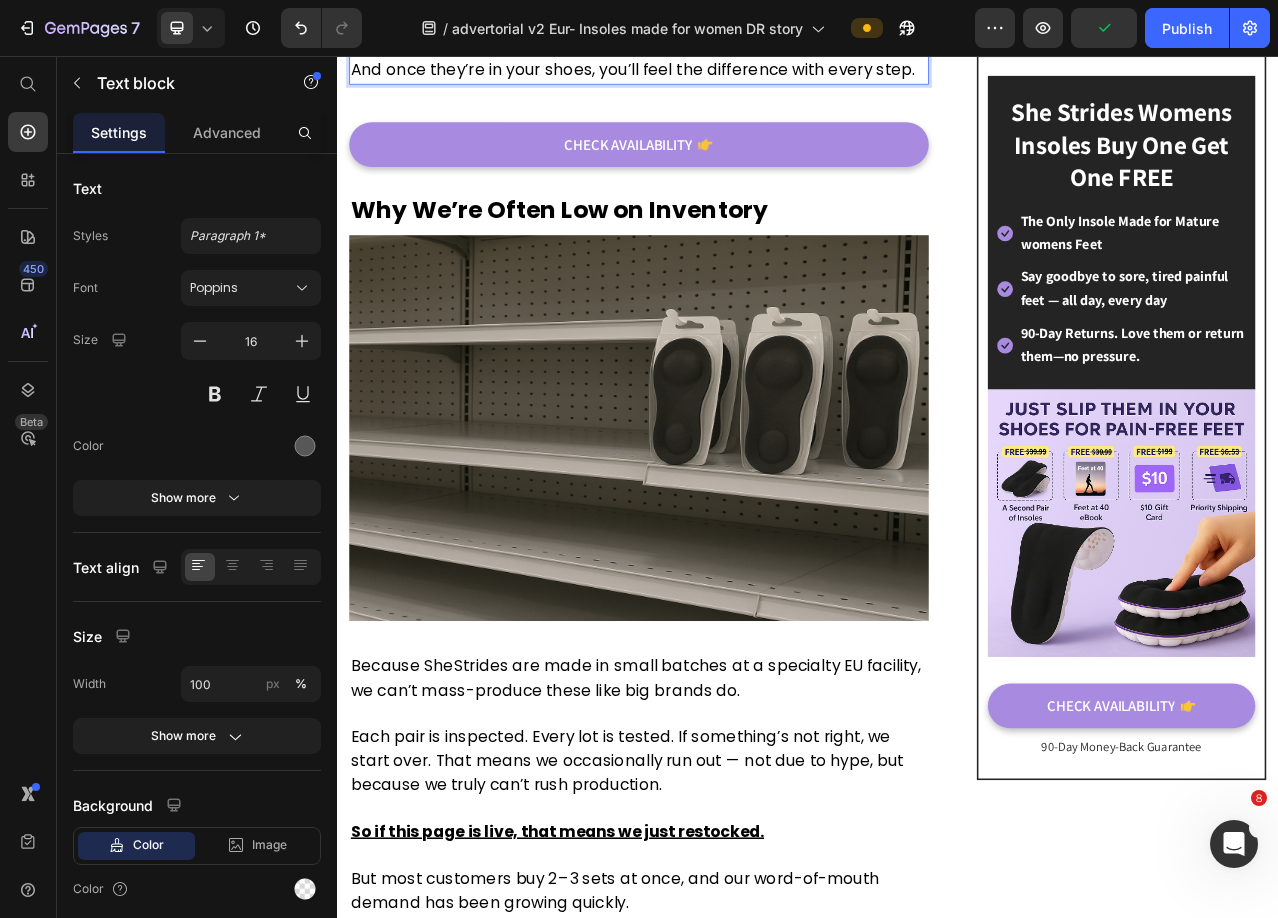 drag, startPoint x: 844, startPoint y: 772, endPoint x: 778, endPoint y: 770, distance: 66.0303 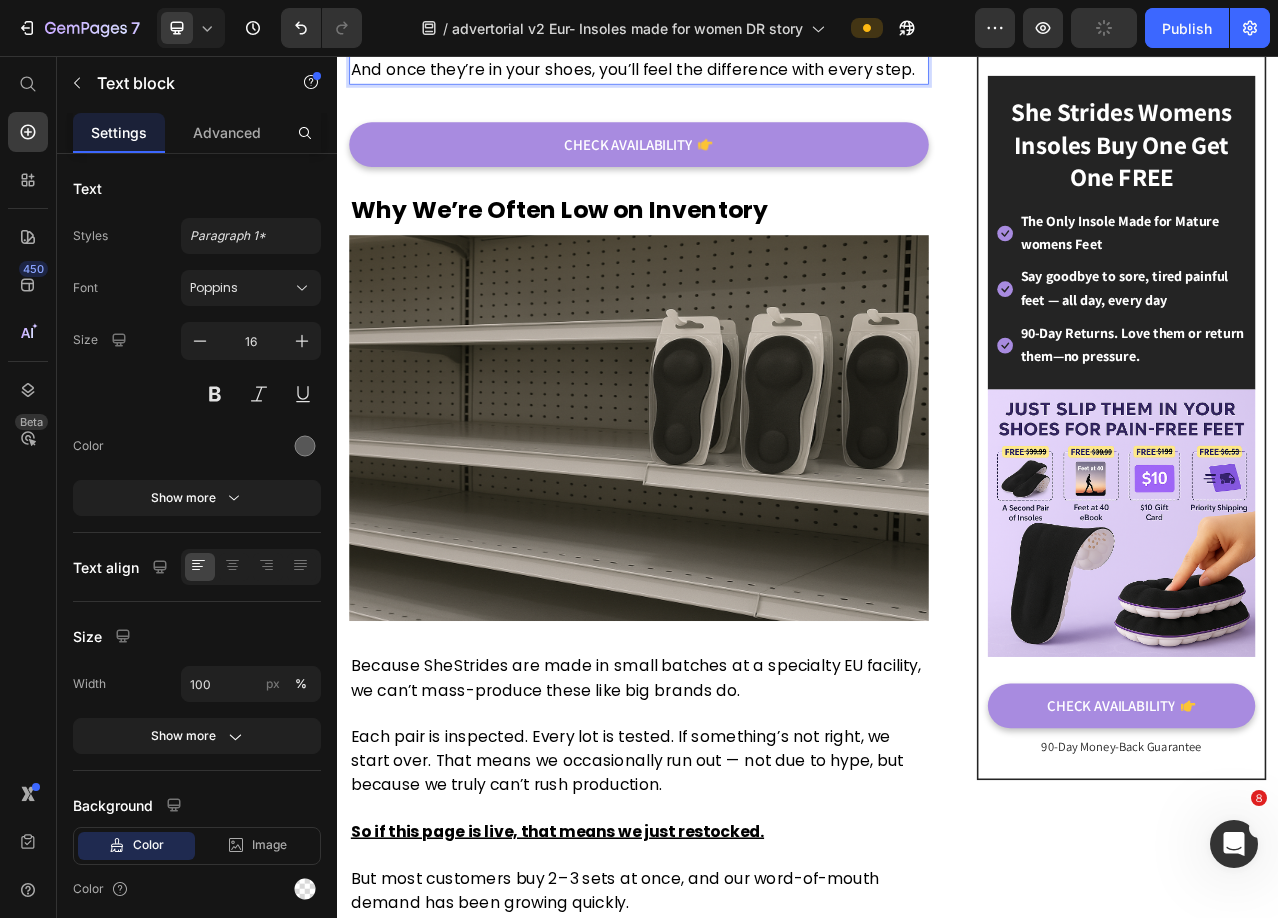 click on "Even the "budget" options — like specialty shoes — still set you back over €200, and often don’t last." at bounding box center (719, -1111) 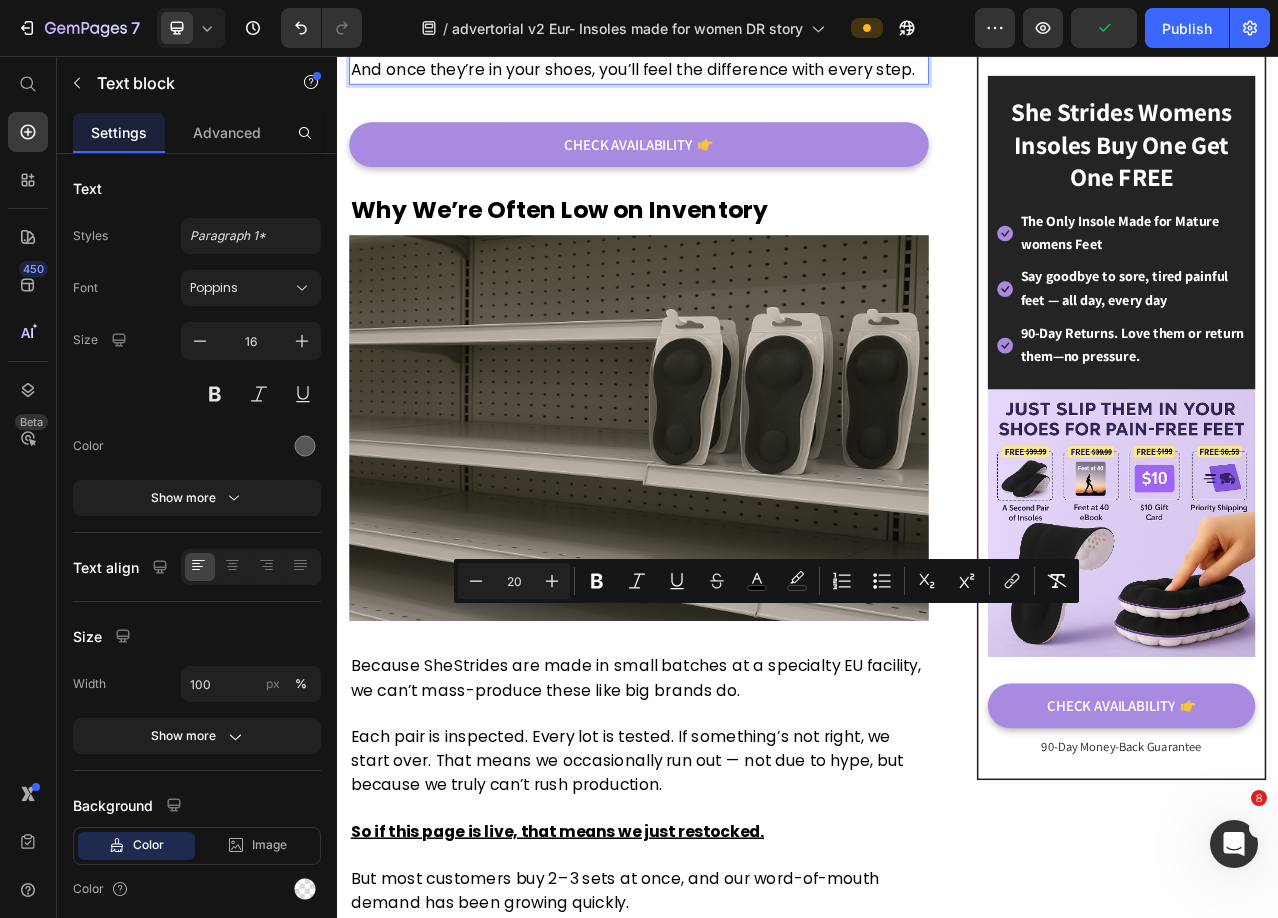 drag, startPoint x: 826, startPoint y: 772, endPoint x: 776, endPoint y: 772, distance: 50 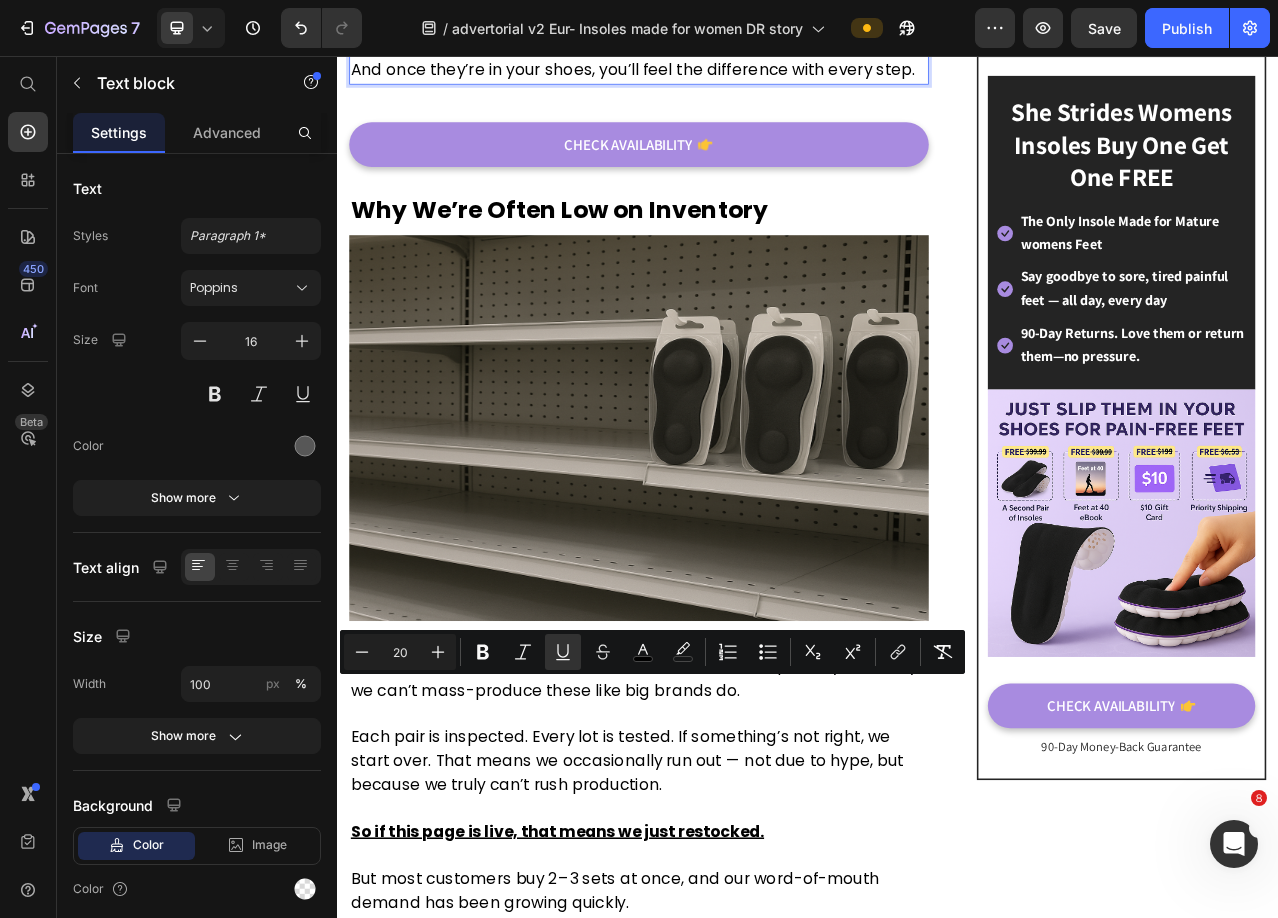 drag, startPoint x: 407, startPoint y: 864, endPoint x: 359, endPoint y: 863, distance: 48.010414 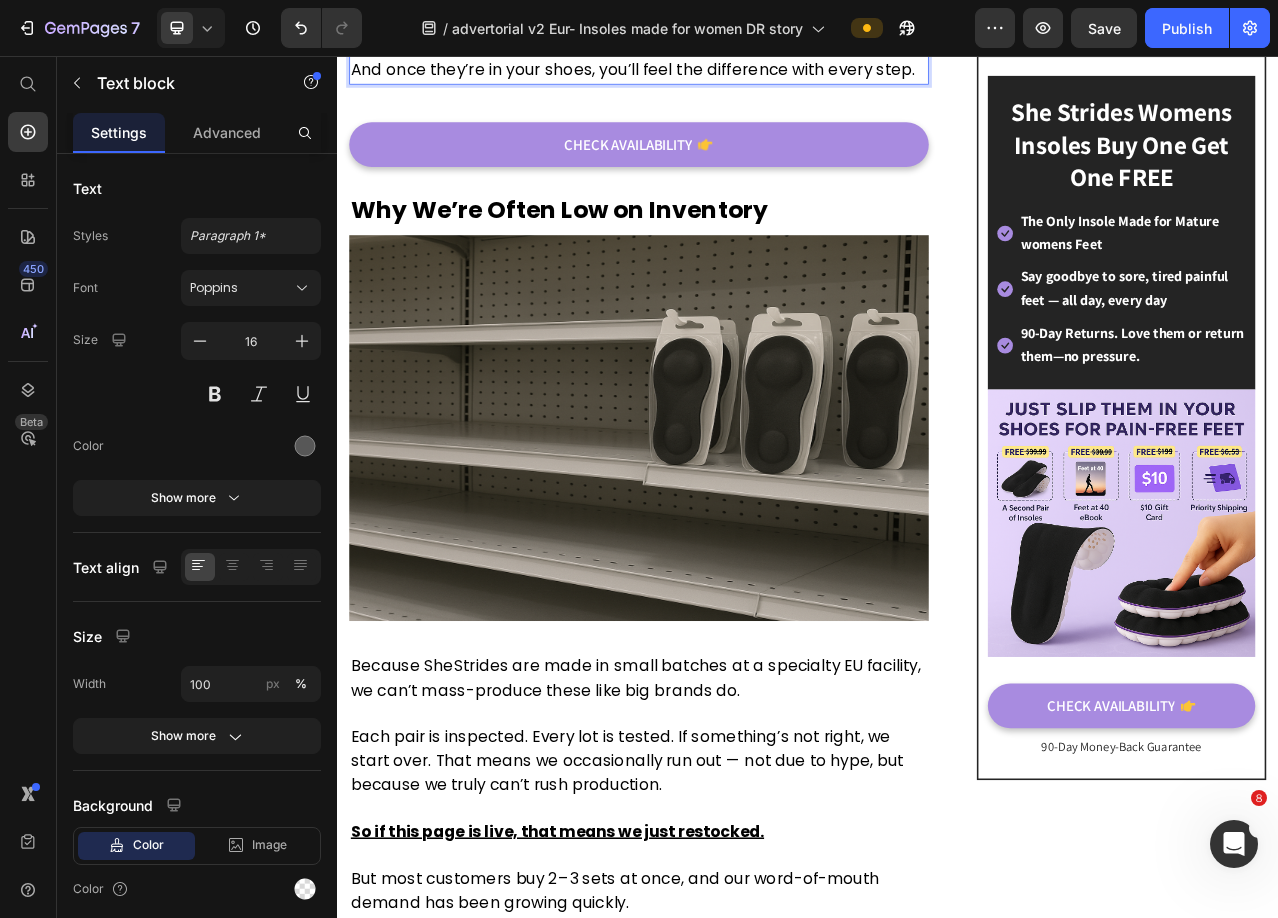 click on "Even the "budget" options — like specialty shoes — still set you back over  £300 , and often don’t last." at bounding box center (694, -1111) 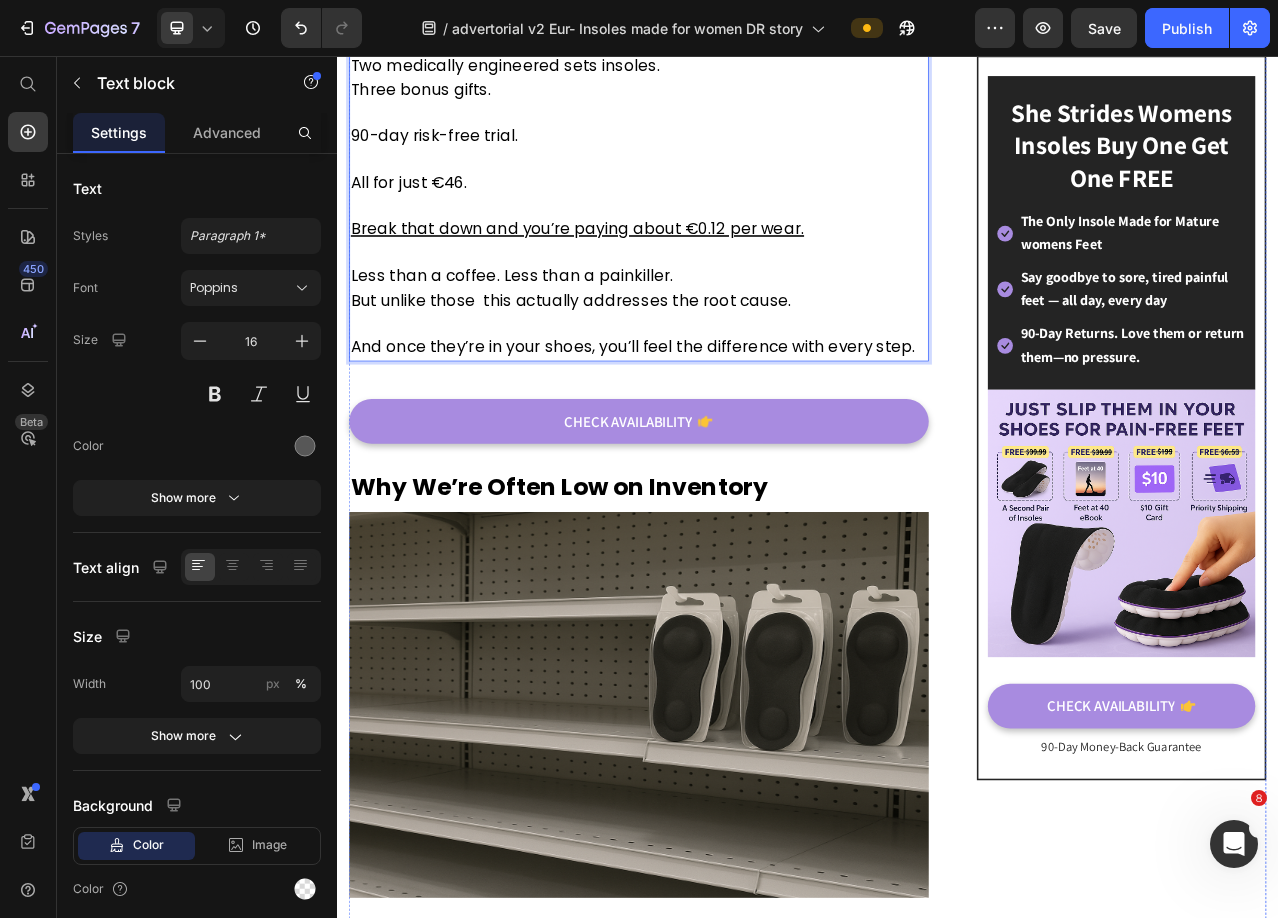 scroll, scrollTop: 6100, scrollLeft: 0, axis: vertical 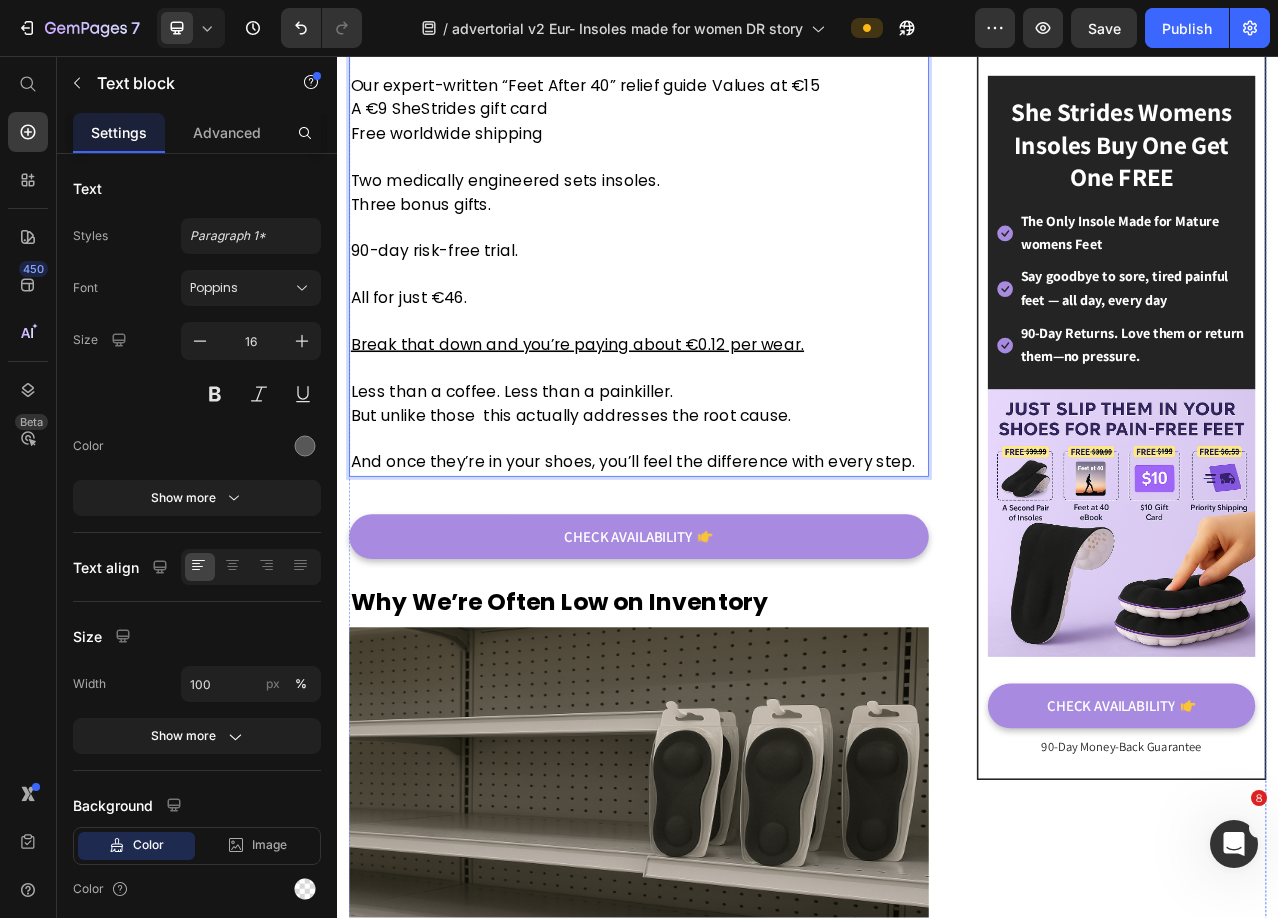 click on "Why Just [PRICE]? (And Why This Price maybe gone in 24 hours)" at bounding box center [714, -1061] 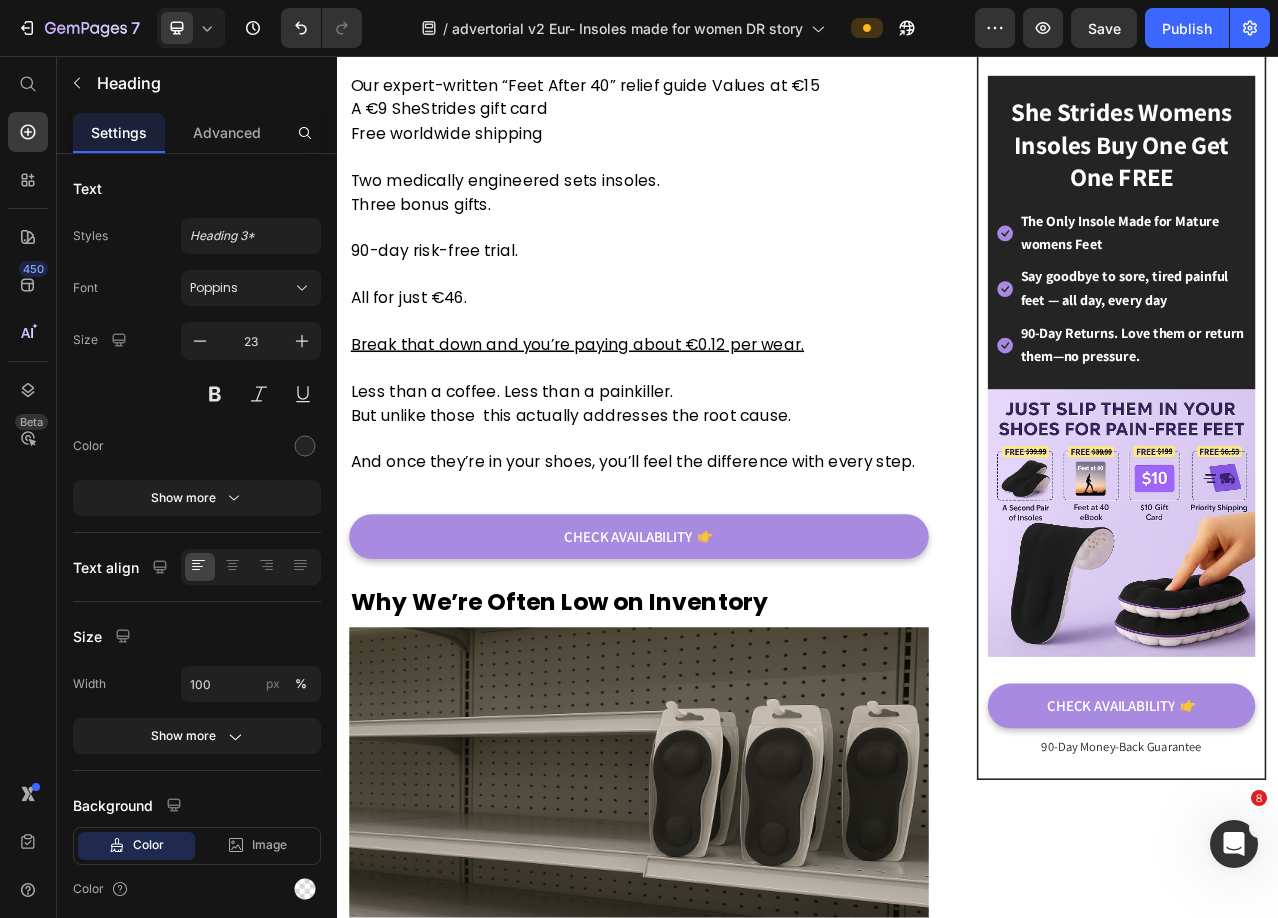 click on "Why Just [PRICE]? (And Why This Price maybe gone in 24 hours)" at bounding box center (714, -1061) 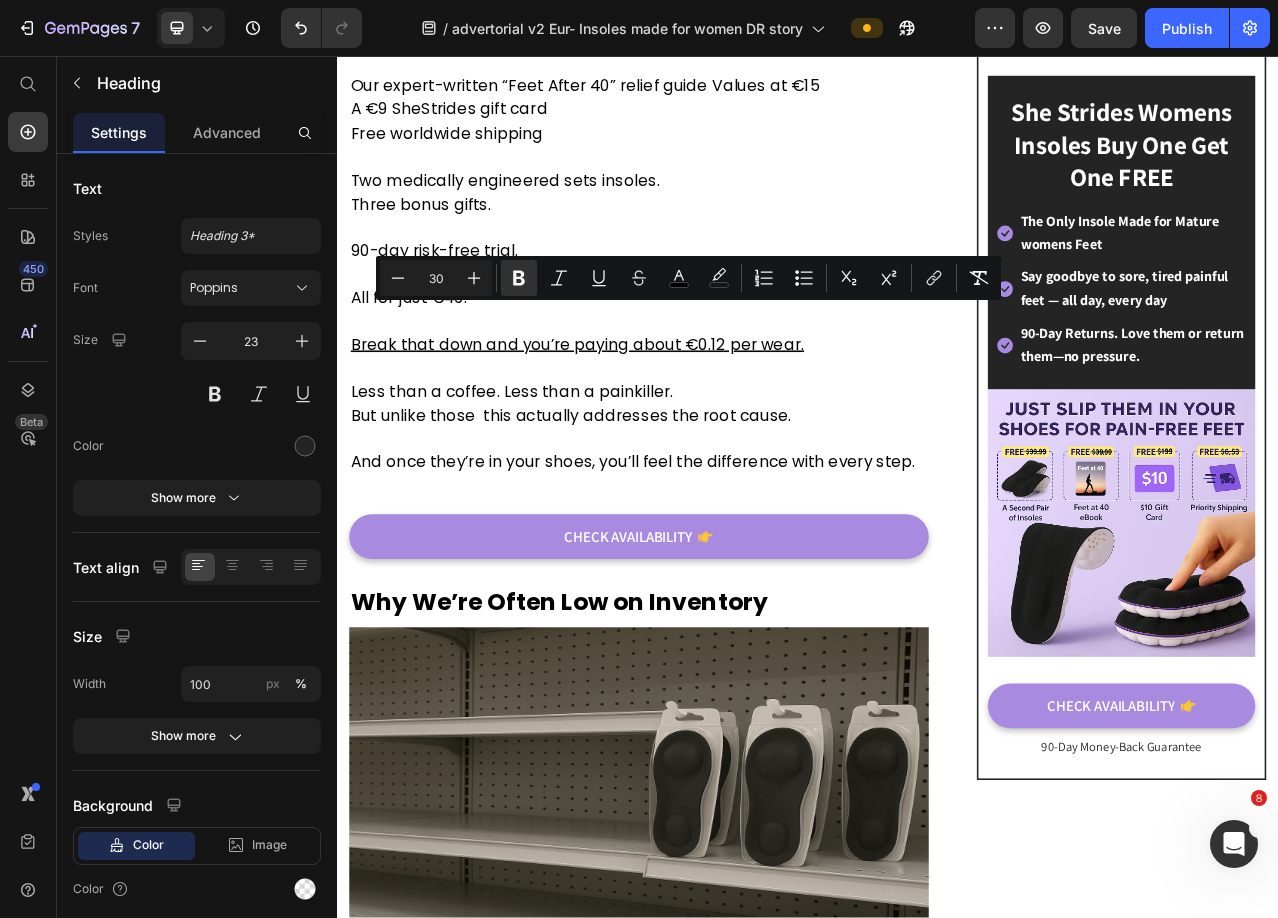 click on "Why Just [PRICE]? (And Why This Price maybe gone in 24 hours)" at bounding box center (714, -1061) 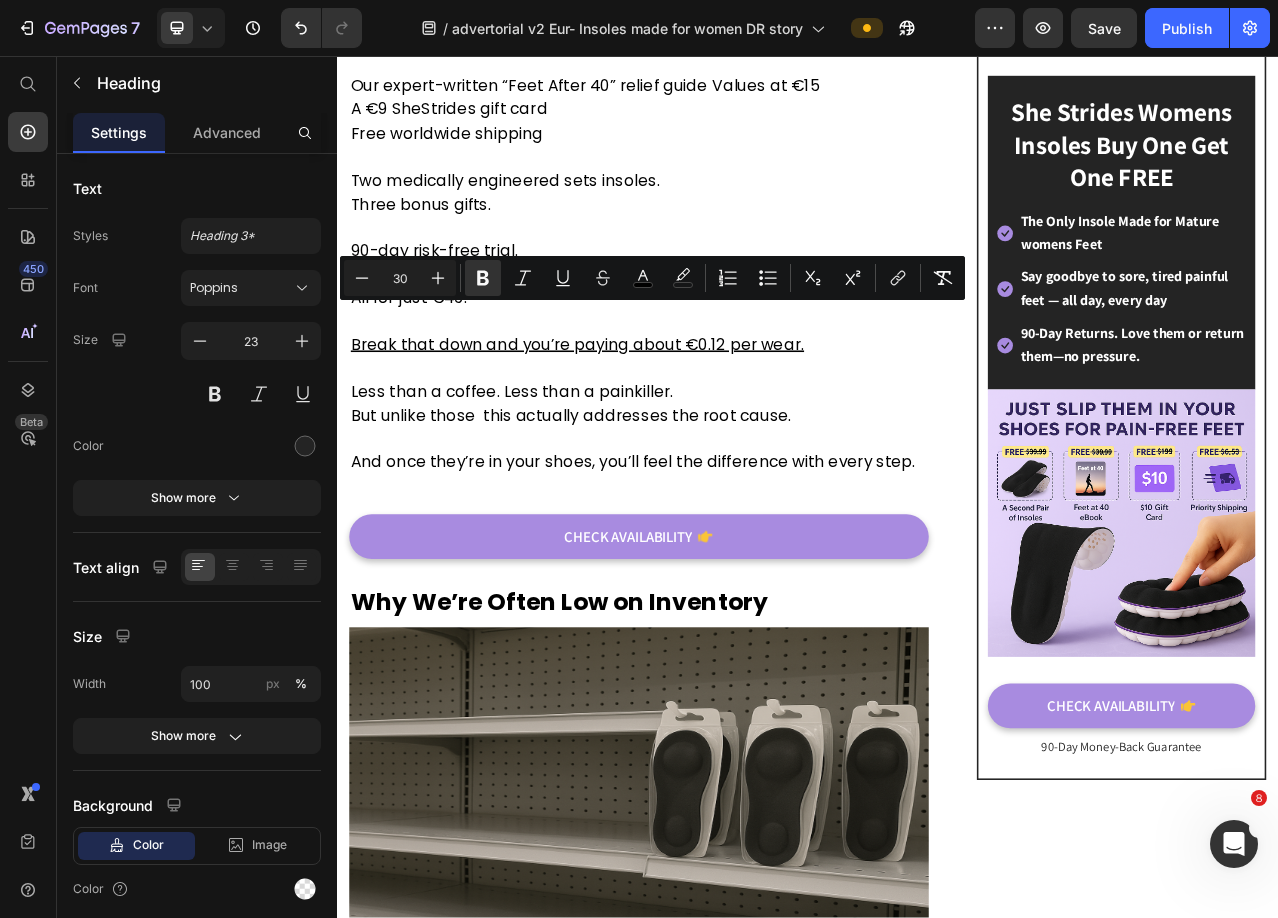 click on "Why Just [PRICE]? (And Why This Price maybe gone in 24 hours)" at bounding box center [714, -1061] 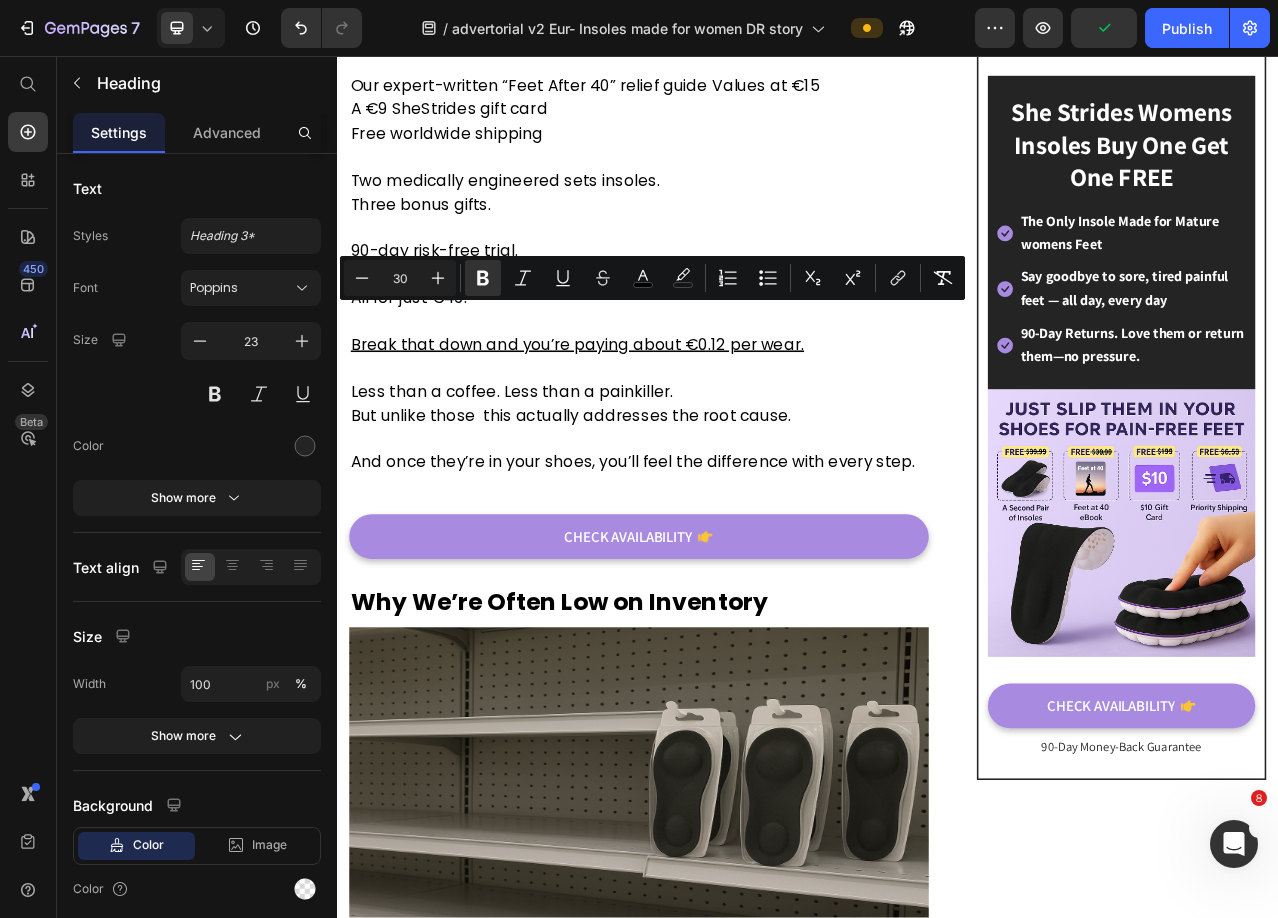 drag, startPoint x: 612, startPoint y: 397, endPoint x: 509, endPoint y: 386, distance: 103.58572 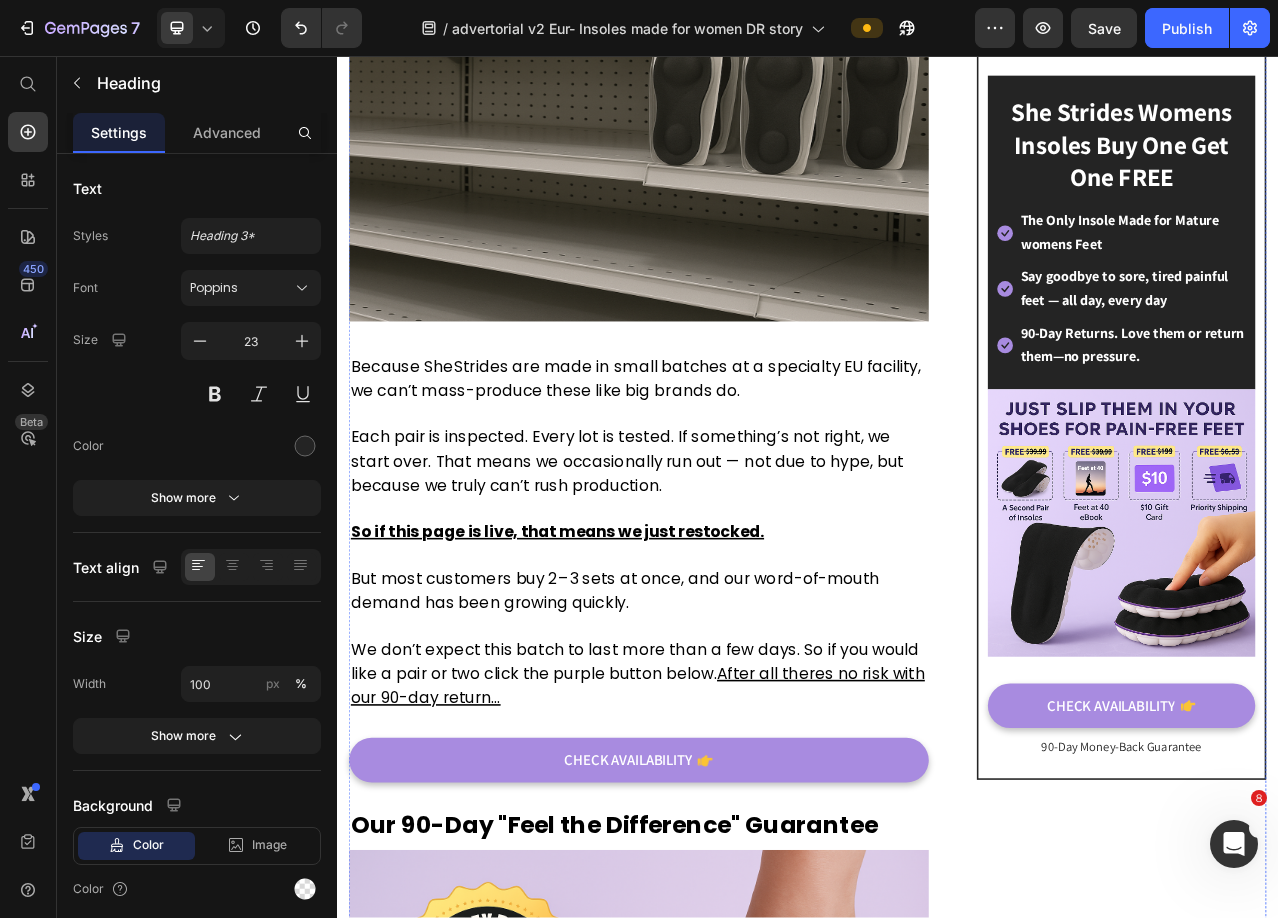 scroll, scrollTop: 7000, scrollLeft: 0, axis: vertical 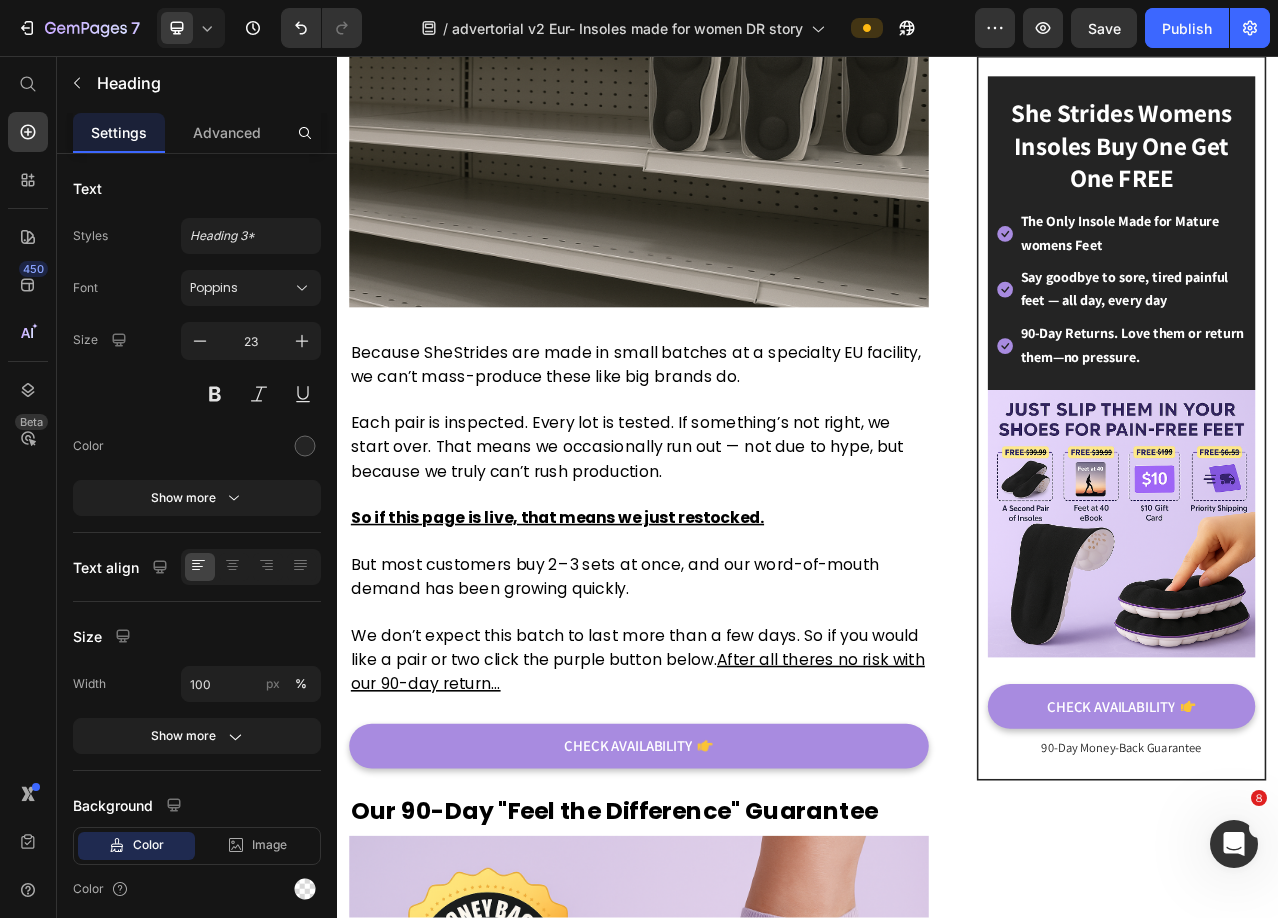 click on "That’s why we priced them at just €46." at bounding box center [548, -1195] 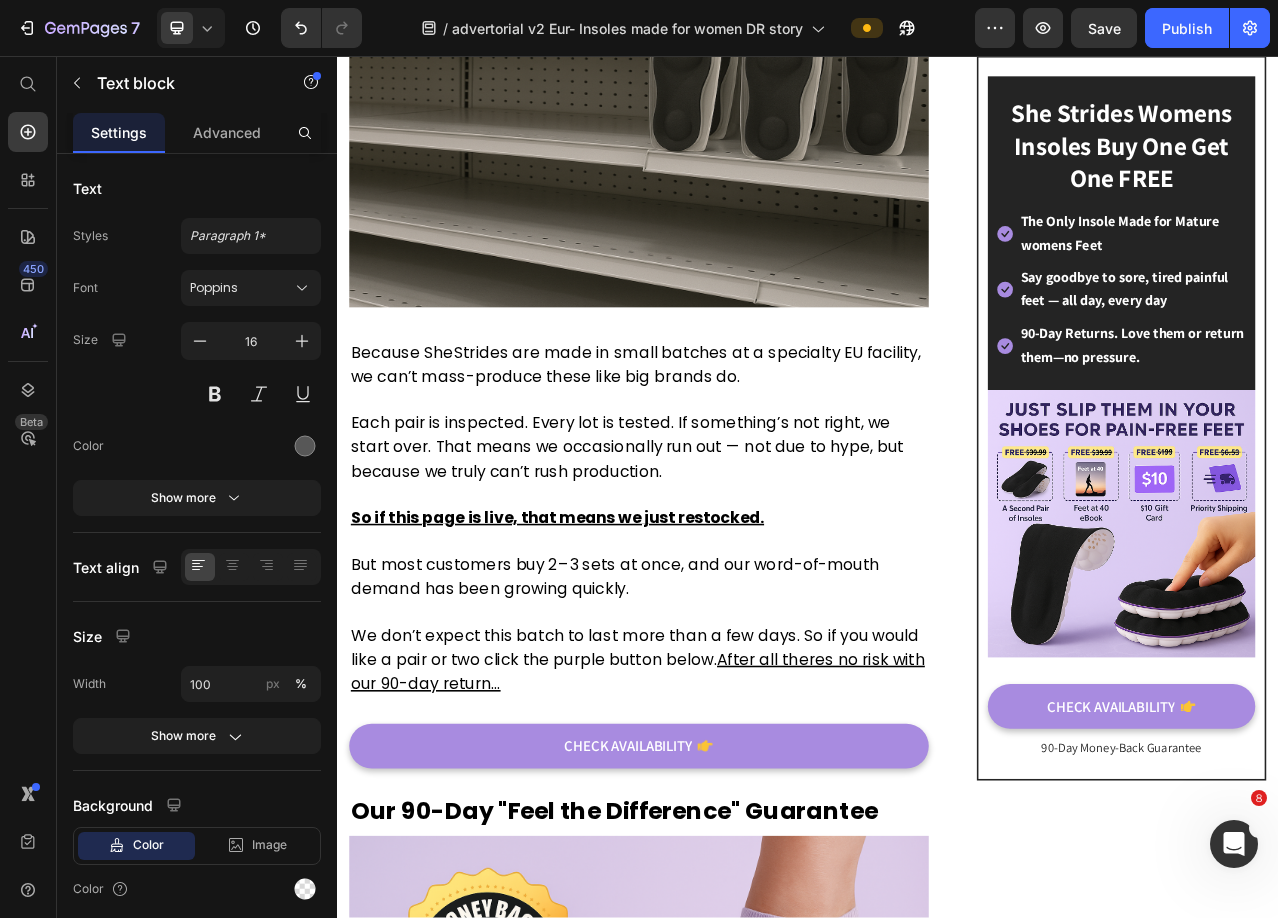 click on "That’s why we priced them at just €46." at bounding box center [721, -1194] 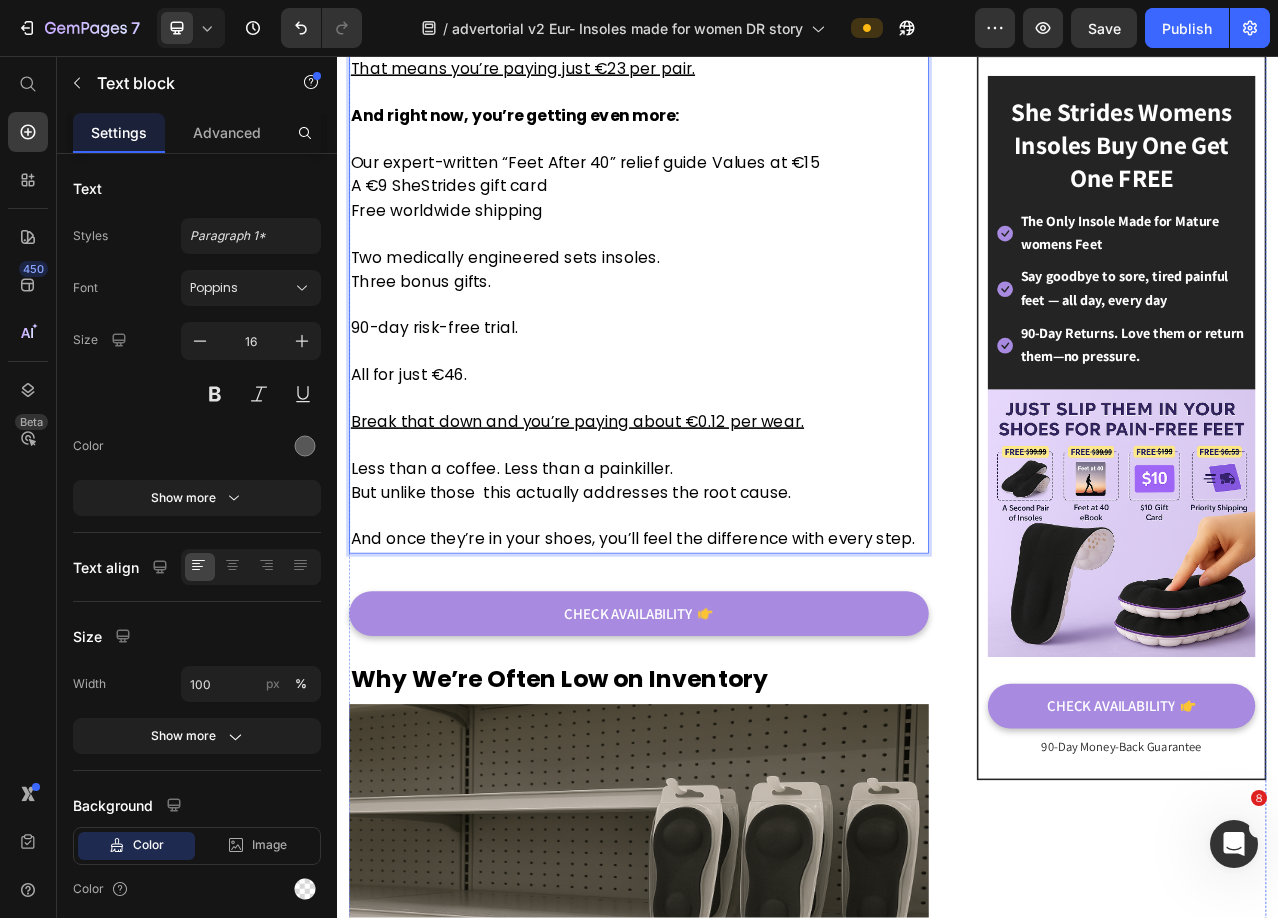 scroll, scrollTop: 6000, scrollLeft: 0, axis: vertical 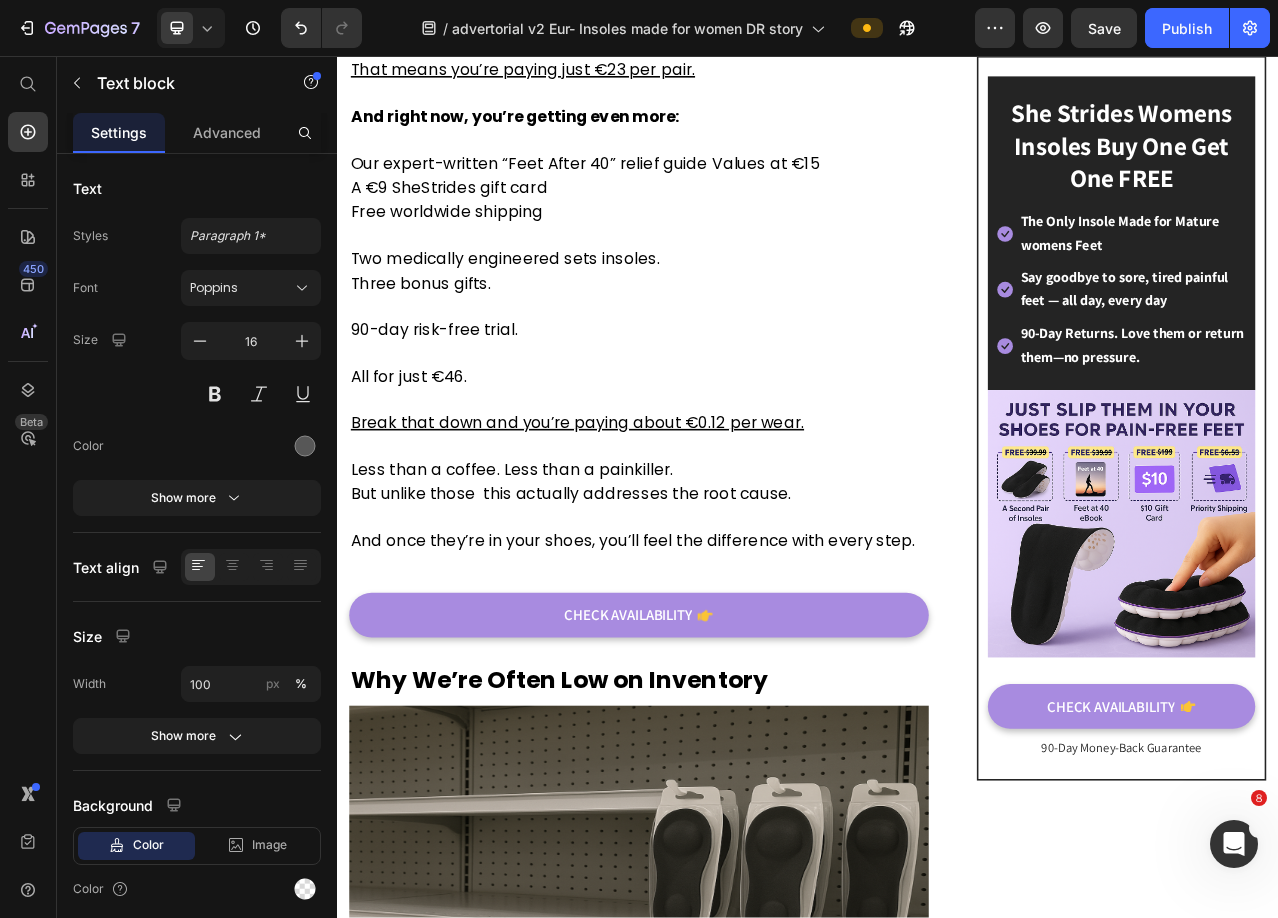 click on "how can something this effective cost just [PRICE]?" at bounding box center (821, -1139) 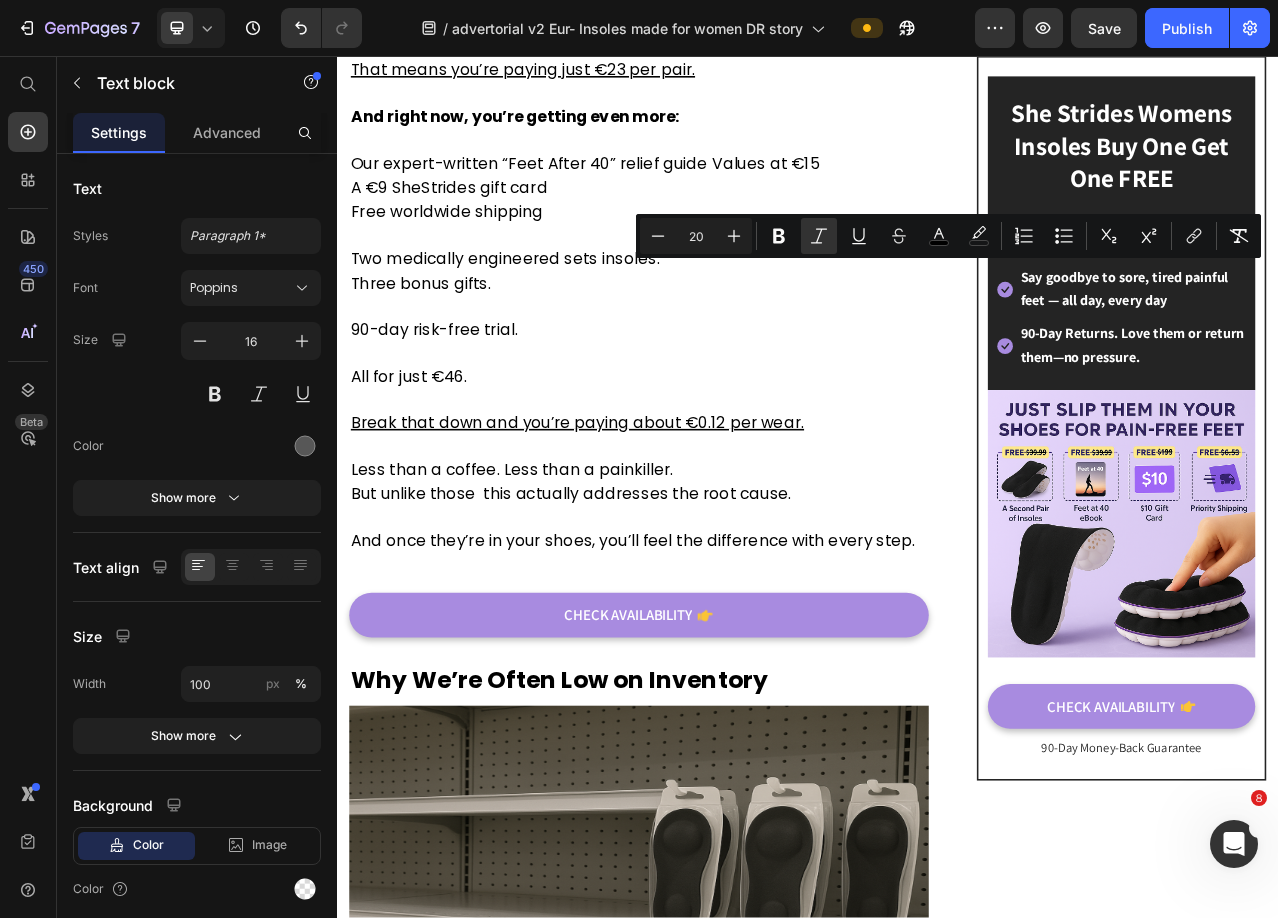 click on "how can something this effective cost just [PRICE]?" at bounding box center (821, -1139) 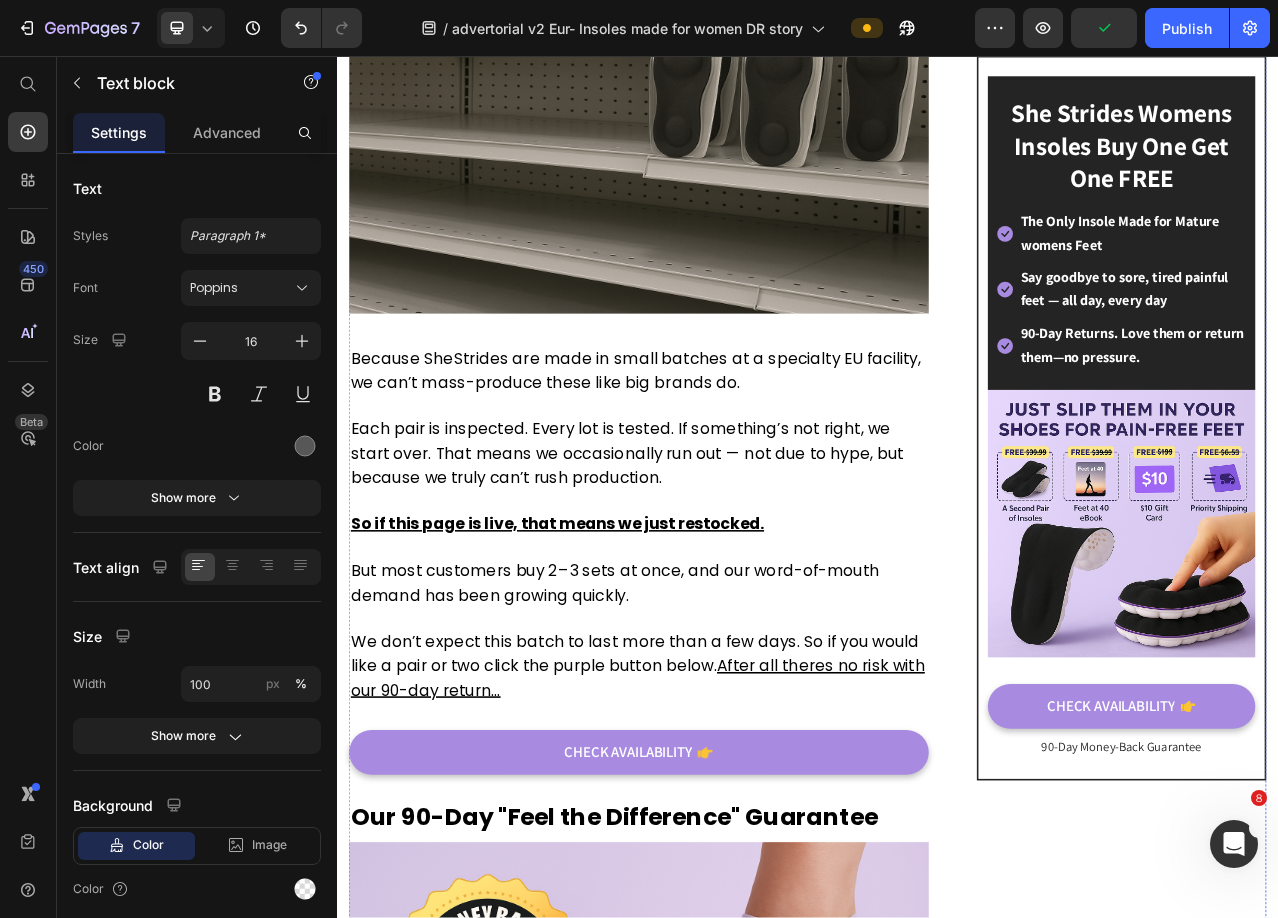 scroll, scrollTop: 7000, scrollLeft: 0, axis: vertical 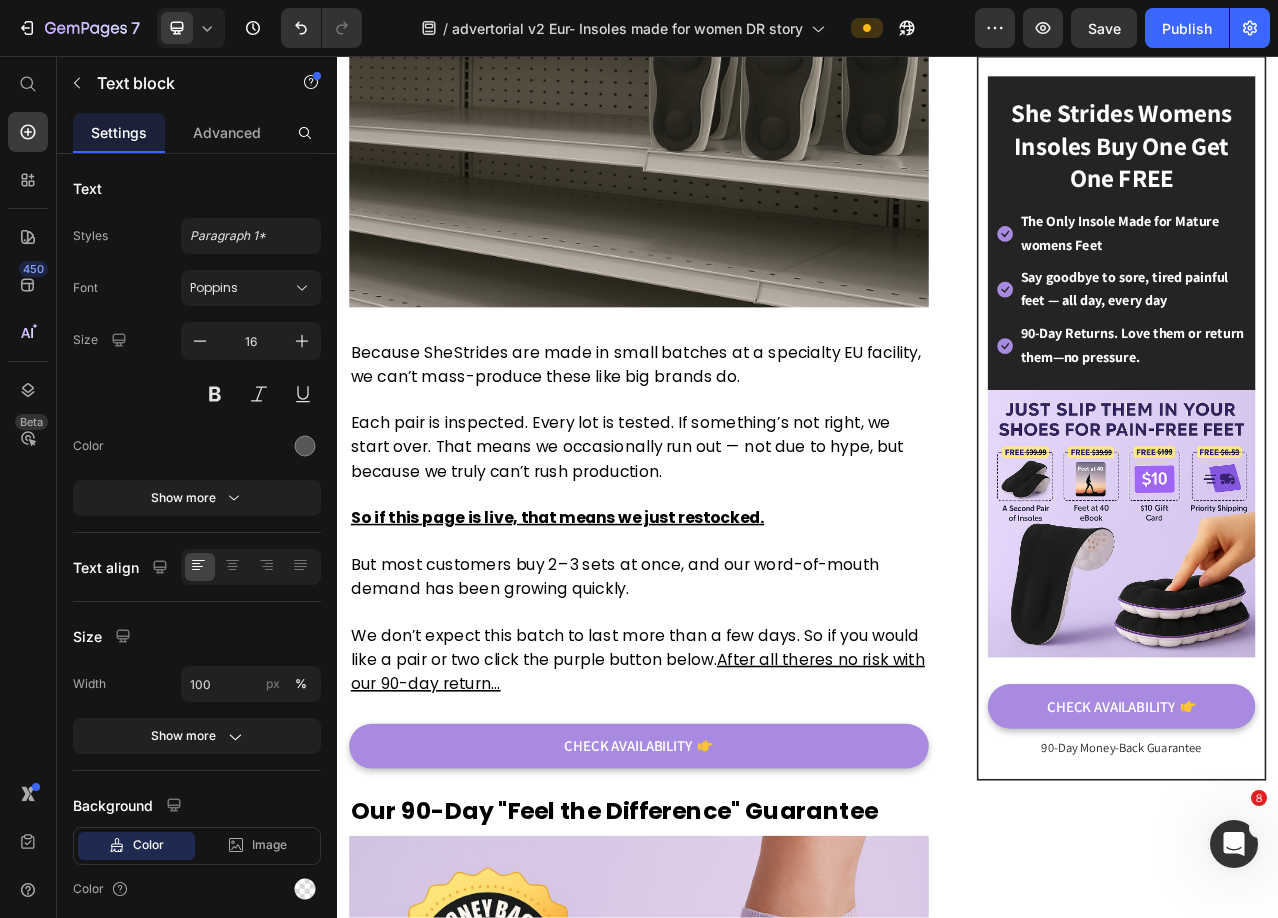 click on "That’s why we priced them at just" at bounding box center (721, -1194) 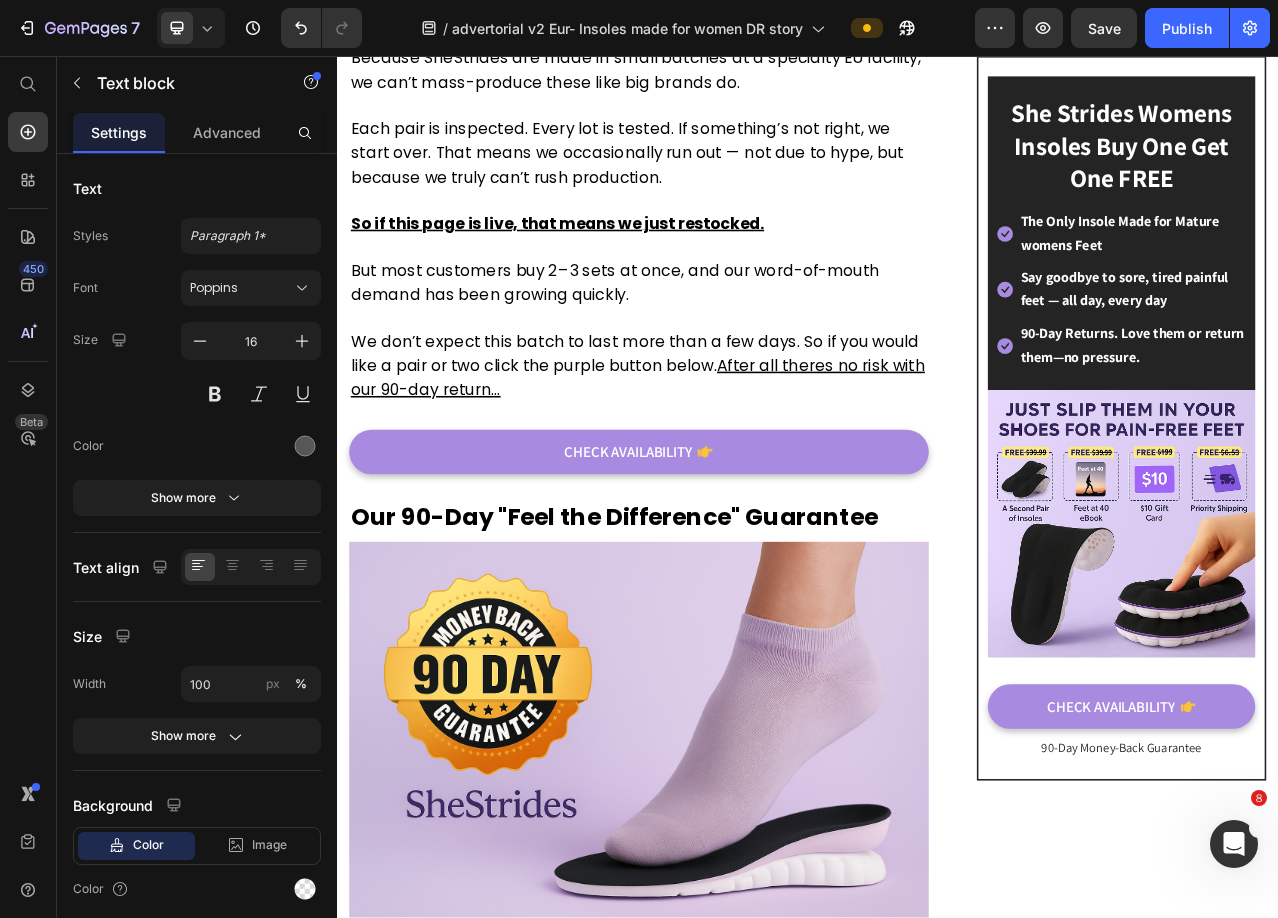 scroll, scrollTop: 7400, scrollLeft: 0, axis: vertical 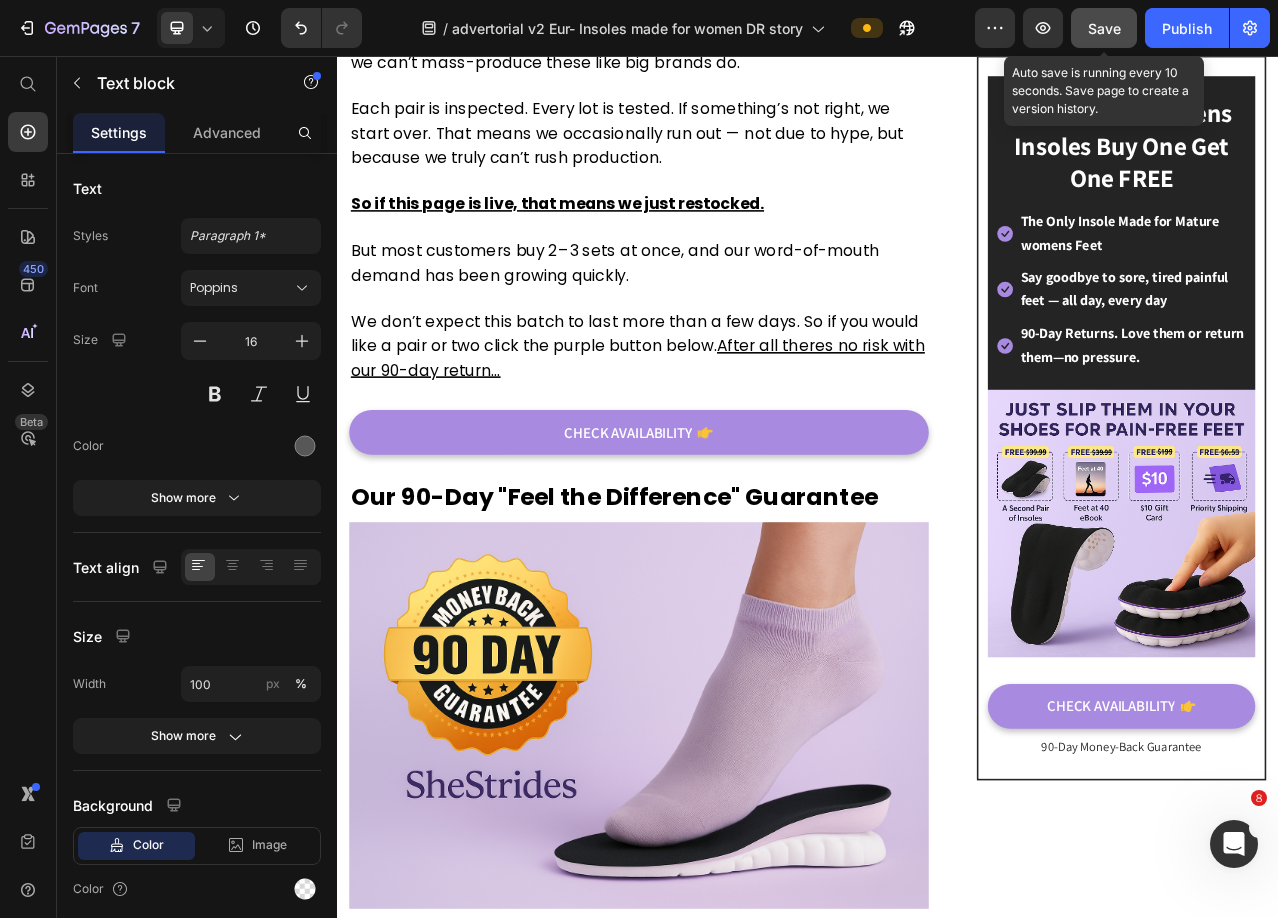 drag, startPoint x: 1111, startPoint y: 30, endPoint x: 888, endPoint y: 102, distance: 234.33524 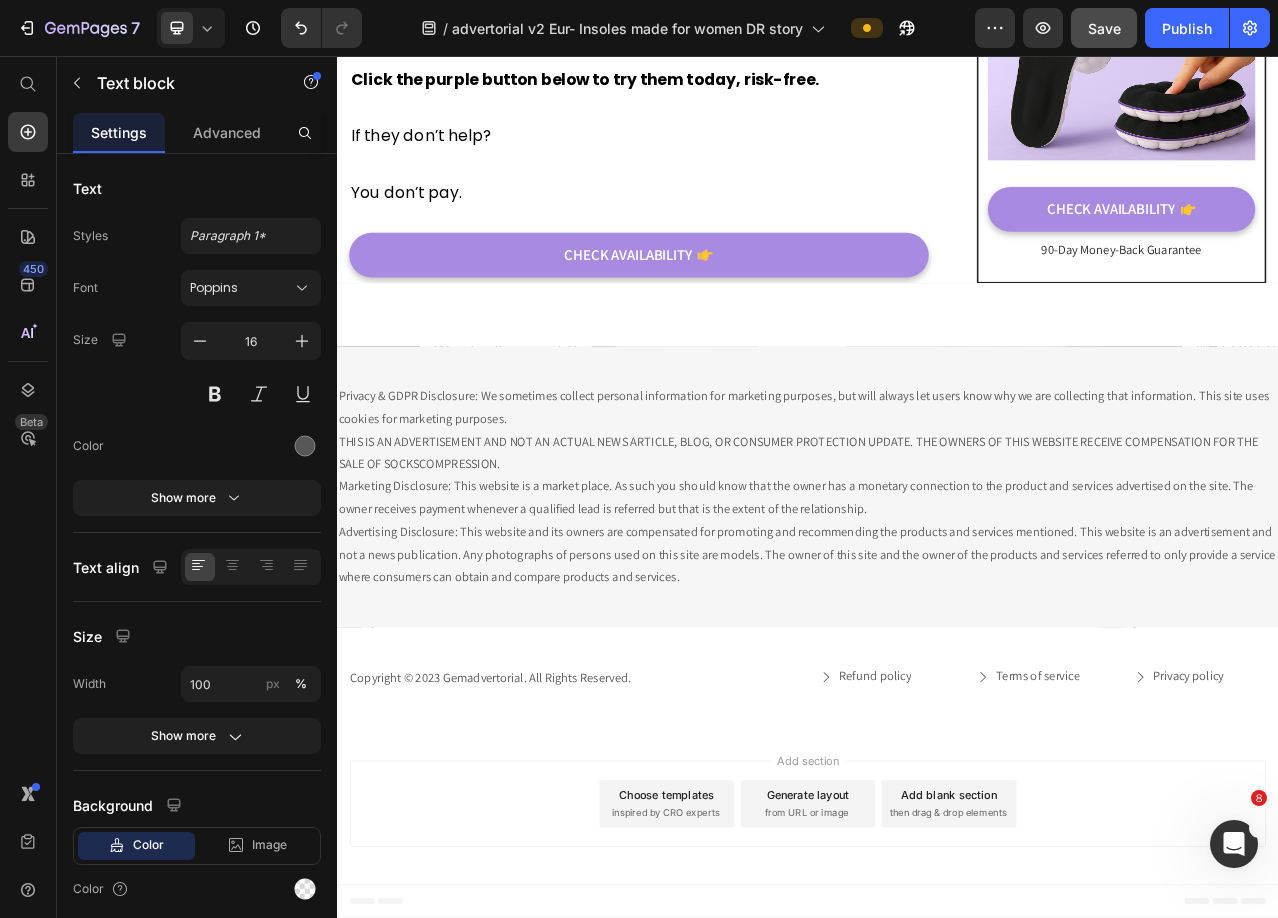 scroll, scrollTop: 13000, scrollLeft: 0, axis: vertical 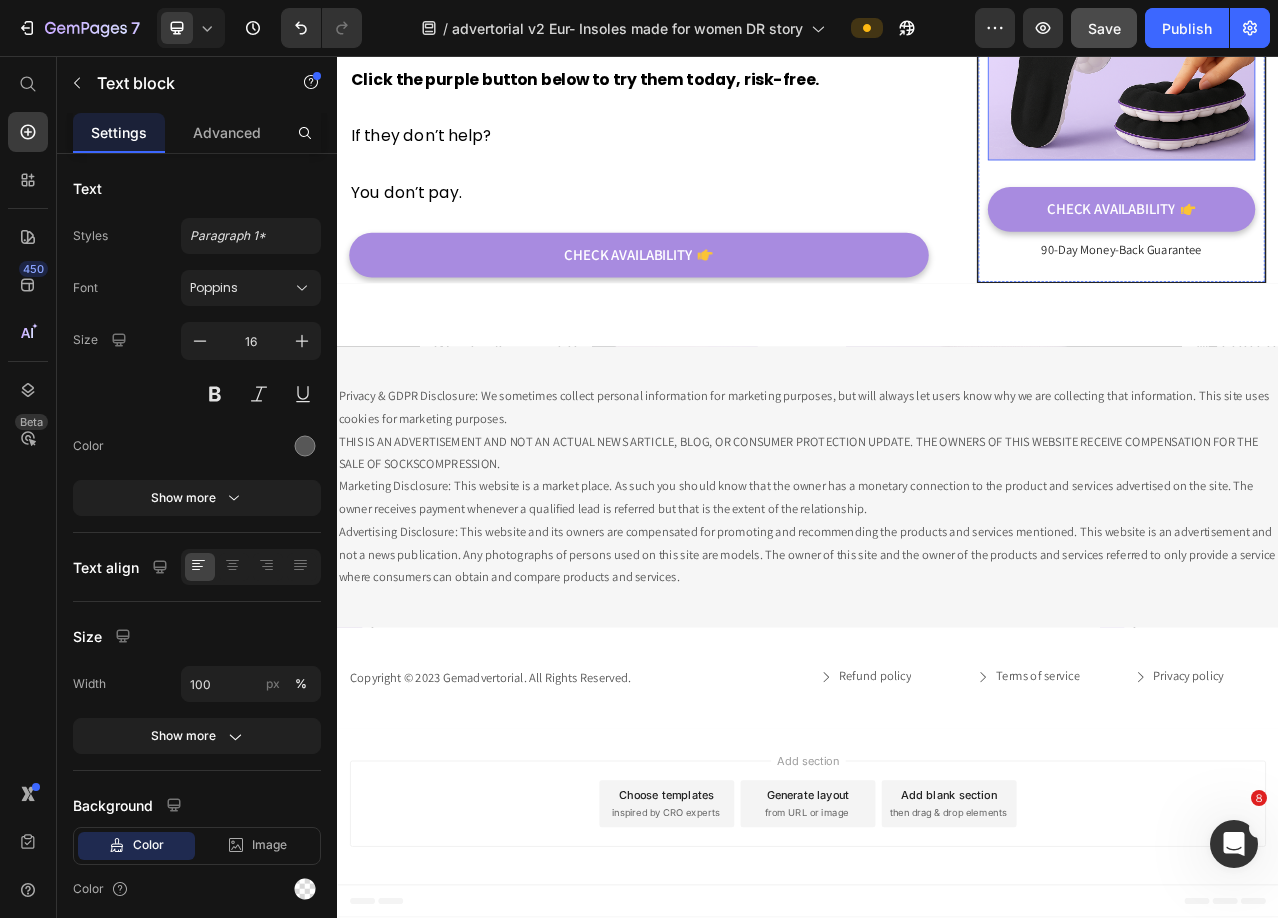 click at bounding box center [1337, 18] 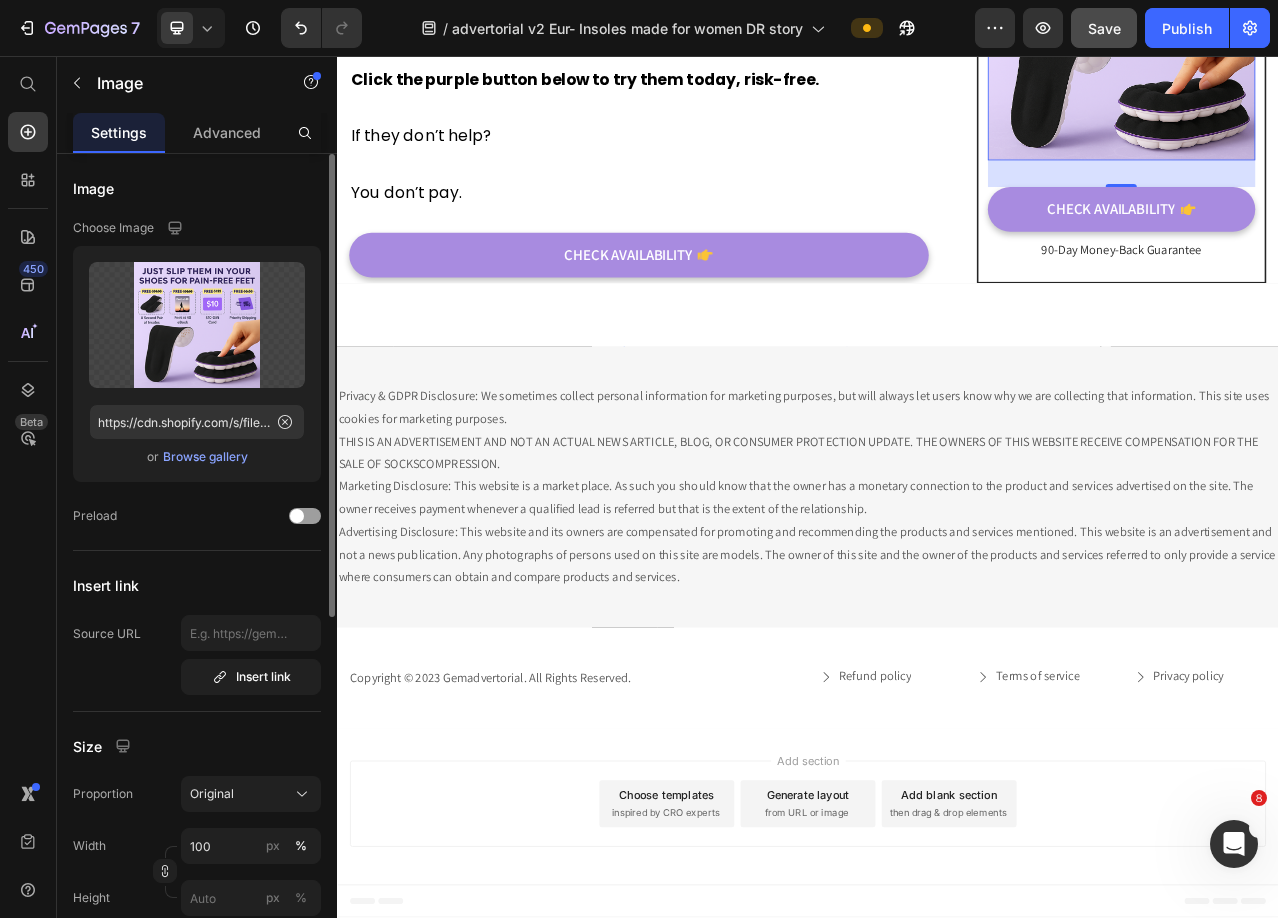 click on "Browse gallery" at bounding box center [205, 457] 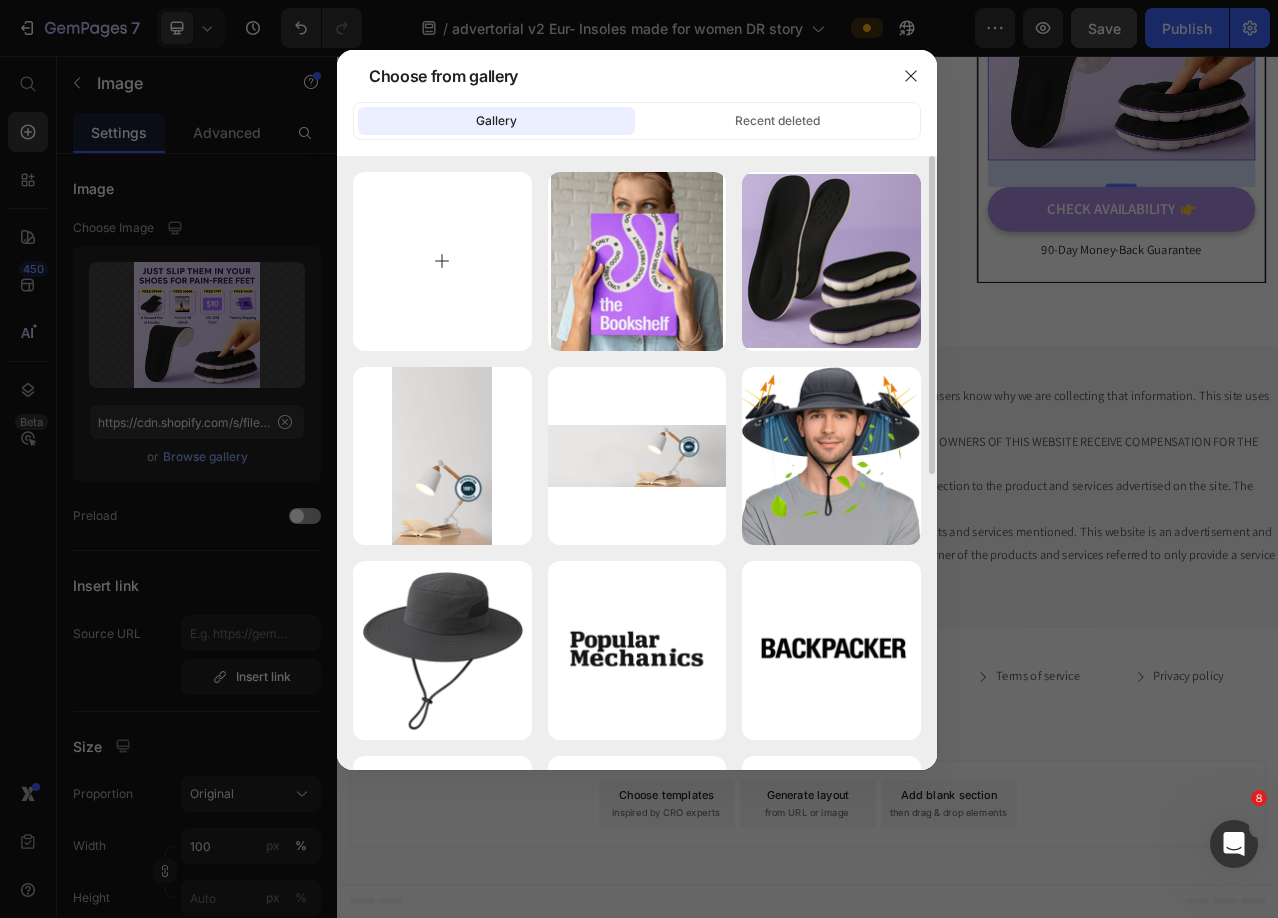click at bounding box center (442, 261) 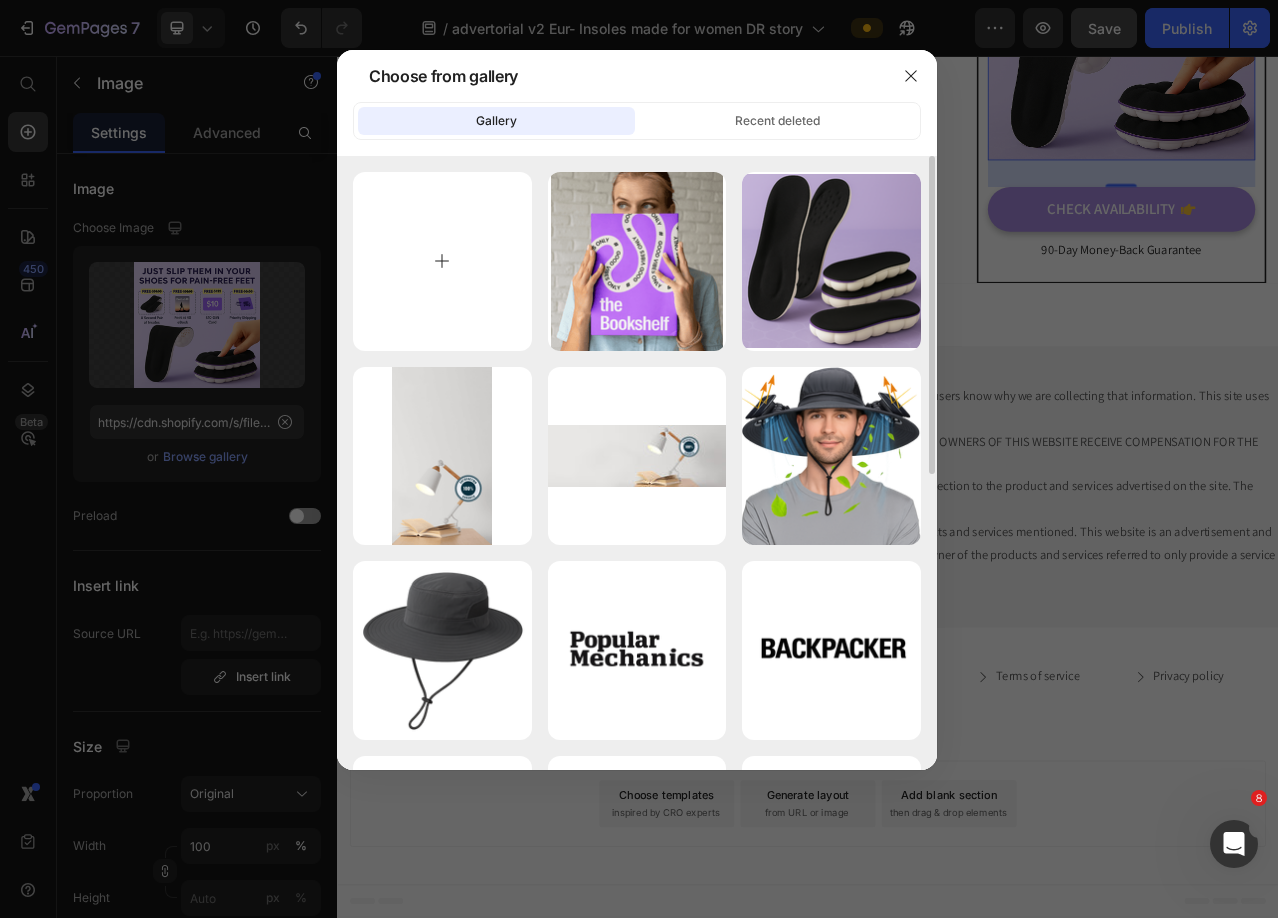 type on "C:\fakepath\ChatGPT Image Jul 9, 2025, 10_14_39 PM.png" 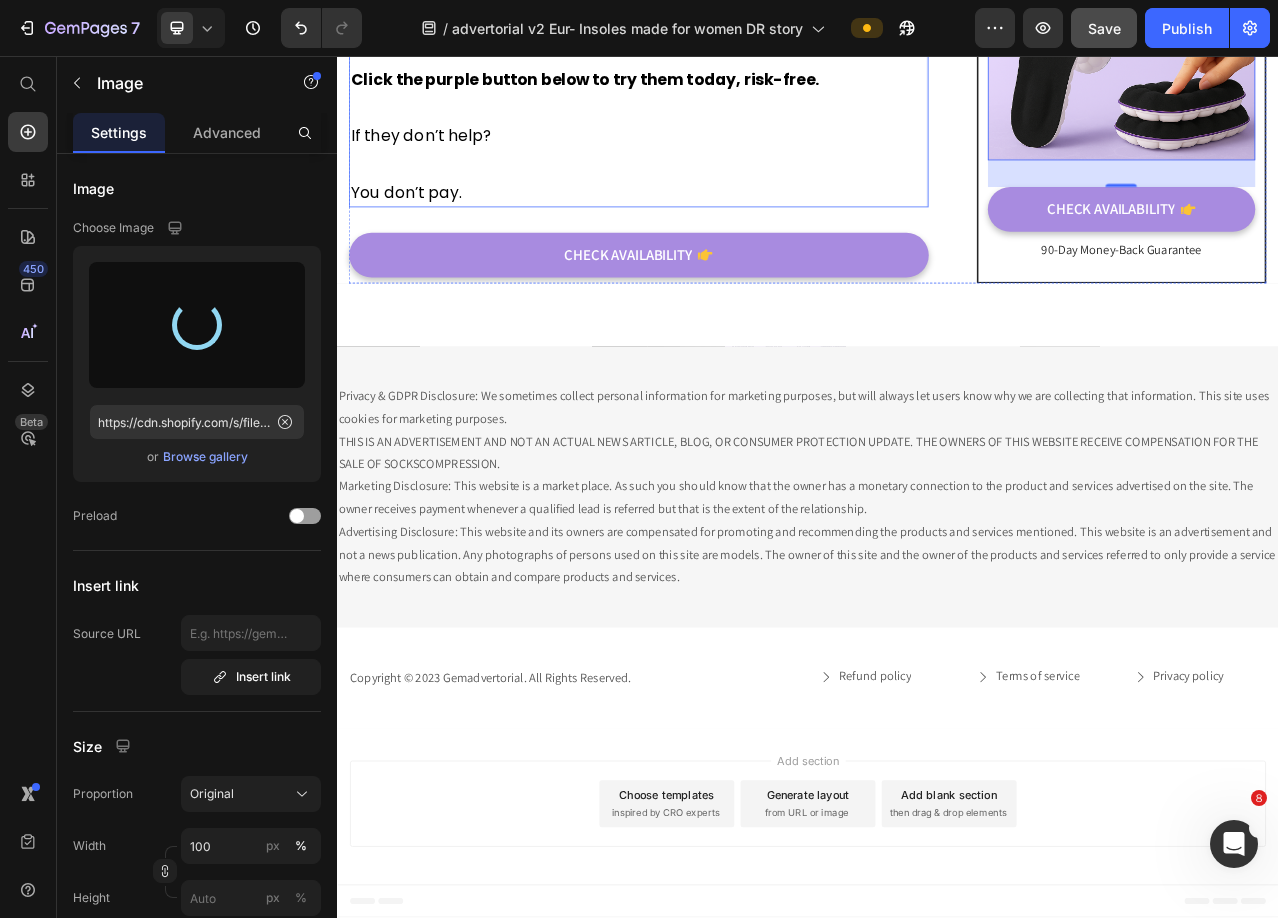 type on "https://cdn.shopify.com/s/files/1/0784/6058/4252/files/gempages_490541756924822675-bb66d79f-cd02-414f-918d-2cacaa202eca.png" 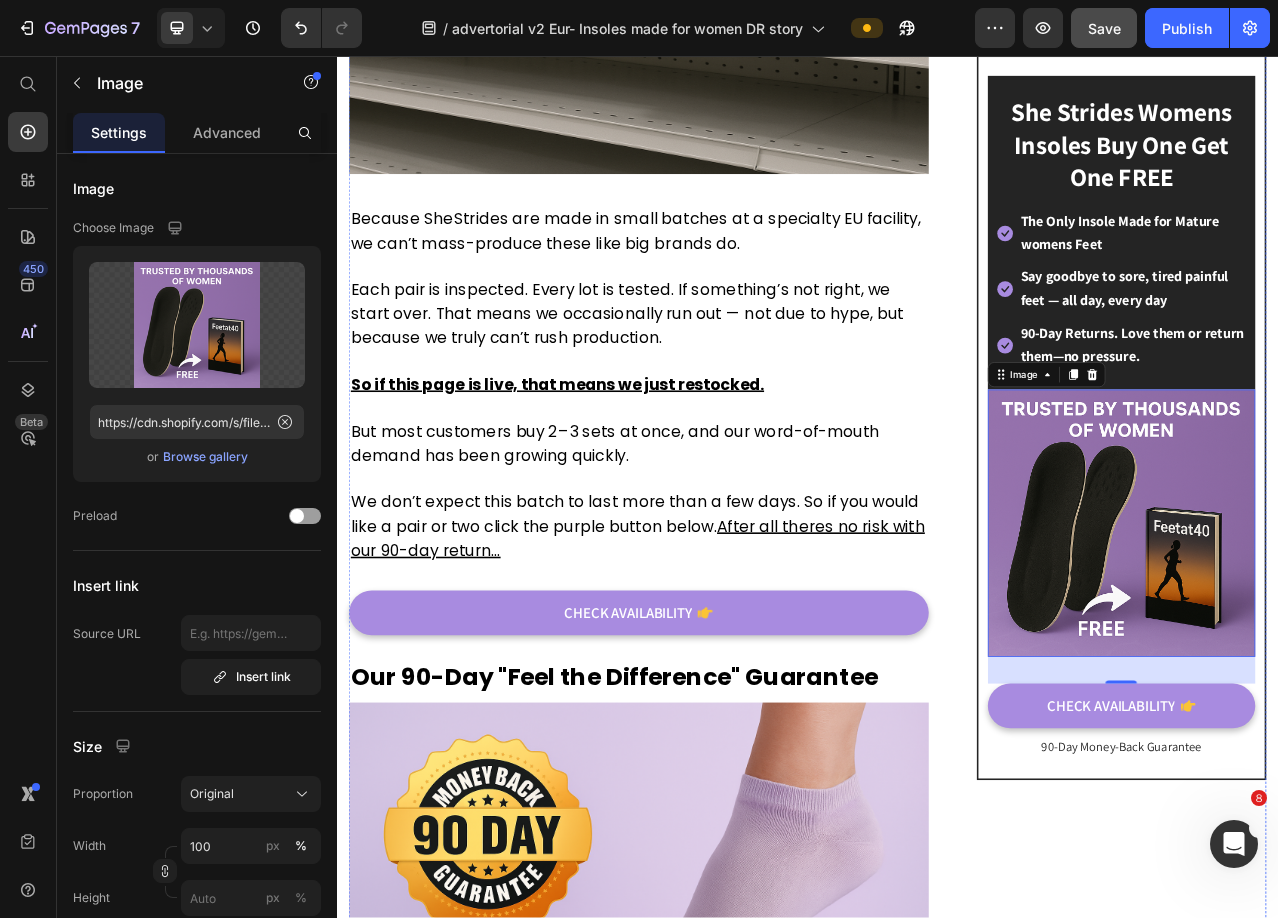 scroll, scrollTop: 7000, scrollLeft: 0, axis: vertical 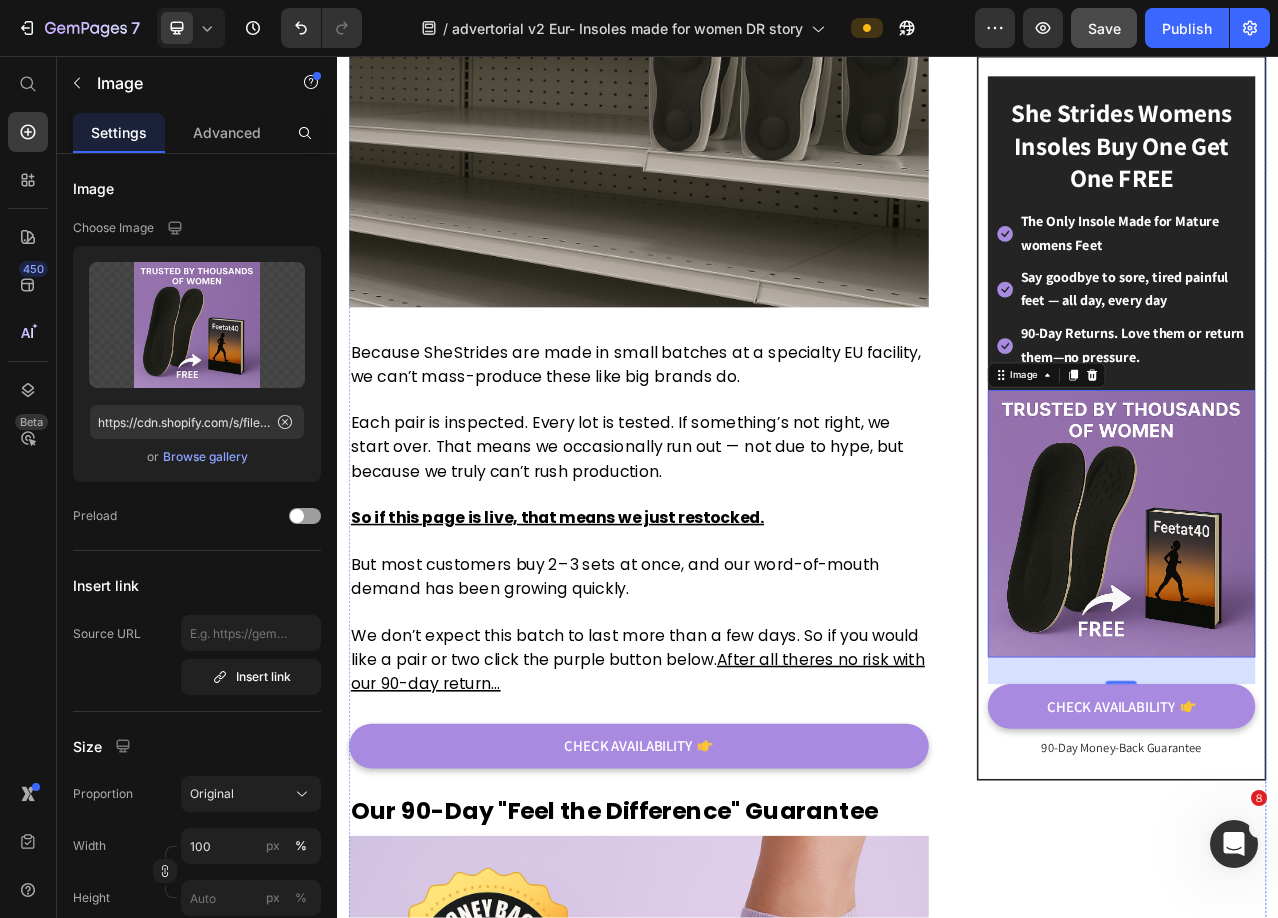 click on "And that price includes two complete sets of insoles." at bounding box center [721, -1134] 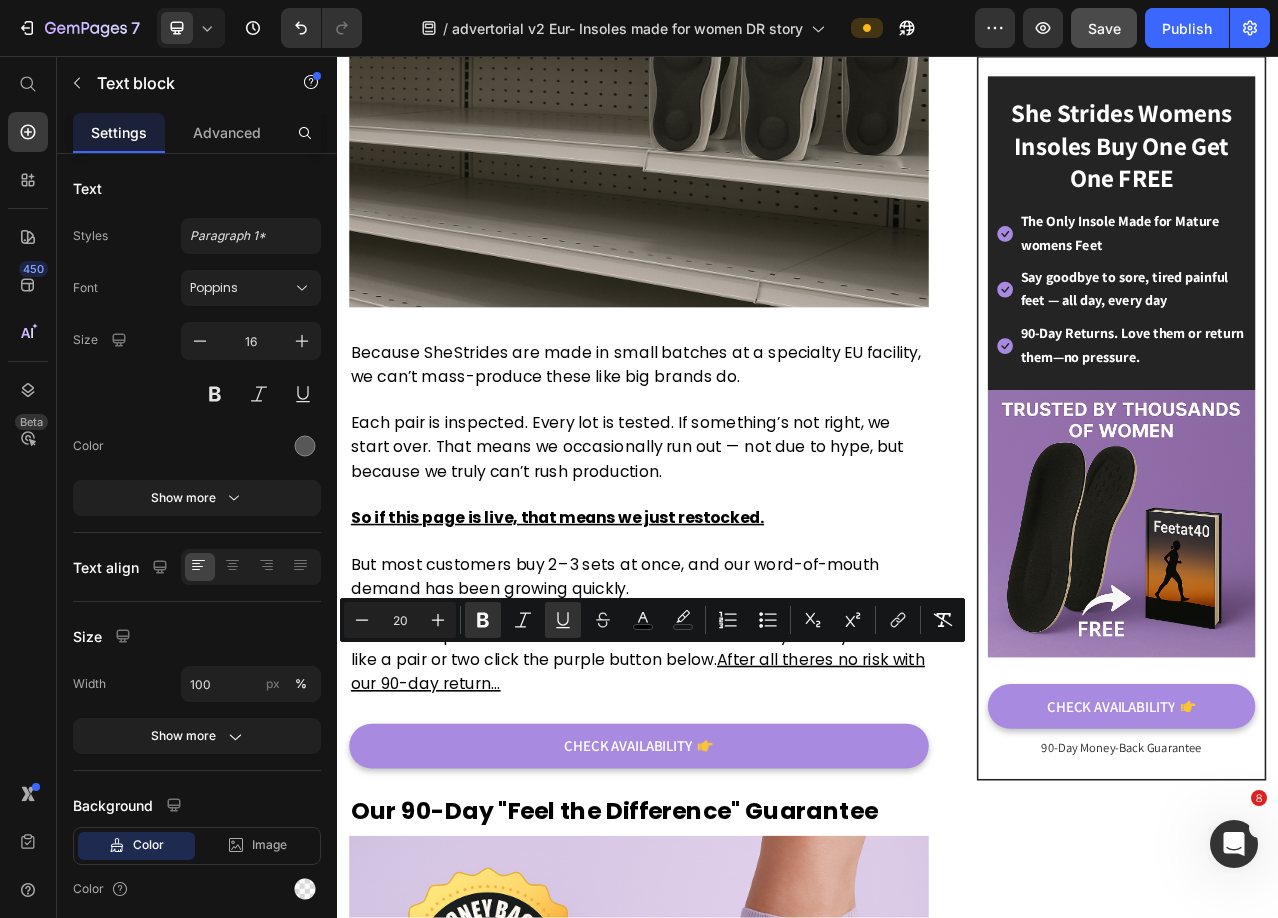 drag, startPoint x: 365, startPoint y: 831, endPoint x: 751, endPoint y: 840, distance: 386.10492 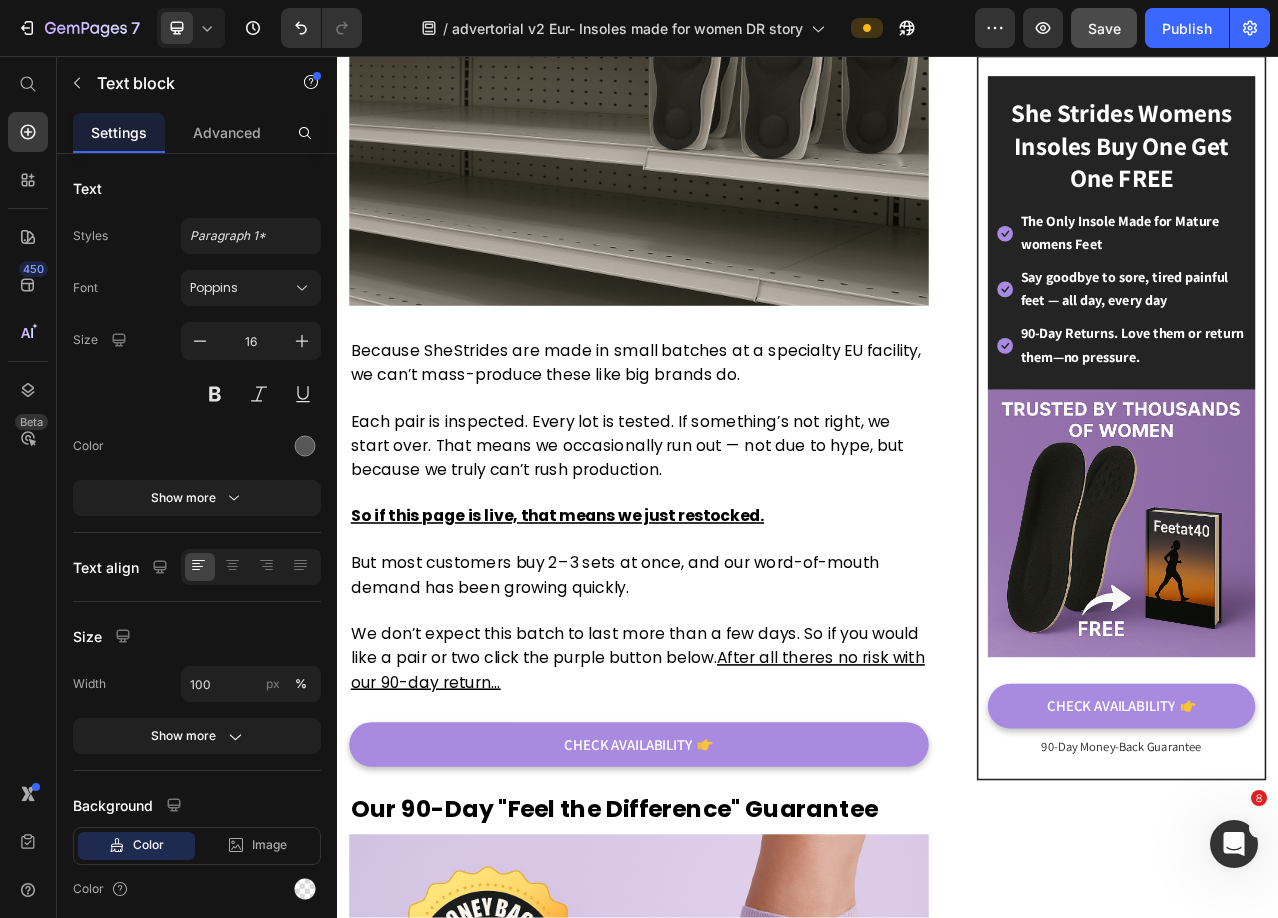 scroll, scrollTop: 7200, scrollLeft: 0, axis: vertical 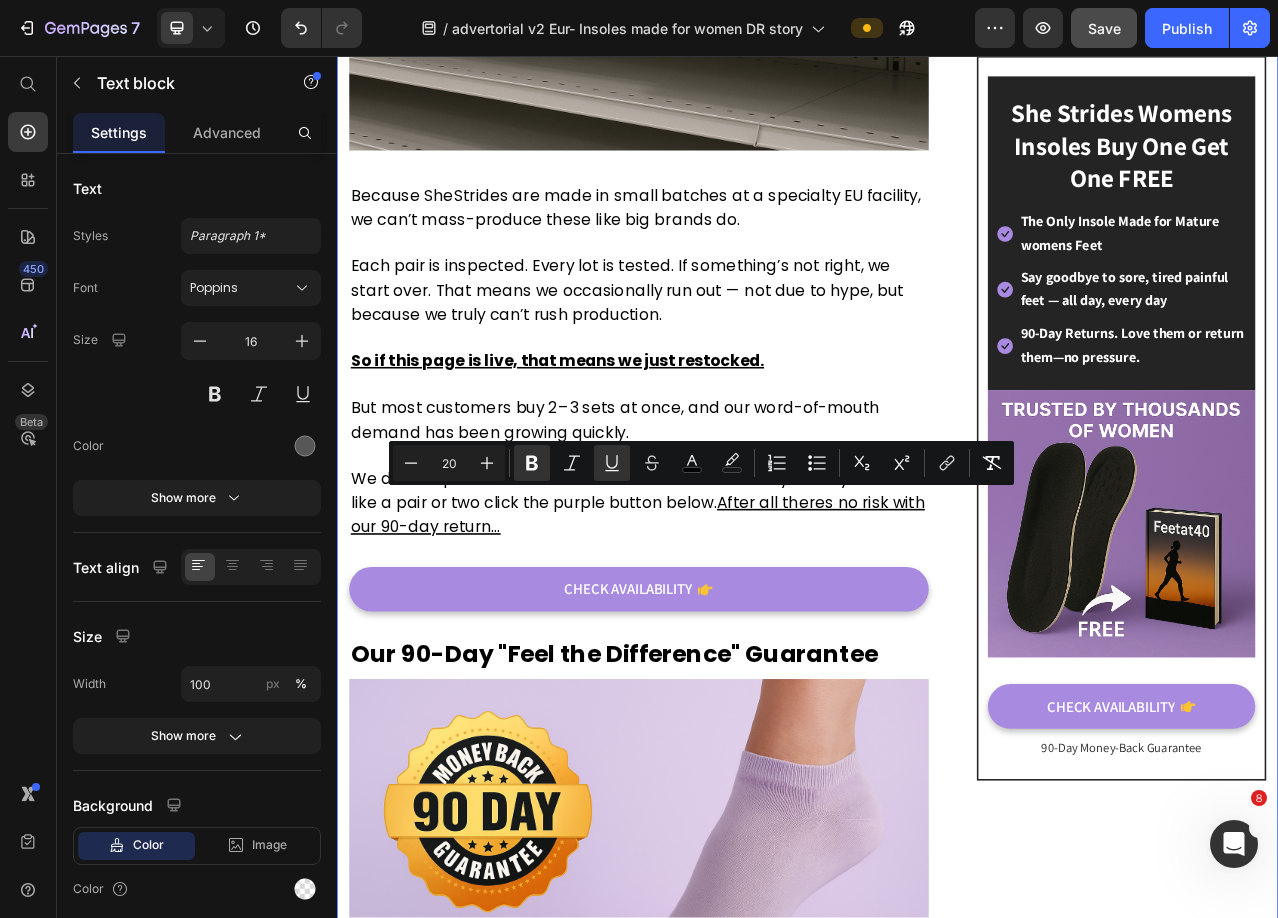 drag, startPoint x: 635, startPoint y: 720, endPoint x: 344, endPoint y: 623, distance: 306.74094 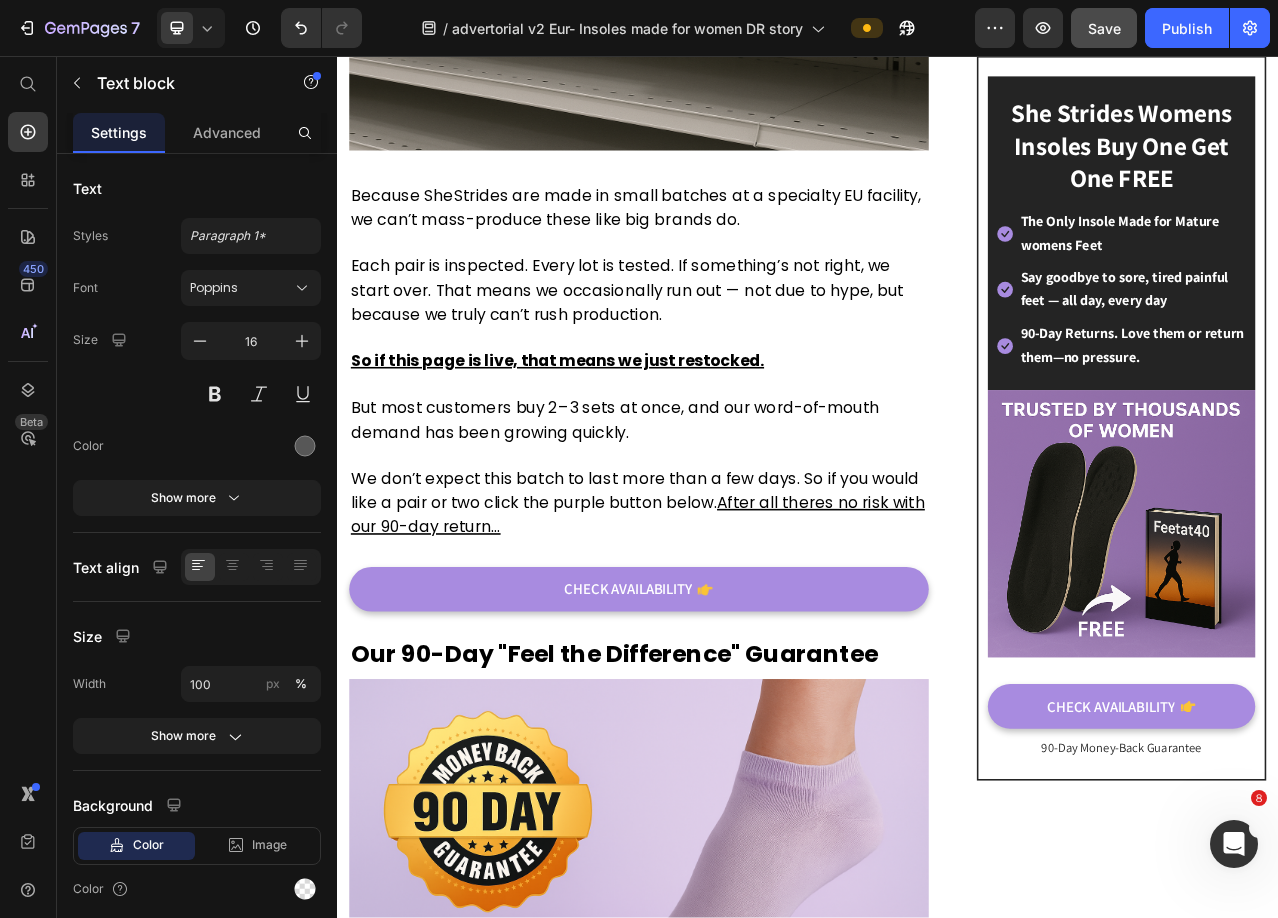 click on "Or share a pair with someone you love." at bounding box center (721, -1184) 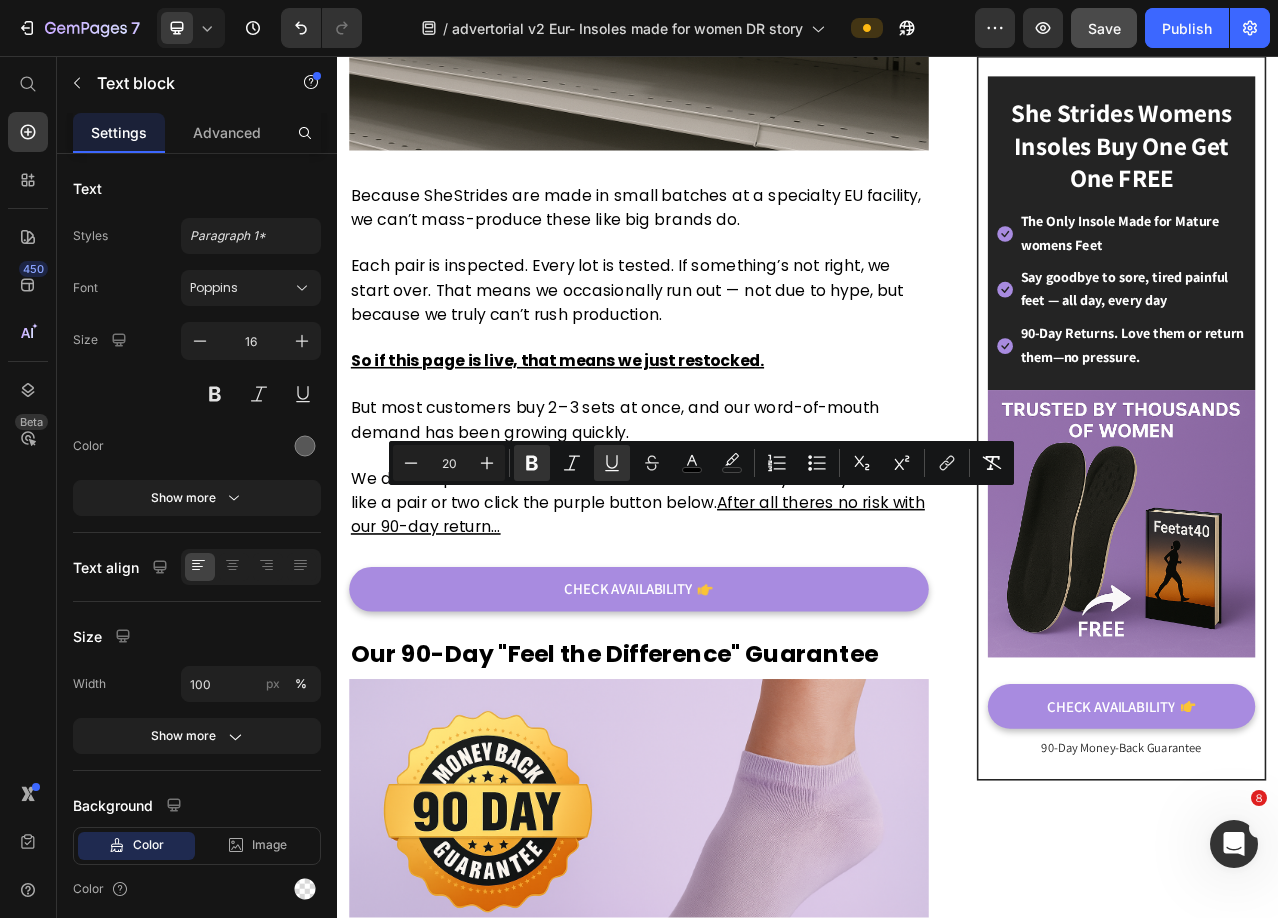 drag, startPoint x: 821, startPoint y: 846, endPoint x: 668, endPoint y: 555, distance: 328.77045 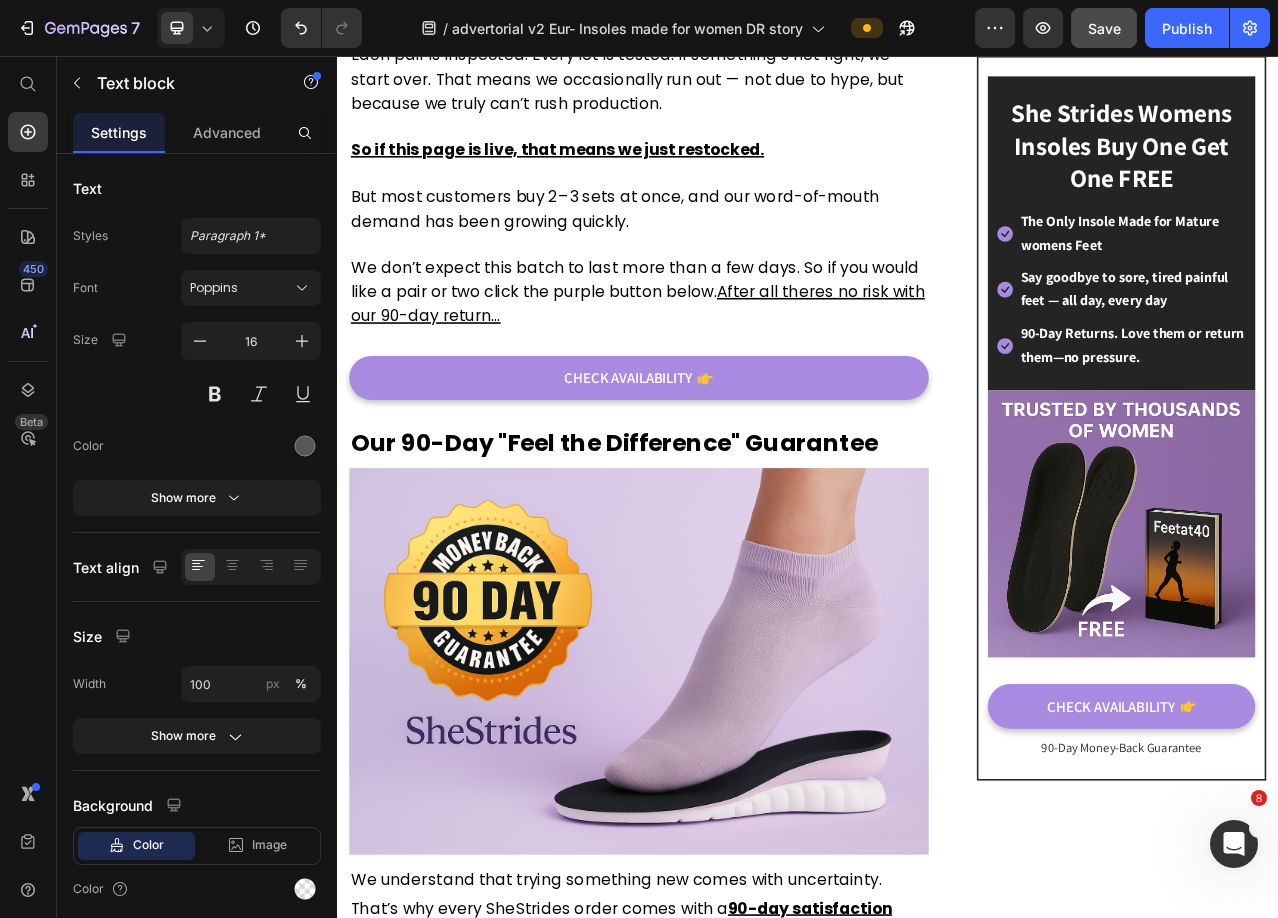 click on "£21.40" at bounding box center [721, -1395] 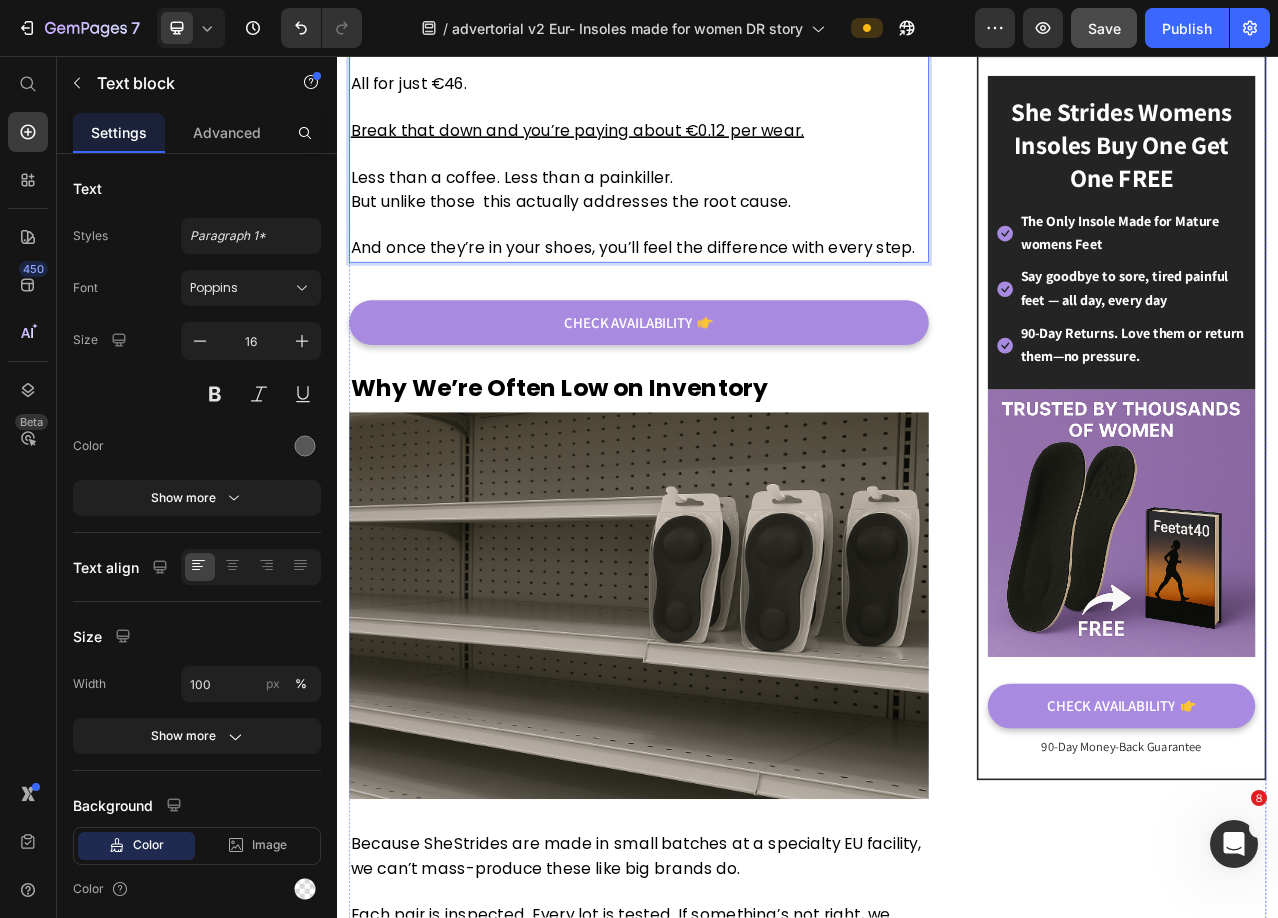 scroll, scrollTop: 5900, scrollLeft: 0, axis: vertical 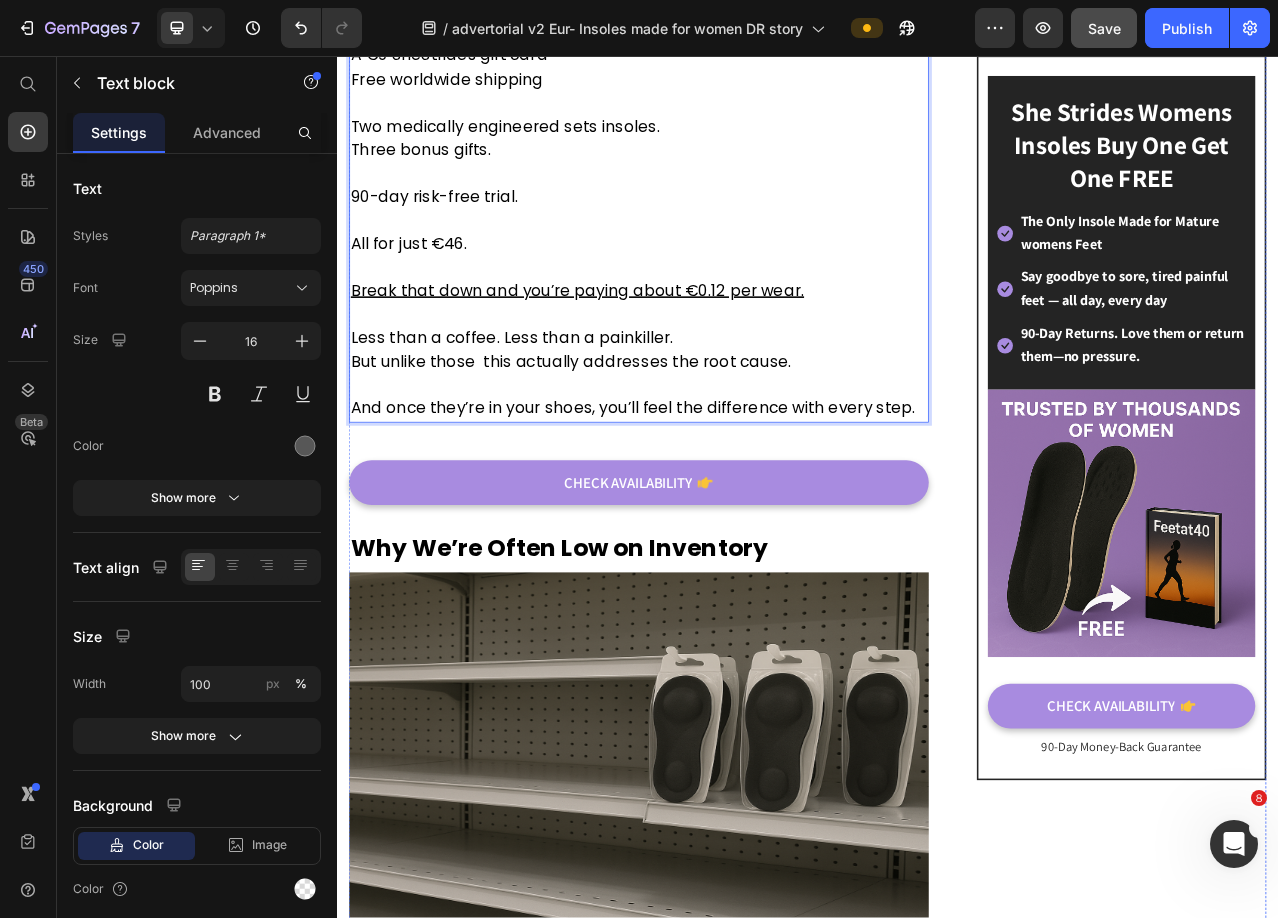 click on "Why Just [PRICE]? (And Why This Price maybe gone in 24 hours)" at bounding box center [714, -861] 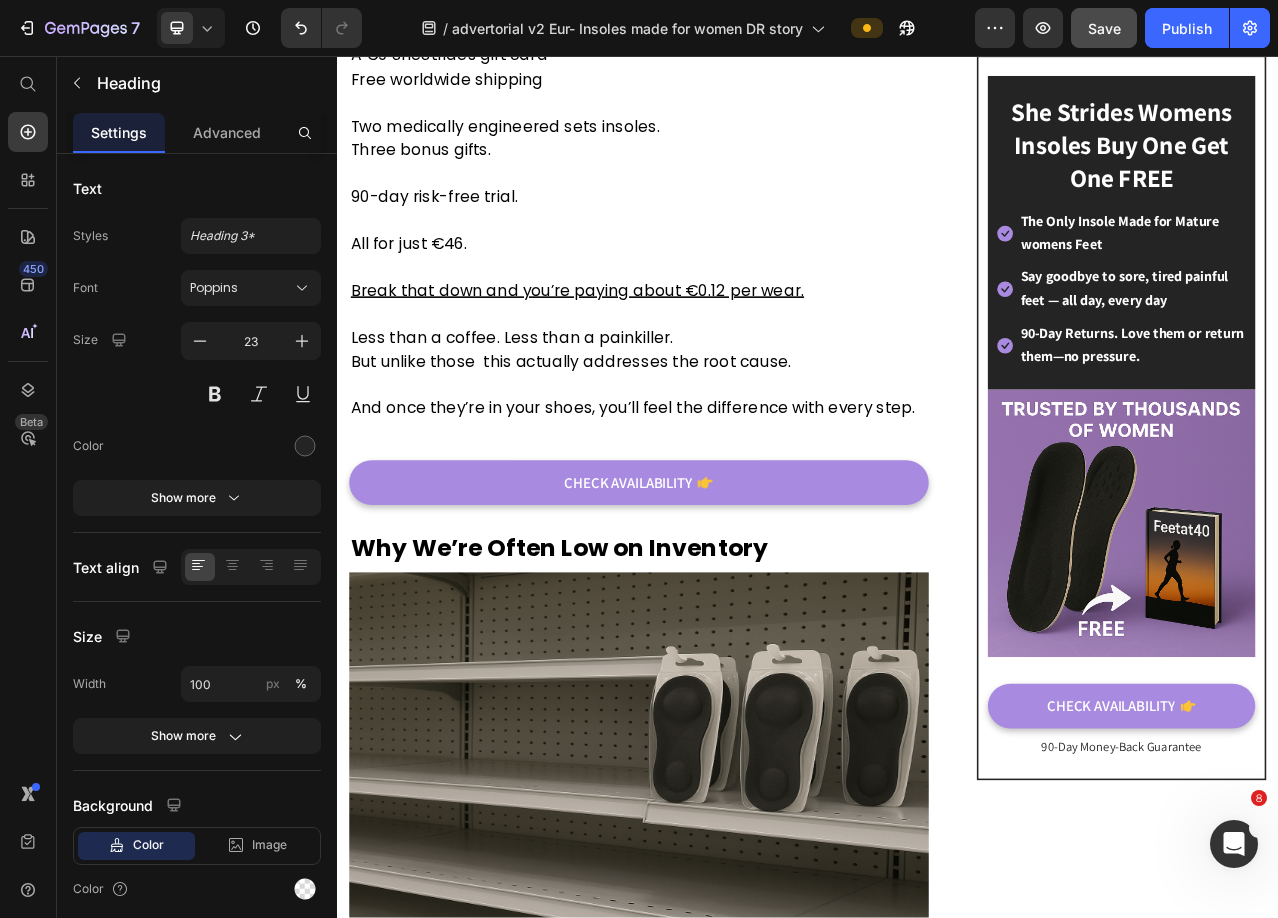 click on "Why Just [PRICE]? (And Why This Price maybe gone in 24 hours)" at bounding box center (714, -861) 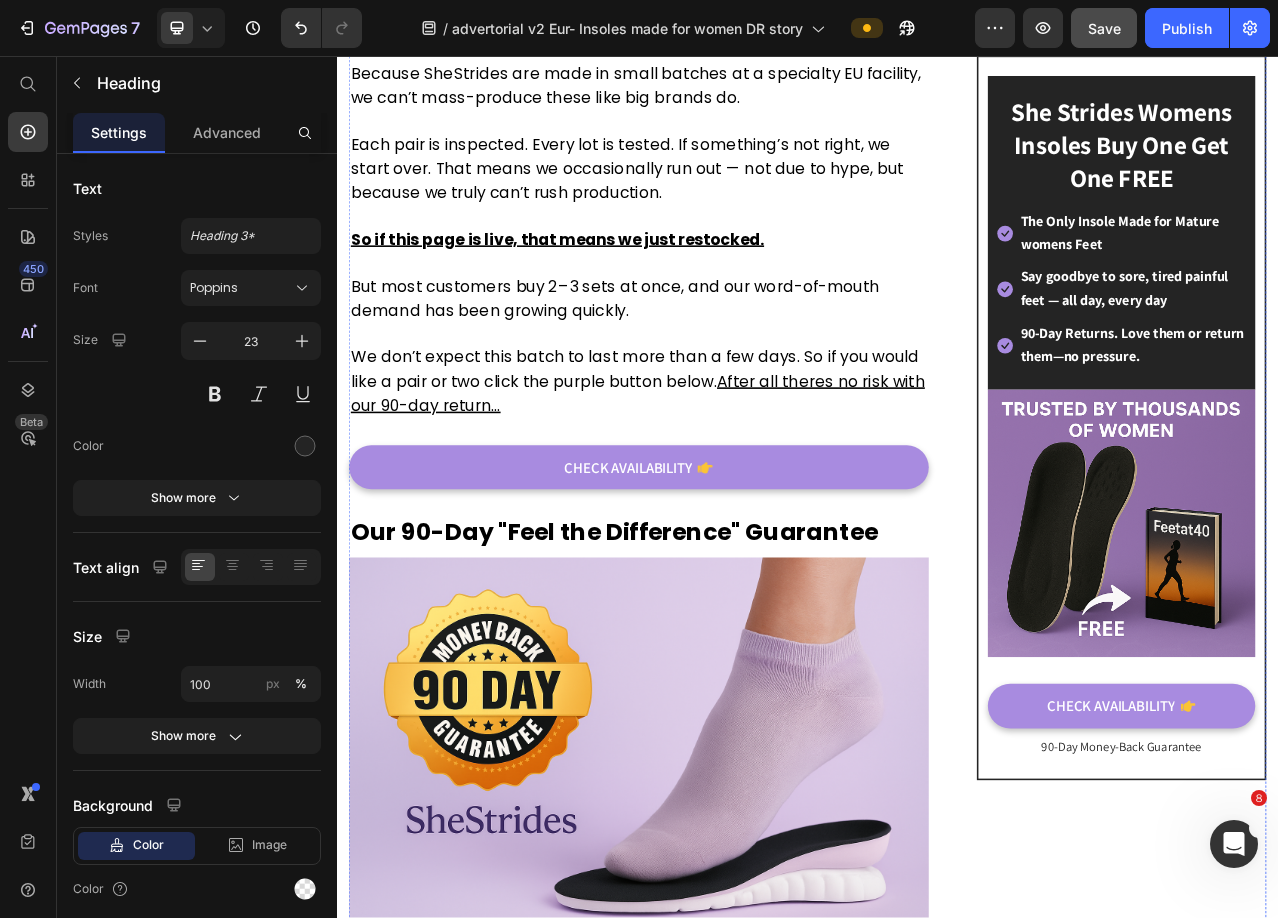 scroll, scrollTop: 7300, scrollLeft: 0, axis: vertical 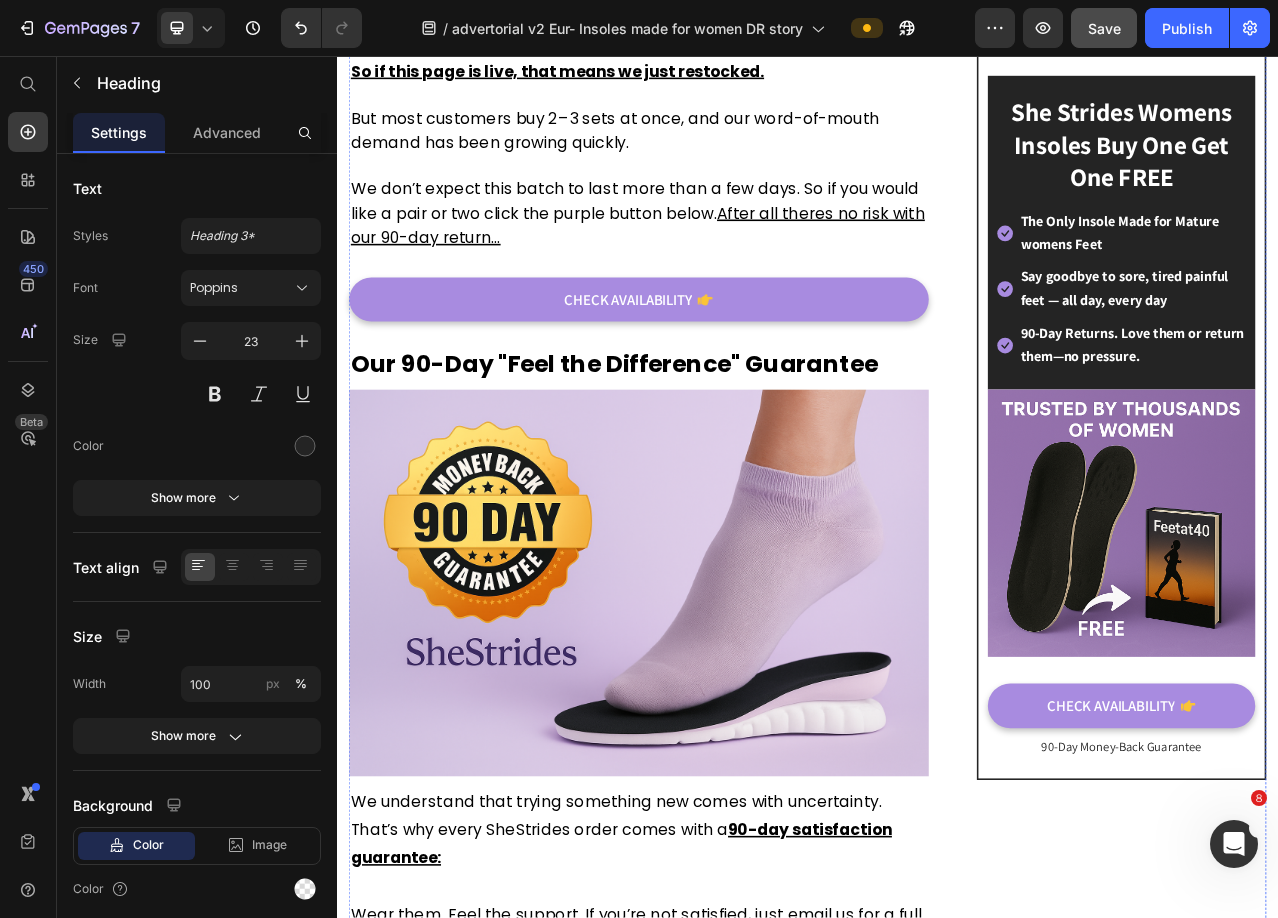 click on "Our expert-written “Feet After 40” relief guide Values at €15" at bounding box center [721, -1375] 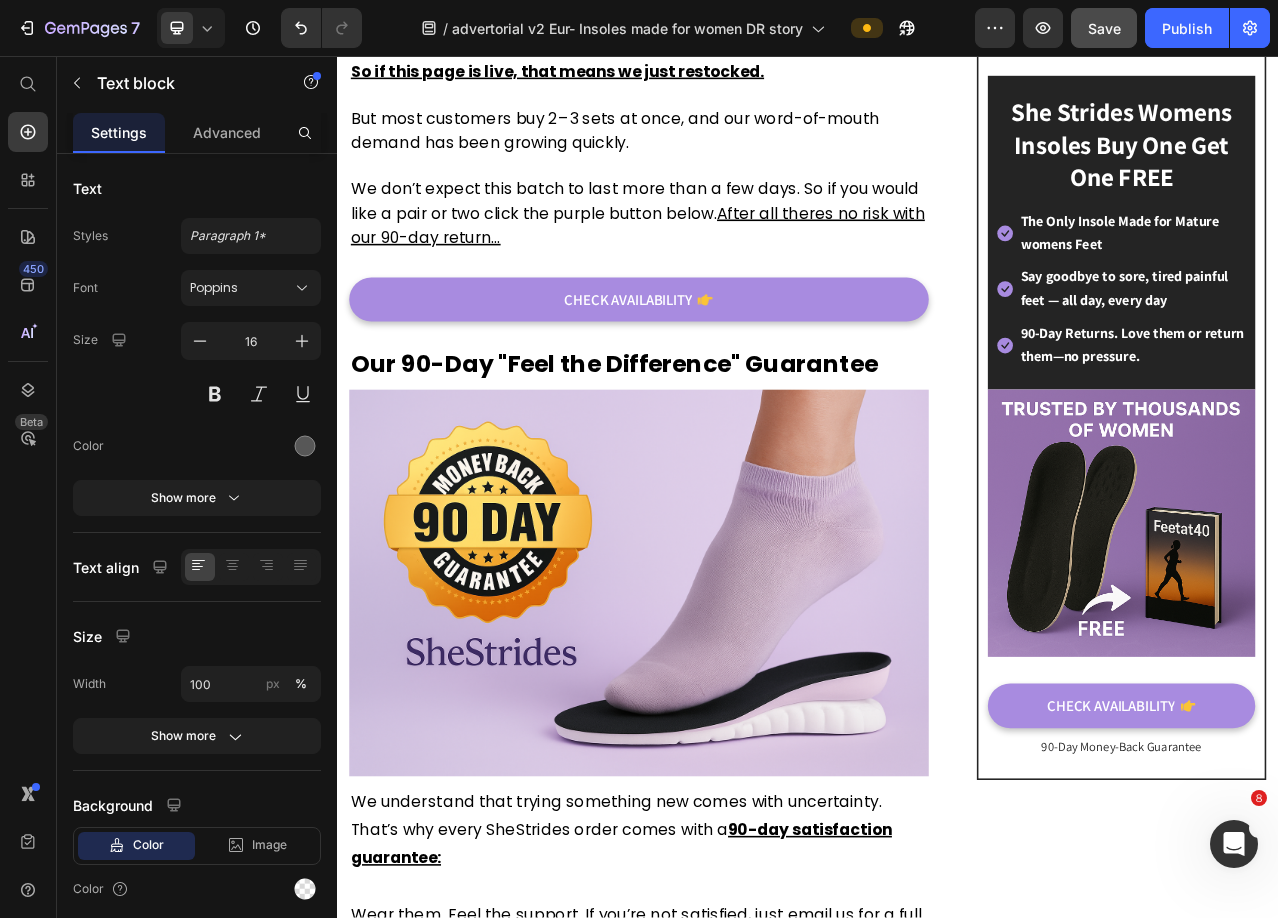 click on "Our expert-written “Feet After 40” relief guide Values at €15" at bounding box center [721, -1375] 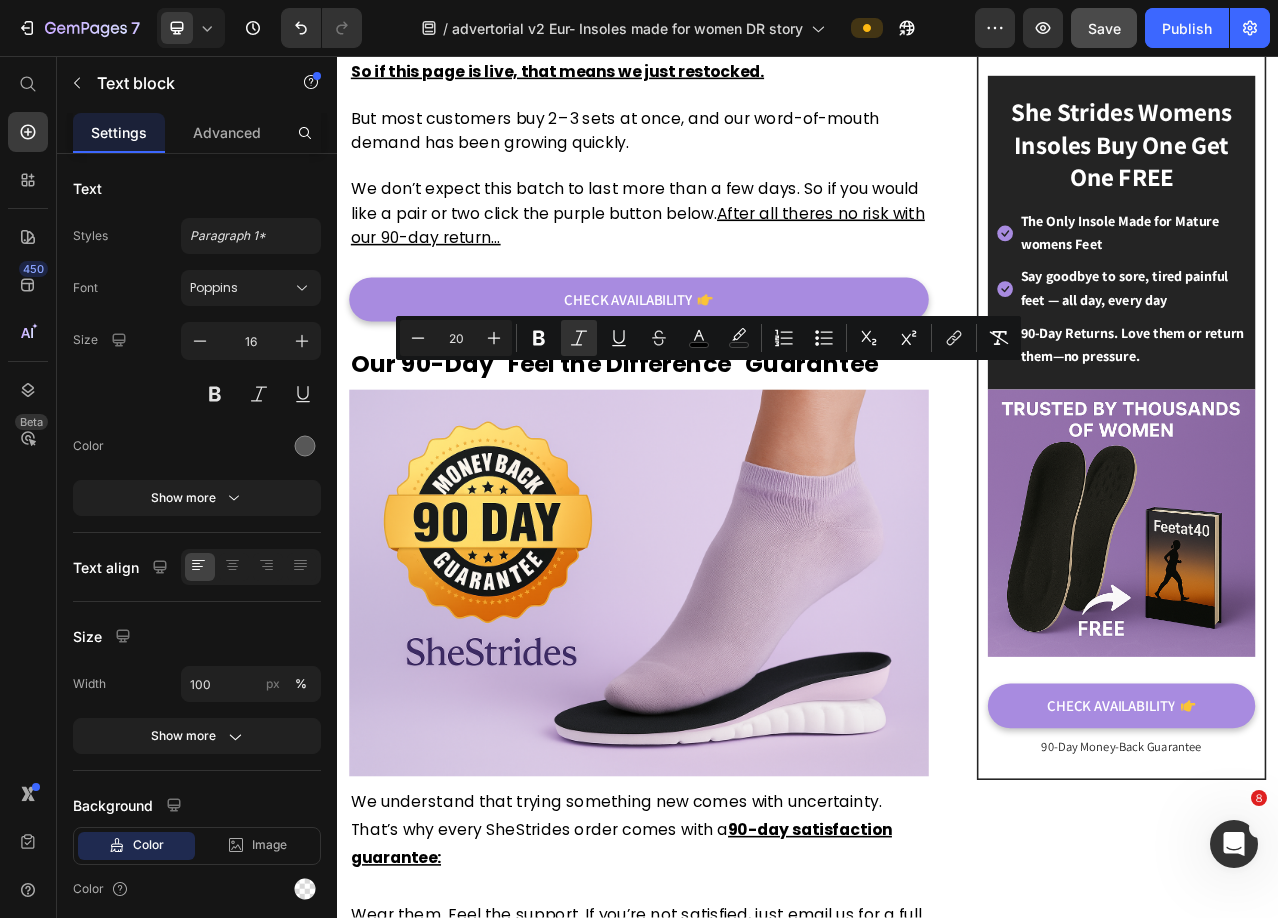 drag, startPoint x: 769, startPoint y: 467, endPoint x: 699, endPoint y: 464, distance: 70.064255 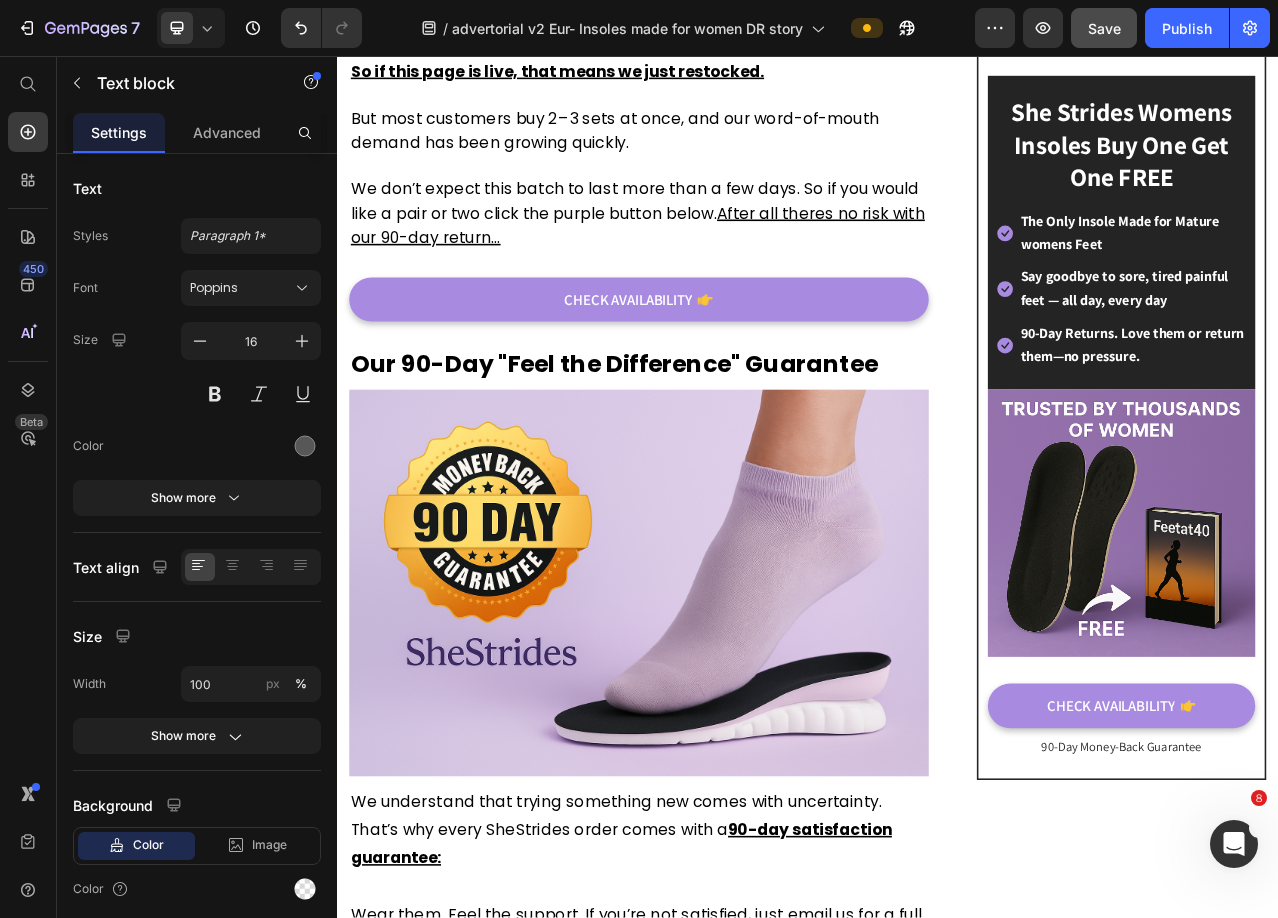 drag, startPoint x: 940, startPoint y: 594, endPoint x: 907, endPoint y: 586, distance: 33.955853 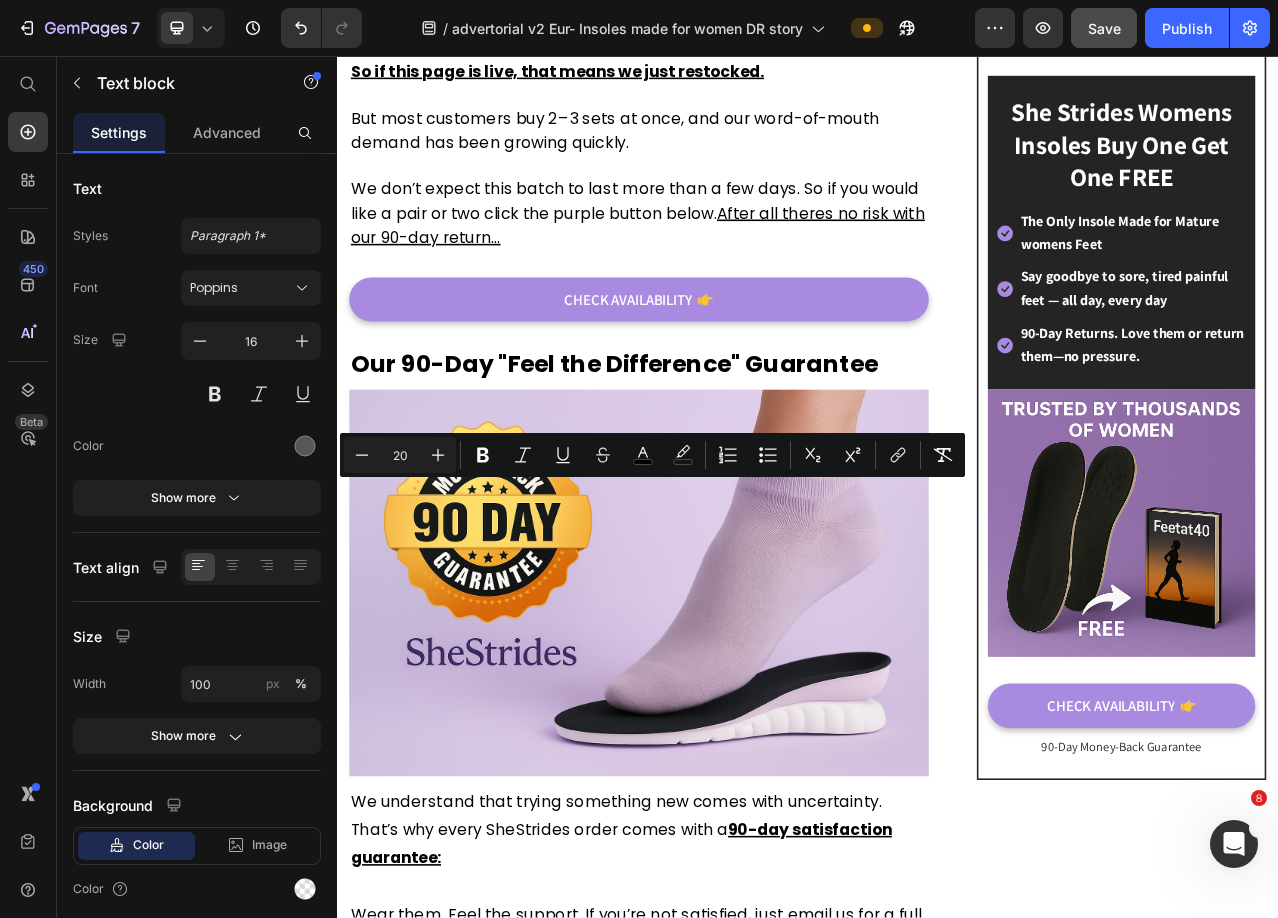 drag, startPoint x: 407, startPoint y: 613, endPoint x: 386, endPoint y: 608, distance: 21.587032 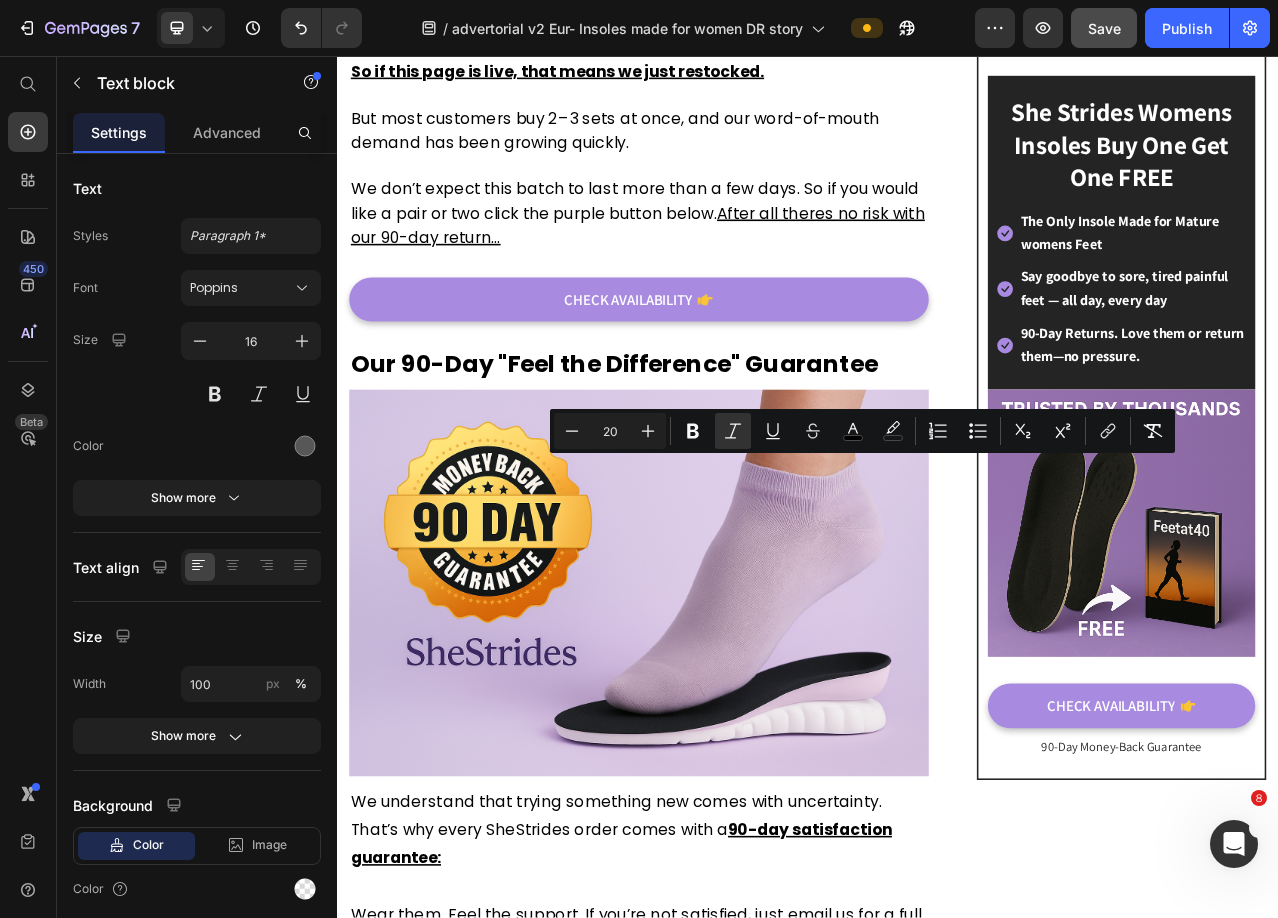 drag, startPoint x: 936, startPoint y: 581, endPoint x: 907, endPoint y: 583, distance: 29.068884 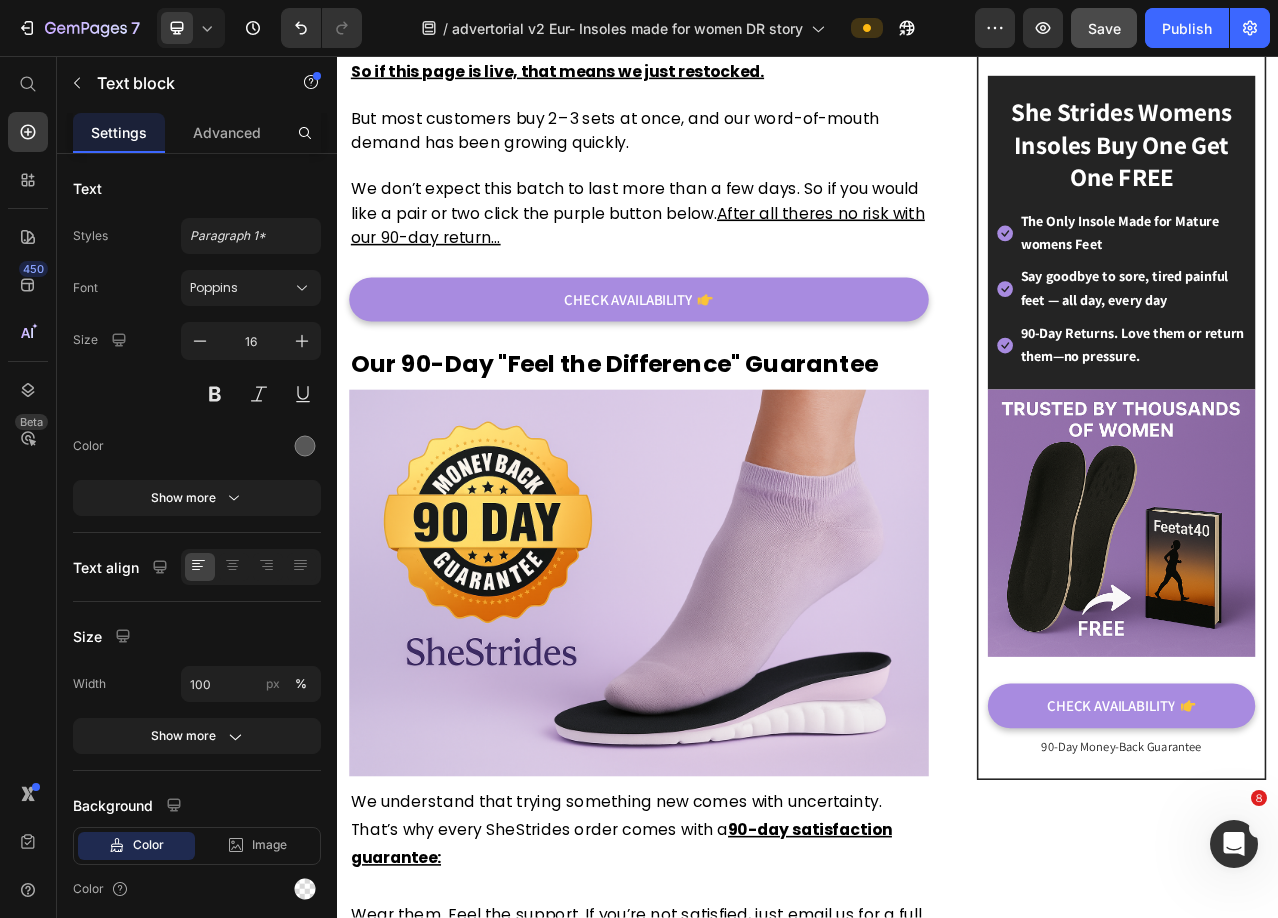 drag, startPoint x: 405, startPoint y: 609, endPoint x: 382, endPoint y: 609, distance: 23 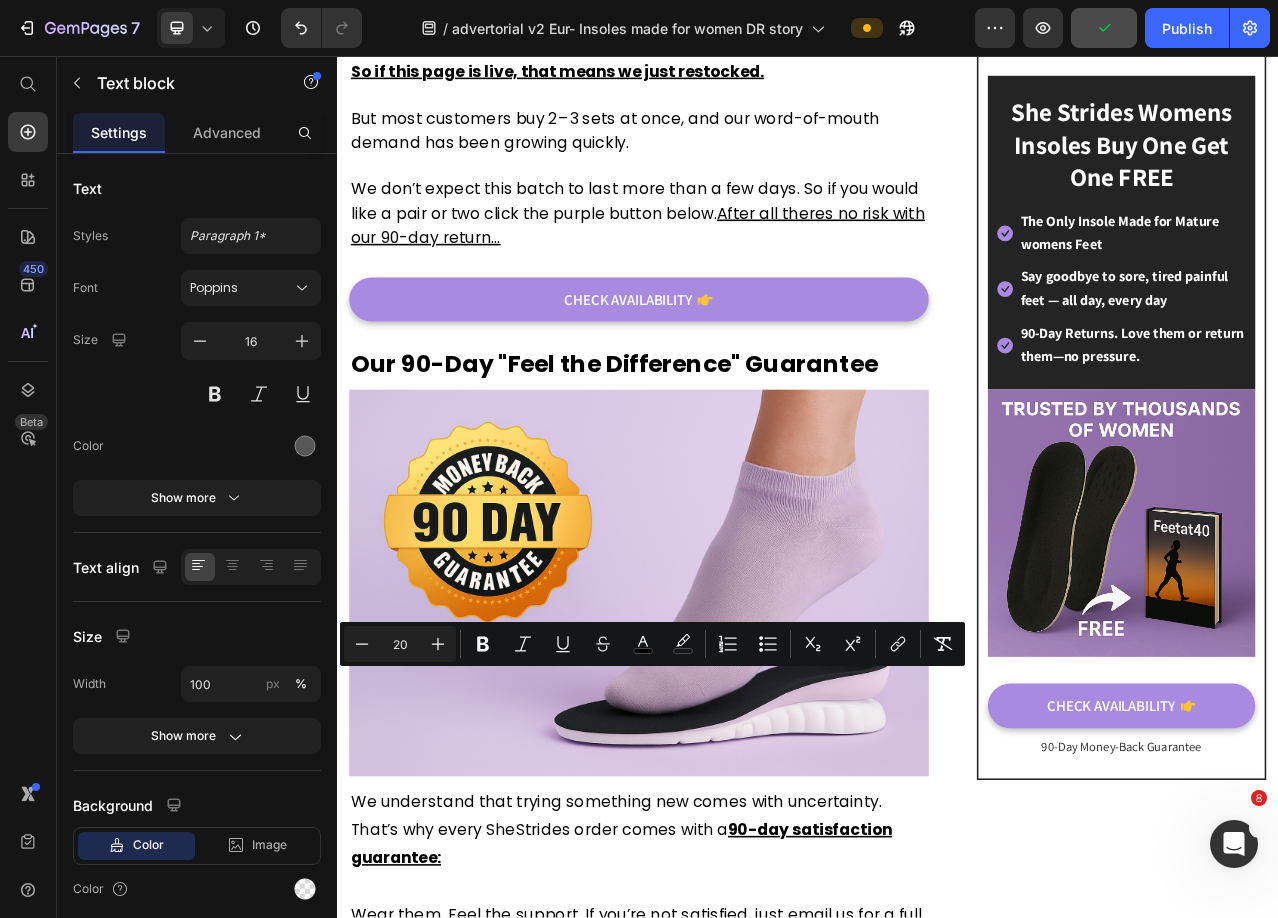 drag, startPoint x: 510, startPoint y: 858, endPoint x: 454, endPoint y: 858, distance: 56 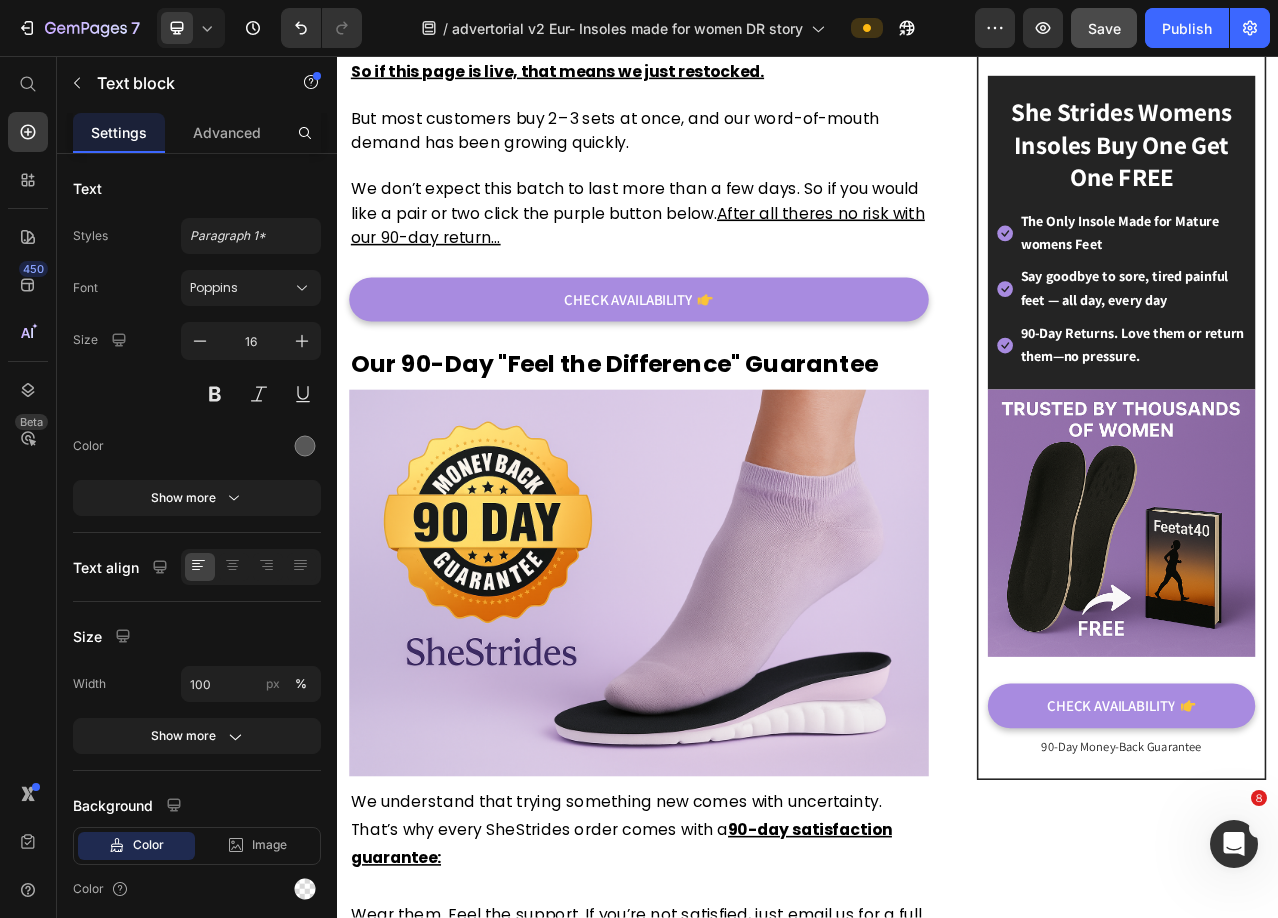 click on "£23.00" at bounding box center (483, -1104) 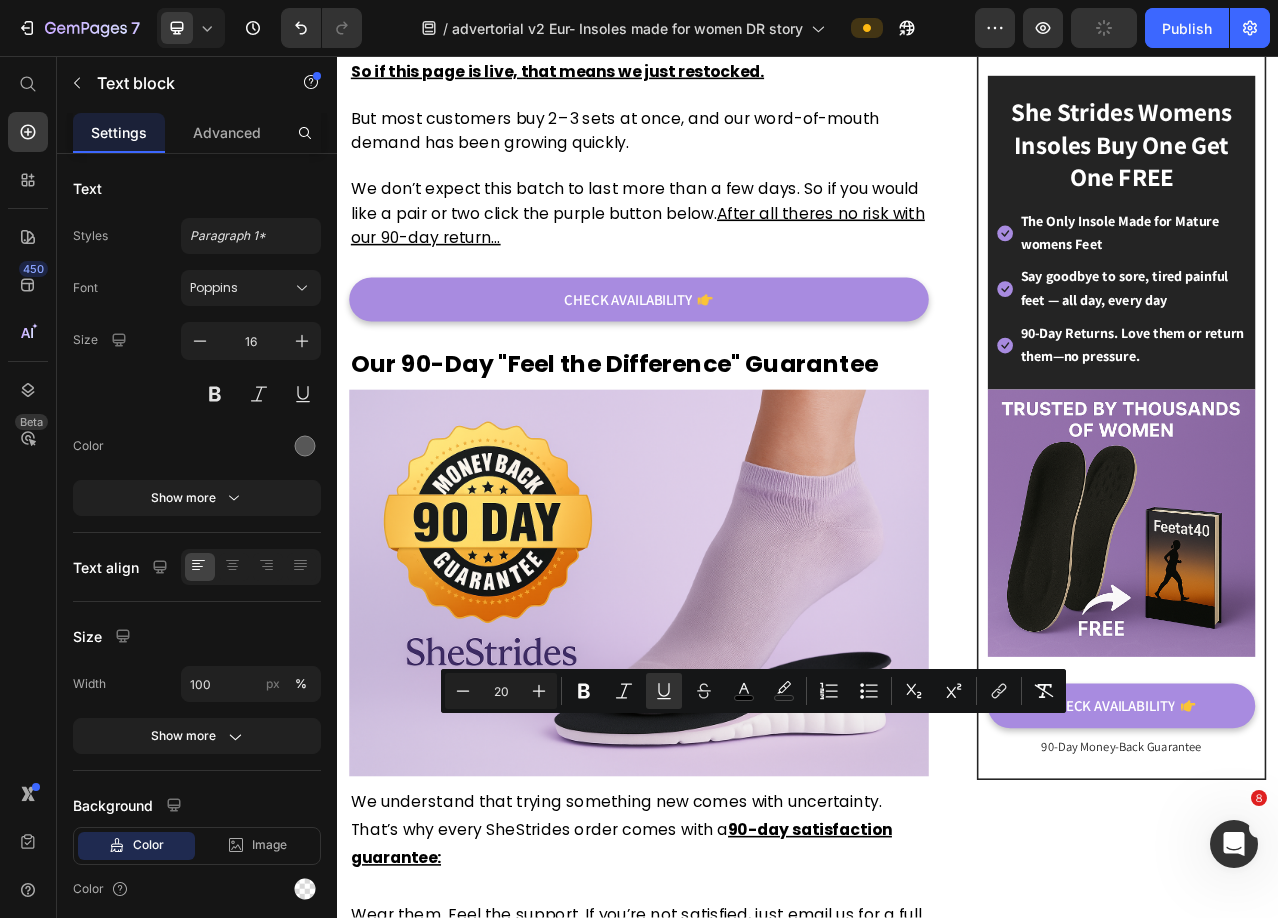 drag, startPoint x: 790, startPoint y: 921, endPoint x: 776, endPoint y: 914, distance: 15.652476 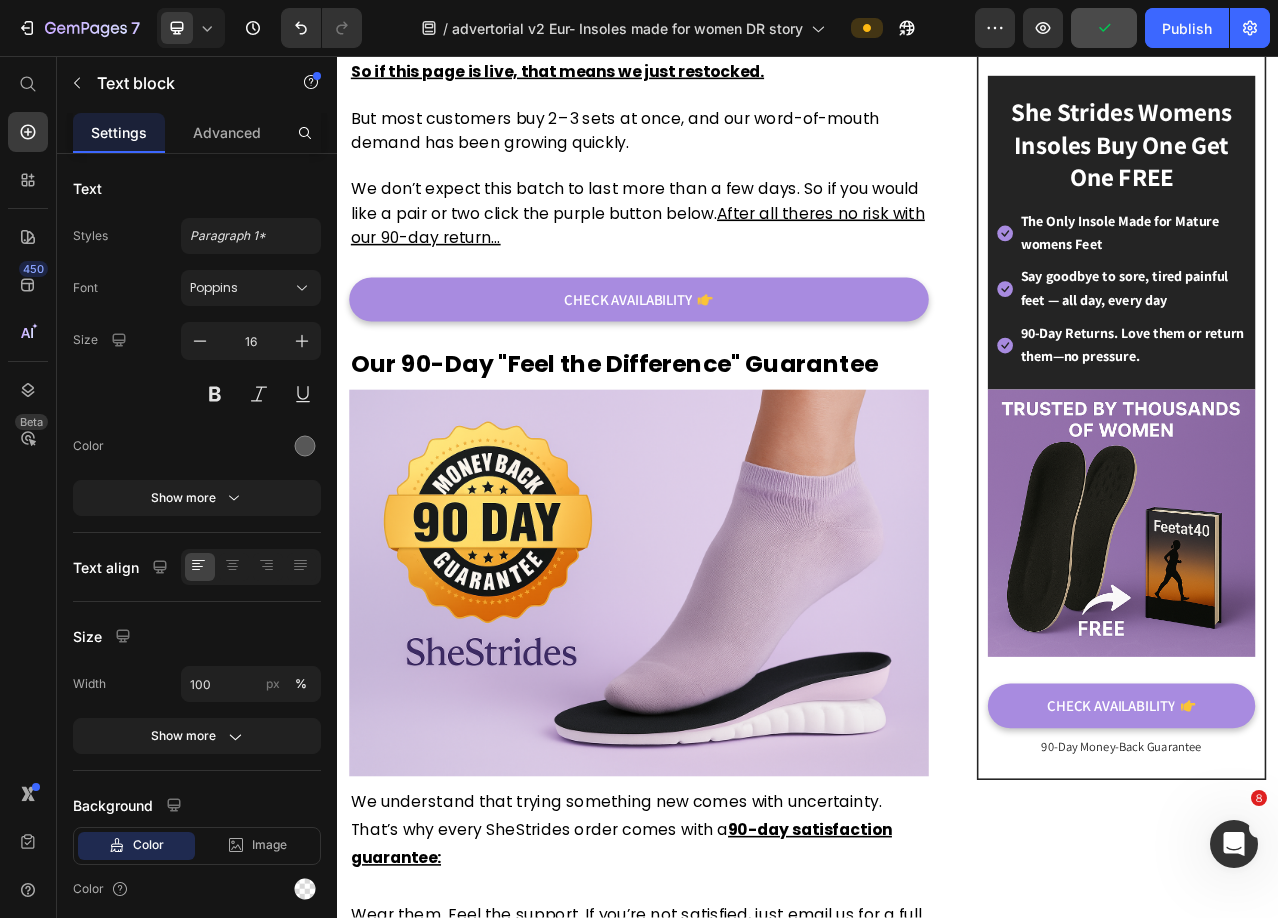 click on "[PRICE] per wear." at bounding box center (874, -1045) 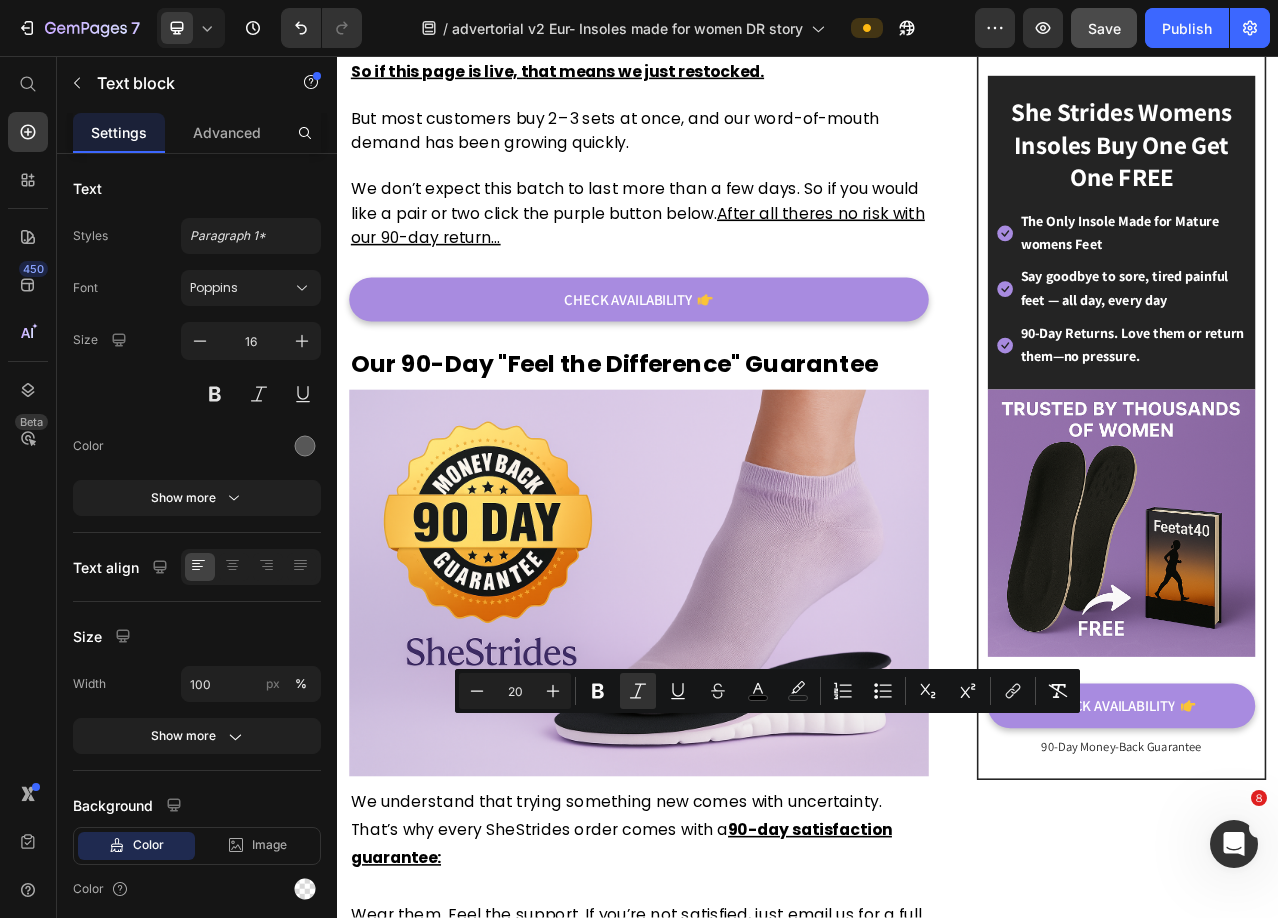 drag, startPoint x: 825, startPoint y: 911, endPoint x: 779, endPoint y: 910, distance: 46.010868 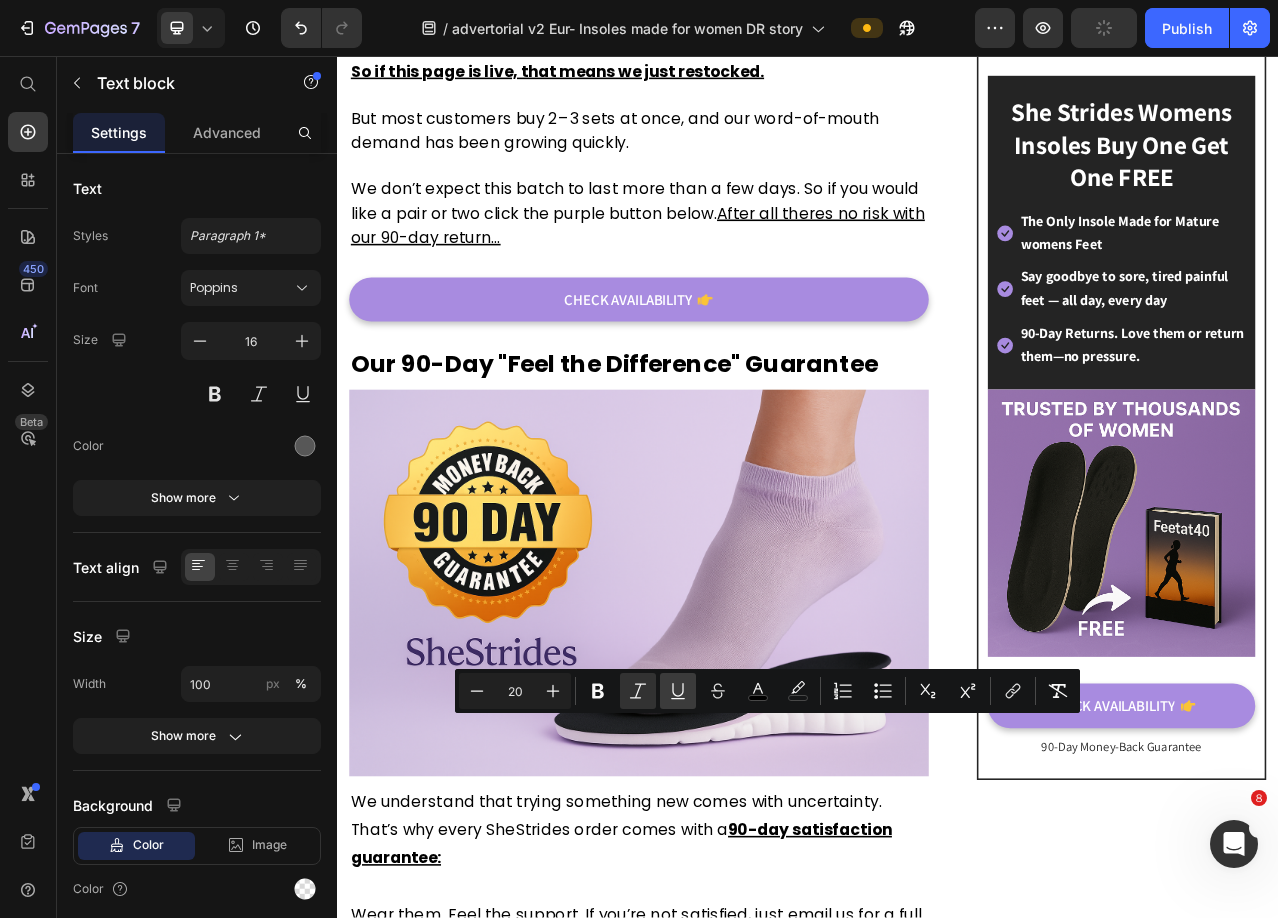 click 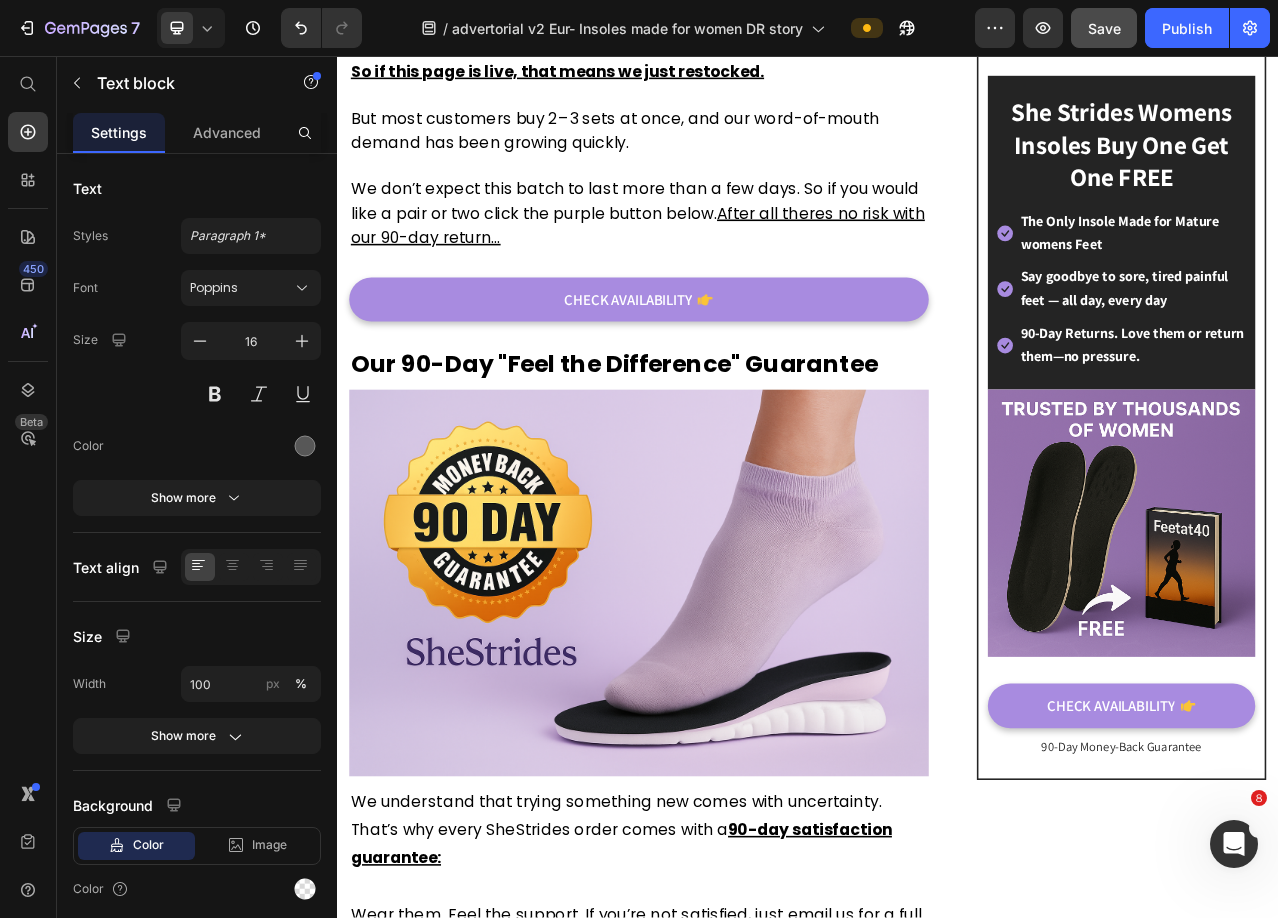 click on "Less than a coffee. Less than a painkiller. But unlike those  this actually addresses the root cause." at bounding box center (721, -983) 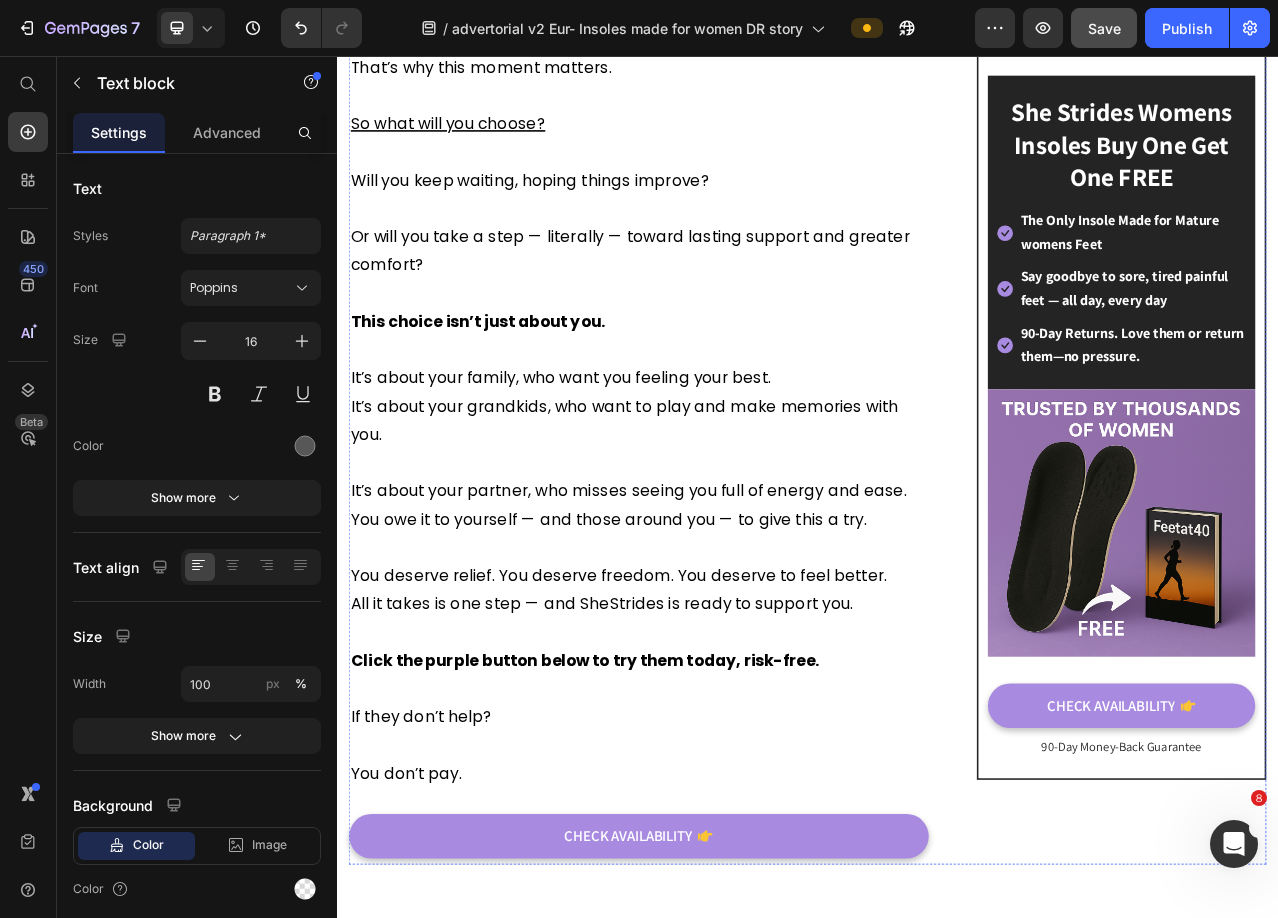 scroll, scrollTop: 10300, scrollLeft: 0, axis: vertical 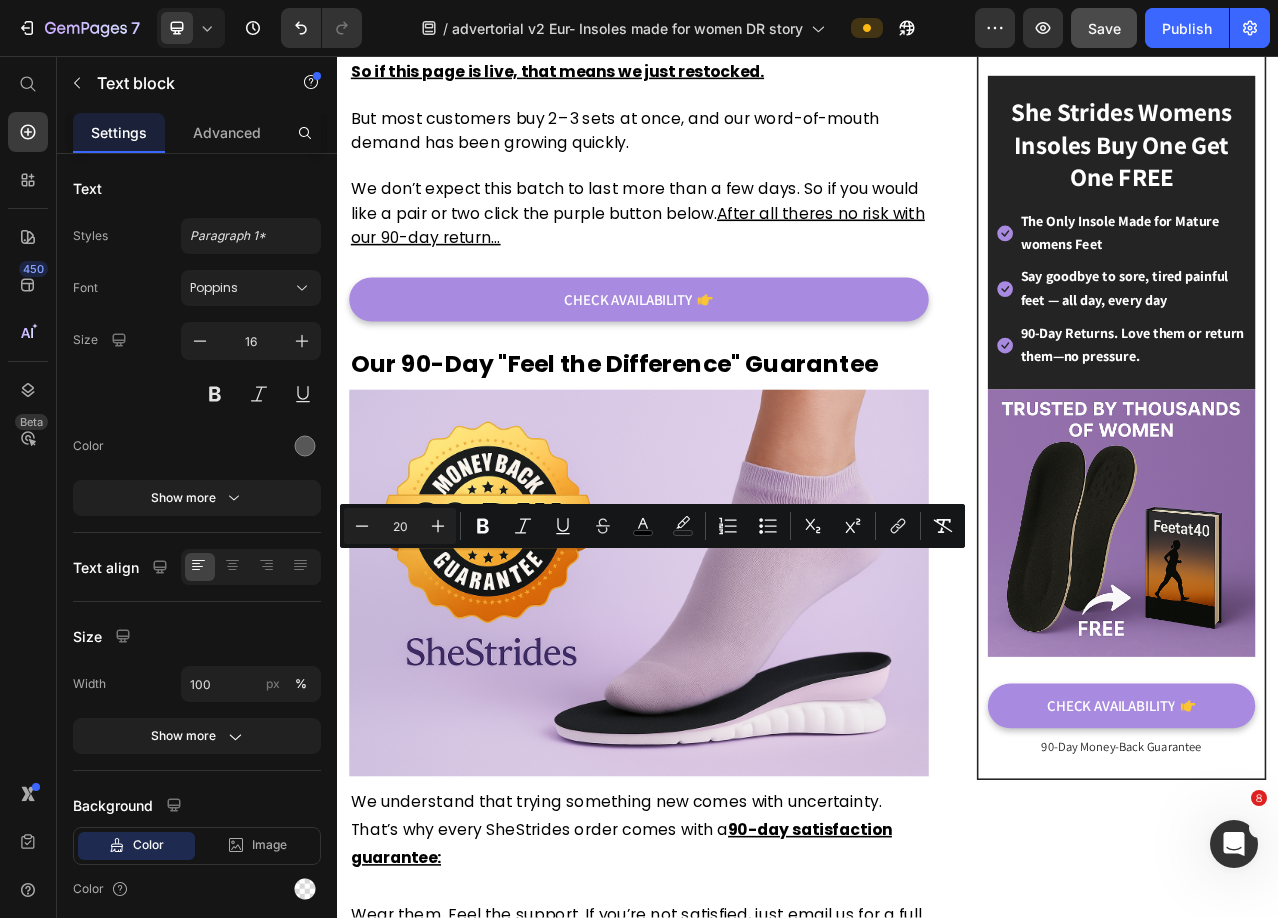 drag, startPoint x: 754, startPoint y: 698, endPoint x: 371, endPoint y: 694, distance: 383.02087 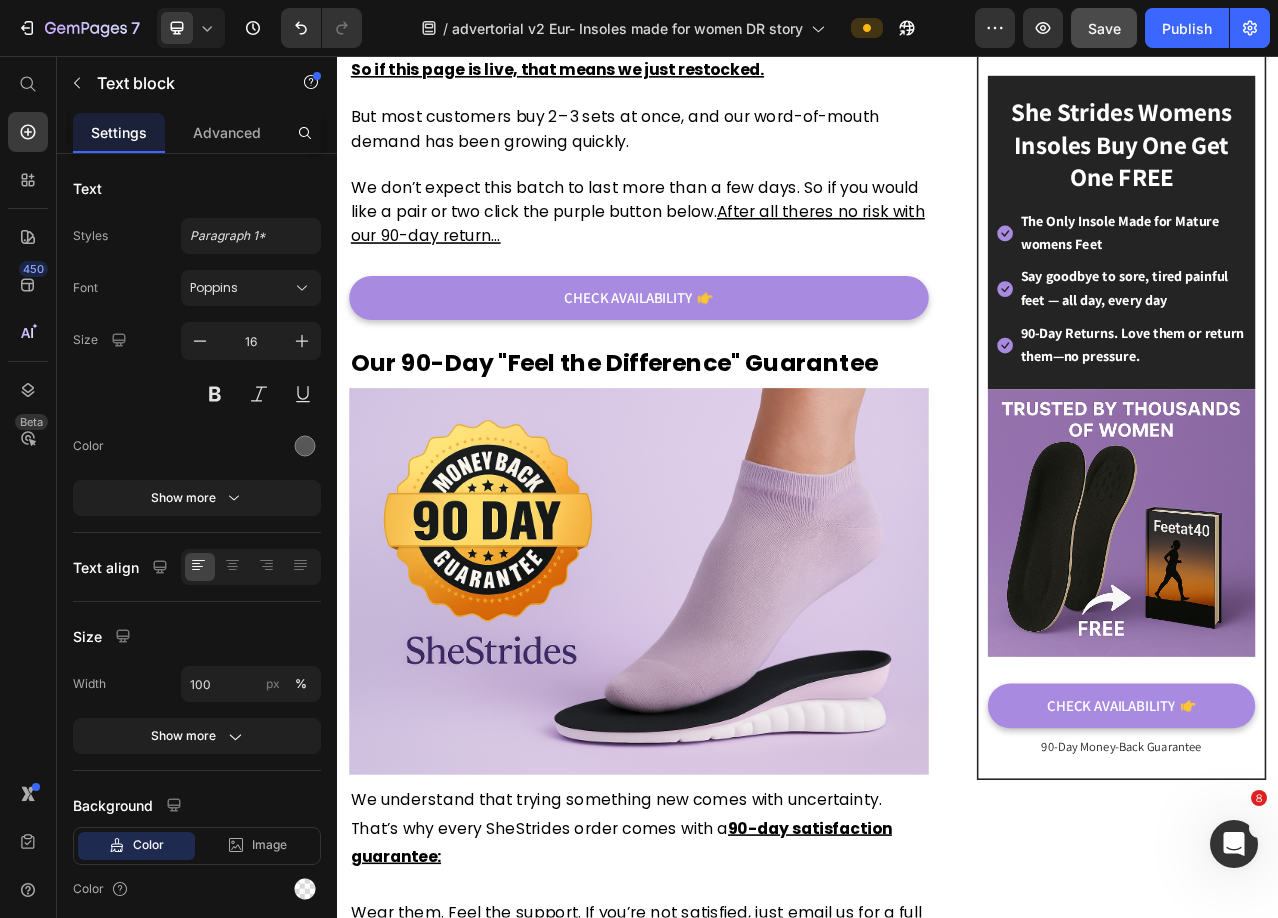 click on "Three bonus gifts." at bounding box center (443, -1226) 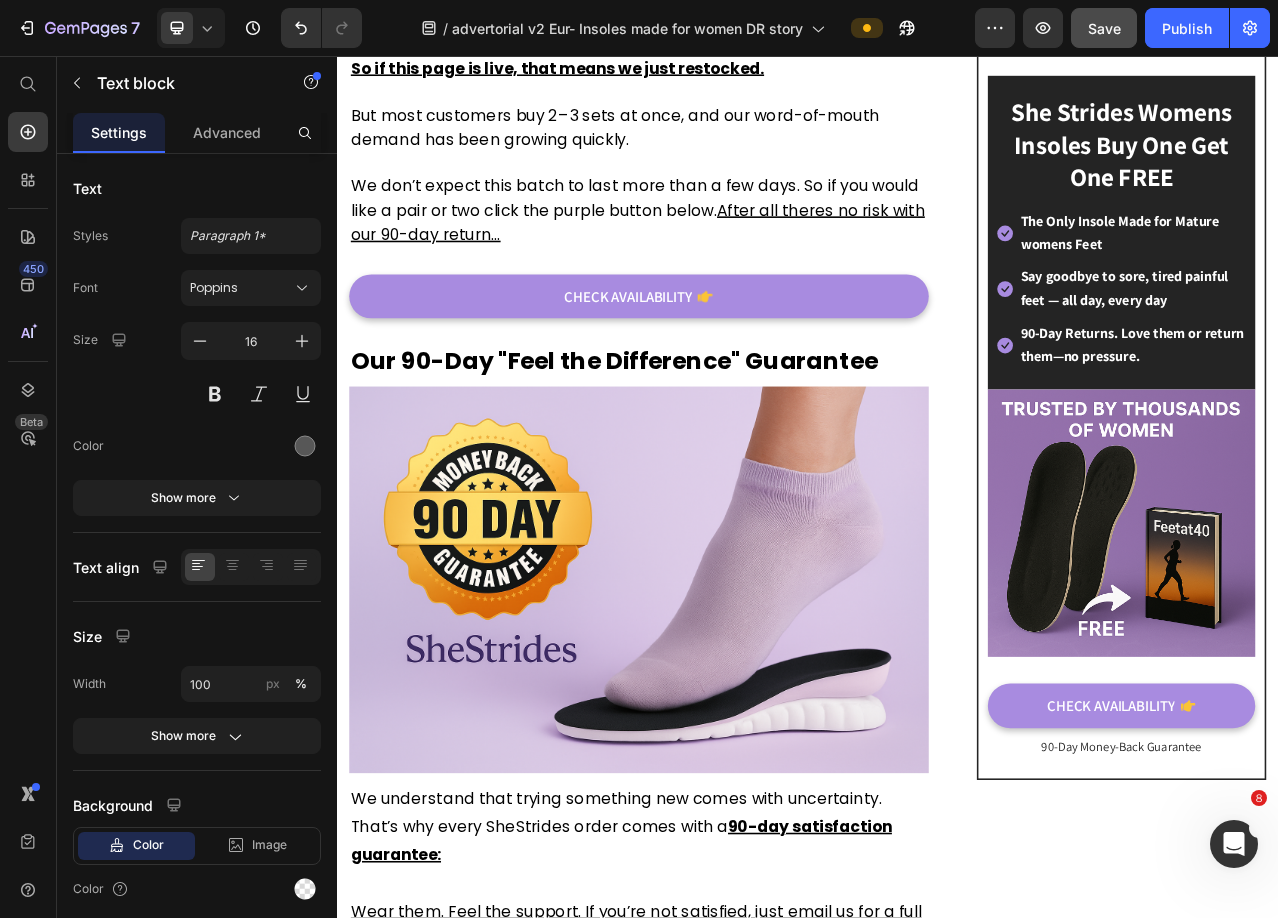 click on "One of the only sets of insoels disgned for women over 40. Two bonus gifts" at bounding box center [721, -1239] 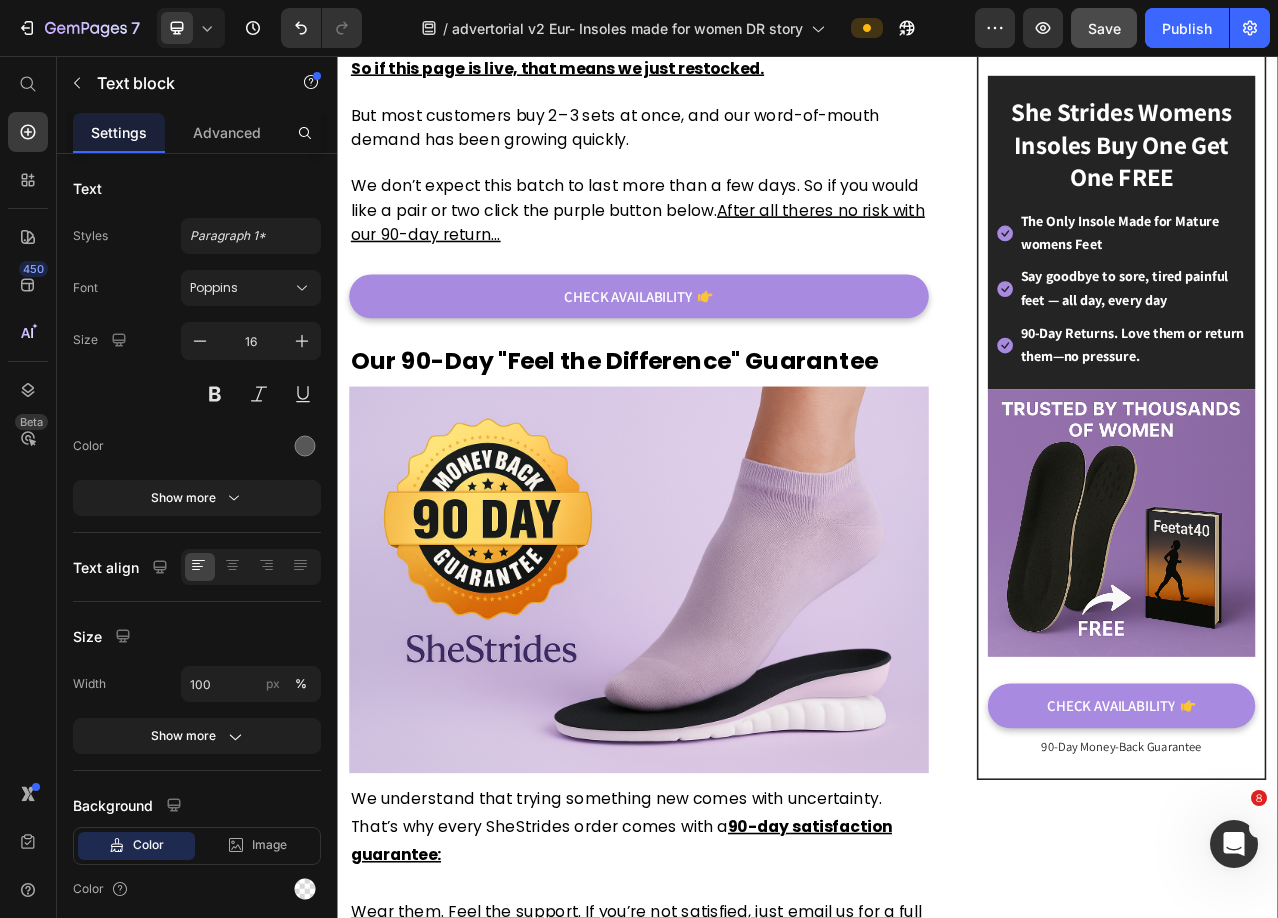 drag, startPoint x: 496, startPoint y: 736, endPoint x: 344, endPoint y: 712, distance: 153.88307 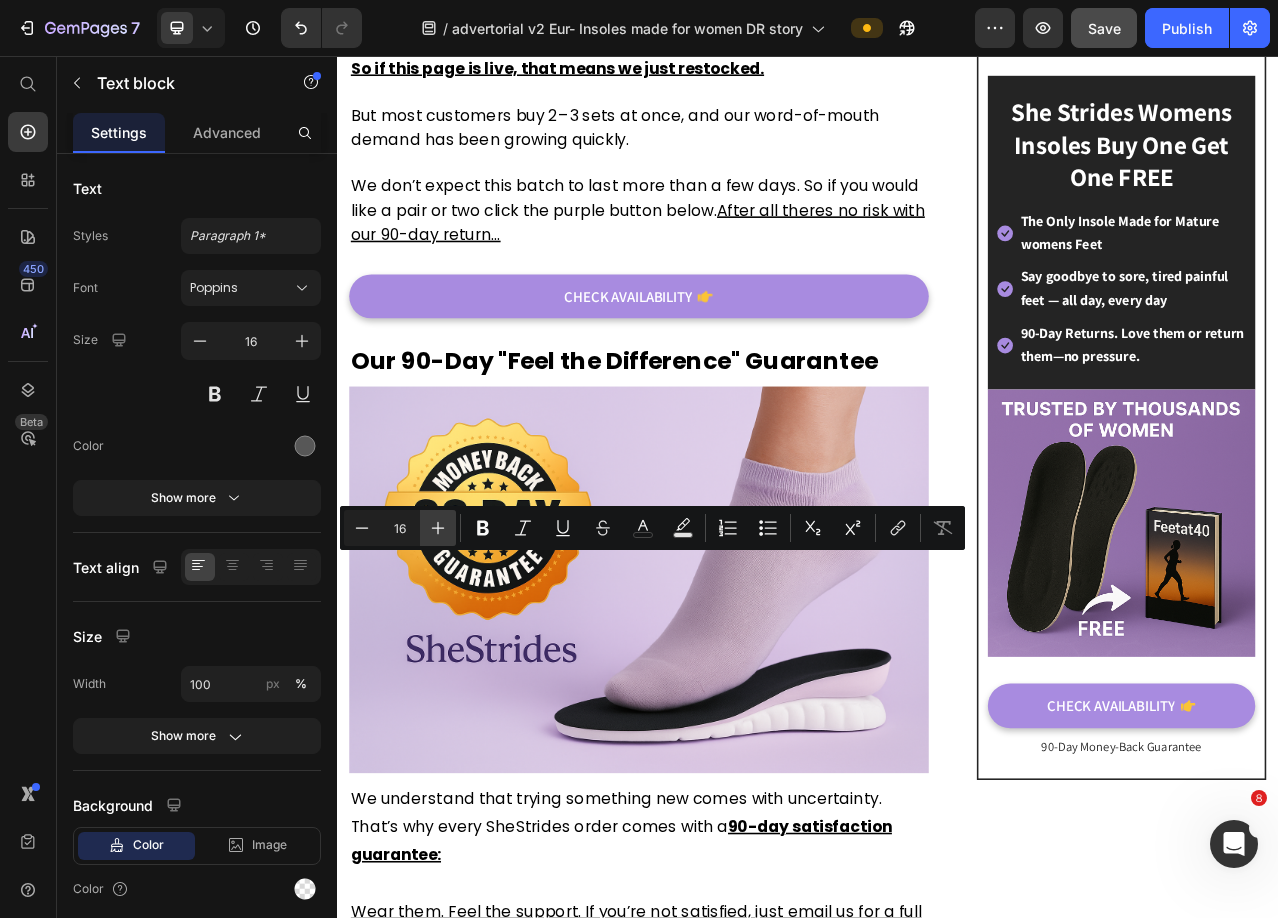 click 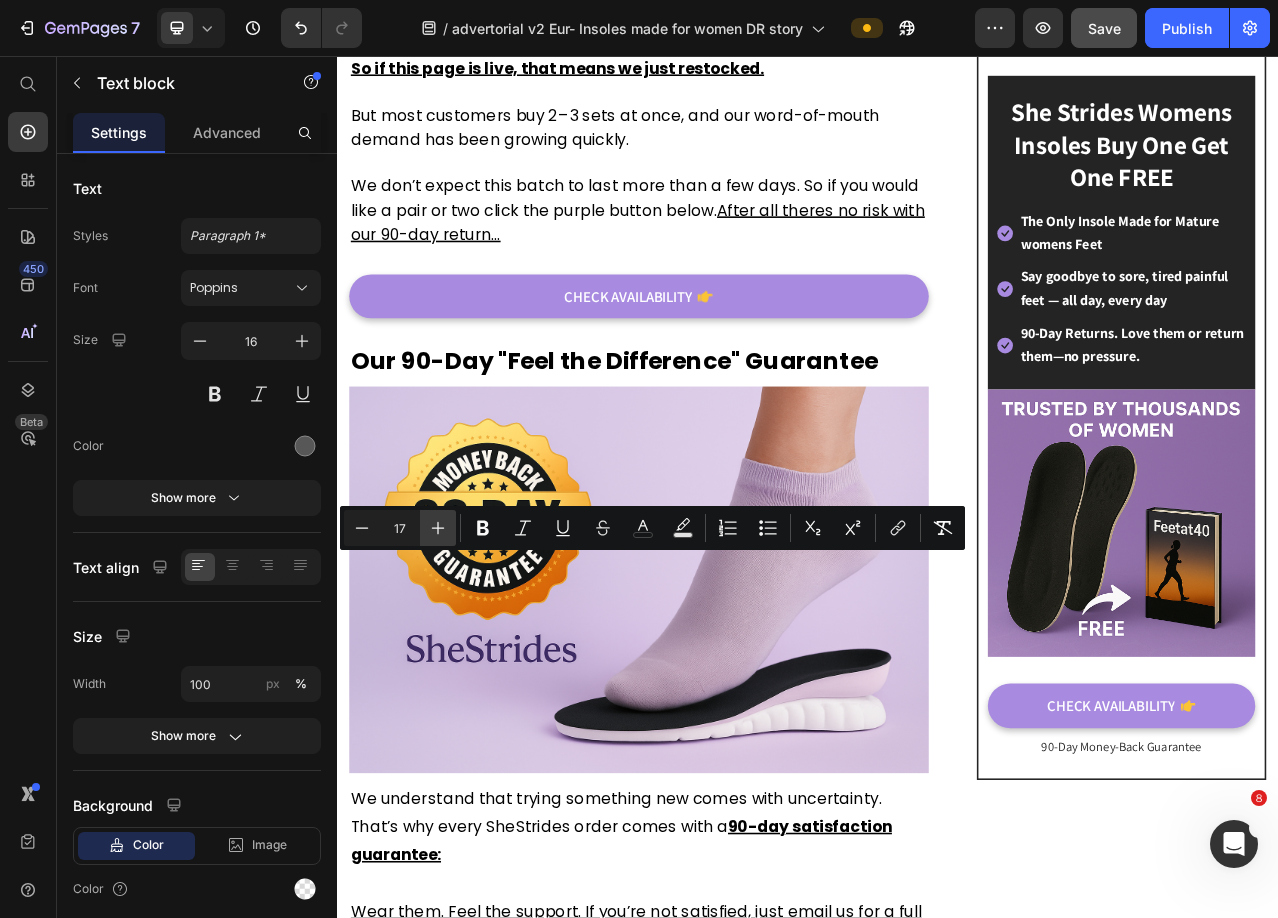 click 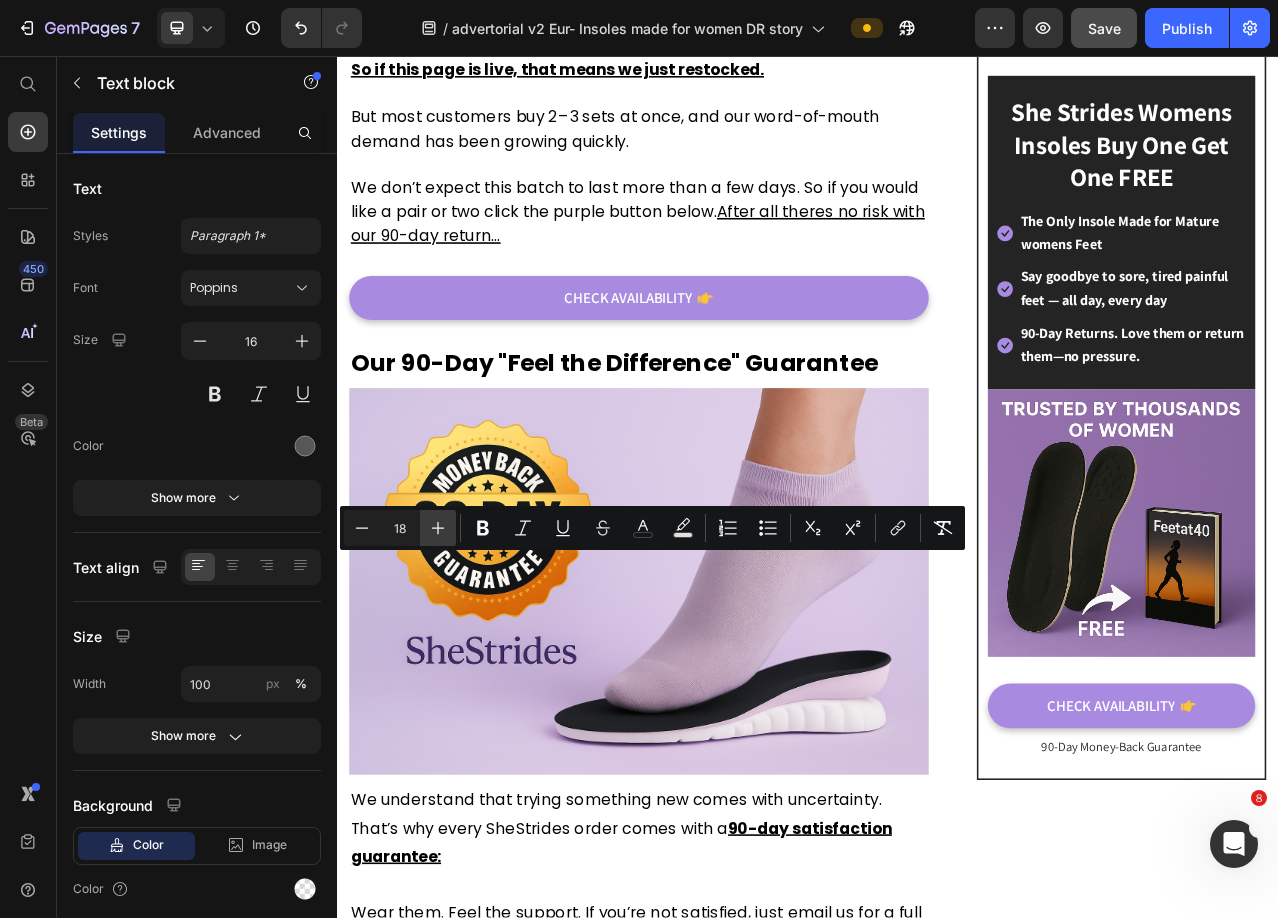 click 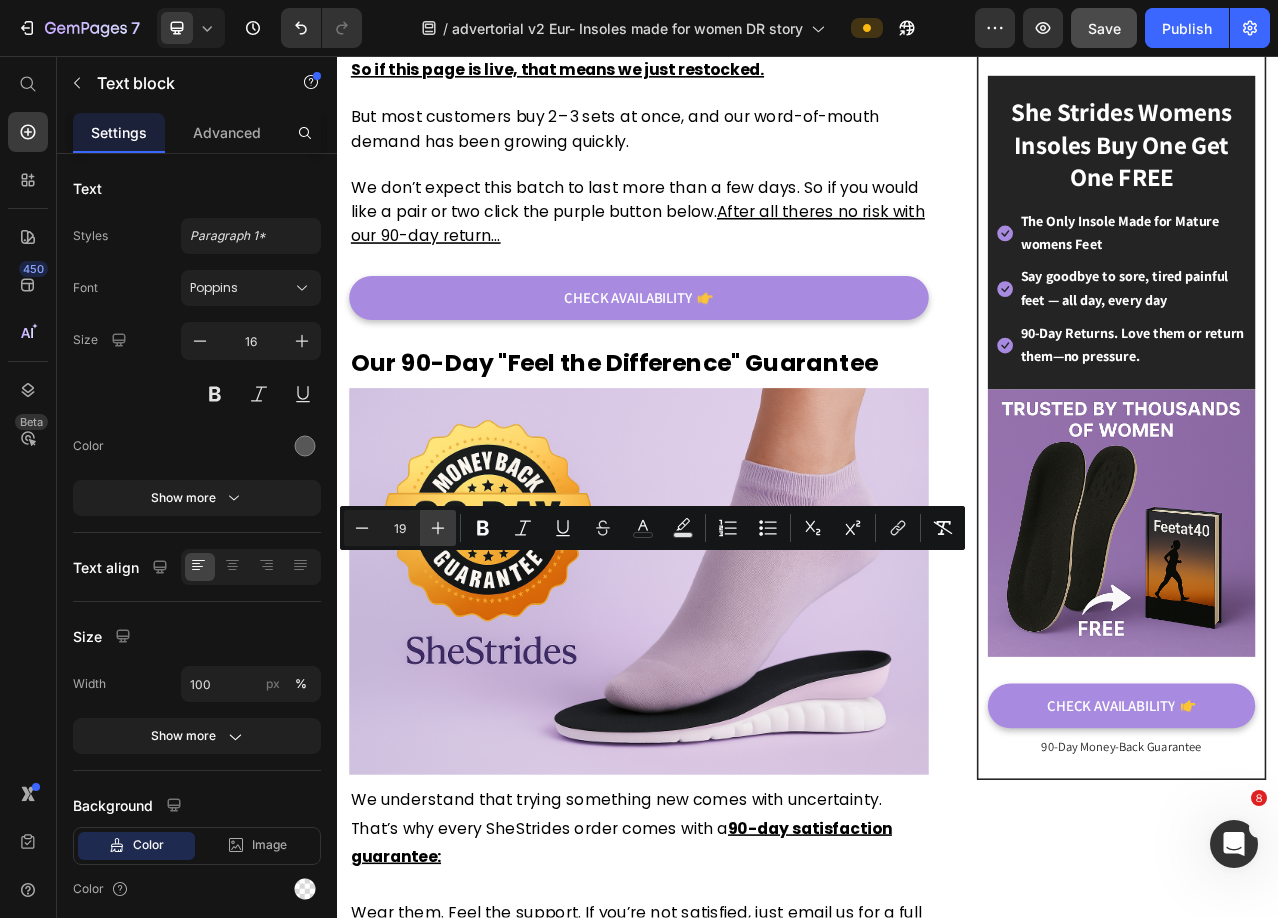 click 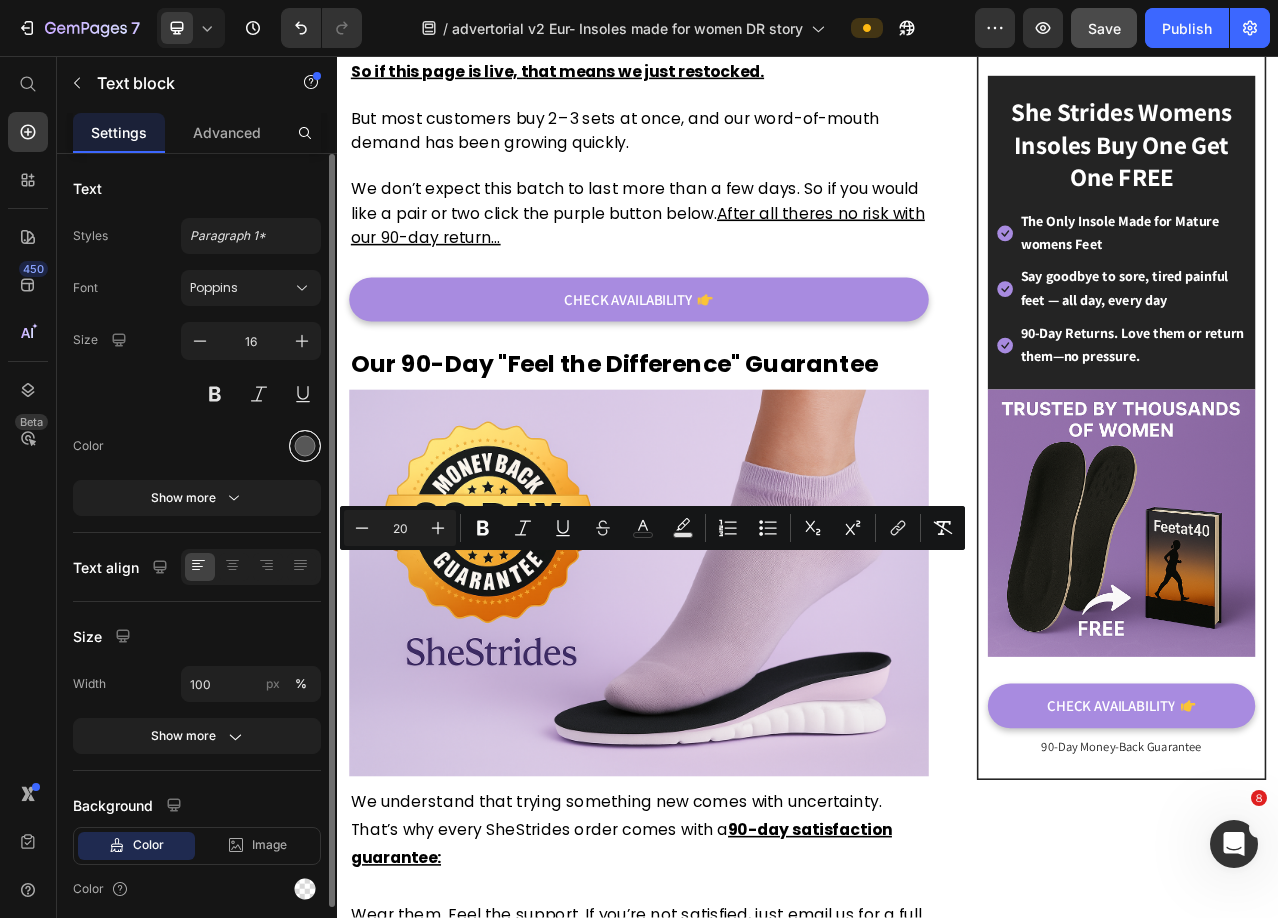 click at bounding box center (305, 446) 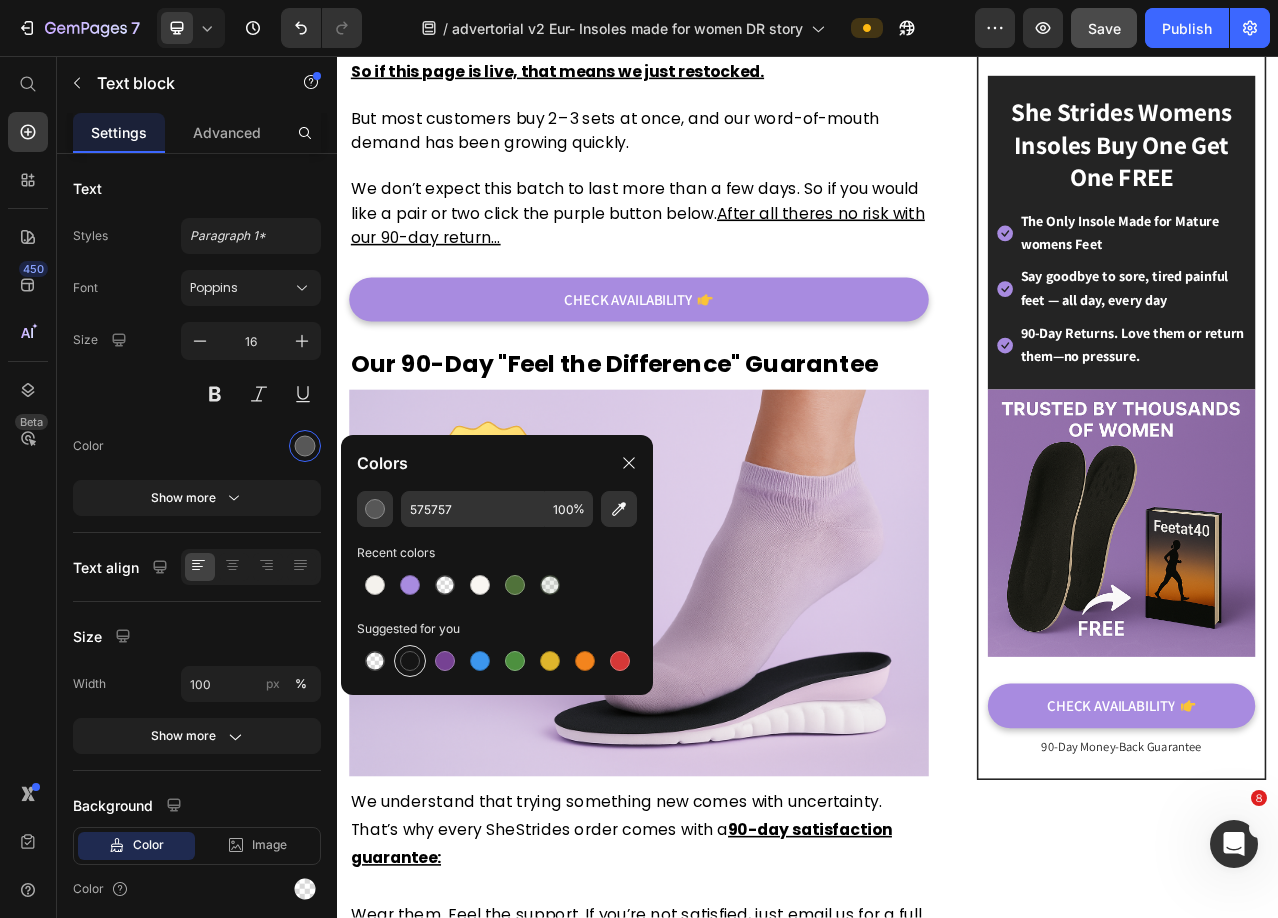 click at bounding box center [410, 661] 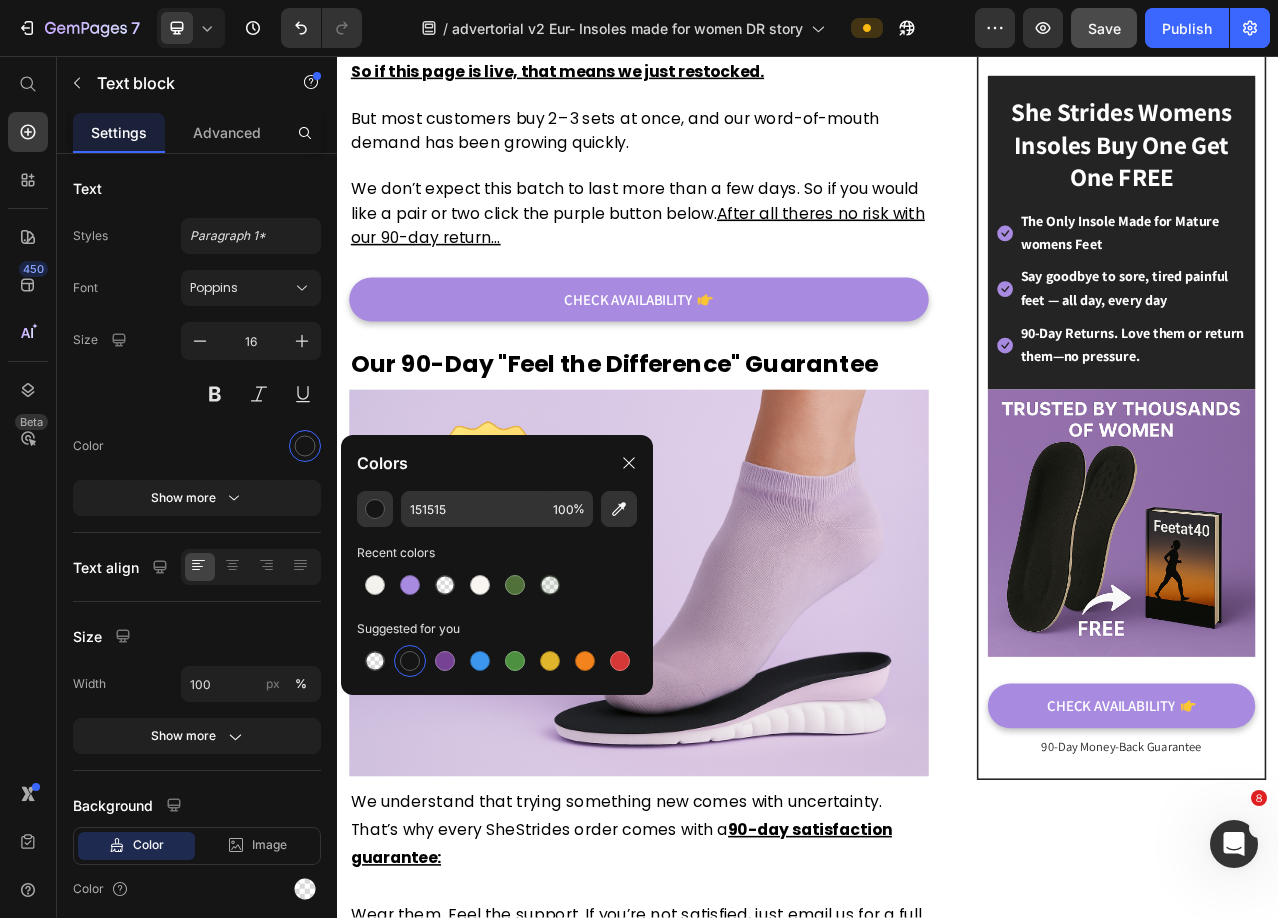 click on "All for just  [PRICE]" at bounding box center [721, -1117] 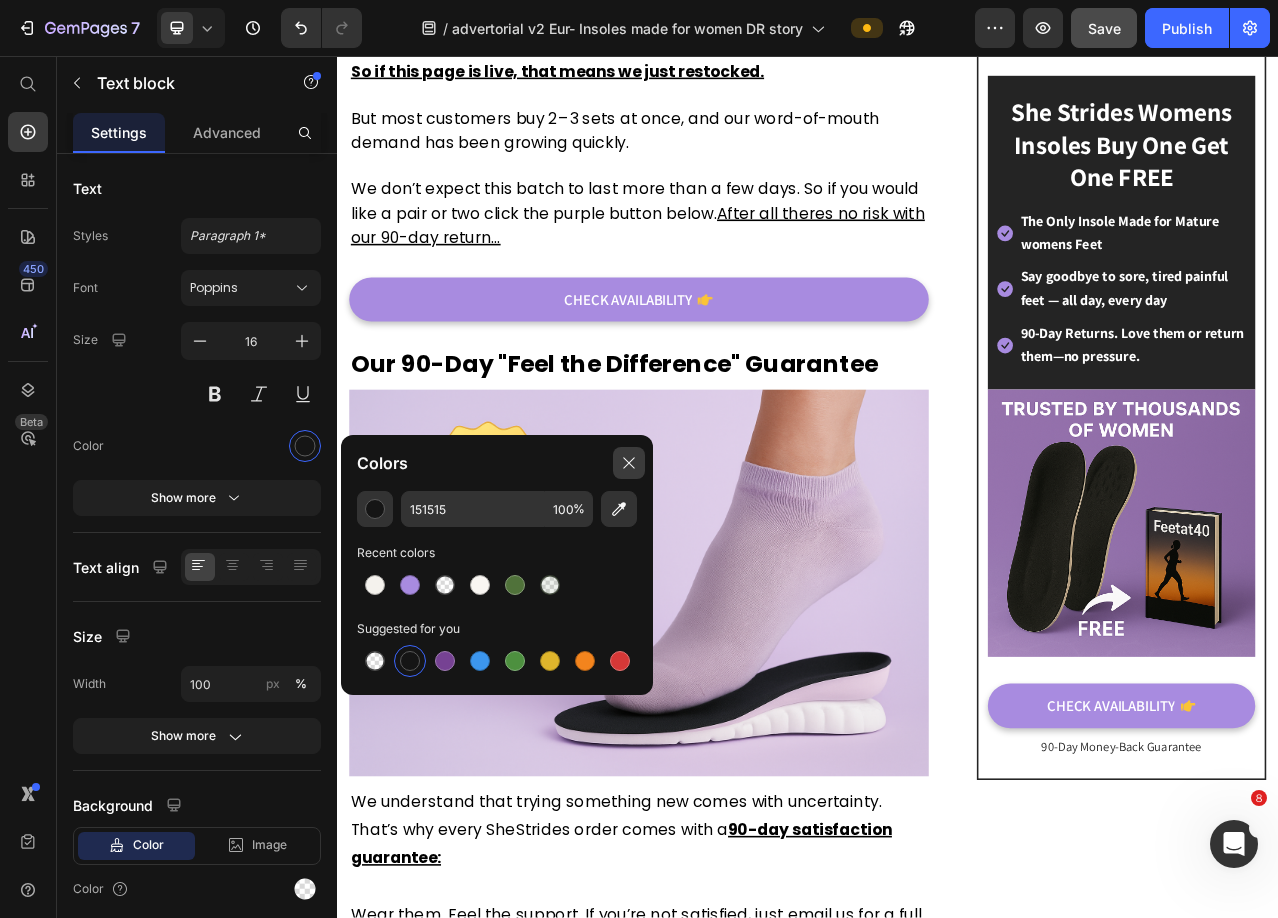 click at bounding box center [629, 463] 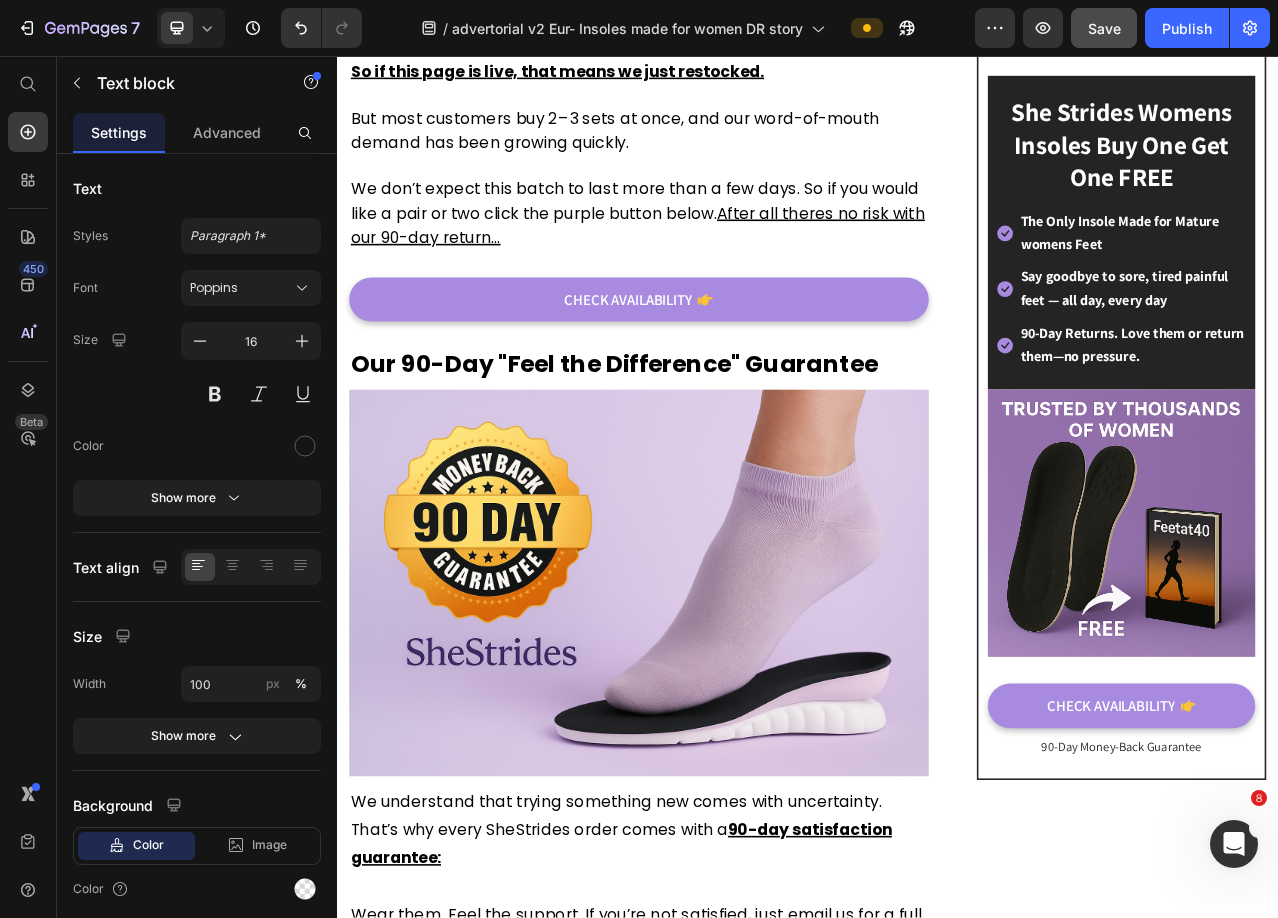 click on "One of the only sets of insoels disgned for women over 40." at bounding box center [647, -1254] 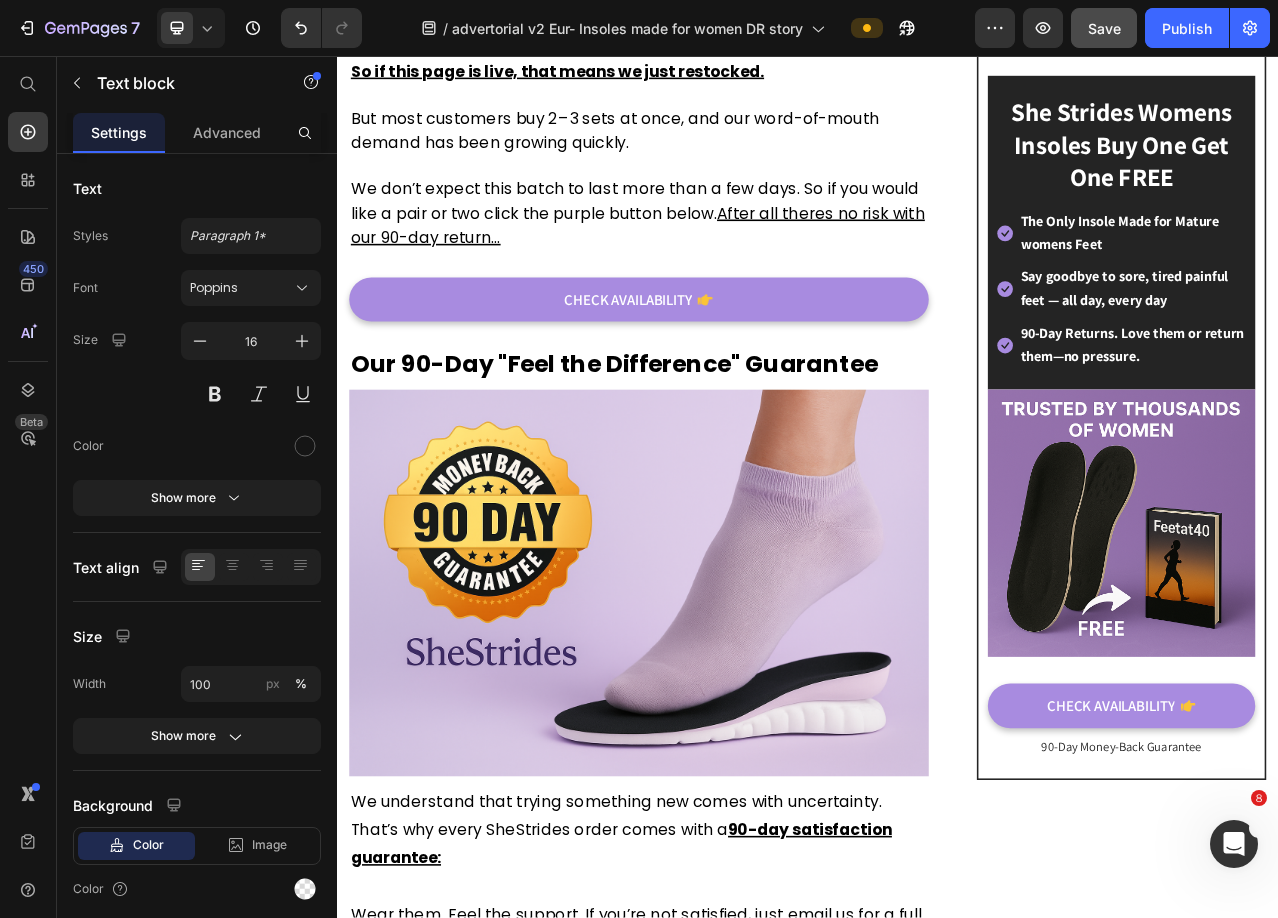 scroll, scrollTop: 7500, scrollLeft: 0, axis: vertical 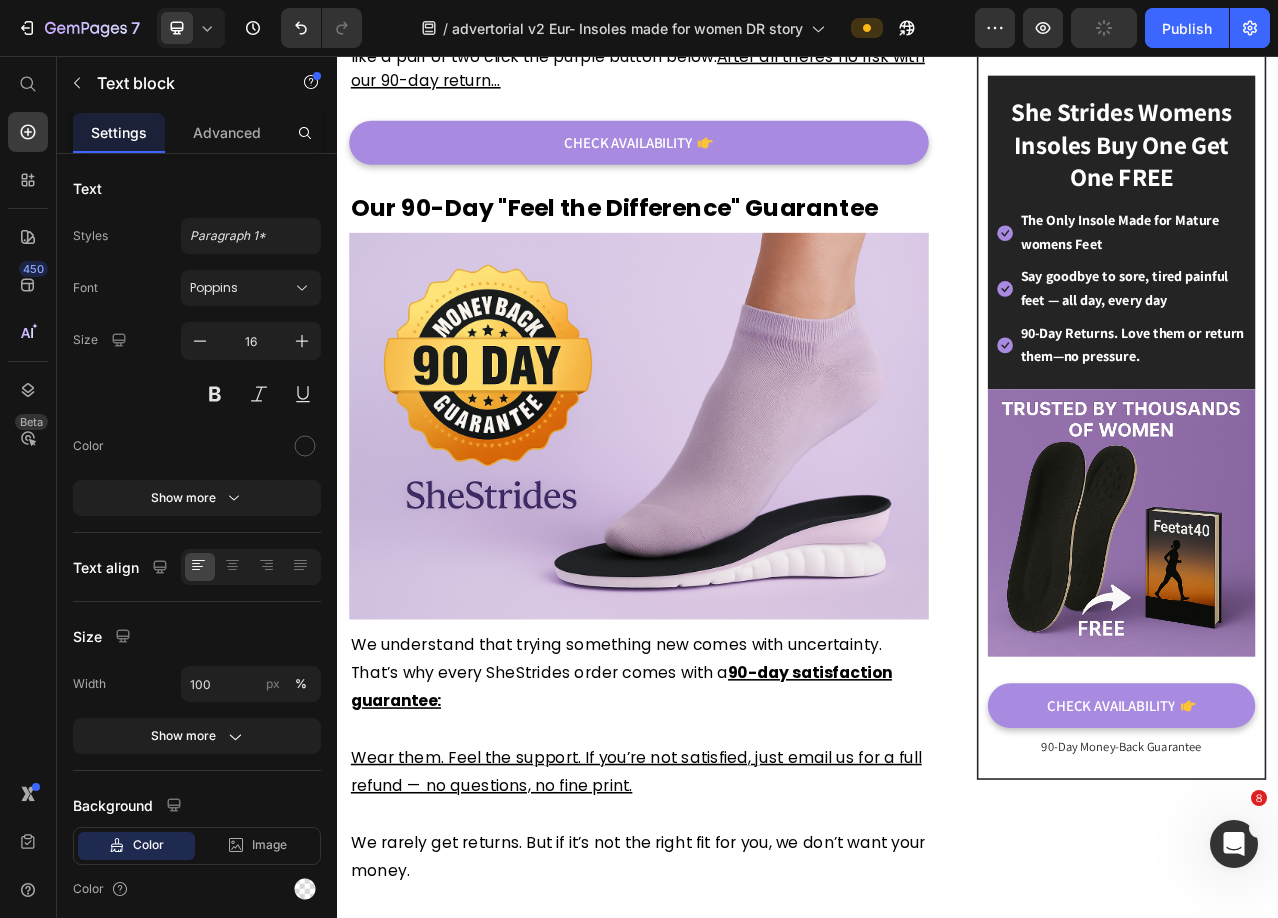 click on "And once they’re in your shoes, you’ll feel the difference with every step." at bounding box center [721, -1094] 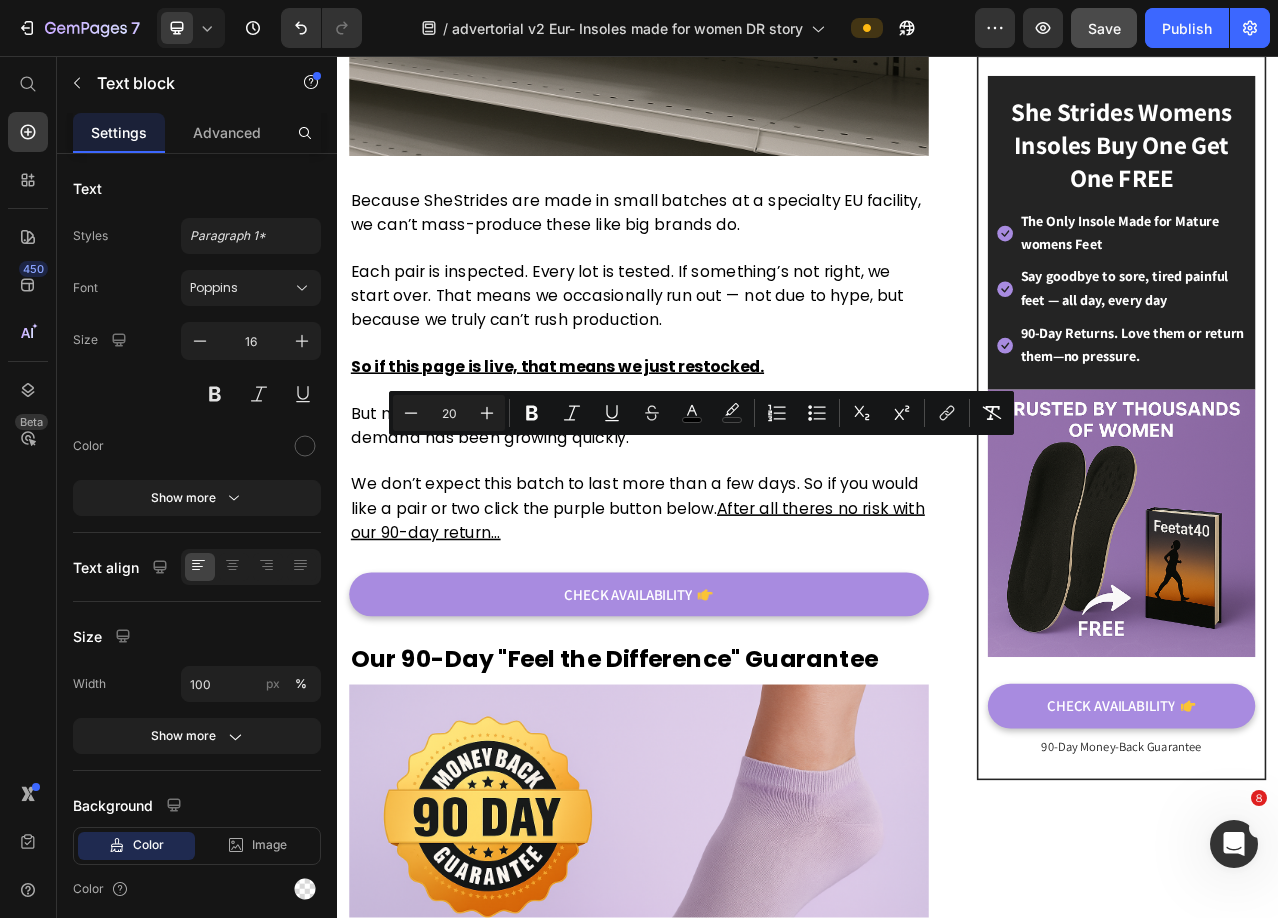 scroll, scrollTop: 6700, scrollLeft: 0, axis: vertical 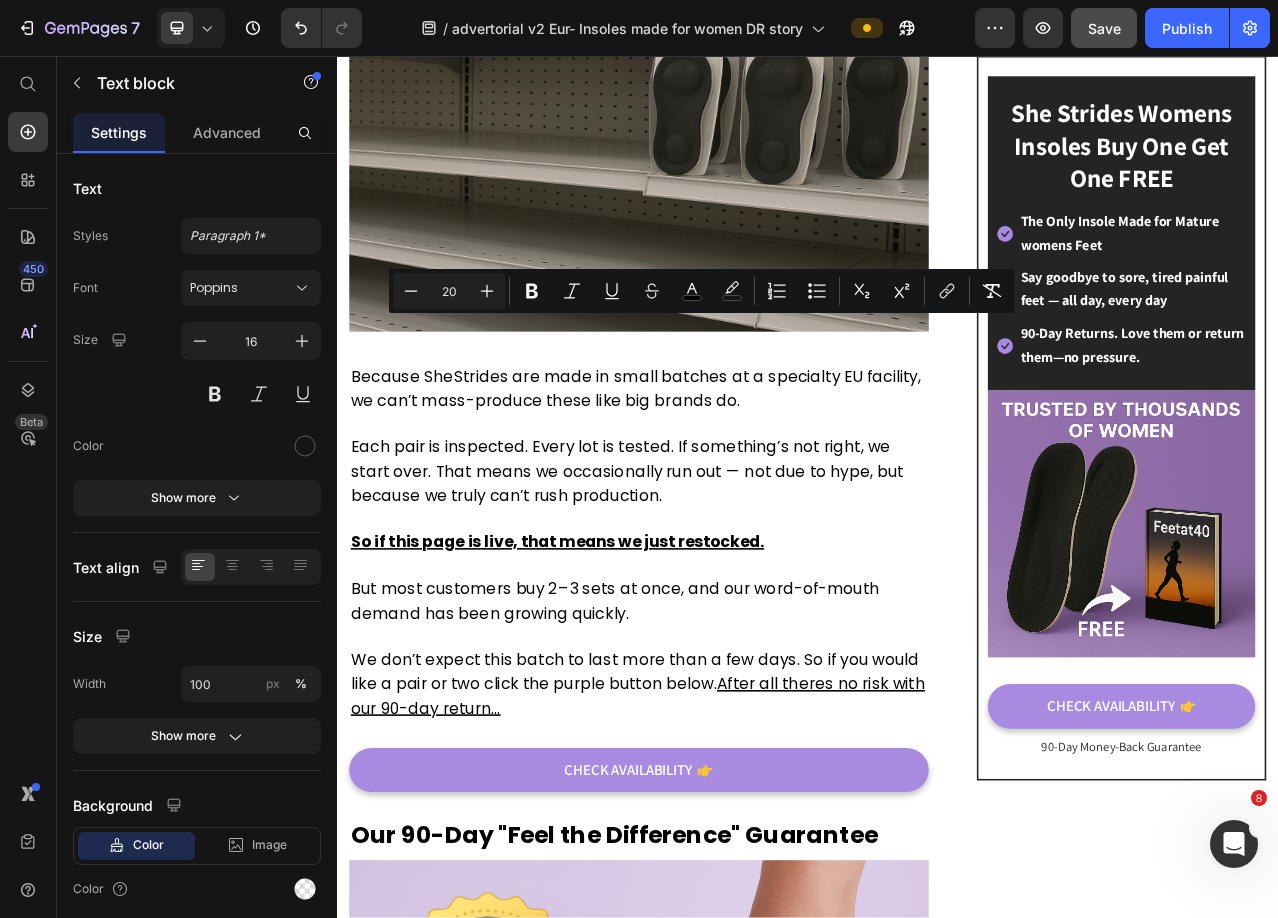 drag, startPoint x: 1067, startPoint y: 865, endPoint x: 665, endPoint y: 389, distance: 623.04095 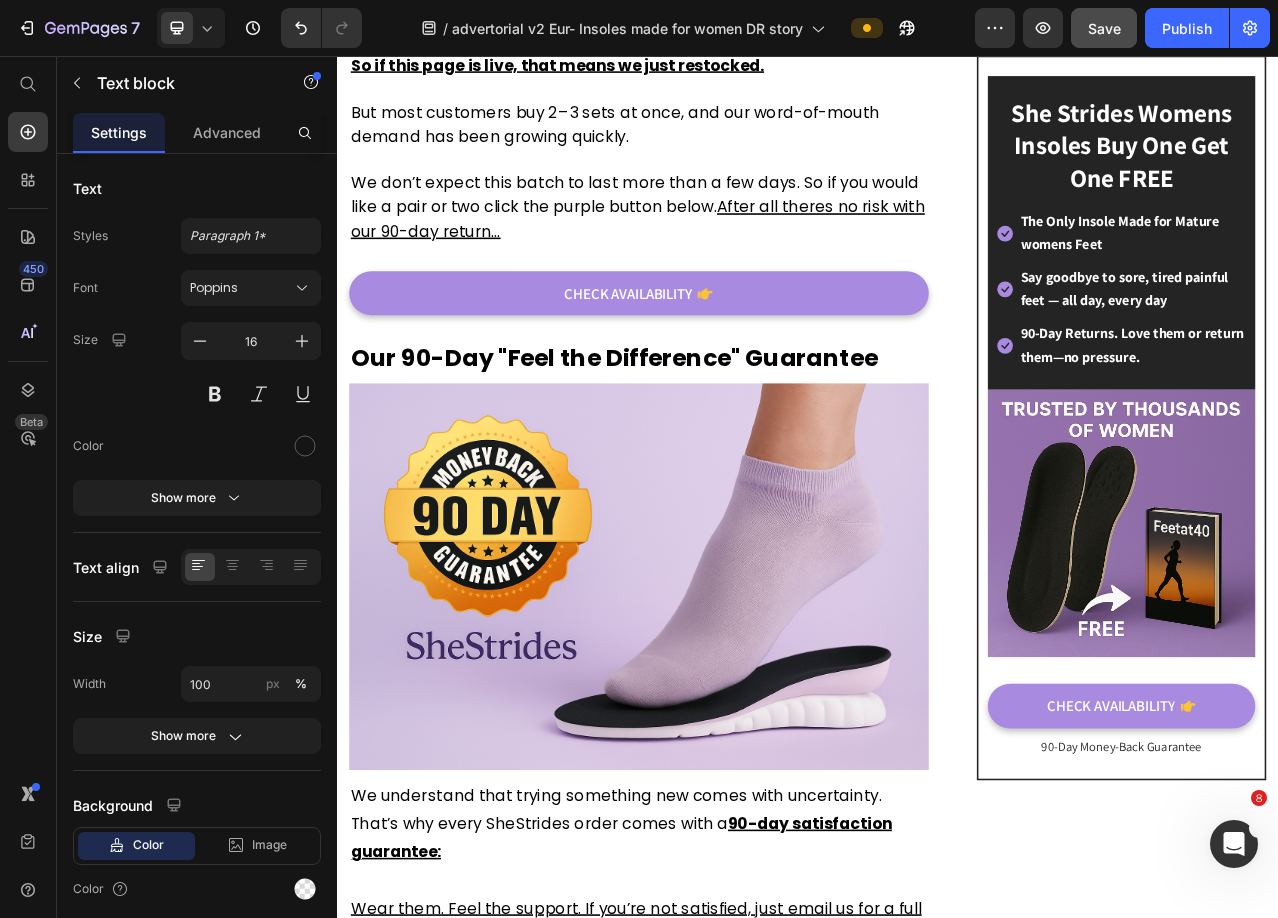 scroll, scrollTop: 7500, scrollLeft: 0, axis: vertical 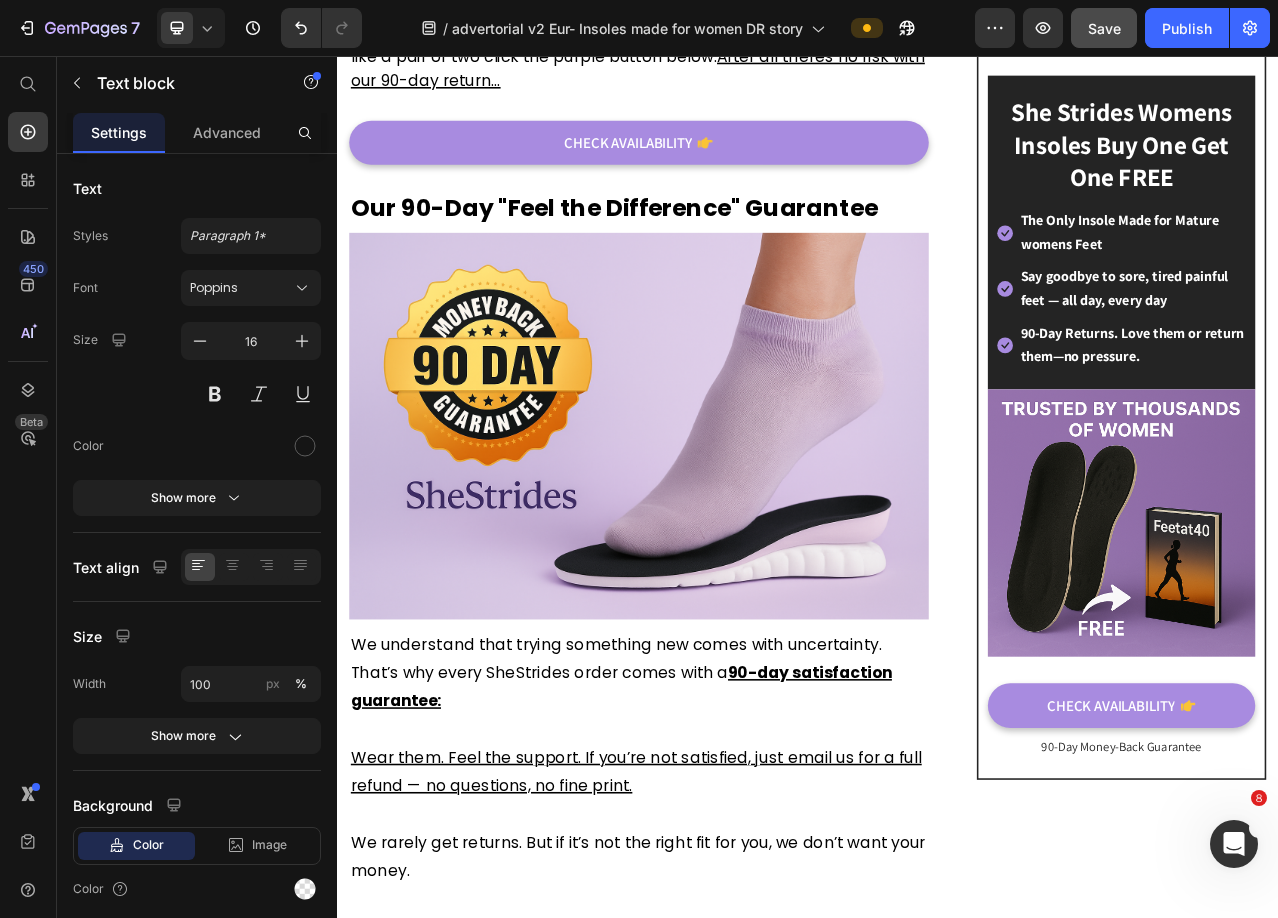click at bounding box center (721, -1124) 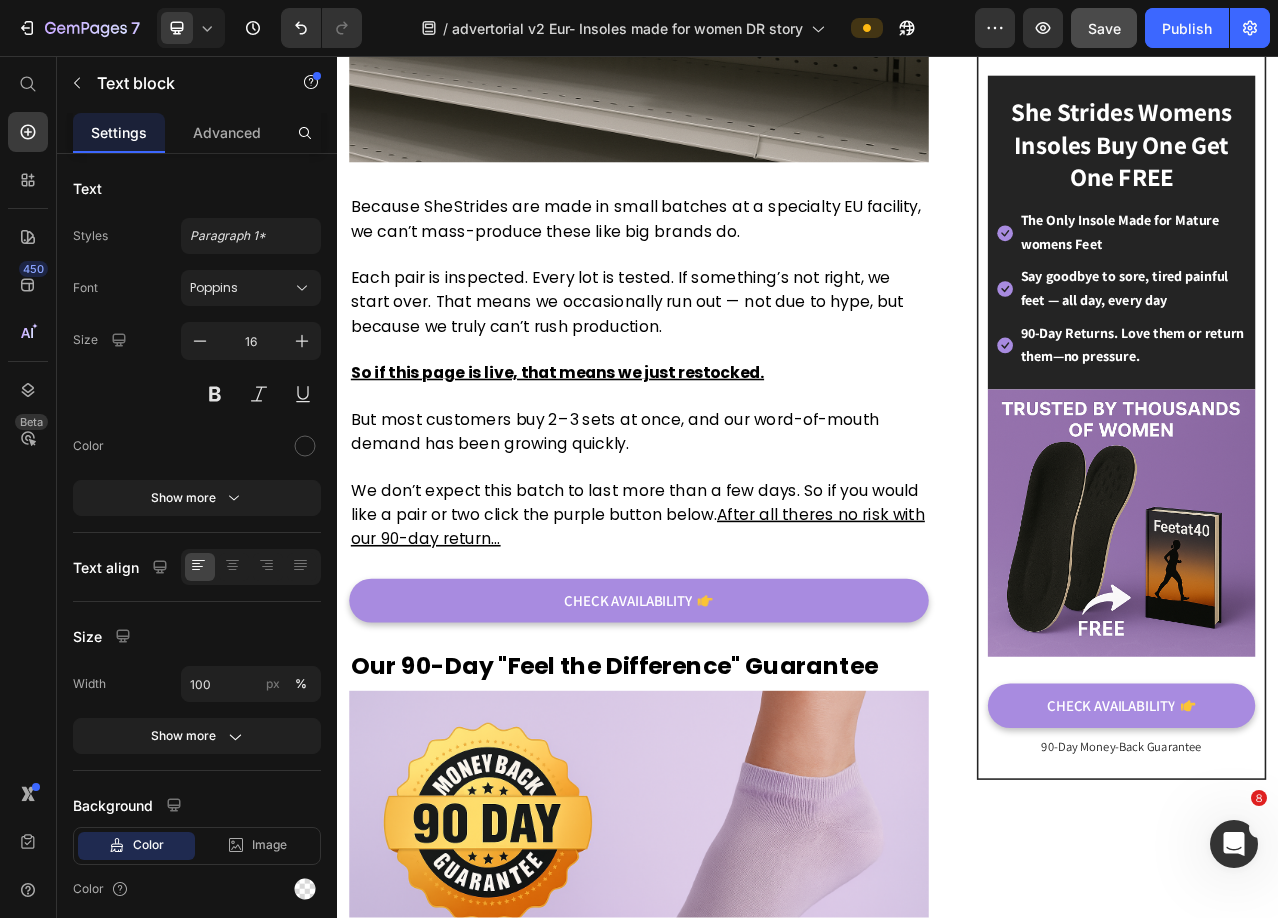 scroll, scrollTop: 6900, scrollLeft: 0, axis: vertical 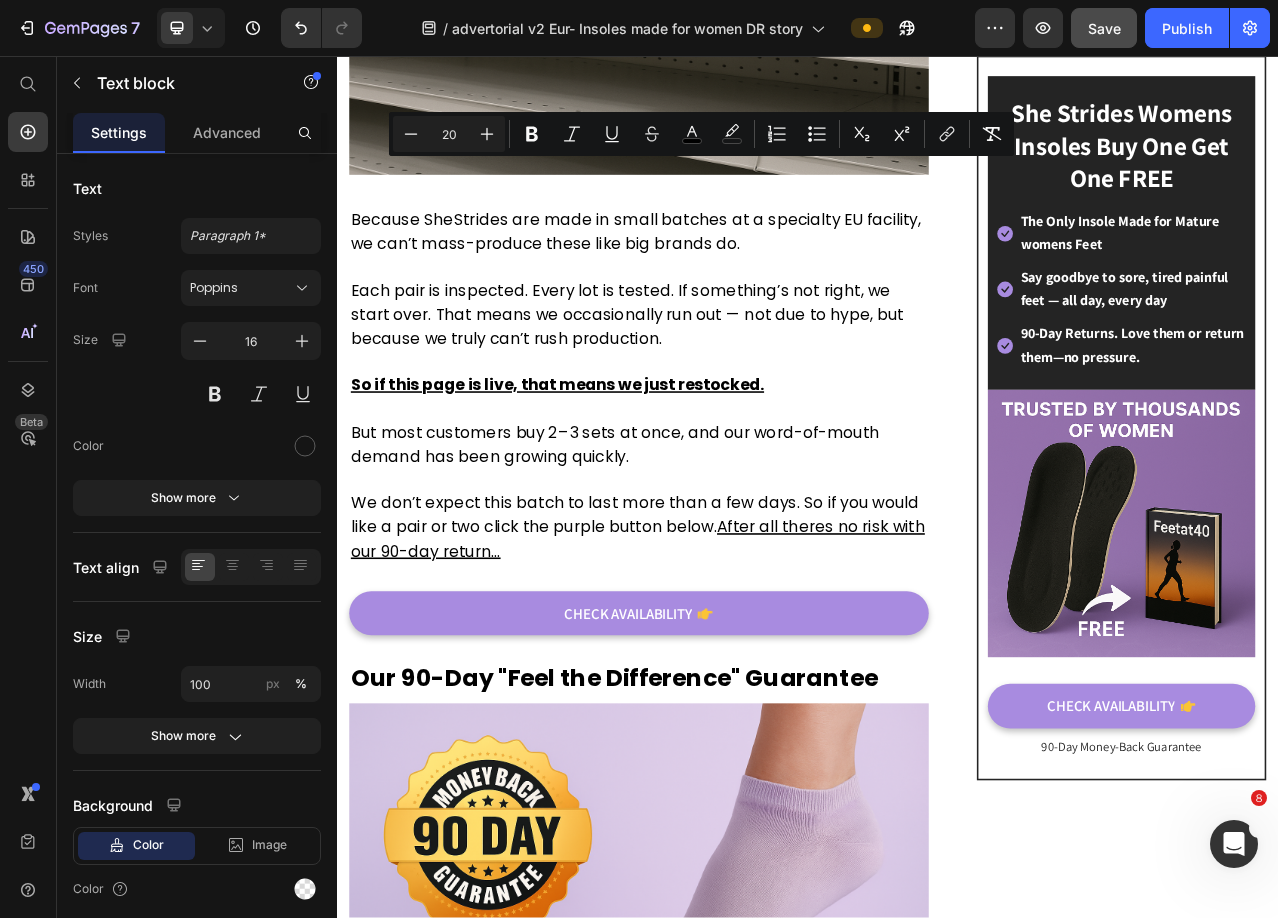 drag, startPoint x: 1070, startPoint y: 860, endPoint x: 329, endPoint y: 163, distance: 1017.2954 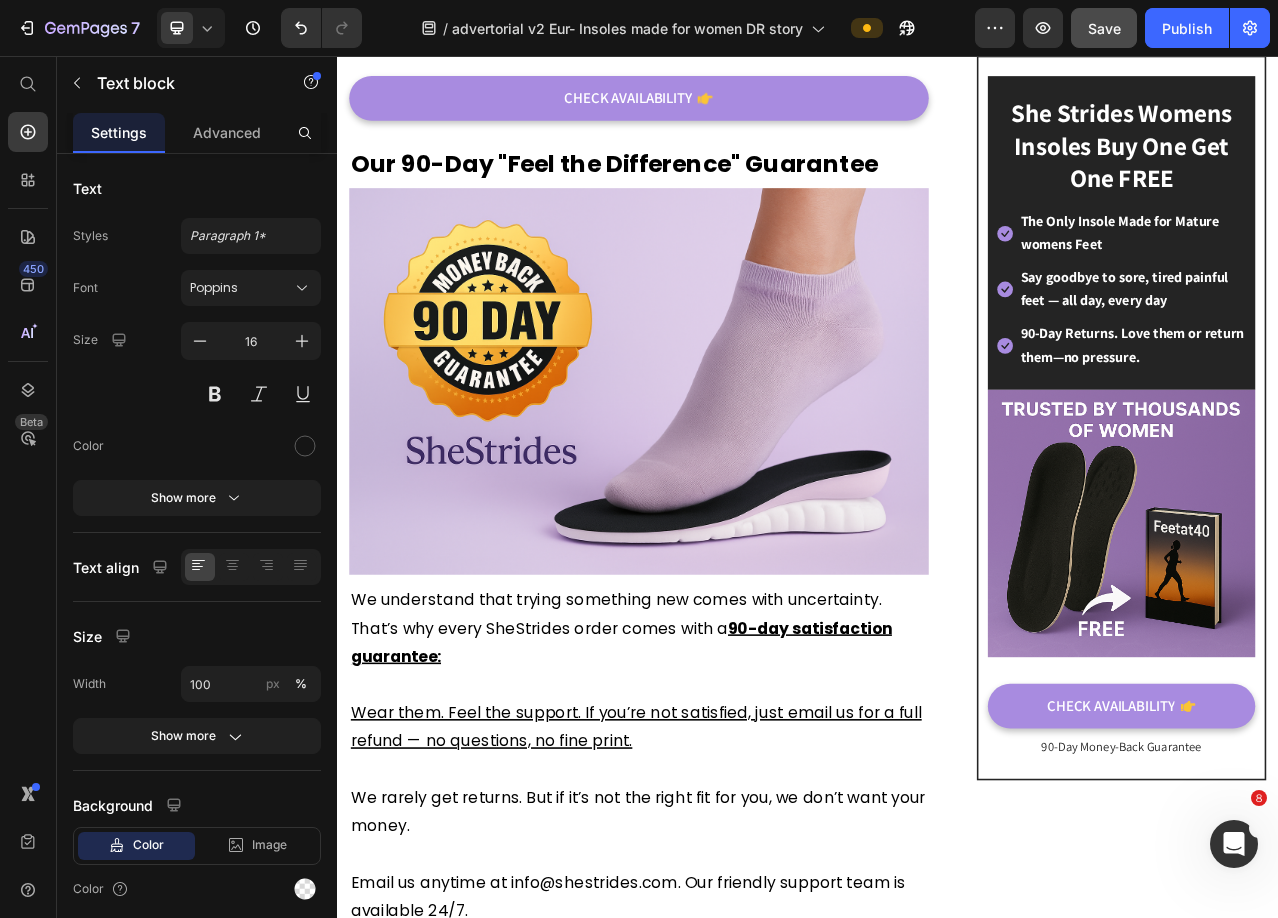 click on "✅ Our expert-written  “Feet After 40”  guide — £17.00 value ✅ A £7 SheStrides gift card ✅ Free worldwide shipping ✅ A 90-day risk-free trial" at bounding box center (721, -1337) 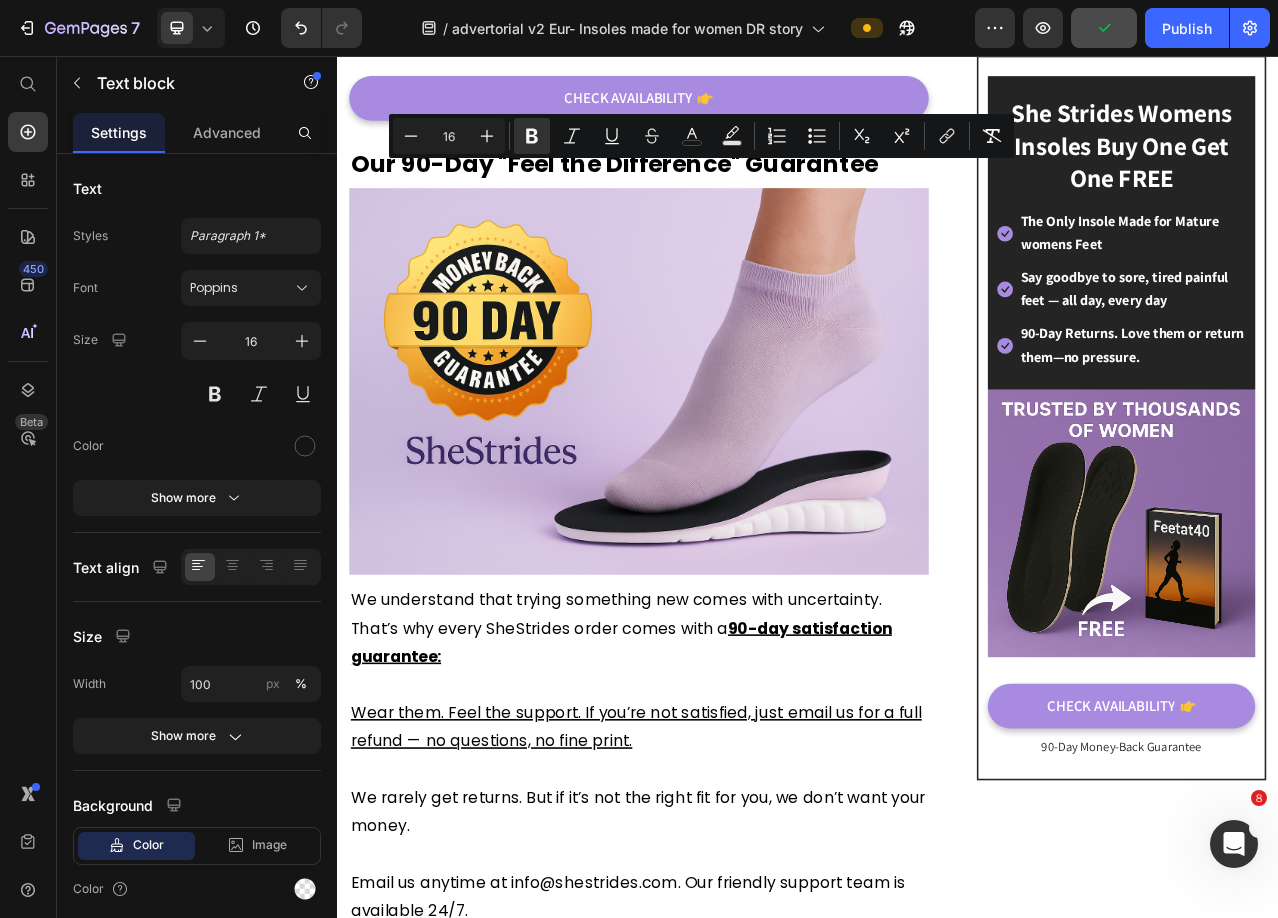 drag, startPoint x: 919, startPoint y: 816, endPoint x: 329, endPoint y: 216, distance: 841.48676 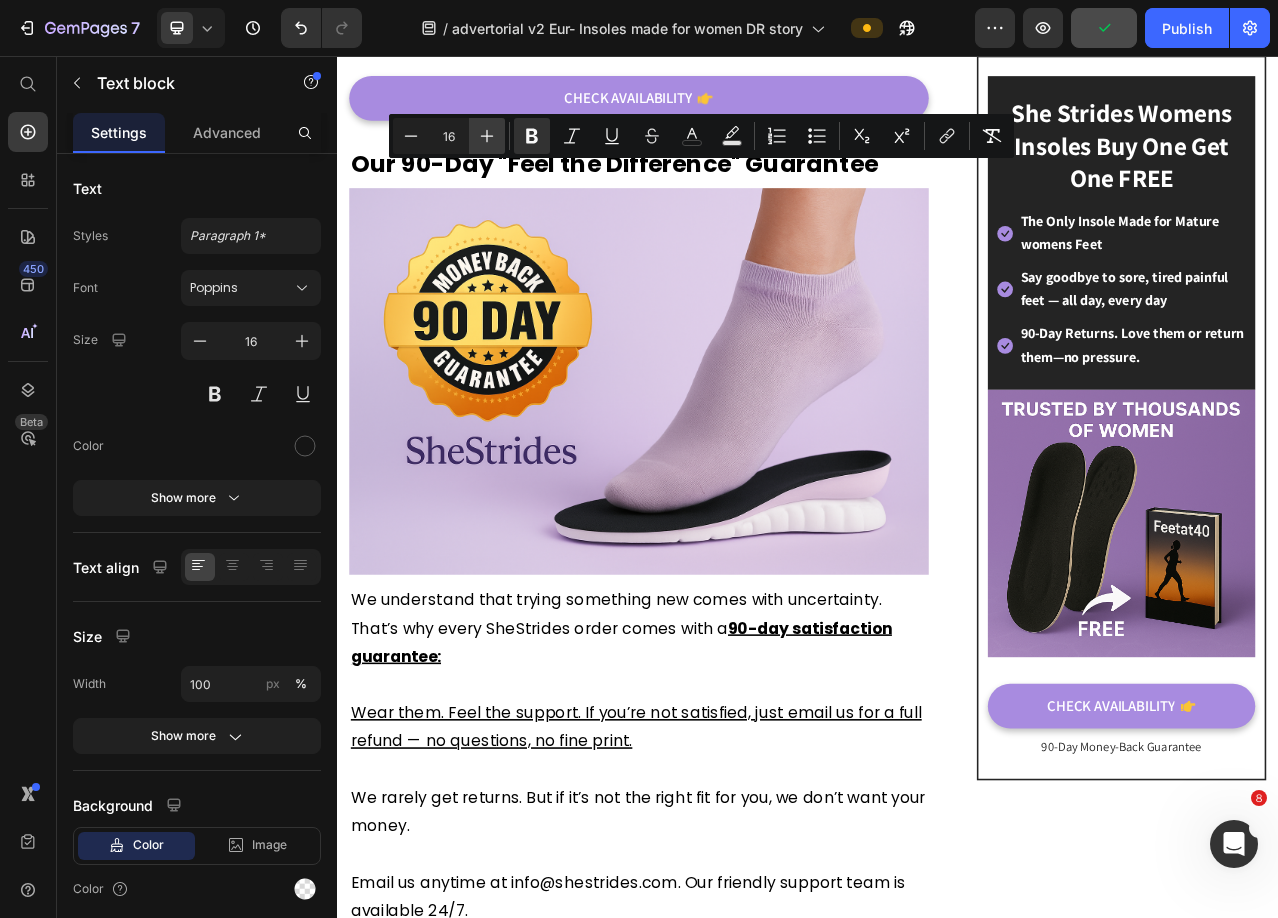 click 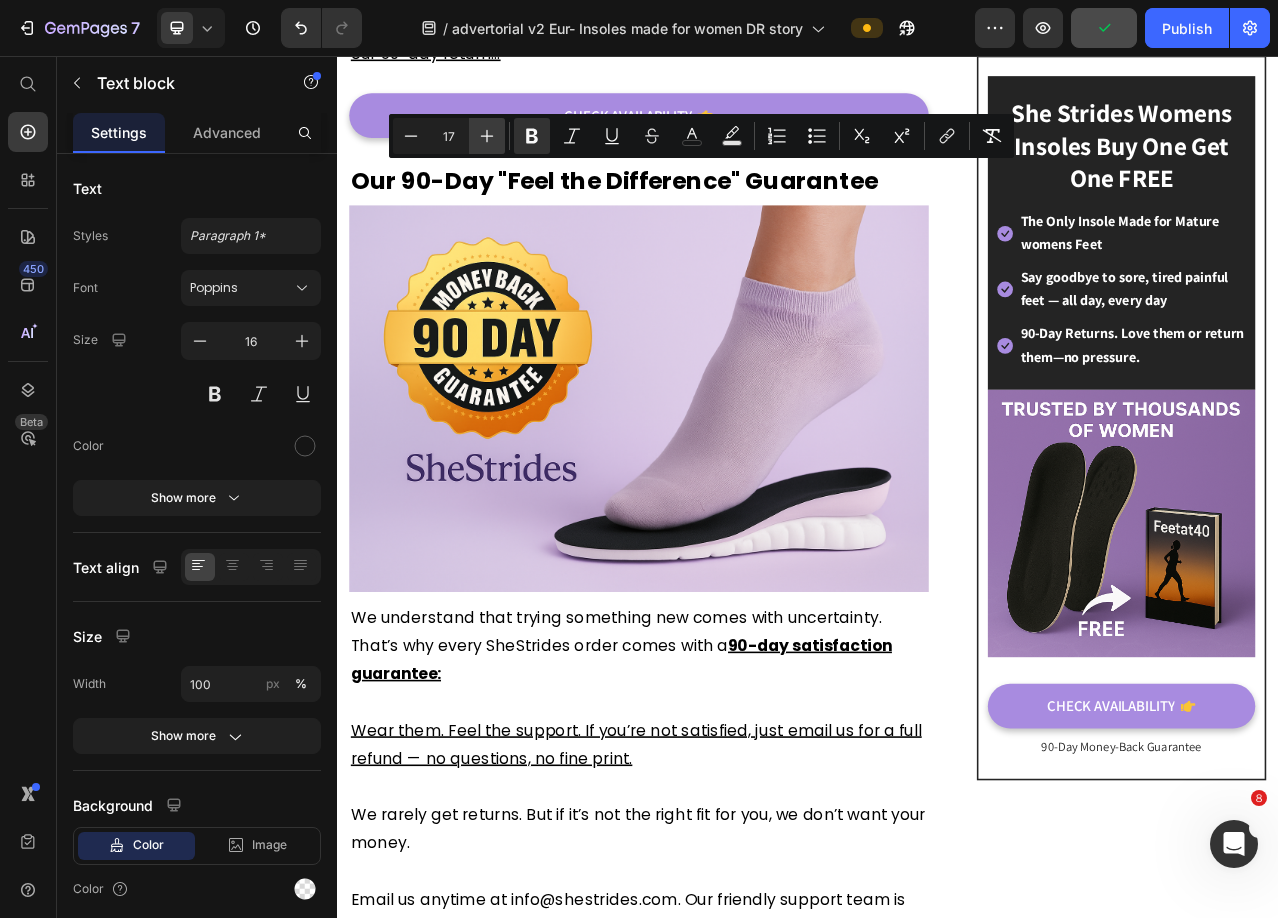 click 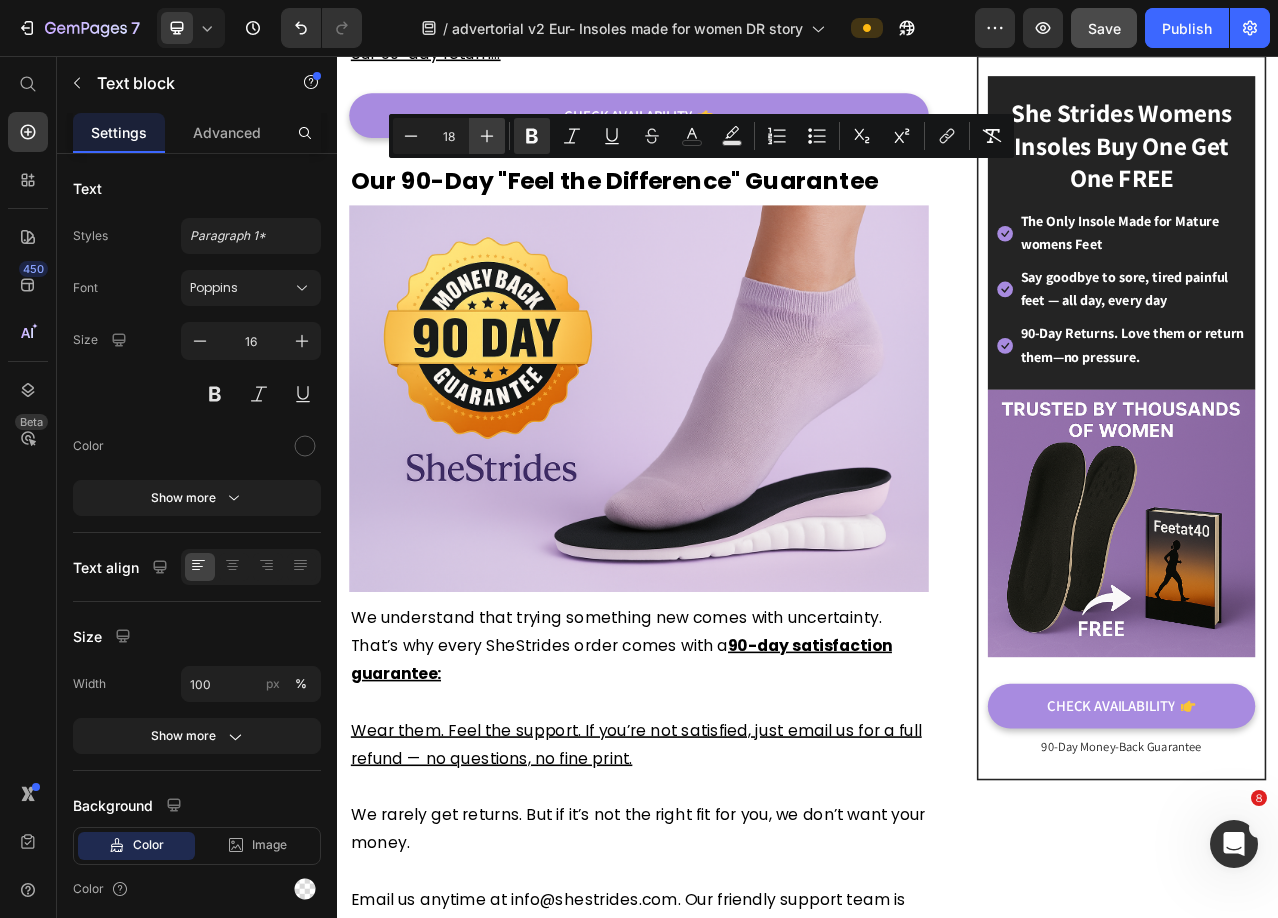click 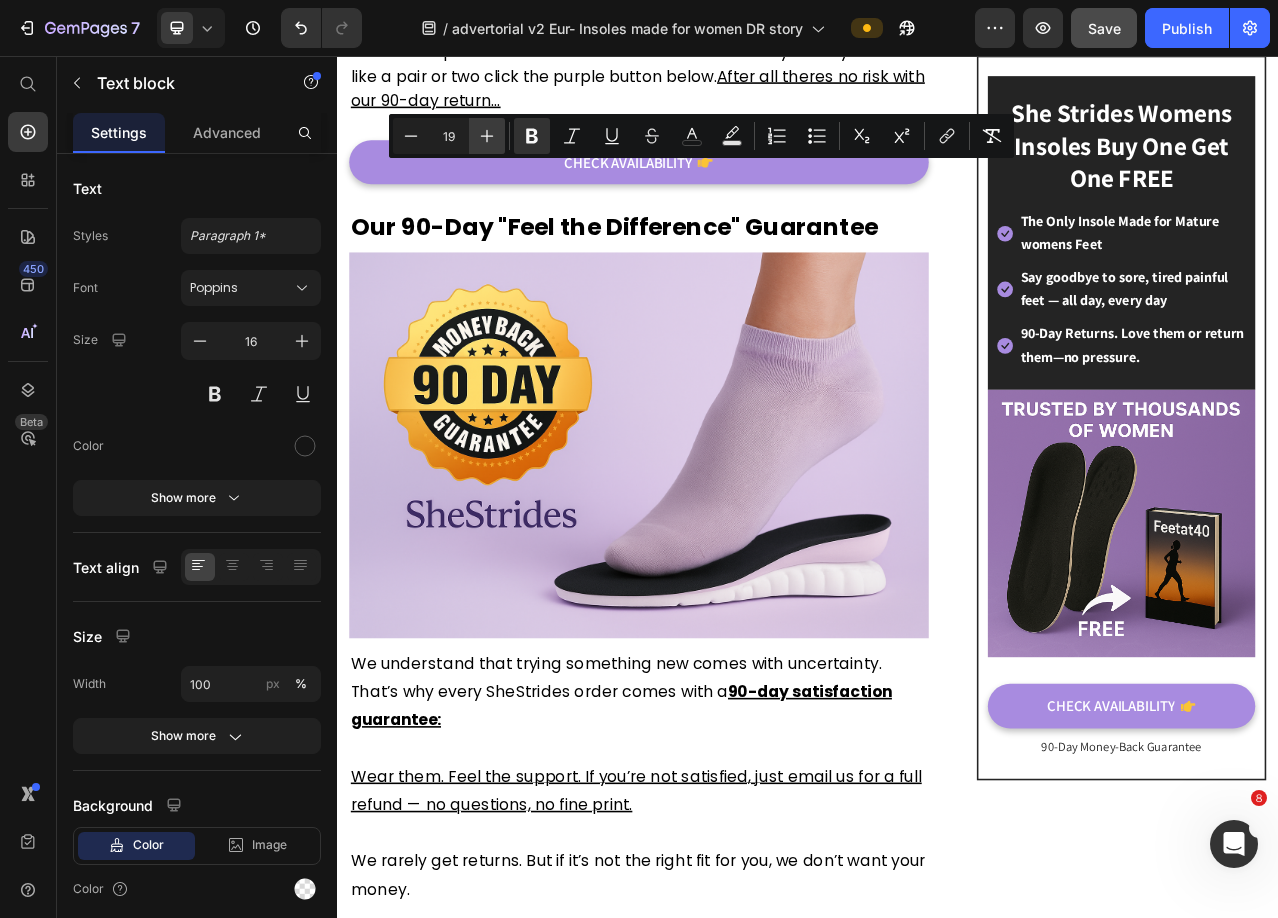 click 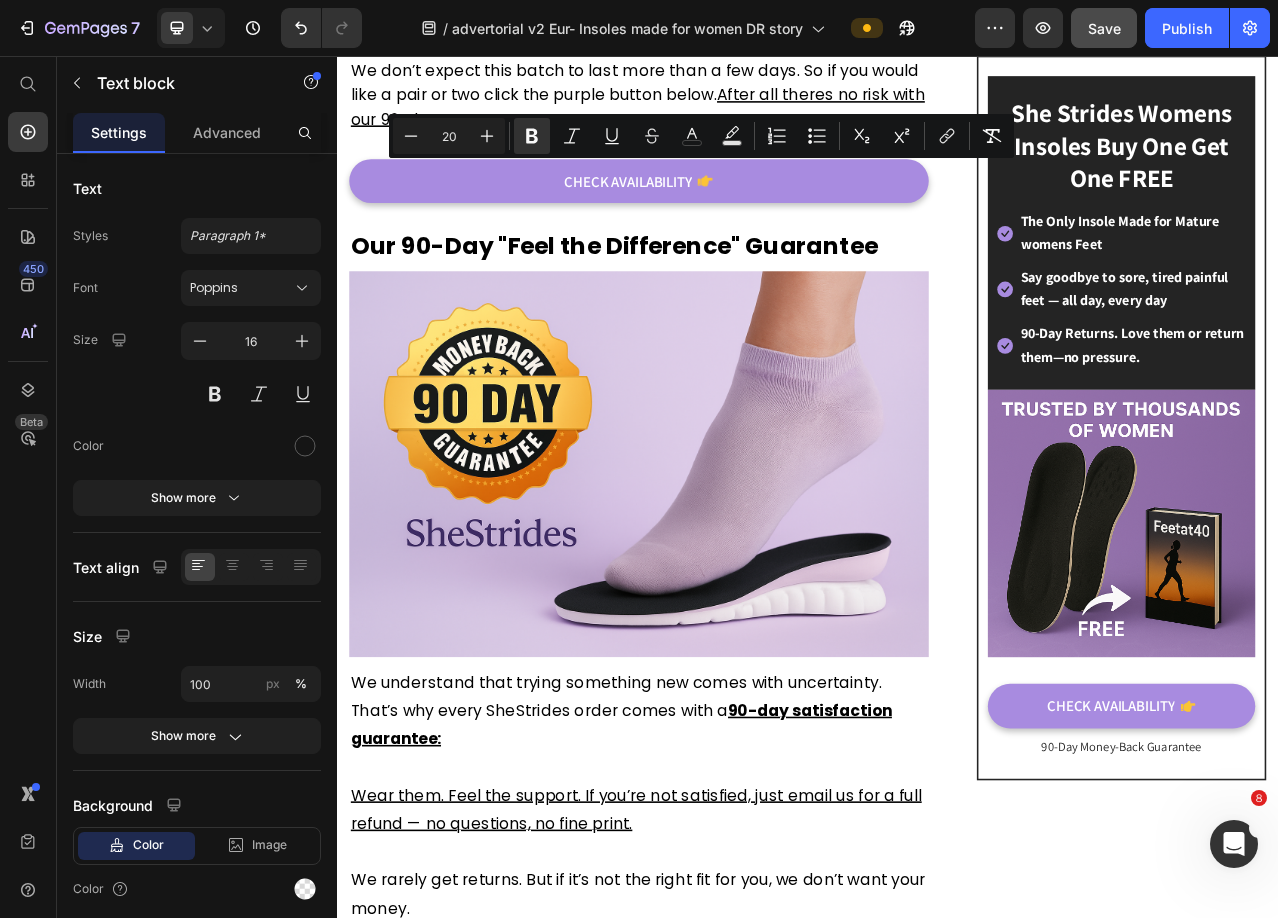 click on "Custom orthotics? £150 to £300." at bounding box center (514, -1600) 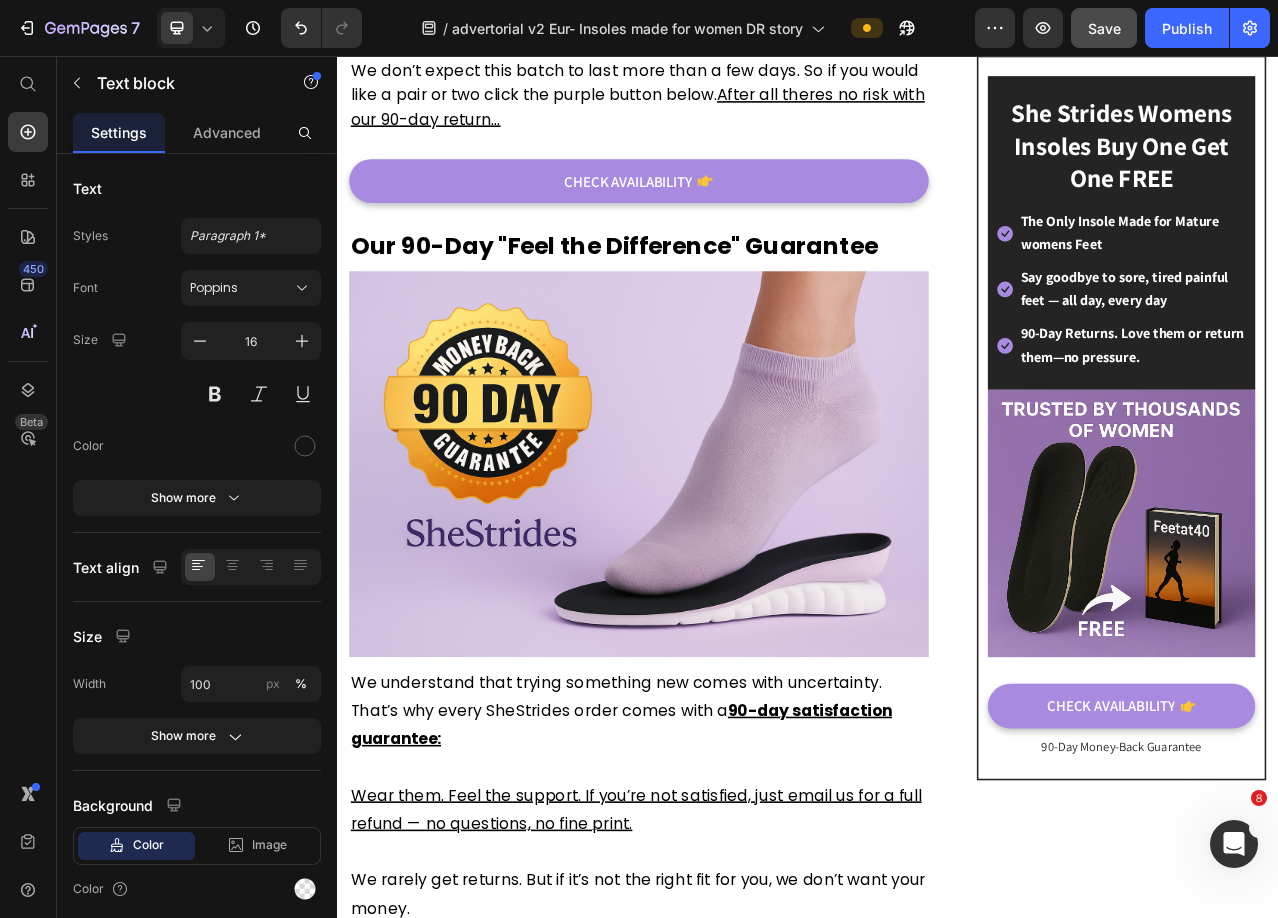 click on "And honestly — they’re right." at bounding box center (721, -1661) 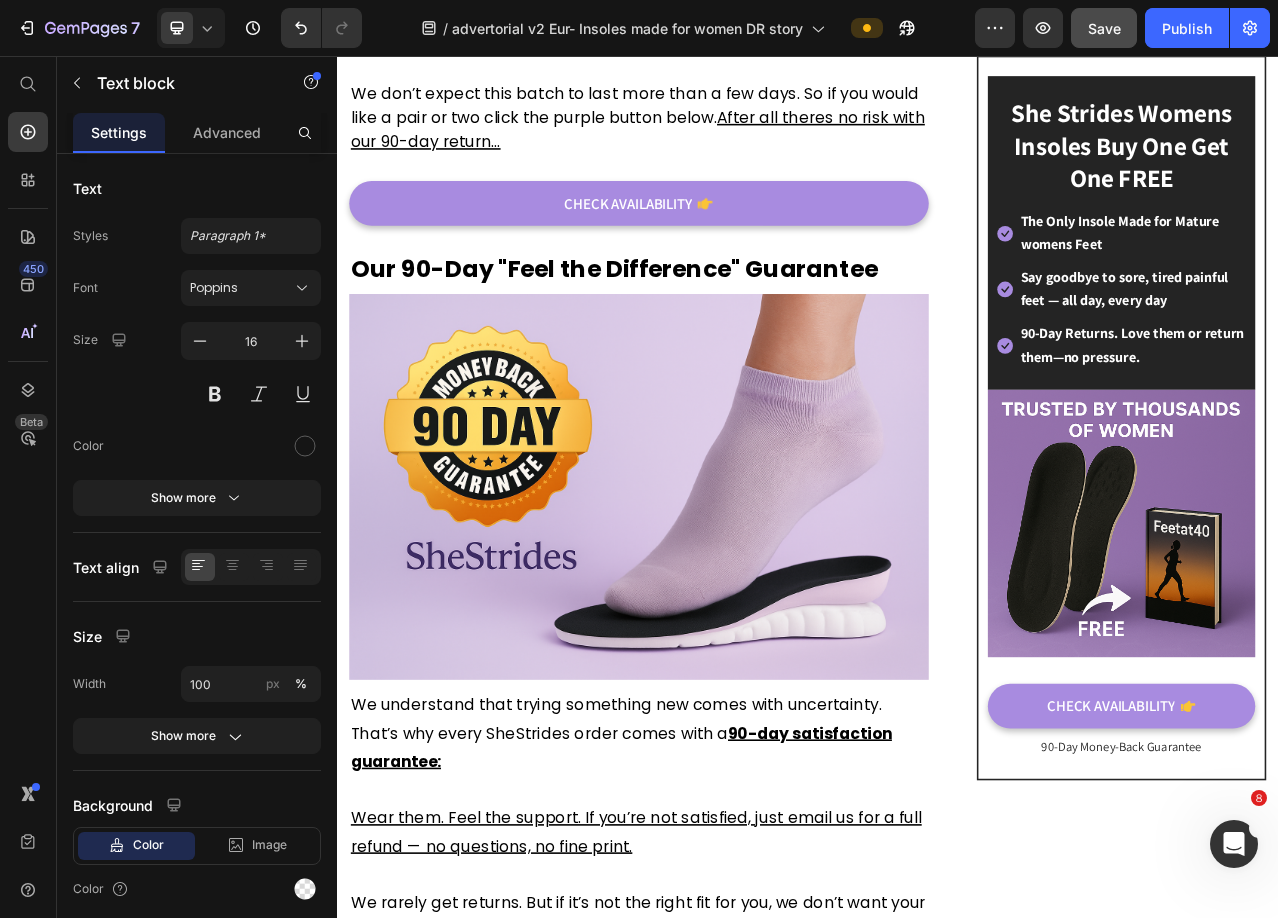 click on "A single visit to a podiatrist can cost £100. Custom orthotics? £150 to £300. Even “budget” options like specialty shoes often cost over £200 — and don’t last." at bounding box center (721, -1555) 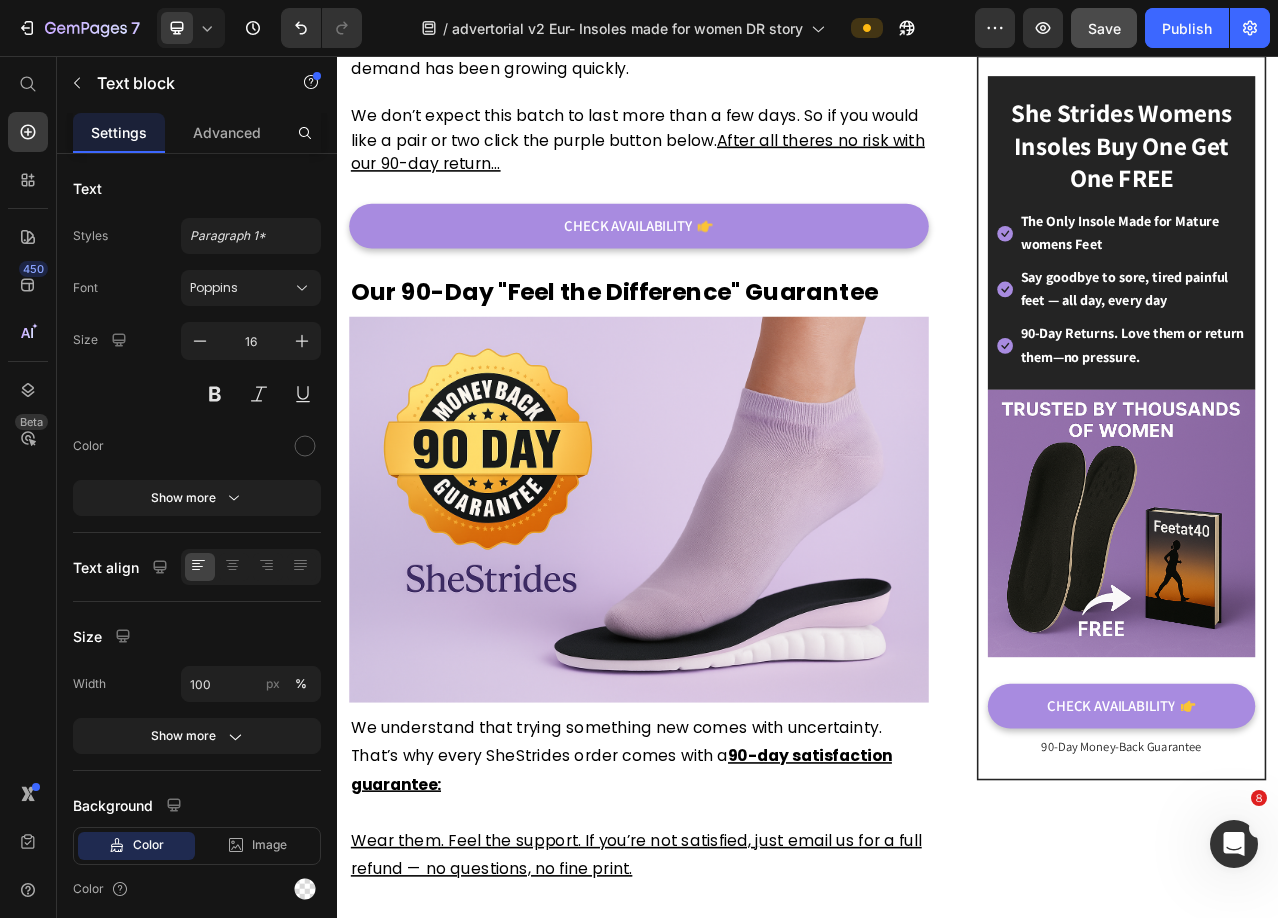 click on "Even “budget” options like specialty shoes often cost over £200 — and don’t last." at bounding box center [721, -1510] 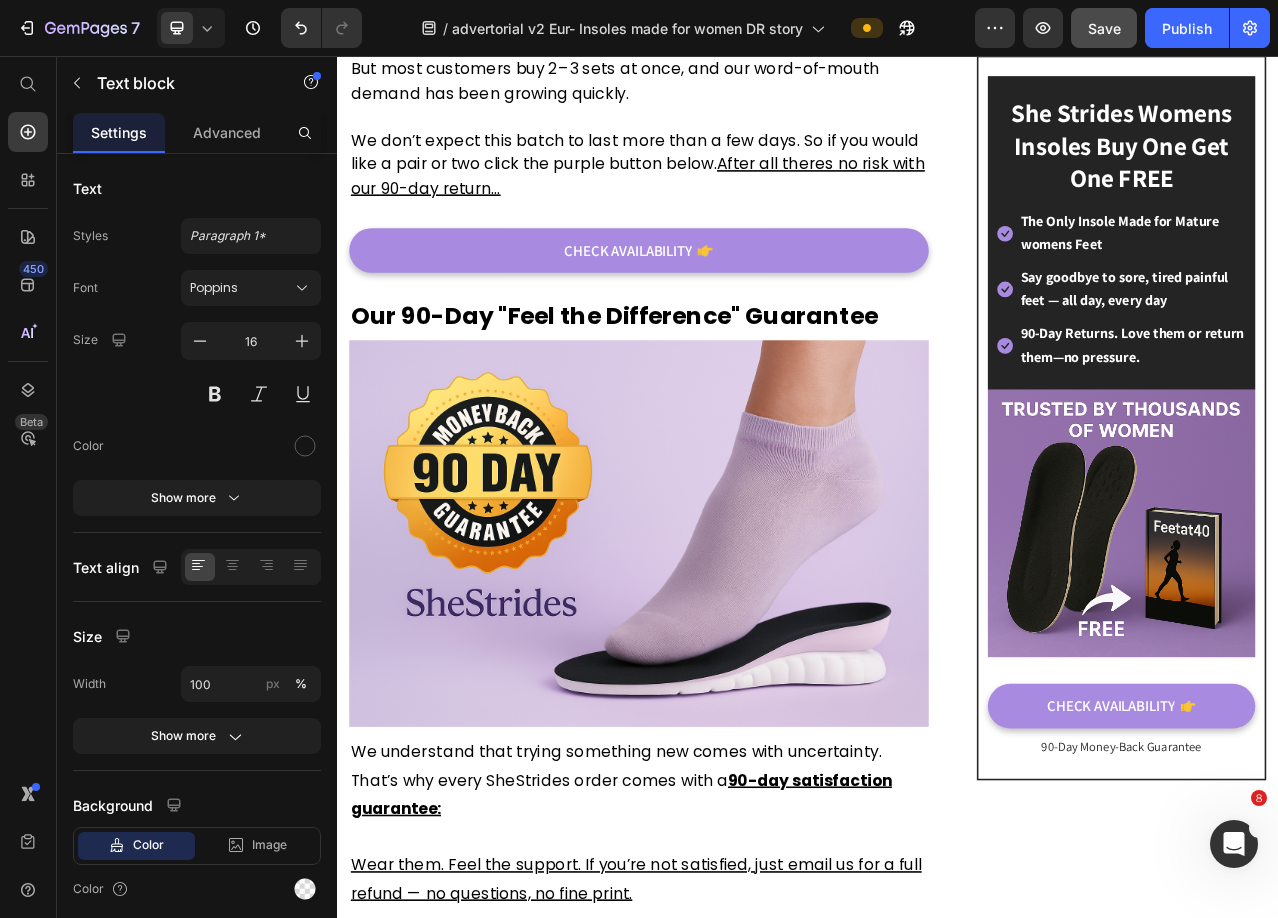 click on "But I didn’t create SheStrides to be another overpriced fix women regret buying." at bounding box center [721, -1403] 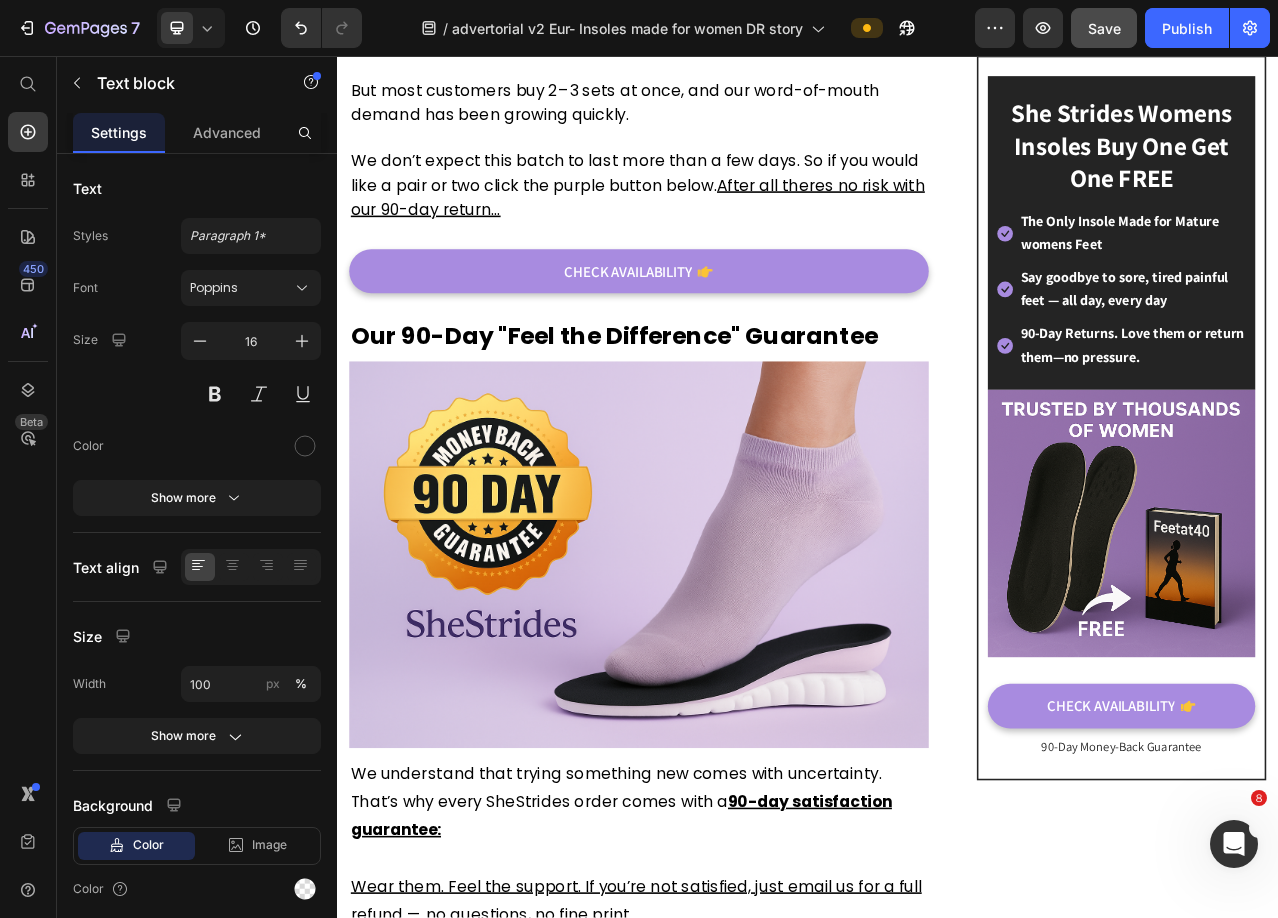 click on "To finally give women over 40 a solution that works — one that fits their lifestyle and their budget." at bounding box center [721, -1283] 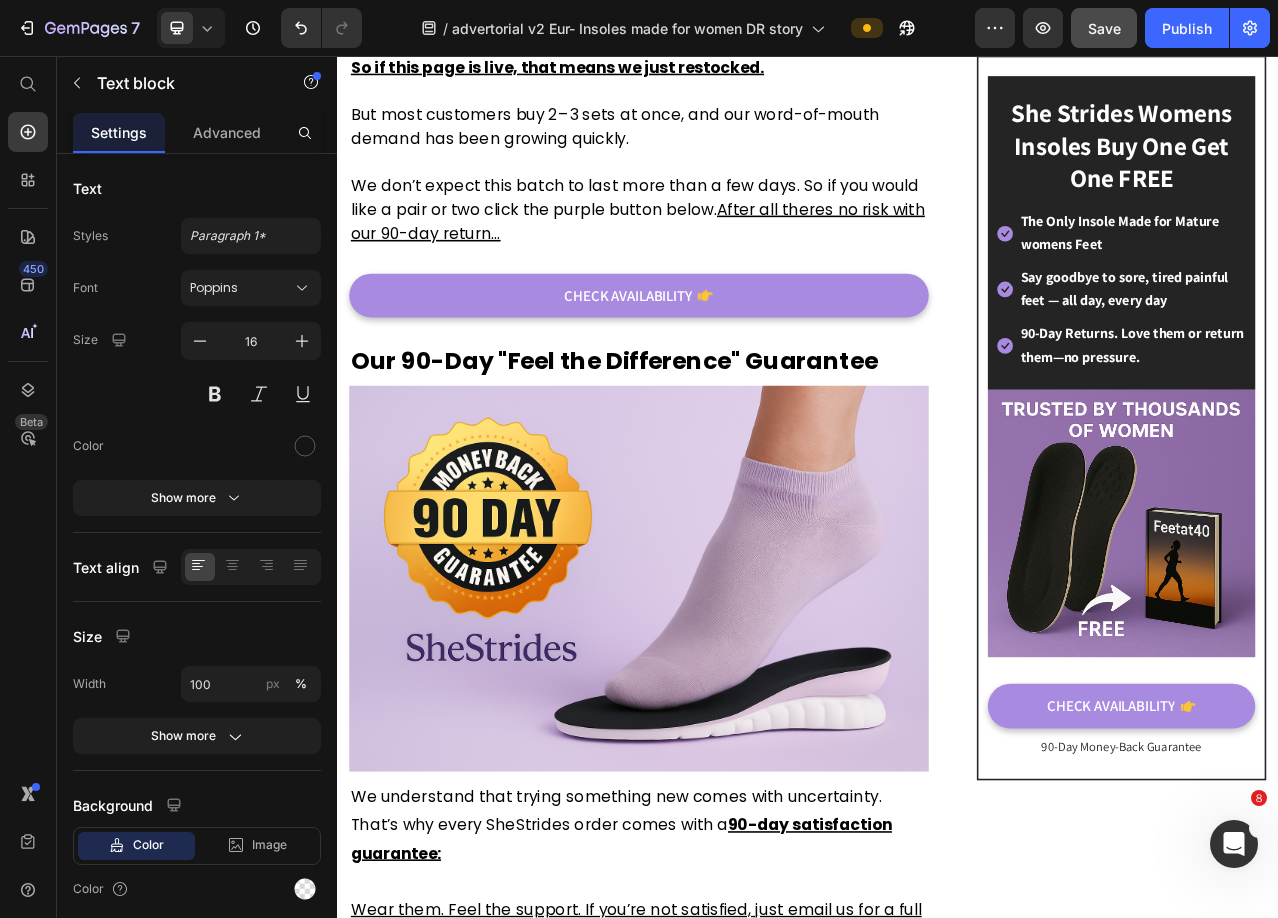 click on "And right now, you’re getting even more:" at bounding box center [721, -1176] 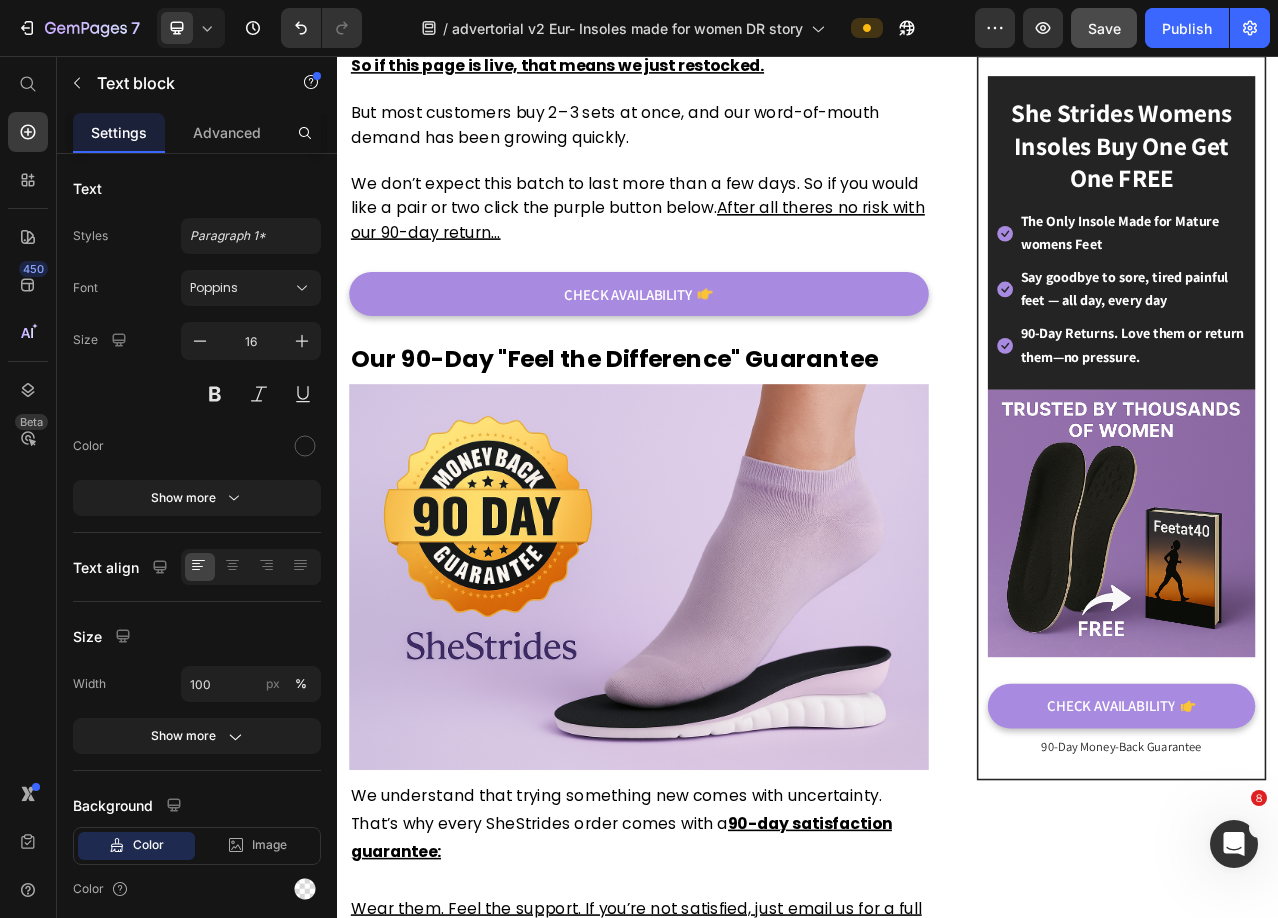 click on "That’s why we priced them at just £23.00." at bounding box center (721, -1209) 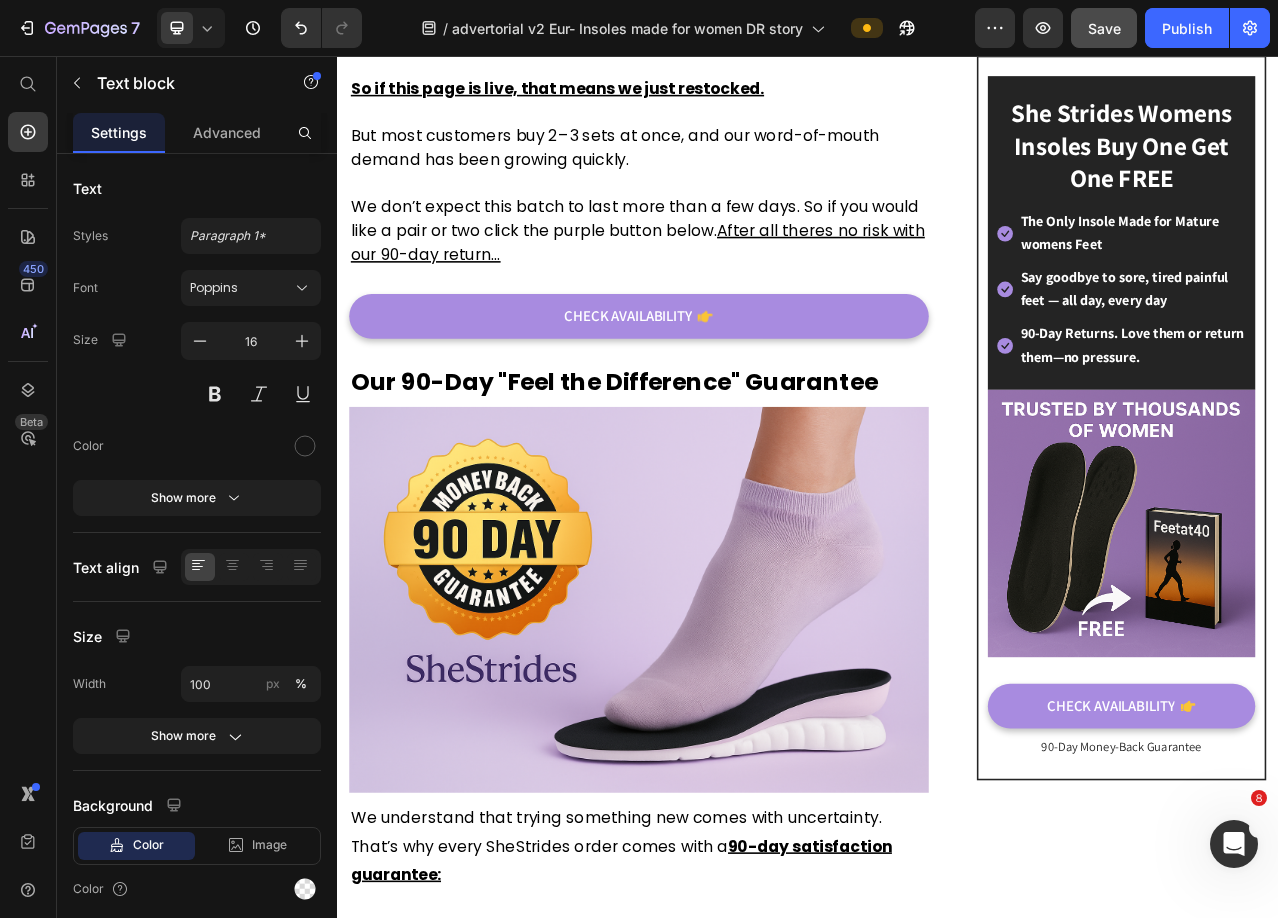 click on "And right now, you’re getting even more:" at bounding box center (721, -1149) 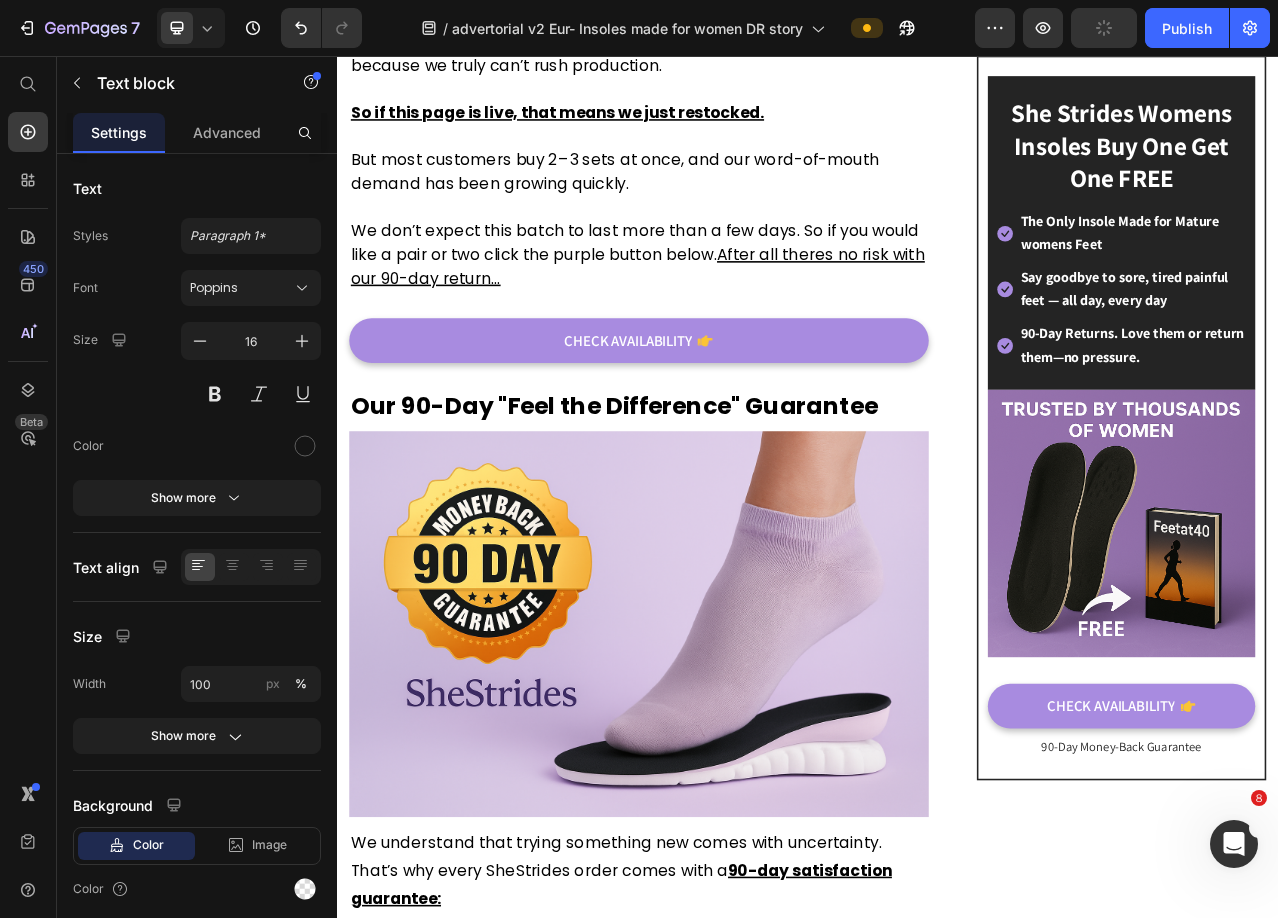 click on "Our expert-written  “Feet After 40”  guide — £17.00 value  A £7 SheStrides gift card  Free worldwide shipping A 90-day risk-free trial" at bounding box center (721, -1042) 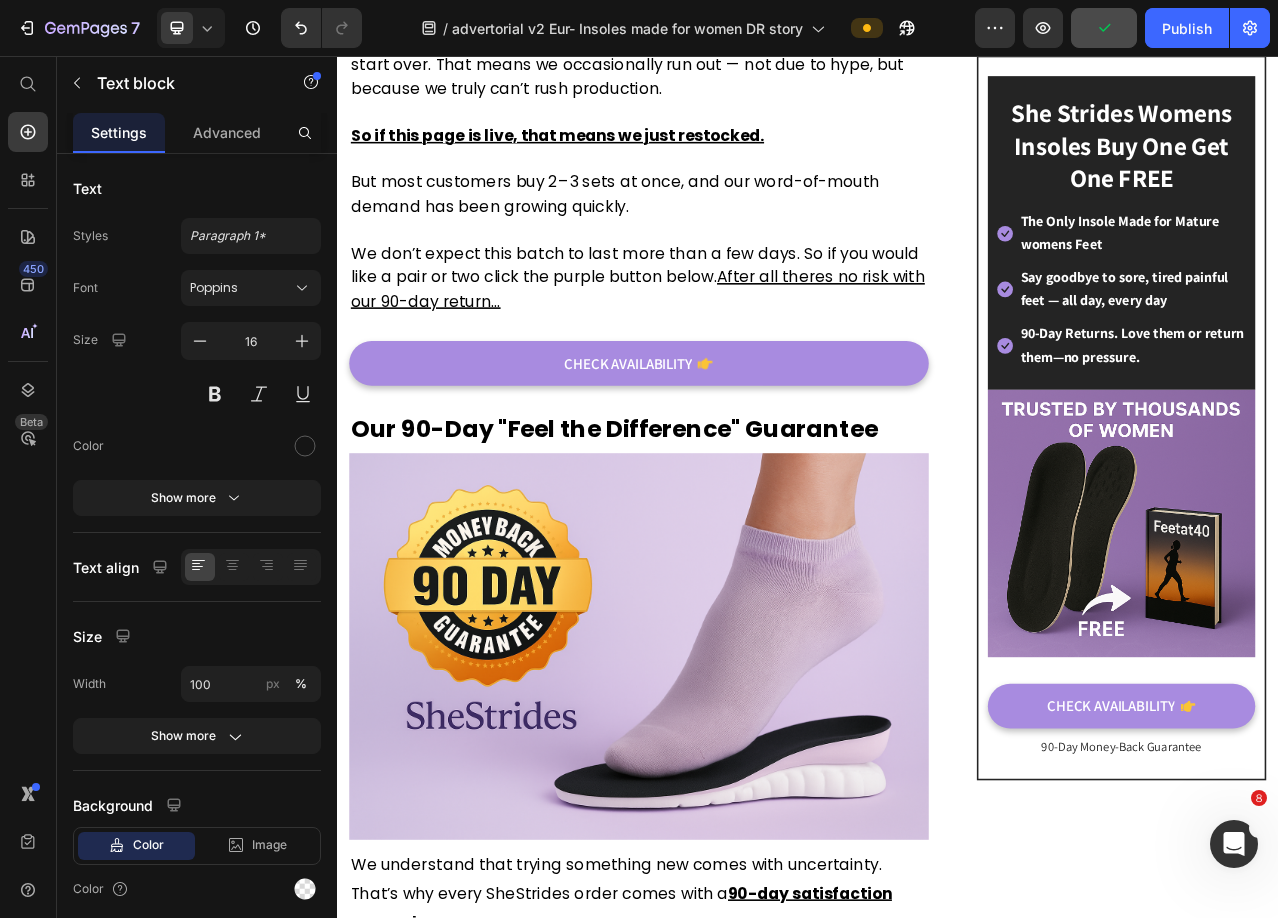 click on "⁠⁠⁠⁠⁠⁠⁠  Free worldwide shipping A 90-day risk-free trial" at bounding box center (721, -997) 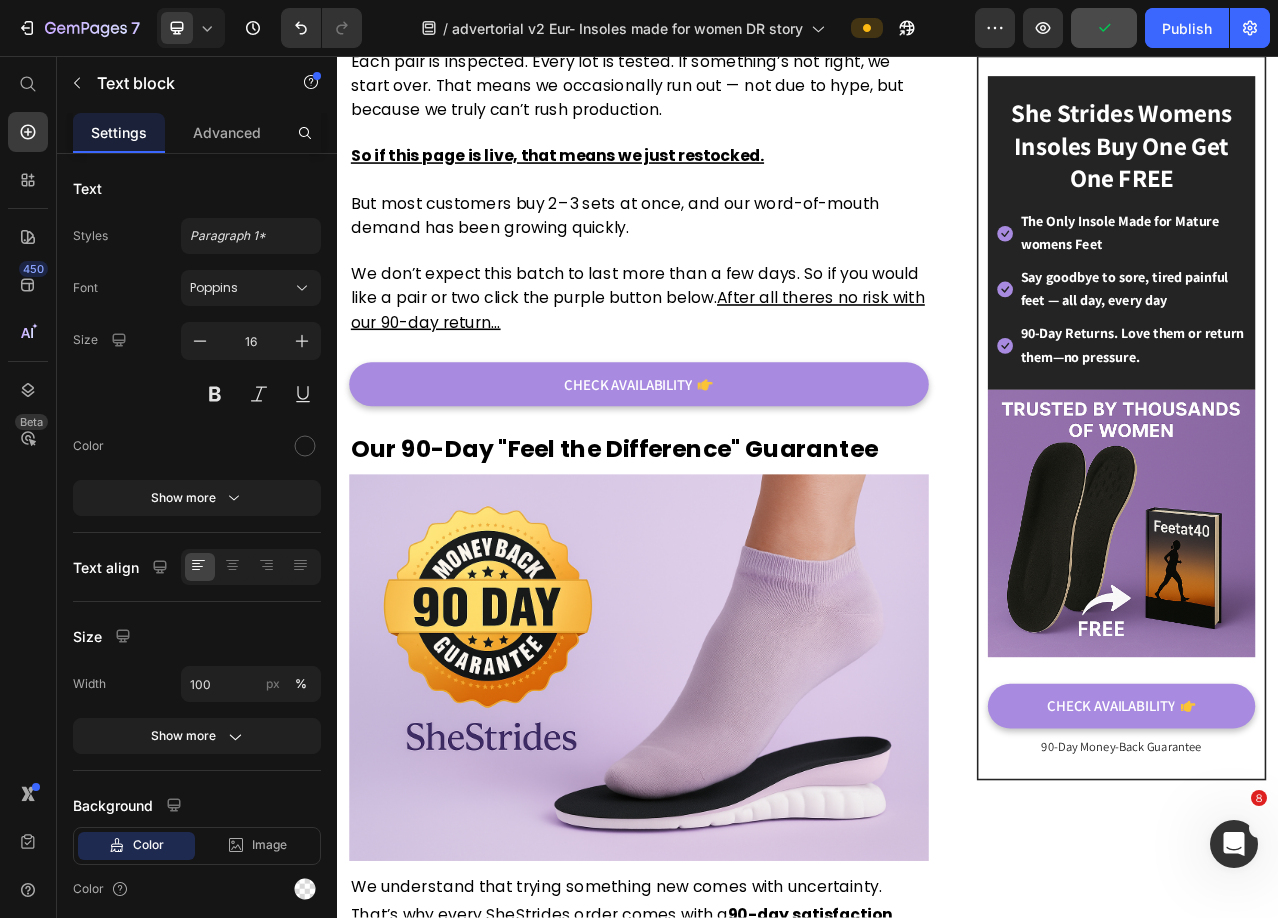 click on "A 90-day risk-free trial" at bounding box center [721, -954] 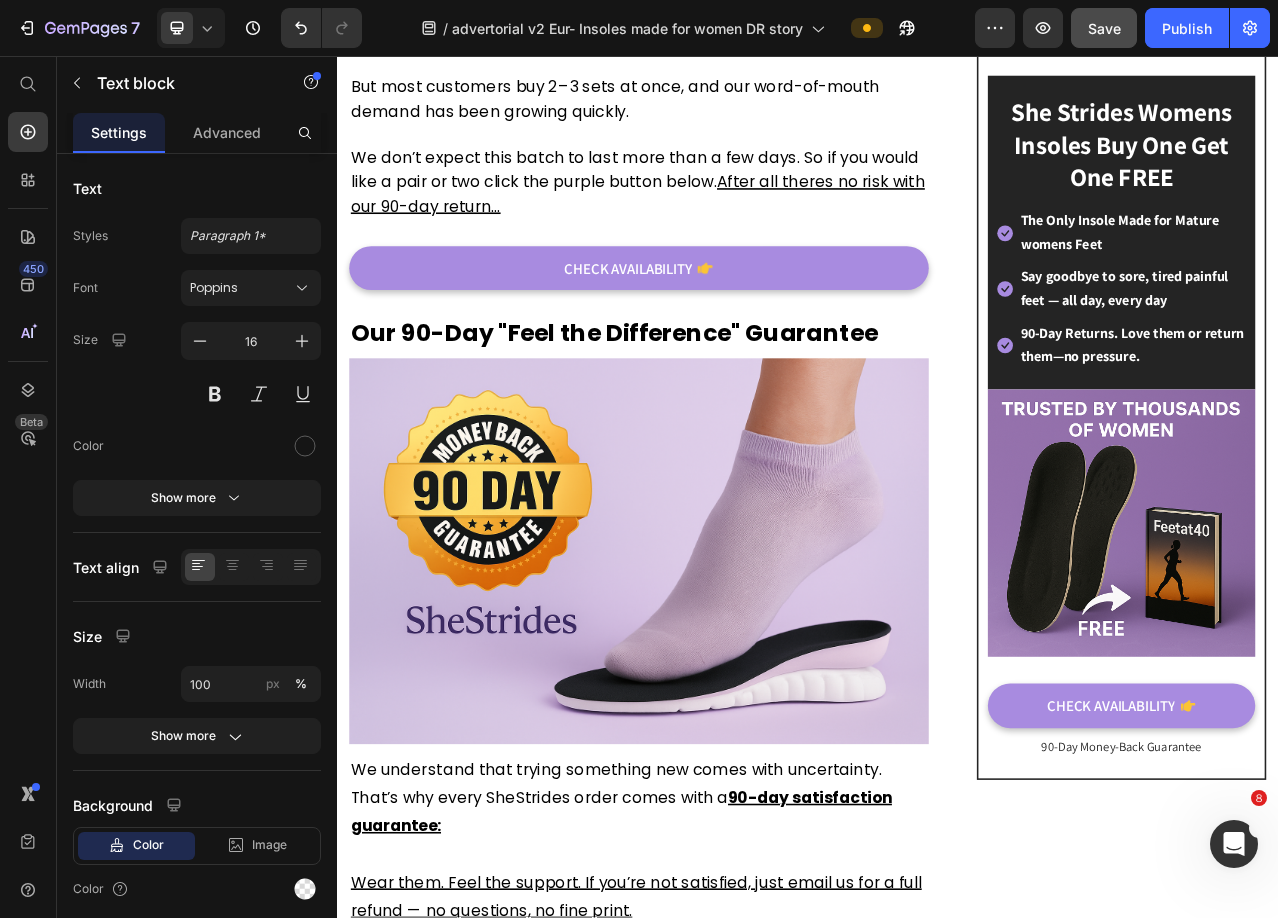 scroll, scrollTop: 7100, scrollLeft: 0, axis: vertical 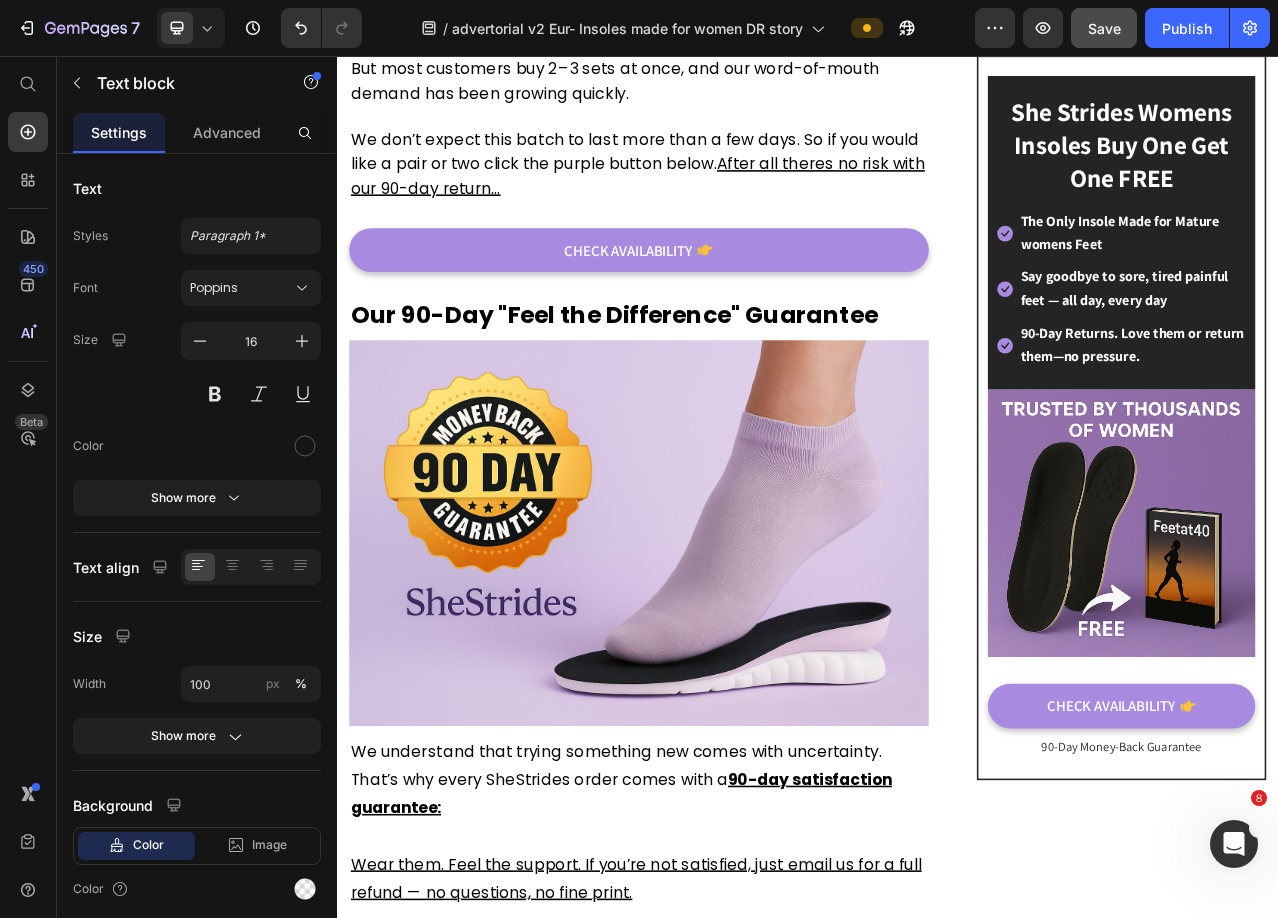 click on "All for just £23.00." at bounding box center [721, -1080] 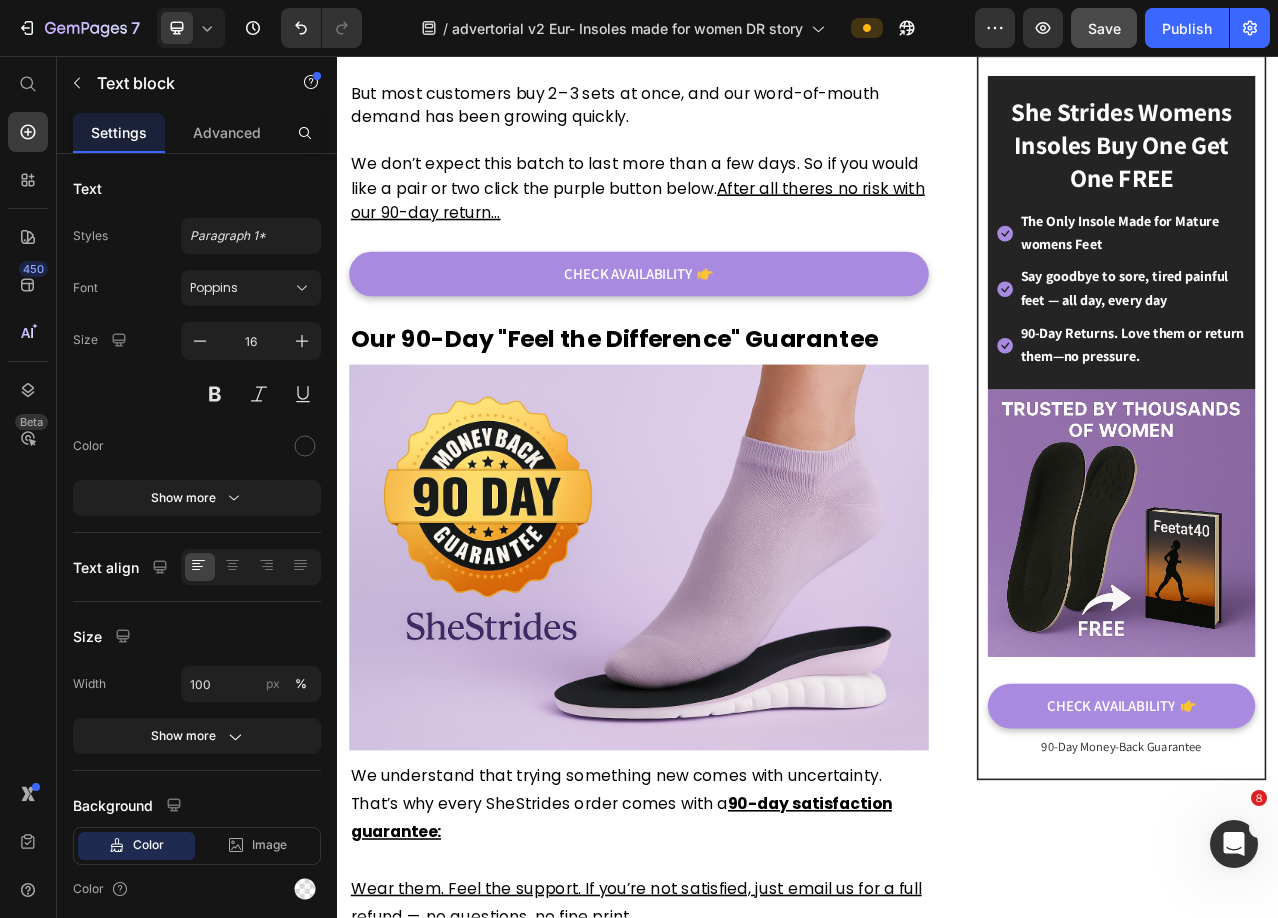 click on "That breaks down to about £0.13 per wear." at bounding box center [721, -1019] 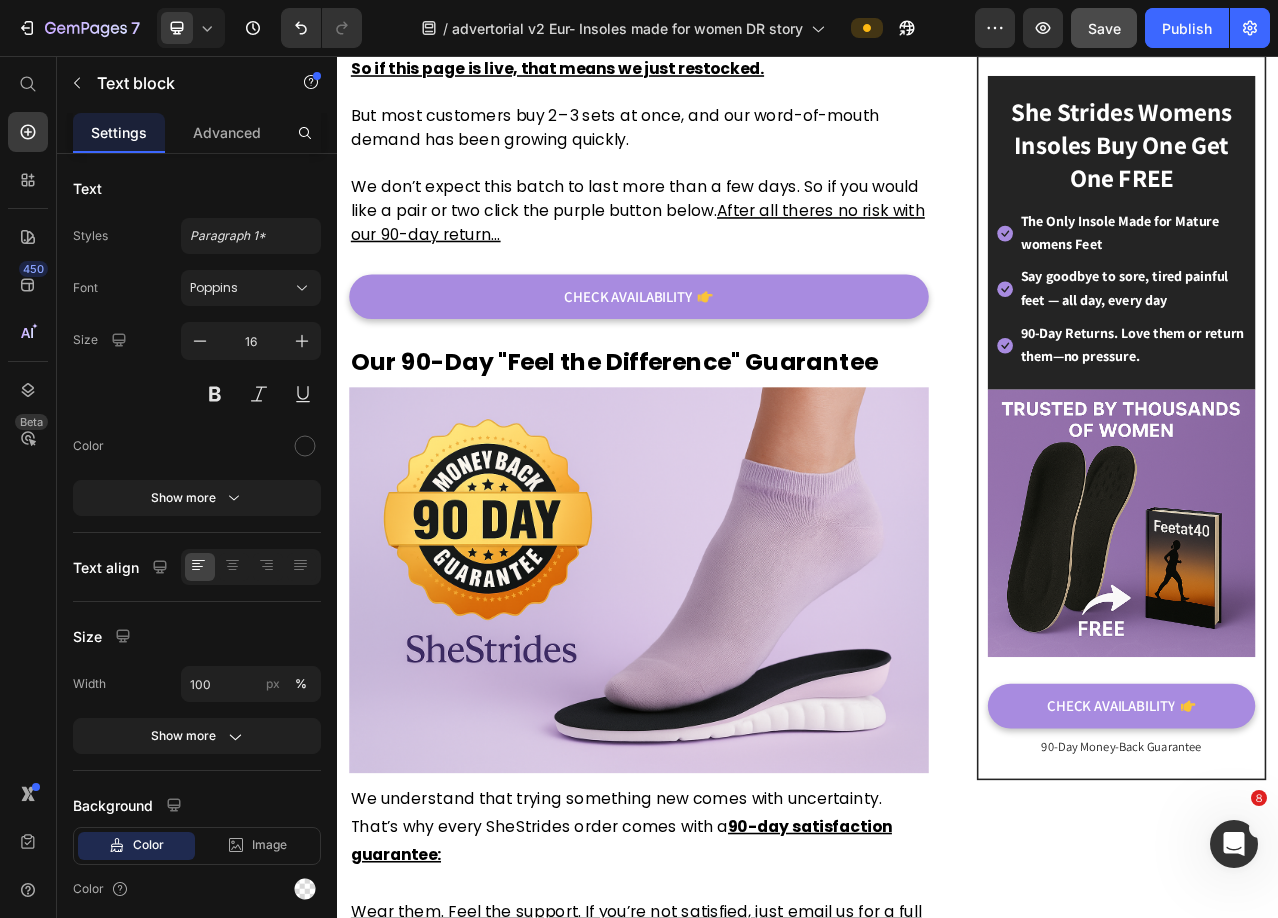 click on "Less than a coffee. Less than a painkiller. But unlike those, this actually addresses the root cause." at bounding box center (721, -943) 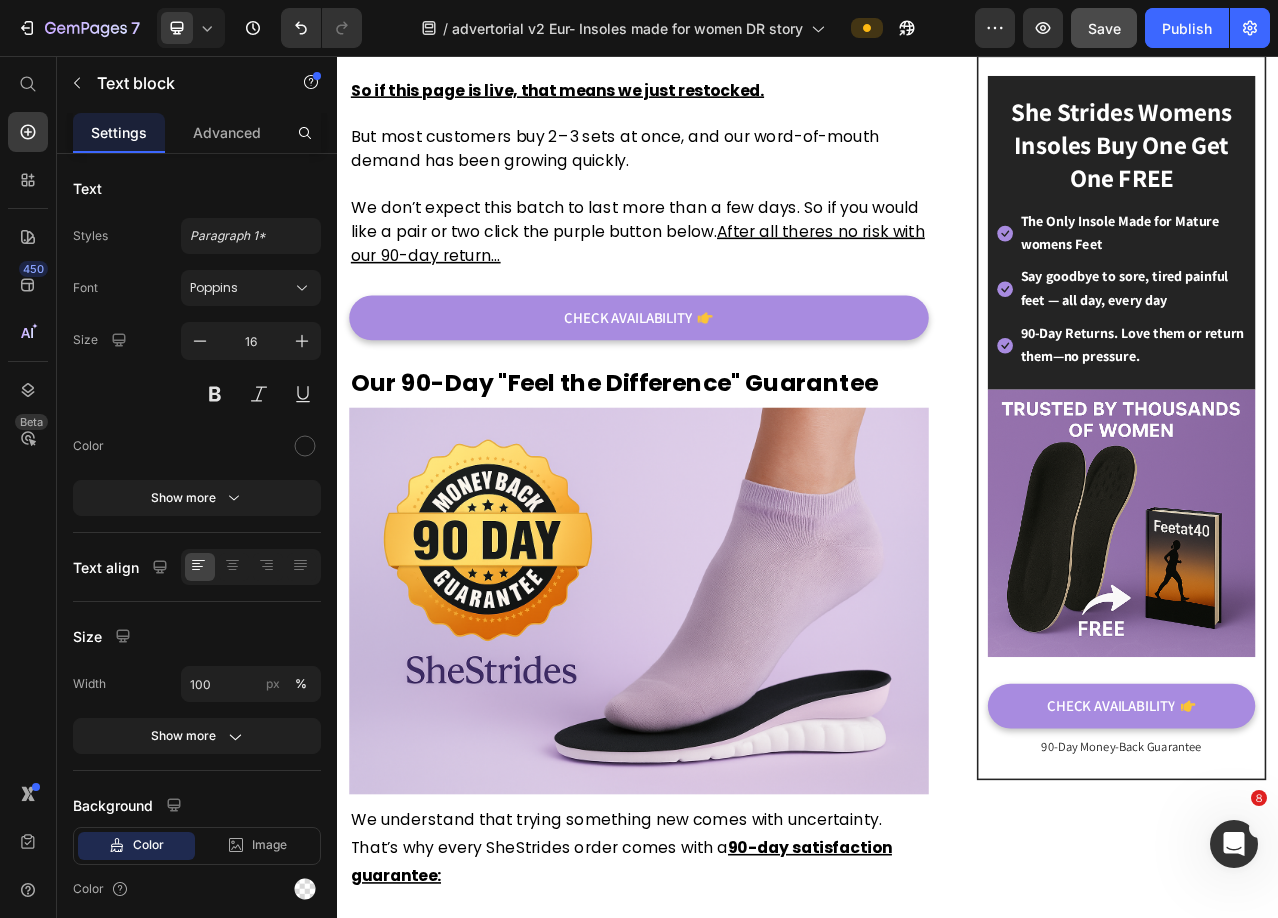 click on "But unlike those, this actually addresses the root cause." at bounding box center [721, -915] 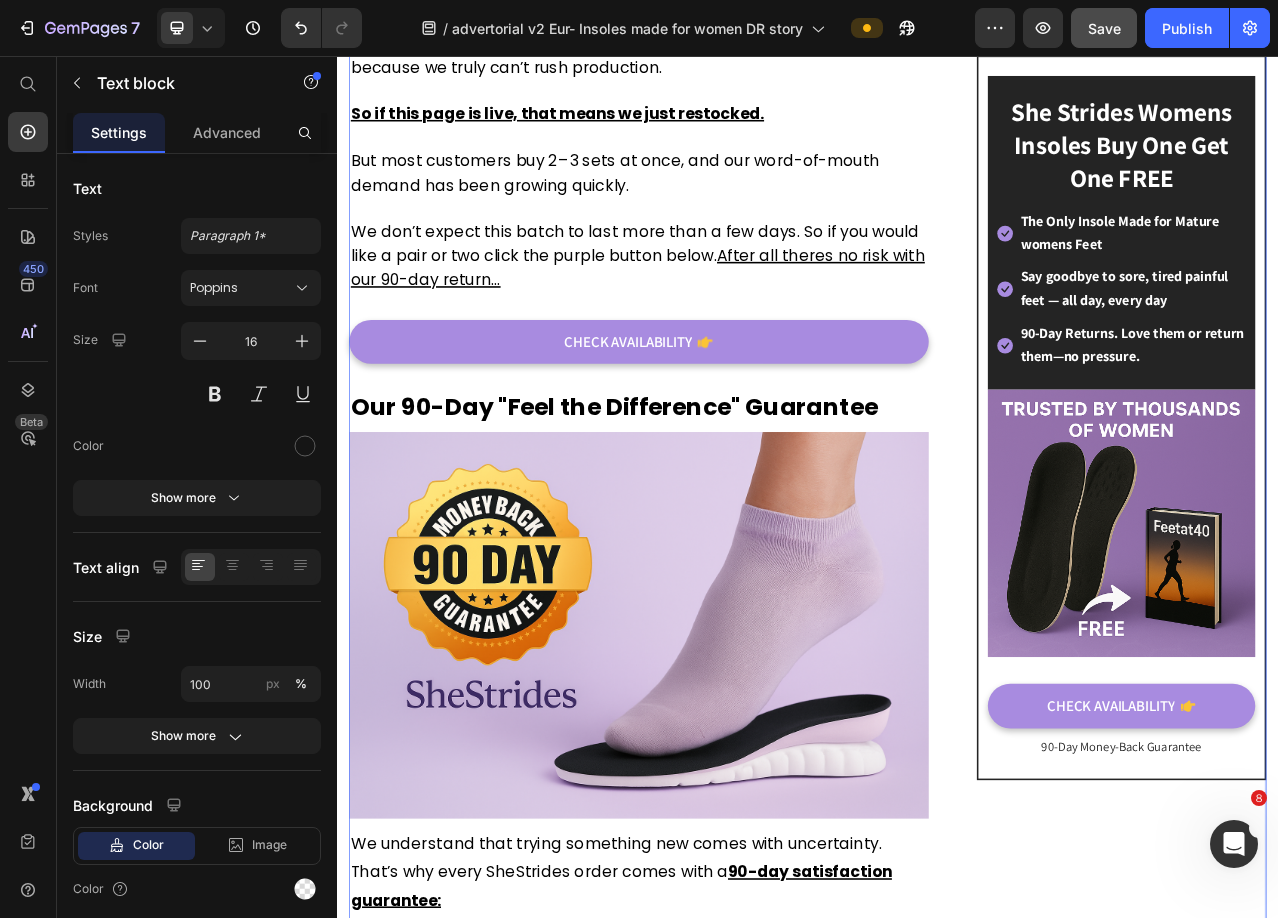 click on "She Strides Womens Insoles Buy One Get One FREE Heading
Icon The Only Insole Made for Mature womens Feet Text block
Icon Say goodbye to sore, tired painful feet — all day, every day Text block
Icon 90-Day Returns. Love them or return them—no pressure. Text block Icon List Row Image  	   CHECK AVAILABILITY Button 90-Day Money-Back Guarantee Text block Row" at bounding box center (1337, -1389) 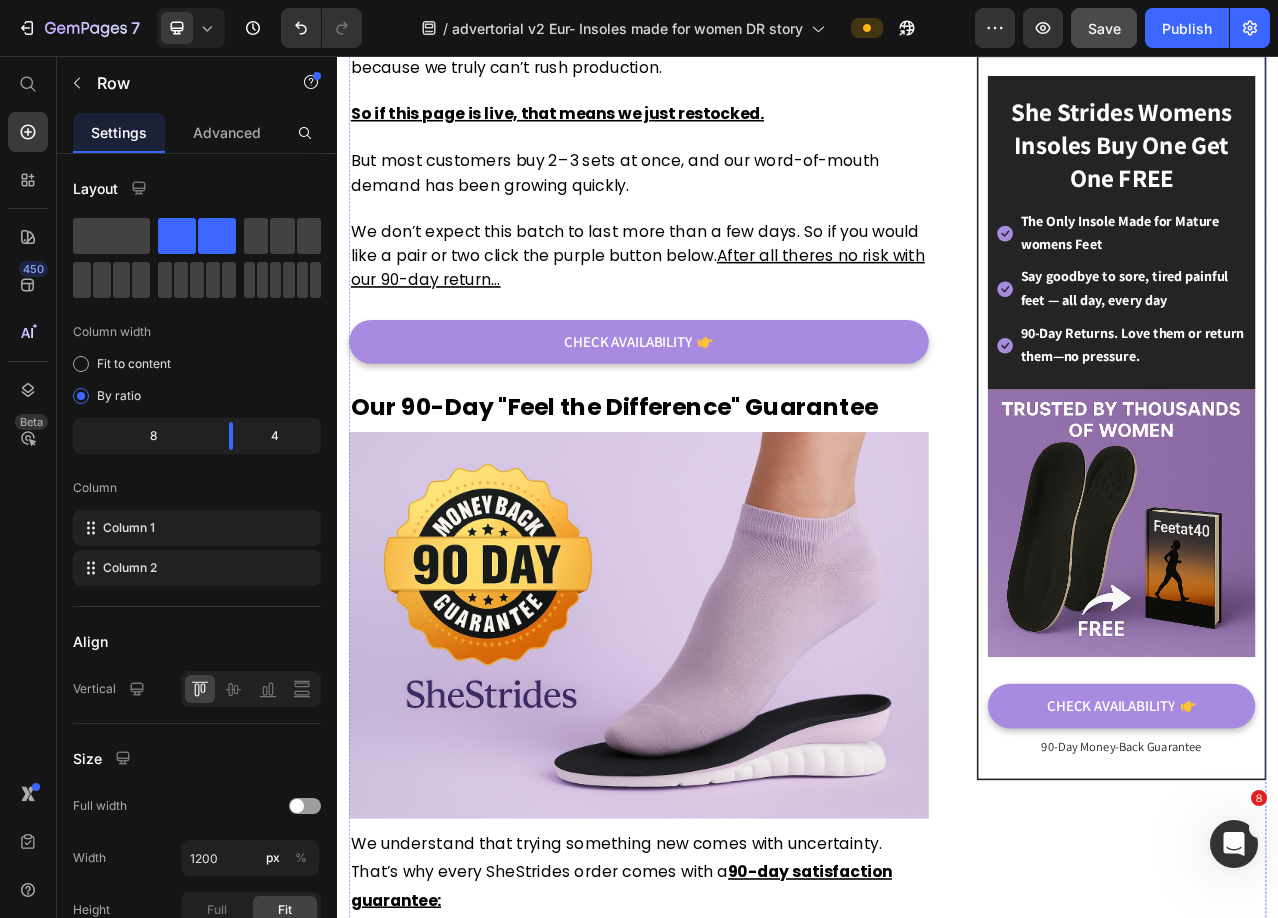 scroll, scrollTop: 6800, scrollLeft: 0, axis: vertical 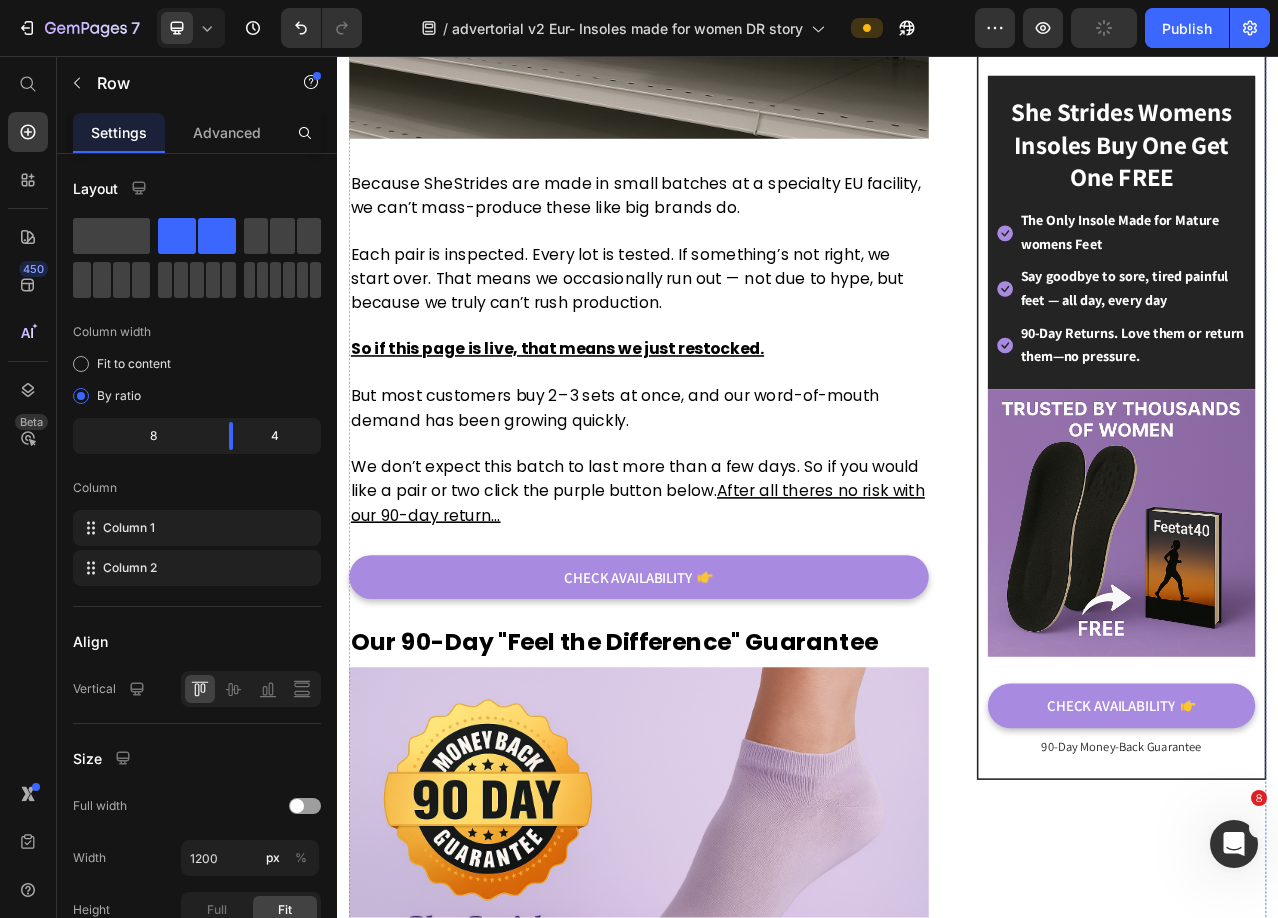 click on "“These could easily sell for triple,” one said. “They’re better than my [PRICE] custom pair,” another told me." at bounding box center (721, -1606) 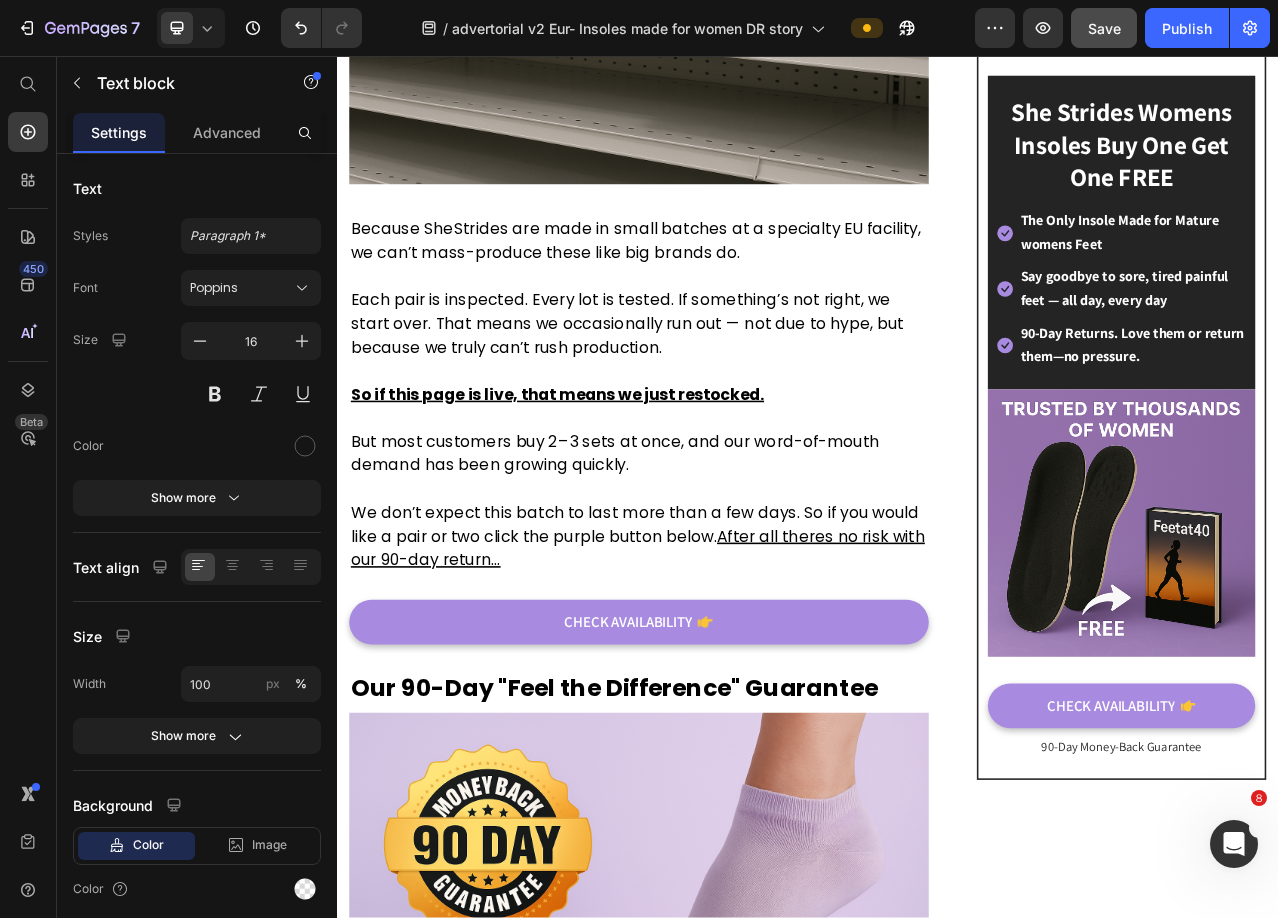 click at bounding box center [721, -1500] 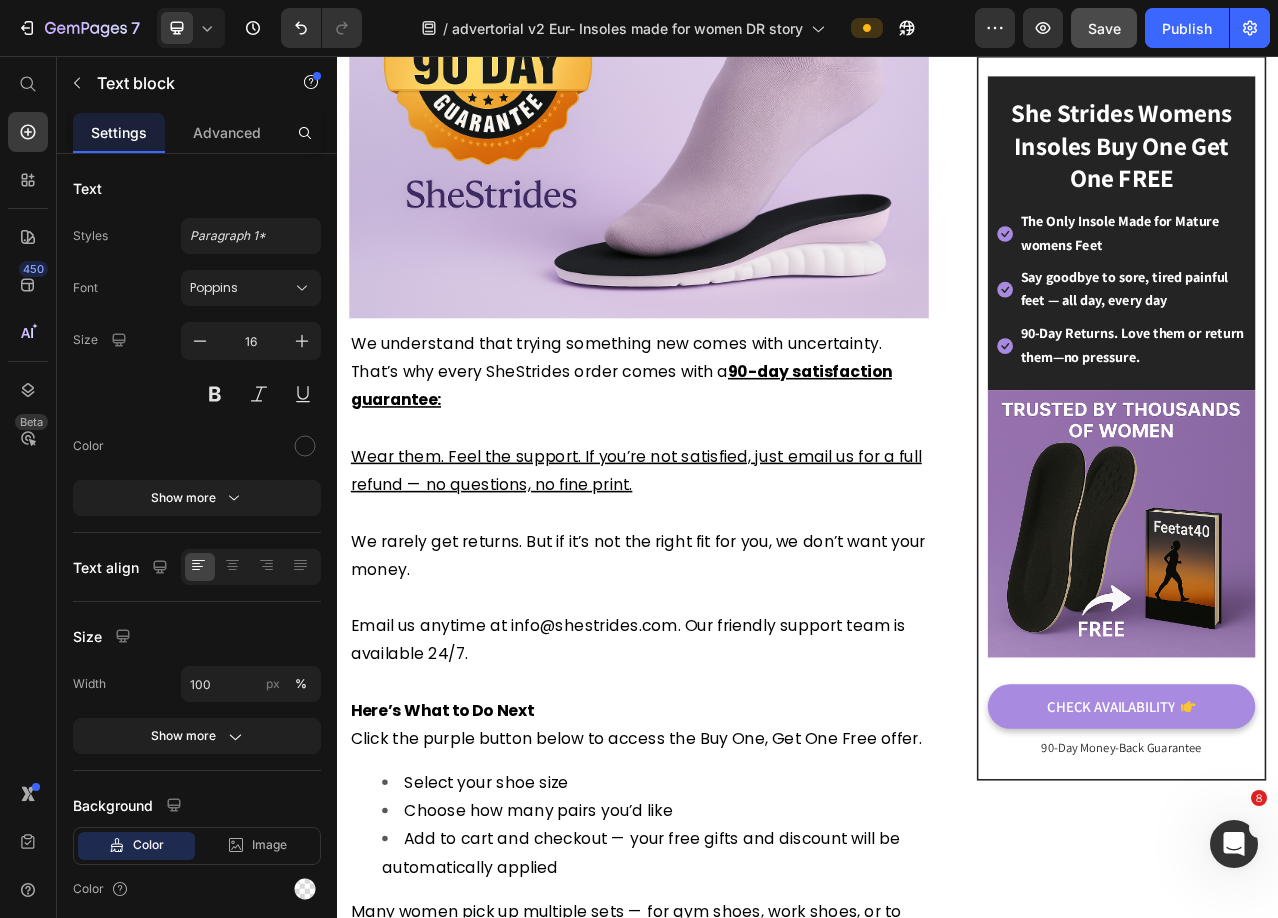 scroll, scrollTop: 8000, scrollLeft: 0, axis: vertical 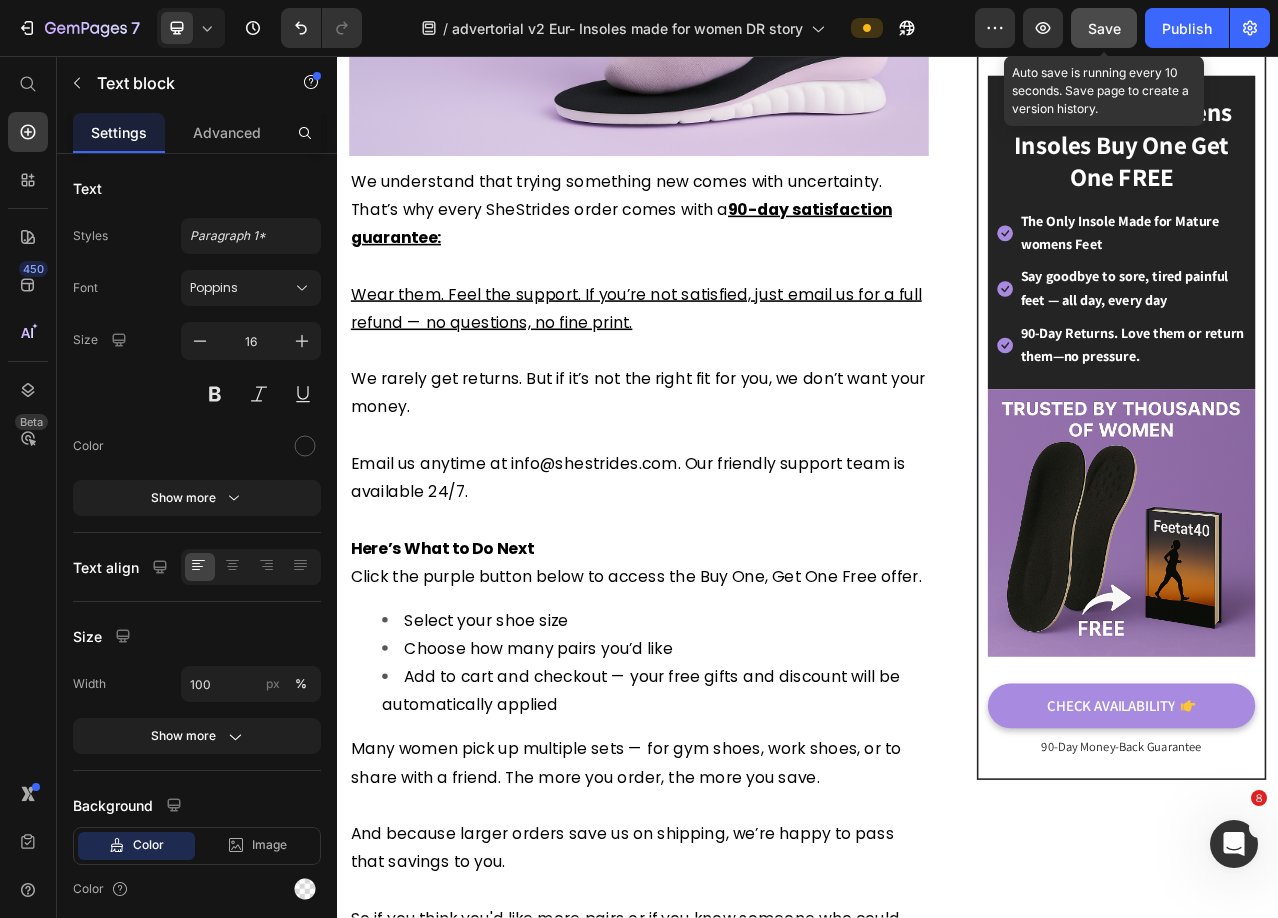 click on "Save" at bounding box center (1104, 28) 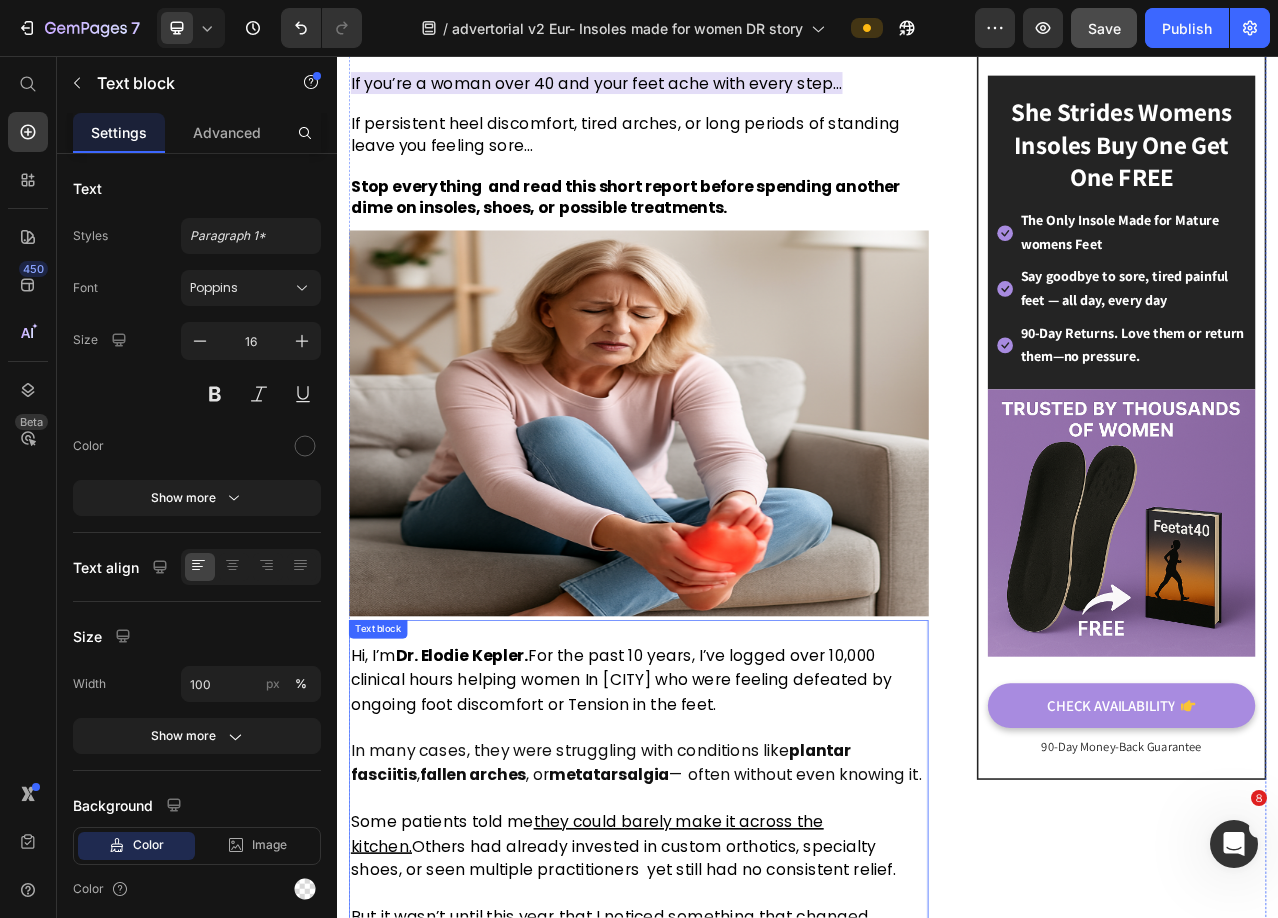 scroll, scrollTop: 0, scrollLeft: 0, axis: both 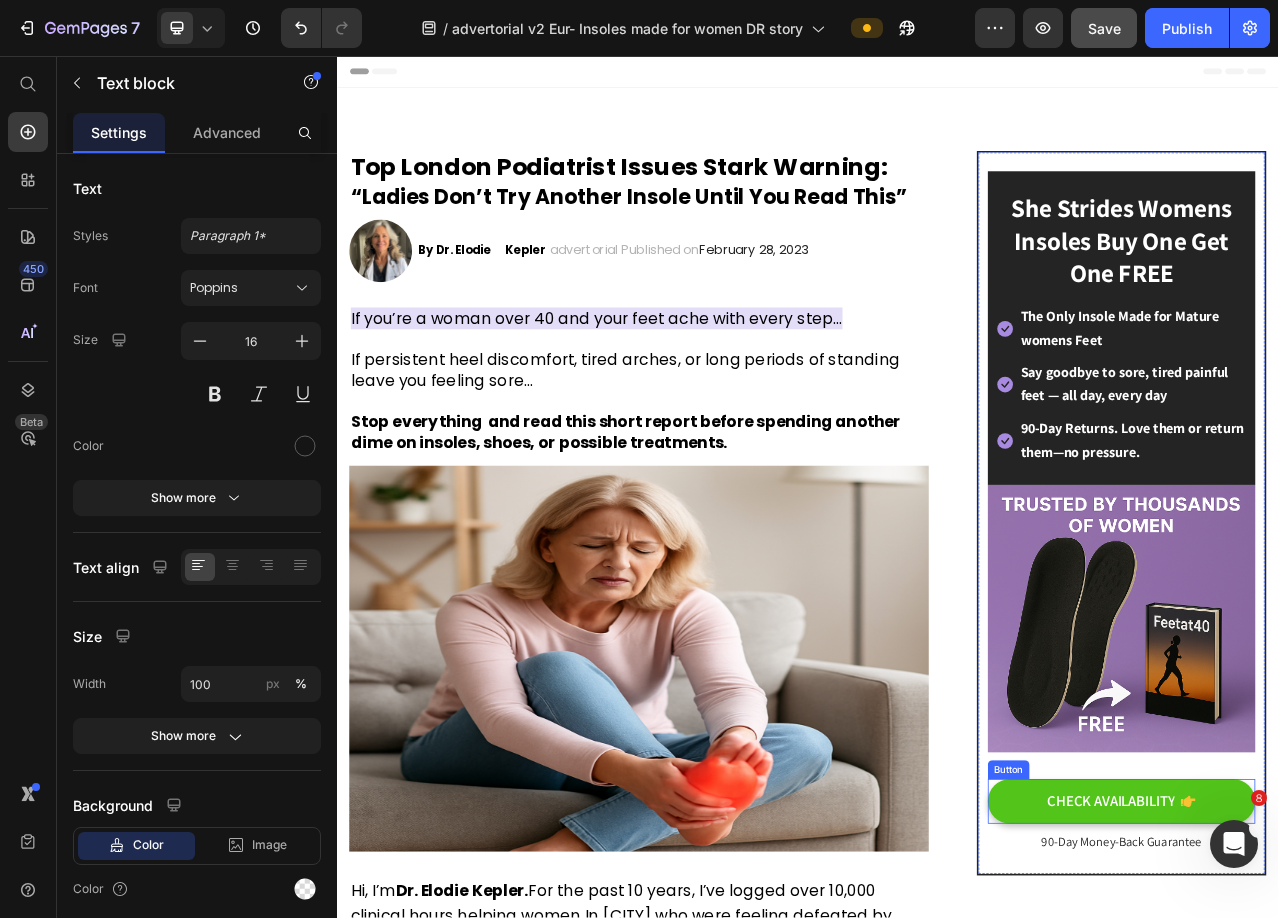 click on "CHECK AVAILABILITY" at bounding box center (1337, 1006) 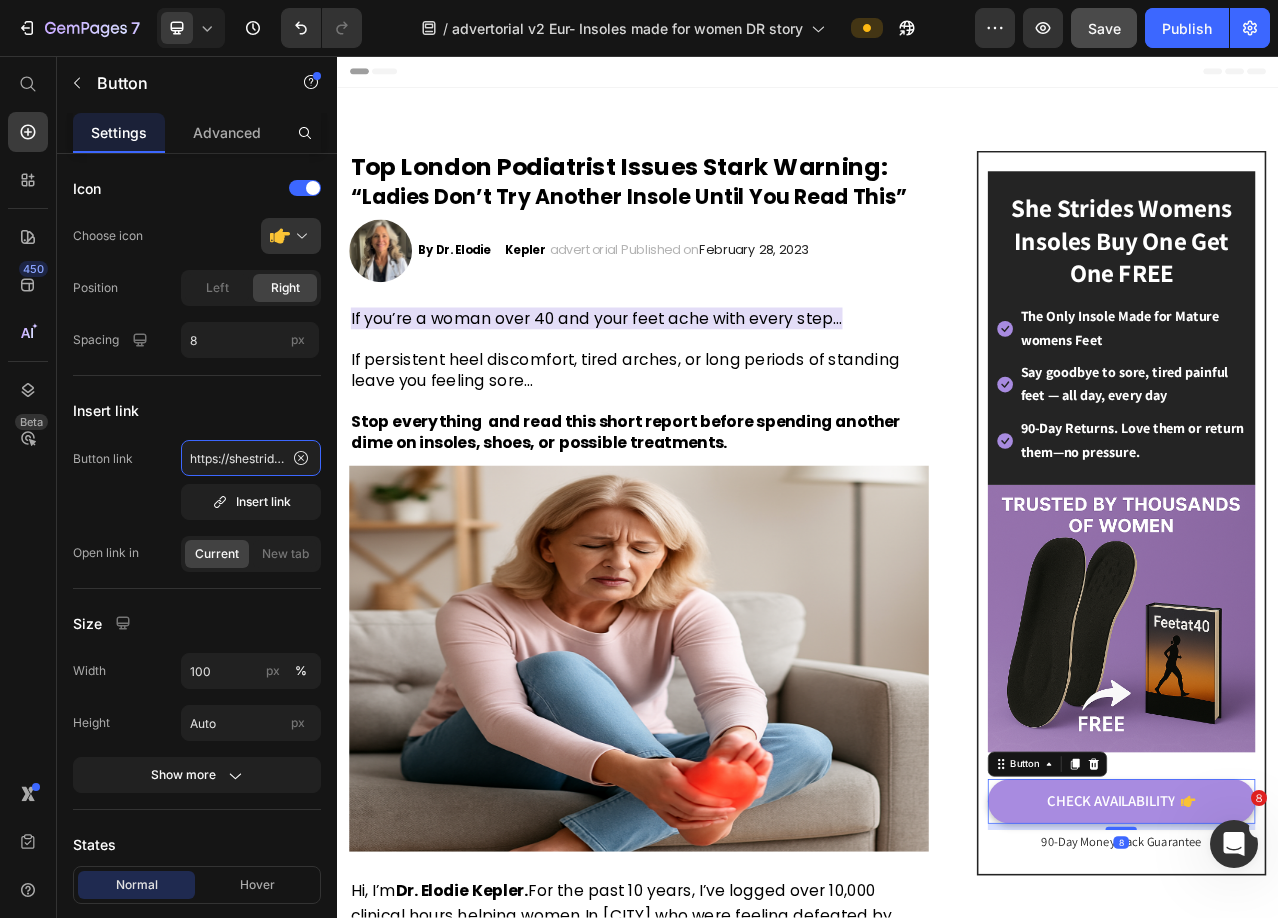 paste on "-1" 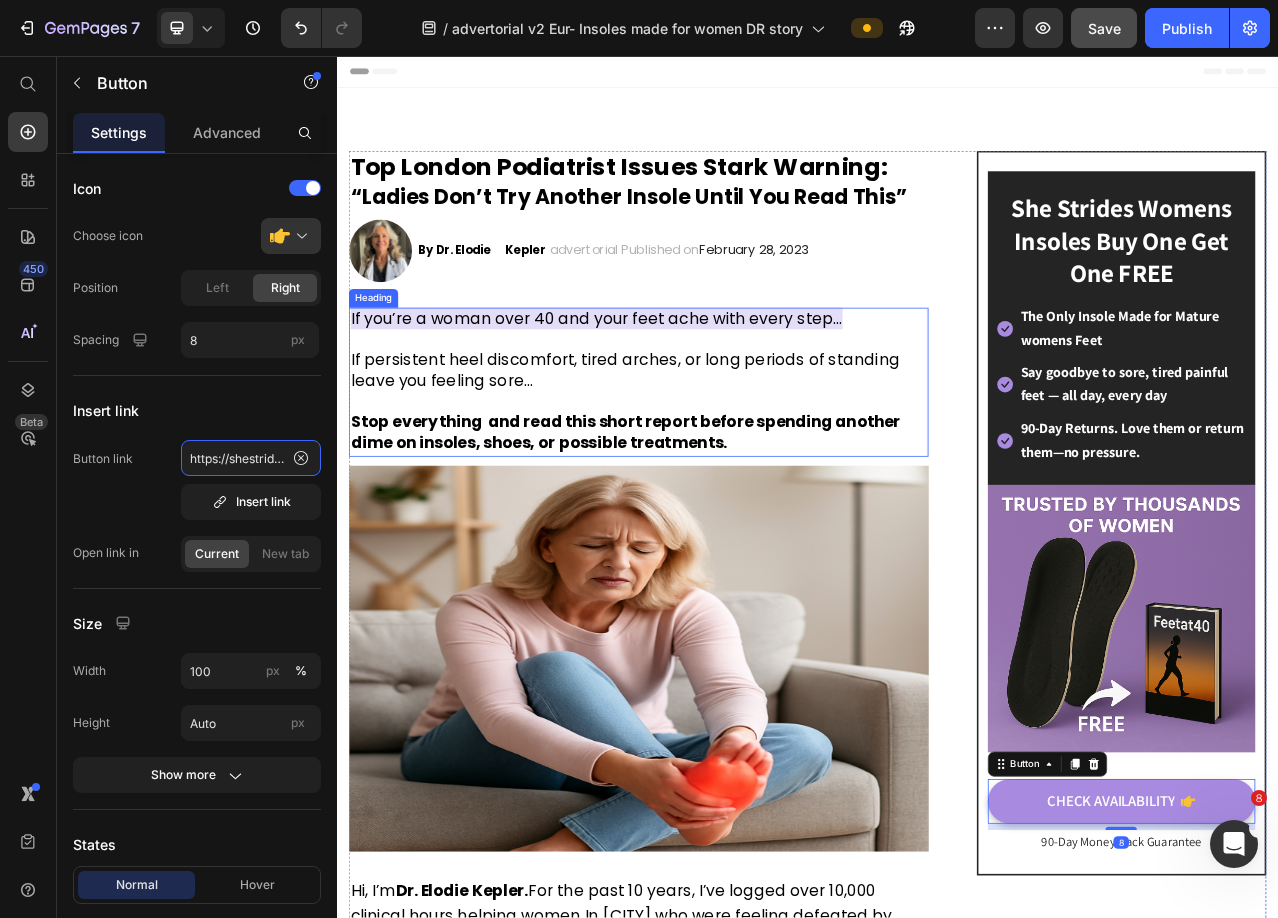 scroll, scrollTop: 0, scrollLeft: 276, axis: horizontal 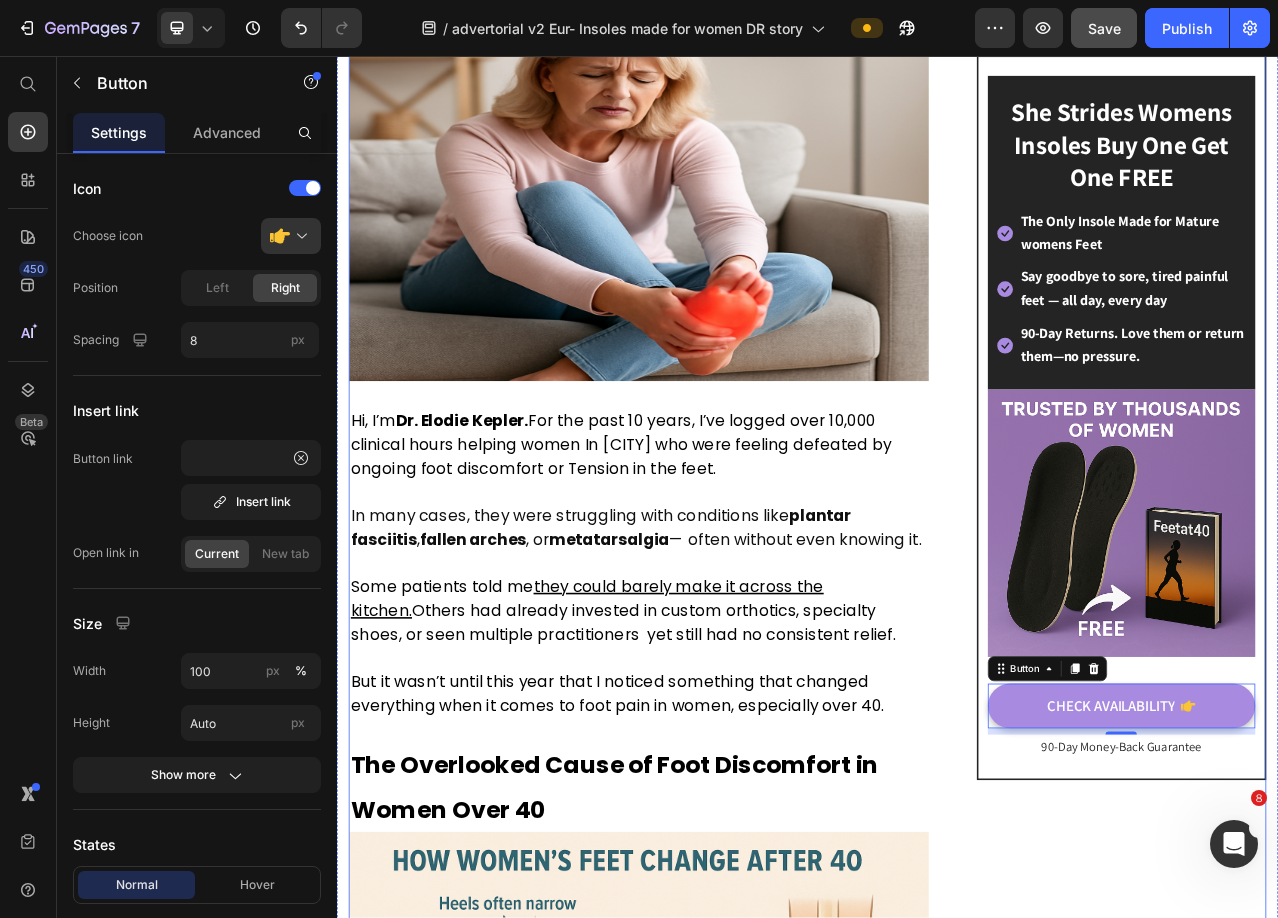 click on "She Strides Womens Insoles Buy One Get One FREE Heading
Icon The Only Insole Made for Mature womens Feet Text block
Icon Say goodbye to sore, tired painful feet — all day, every day Text block
Icon 90-Day Returns. Love them or return them—no pressure. Text block Icon List Row Image  	   CHECK AVAILABILITY Button   8 90-Day Money-Back Guarantee Text block Row" at bounding box center (1337, 5138) 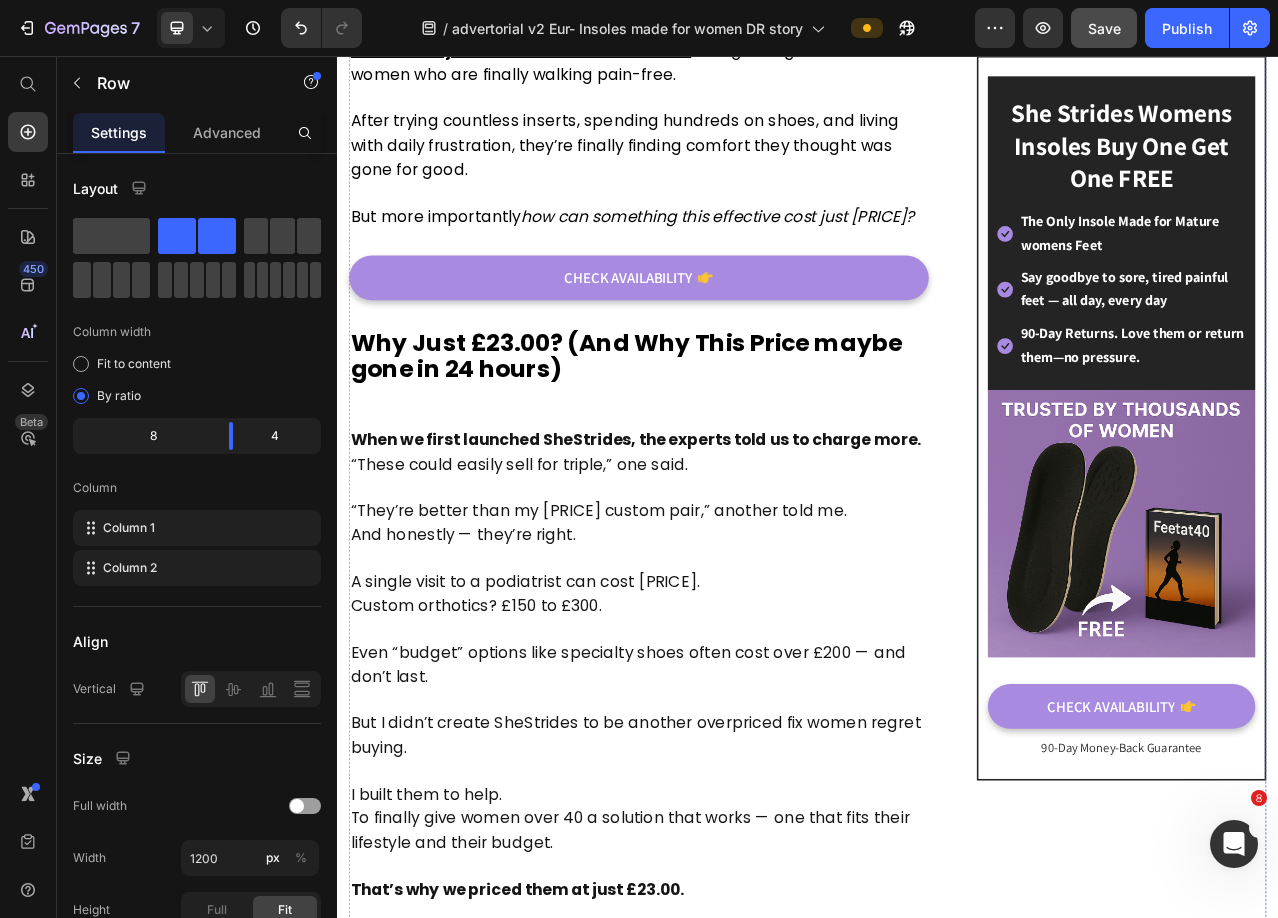 scroll, scrollTop: 4900, scrollLeft: 0, axis: vertical 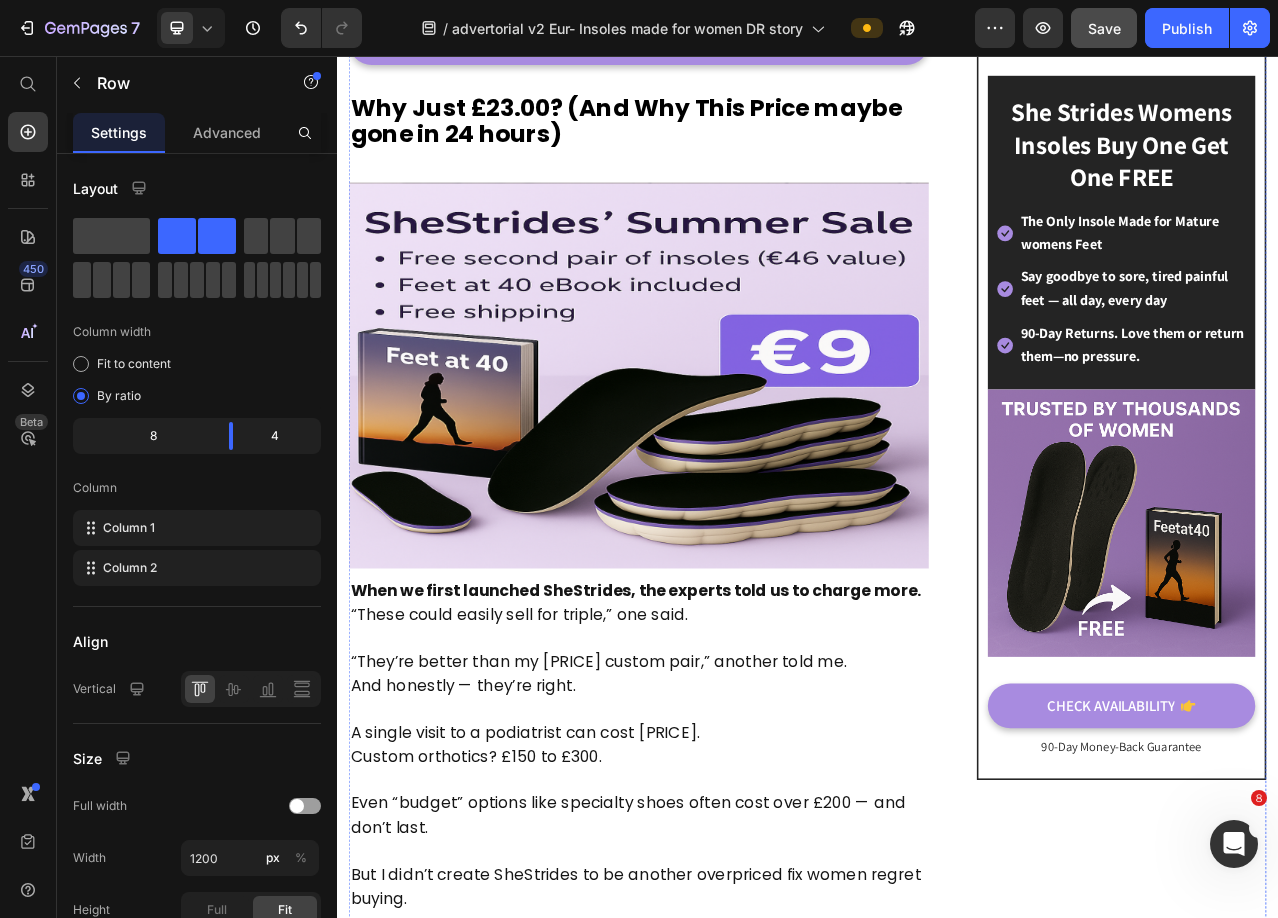 click on "CHECK AVAILABILITY" at bounding box center [721, -413] 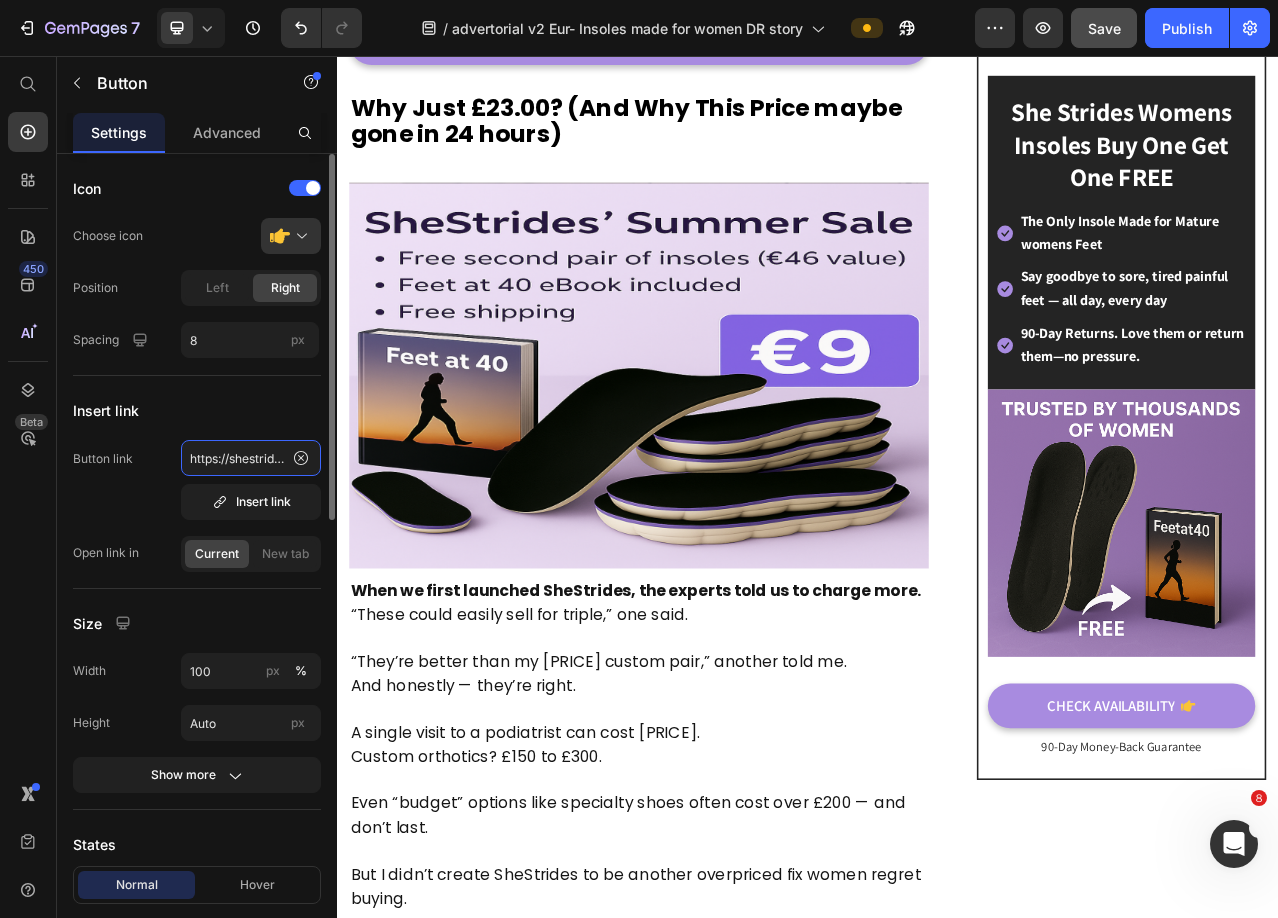 click on "https://shestridesco.com/products/she-strides-womens-insoles" 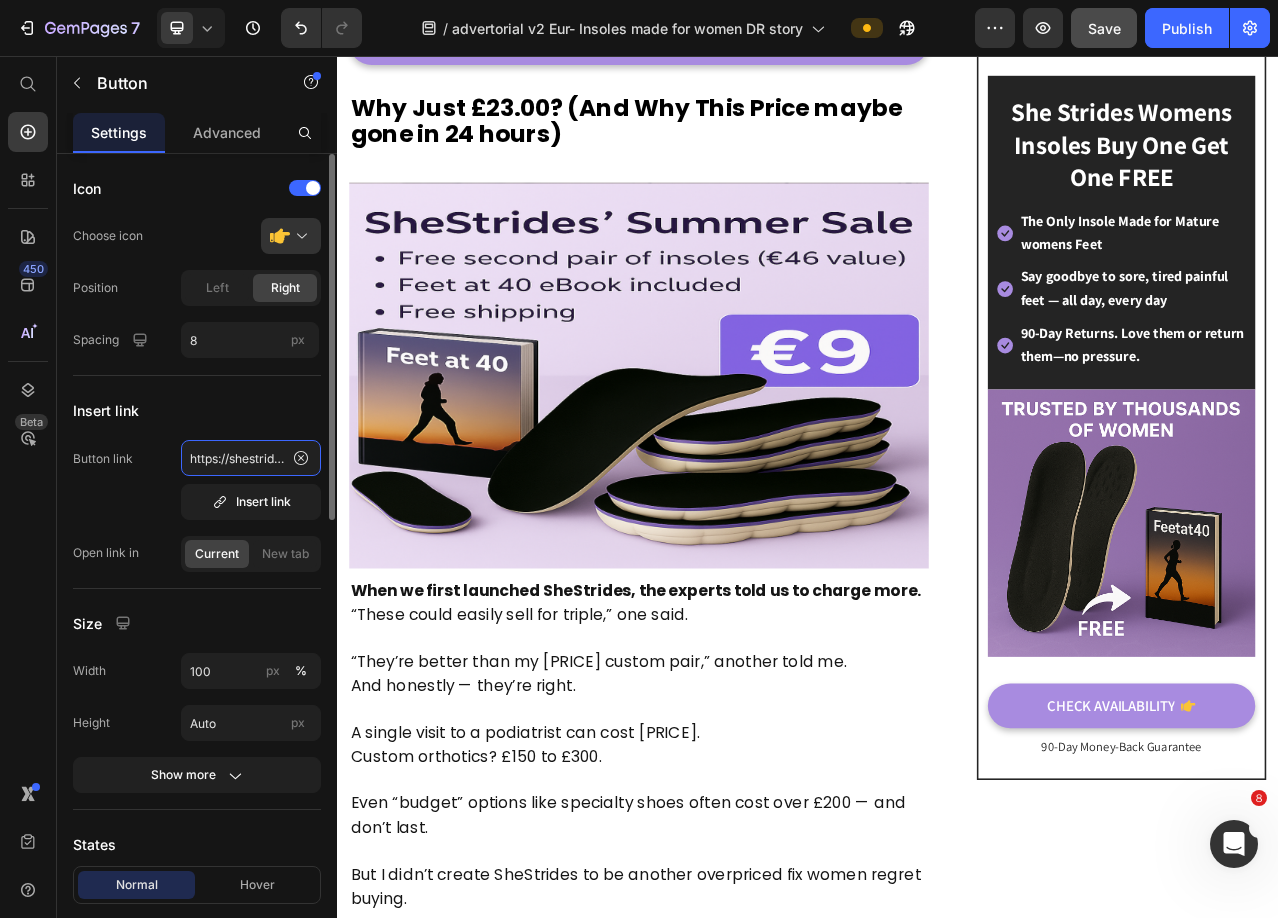 scroll, scrollTop: 0, scrollLeft: 276, axis: horizontal 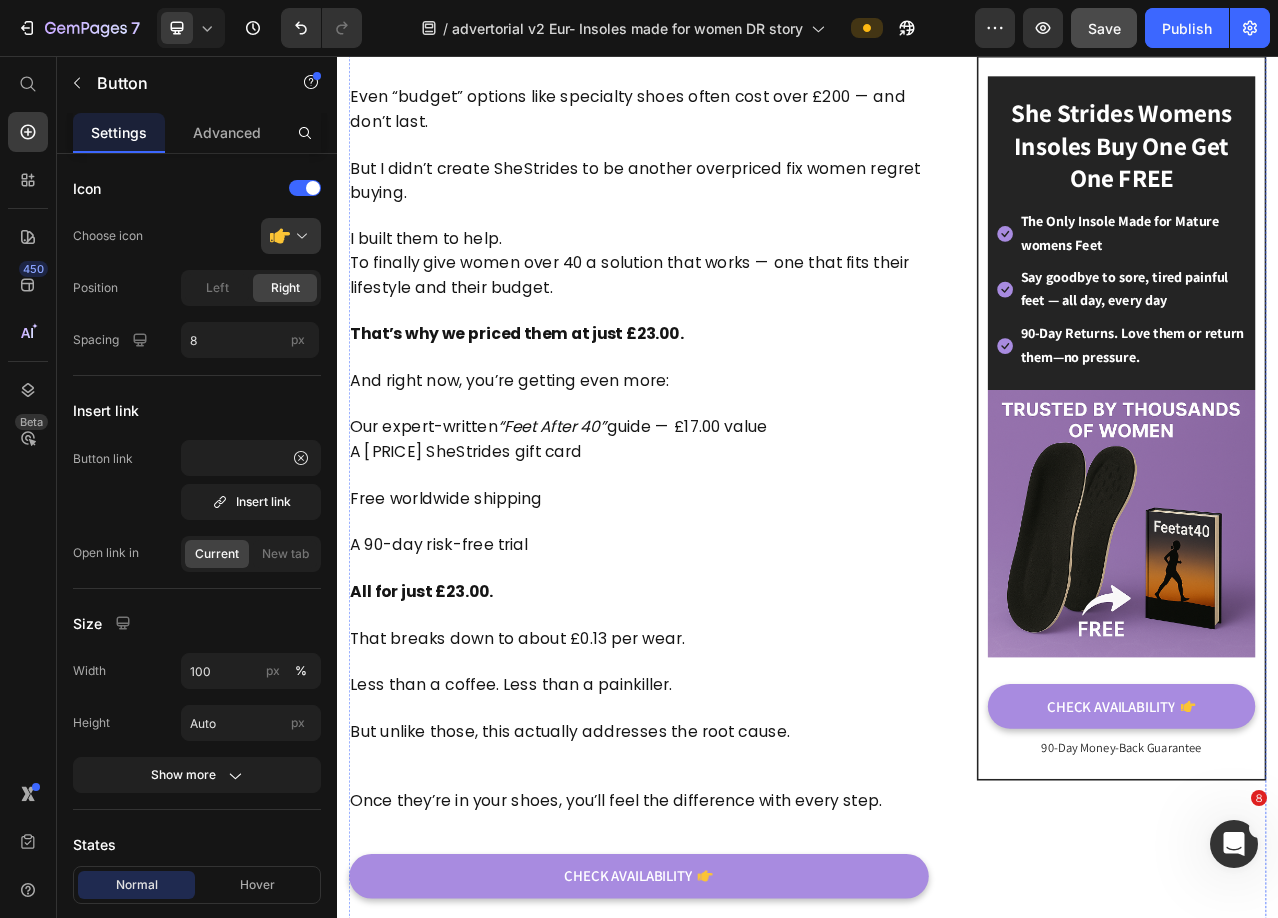 click on "CHECK AVAILABILITY" at bounding box center (721, -861) 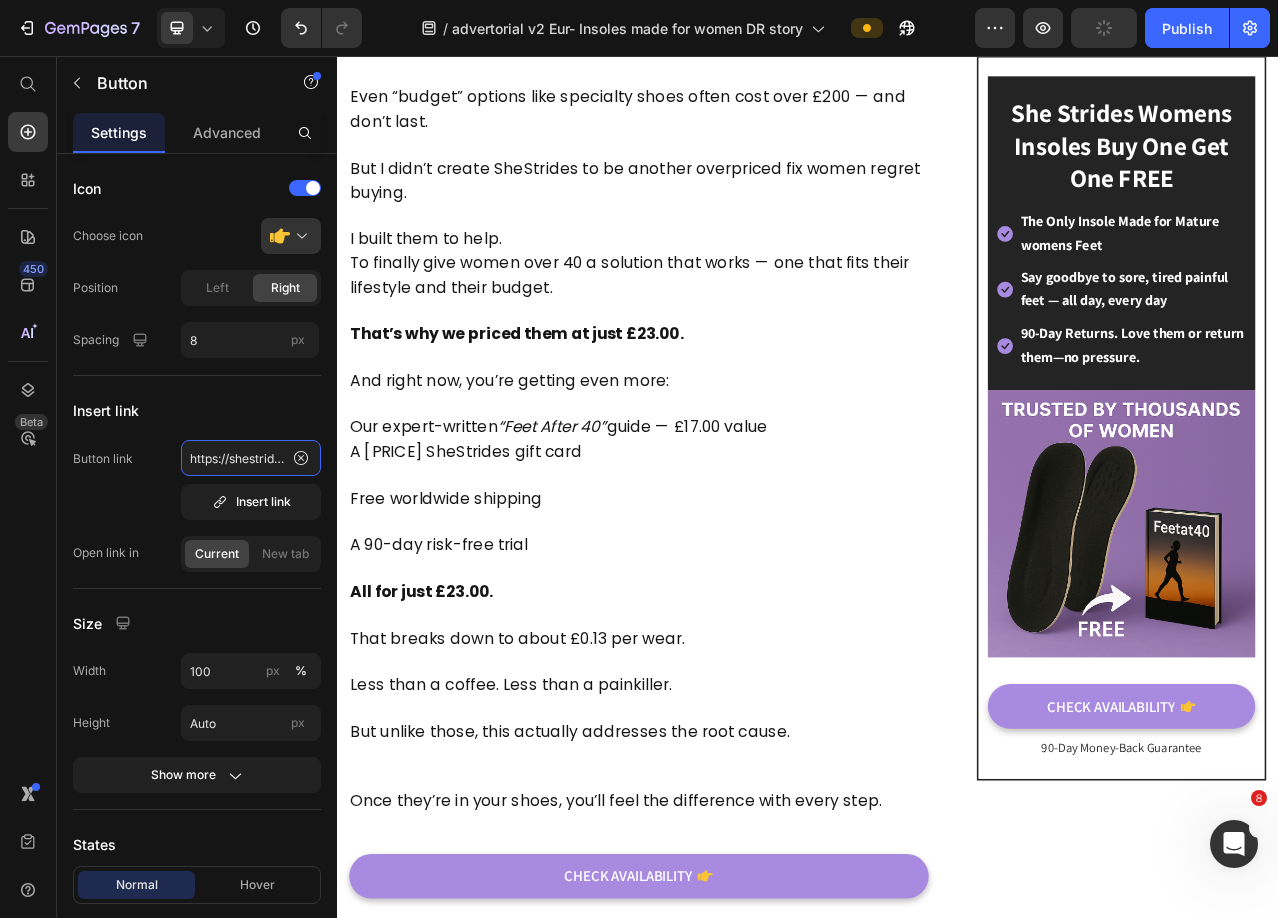 paste on "-1" 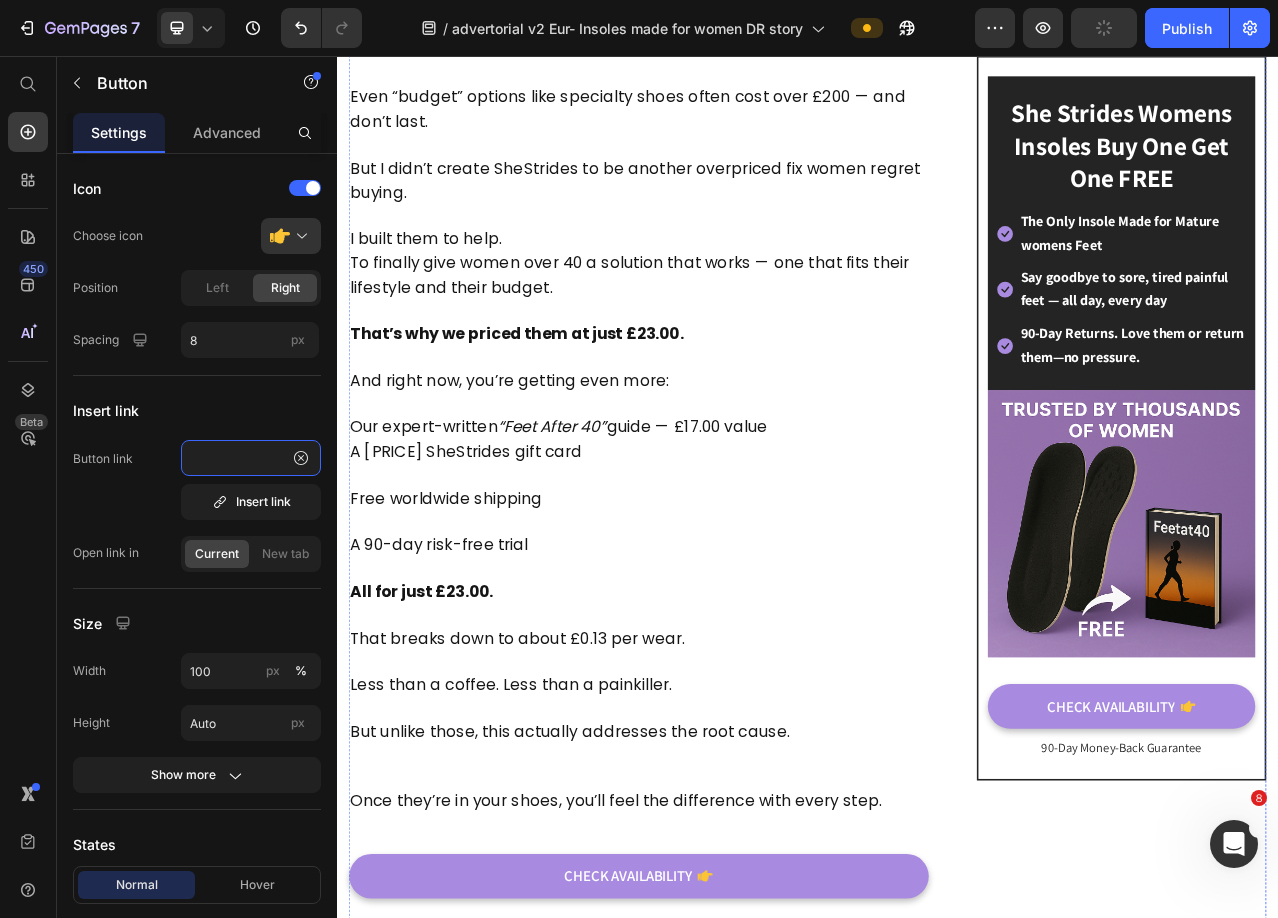 type on "https://shestridesco.com/products/she-strides-womens-insoles" 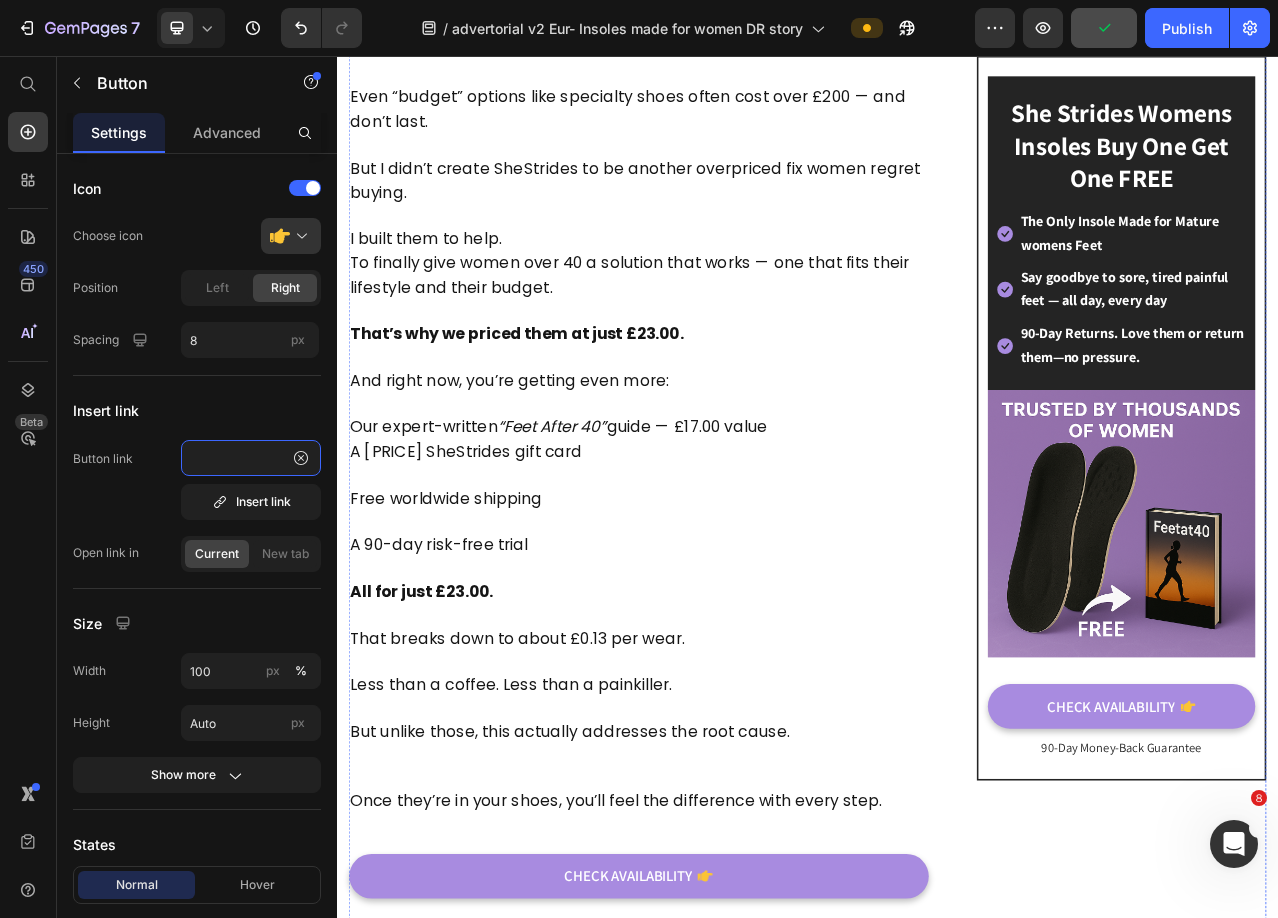 scroll, scrollTop: 0, scrollLeft: 266, axis: horizontal 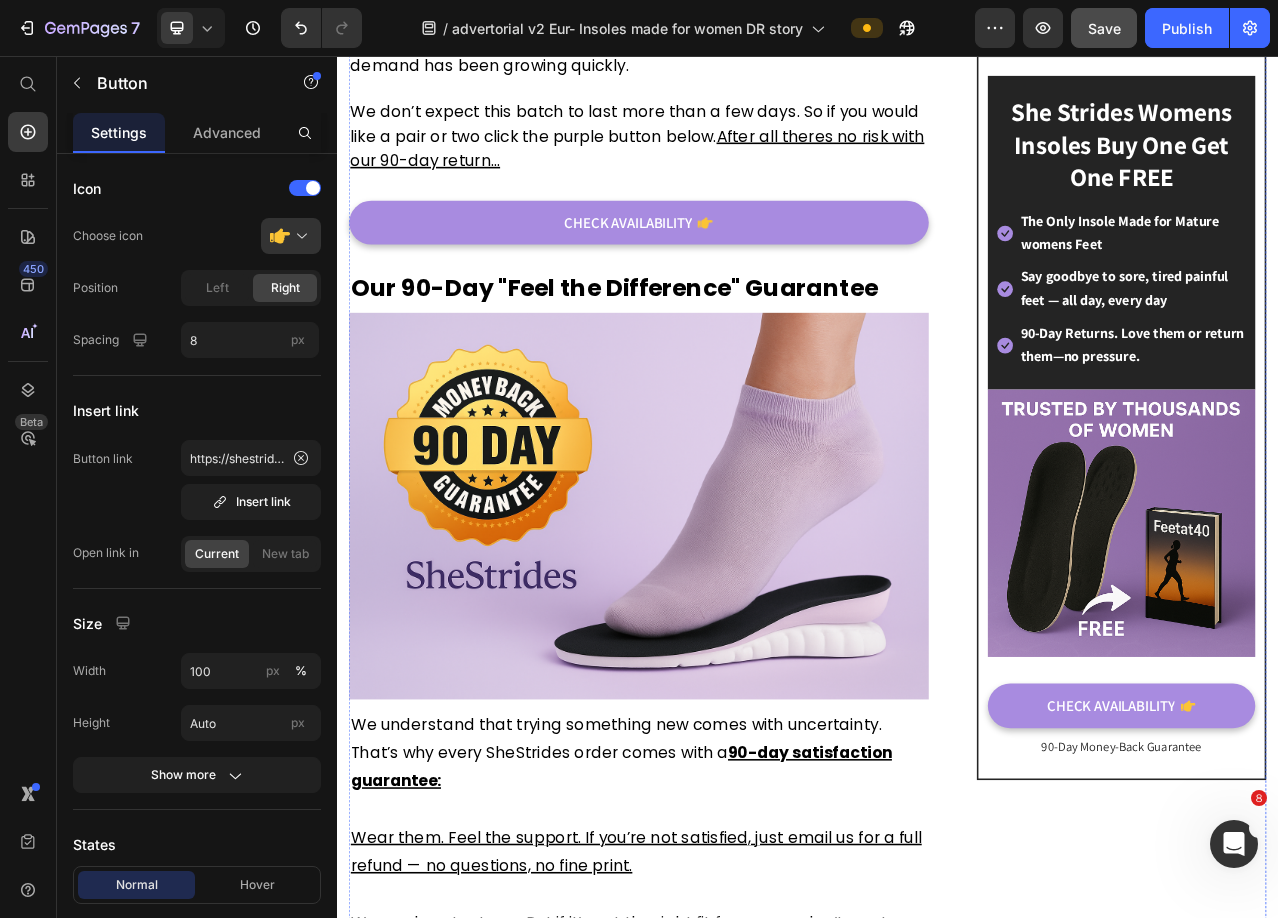 click on "CHECK AVAILABILITY" at bounding box center (721, -898) 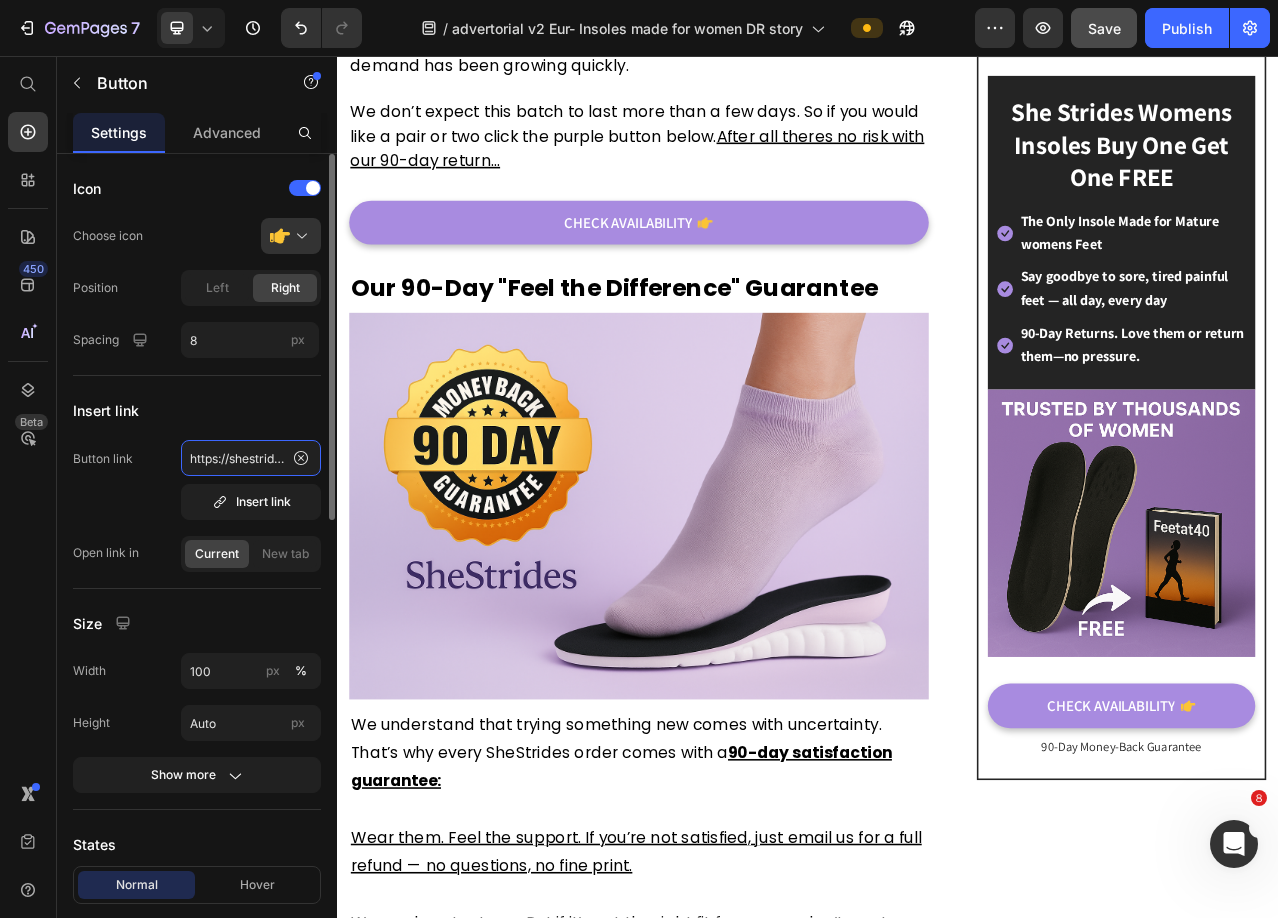 scroll, scrollTop: 0, scrollLeft: 22, axis: horizontal 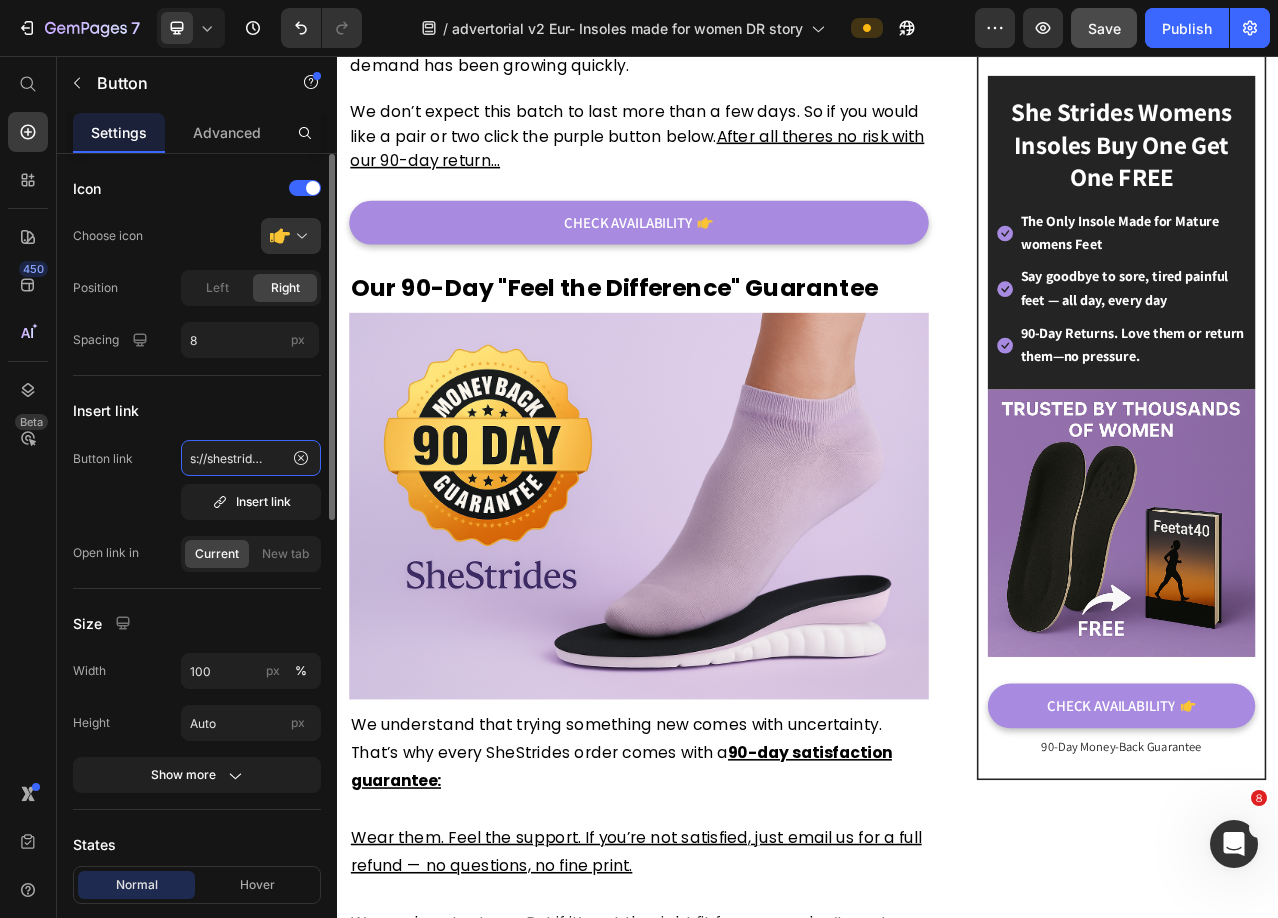 type on "https://shestridesco.com/products/she-strides-womens-insoles-1" 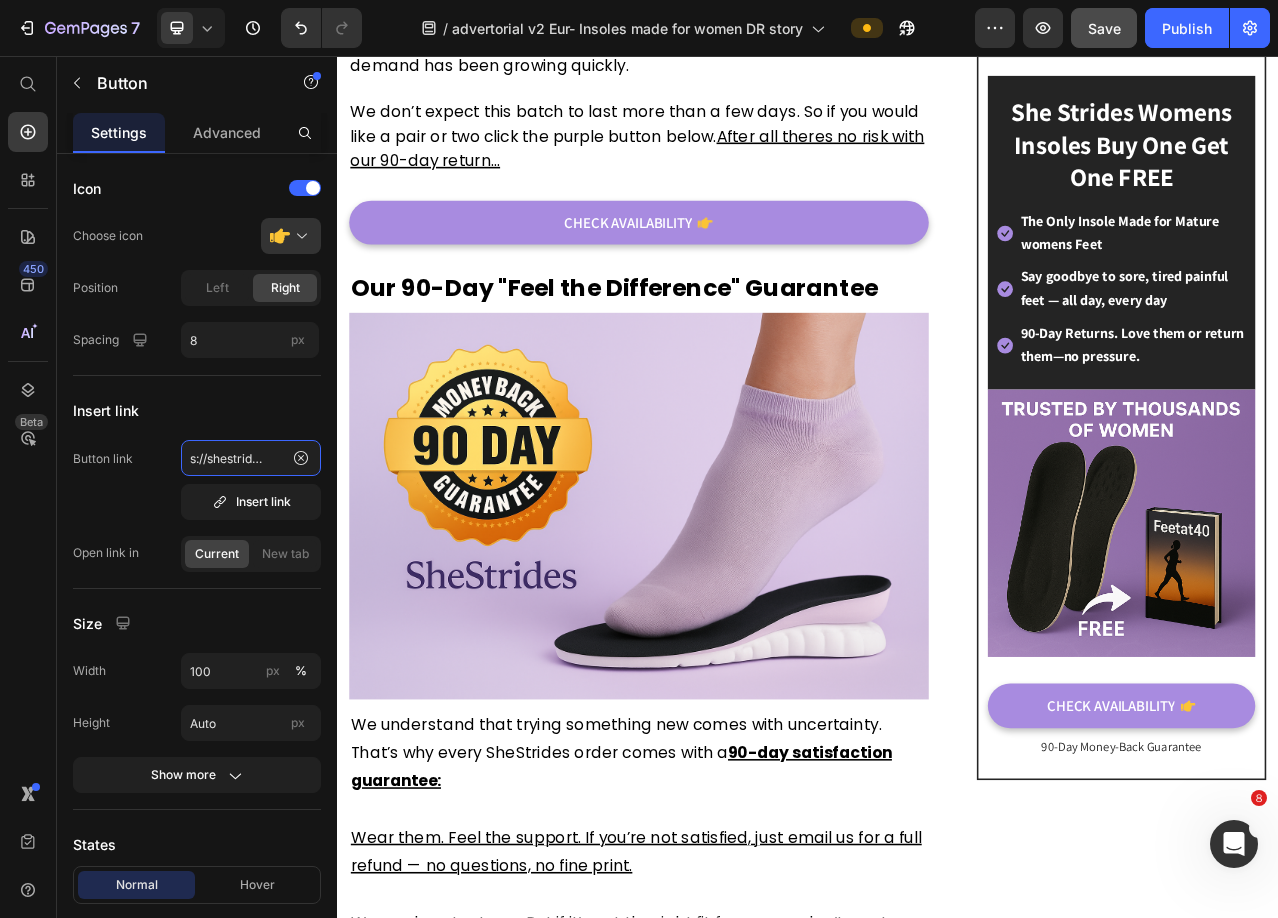 scroll, scrollTop: 0, scrollLeft: 276, axis: horizontal 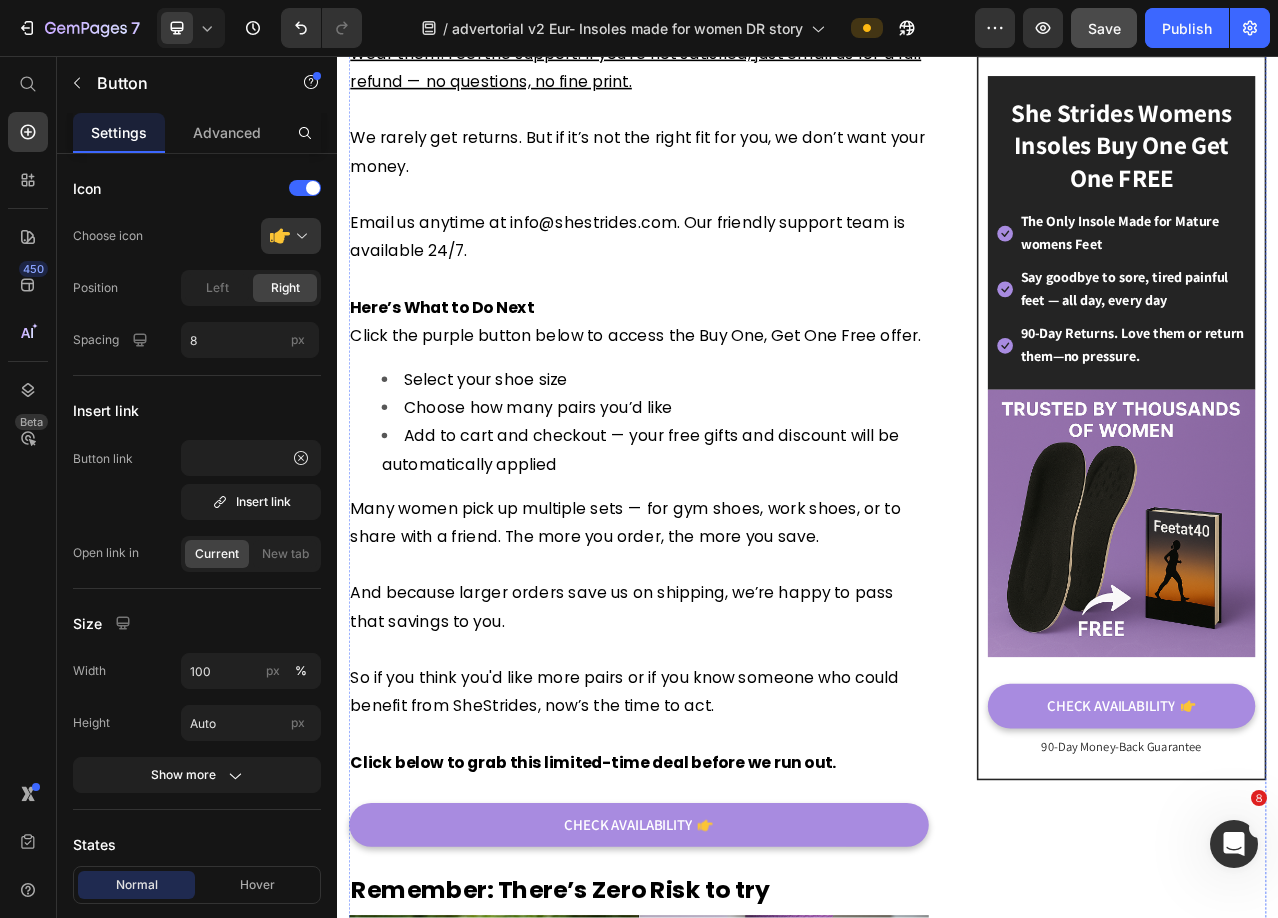 click on "CHECK AVAILABILITY" at bounding box center (721, -731) 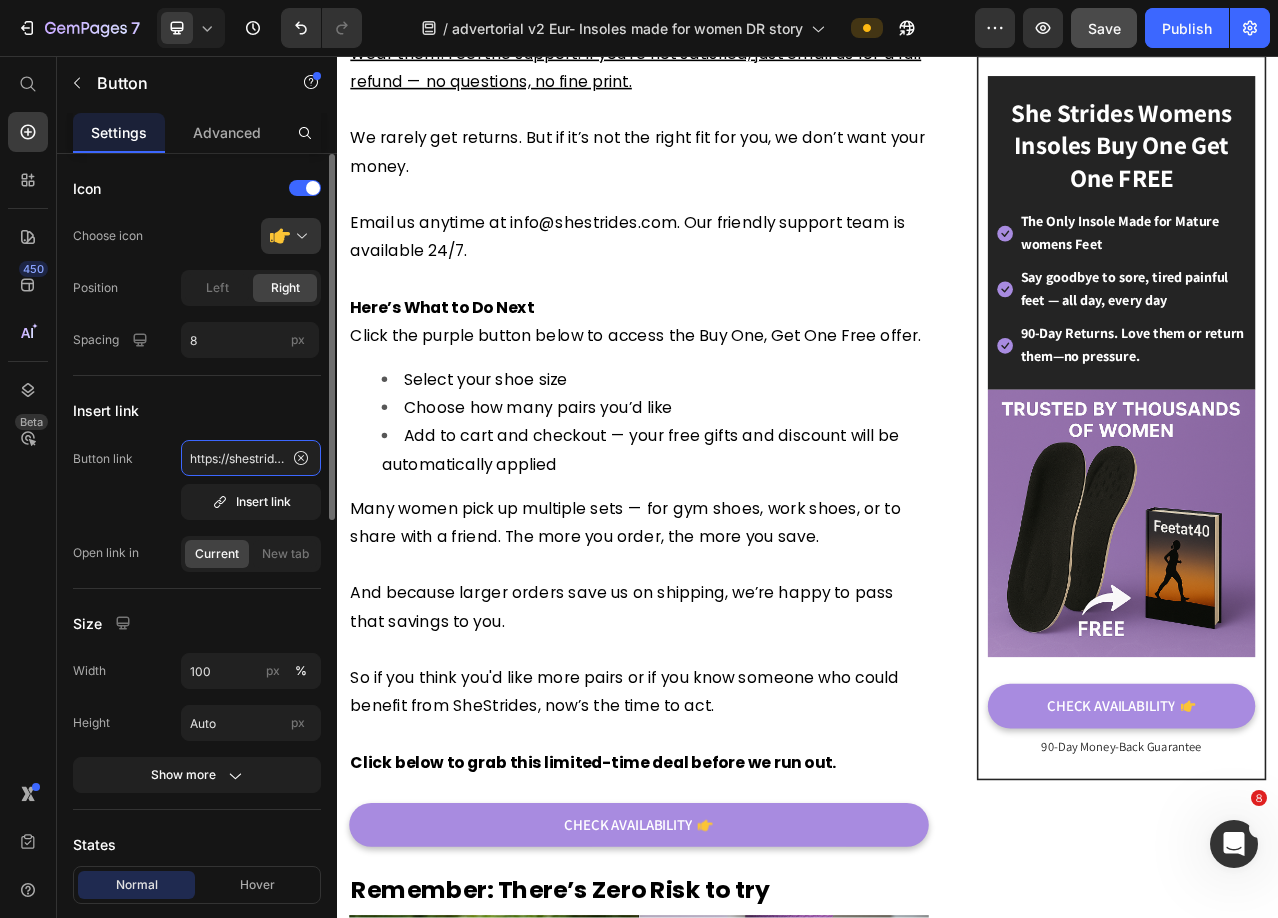 click on "https://shestridesco.com/products/she-strides-womens-insoles" 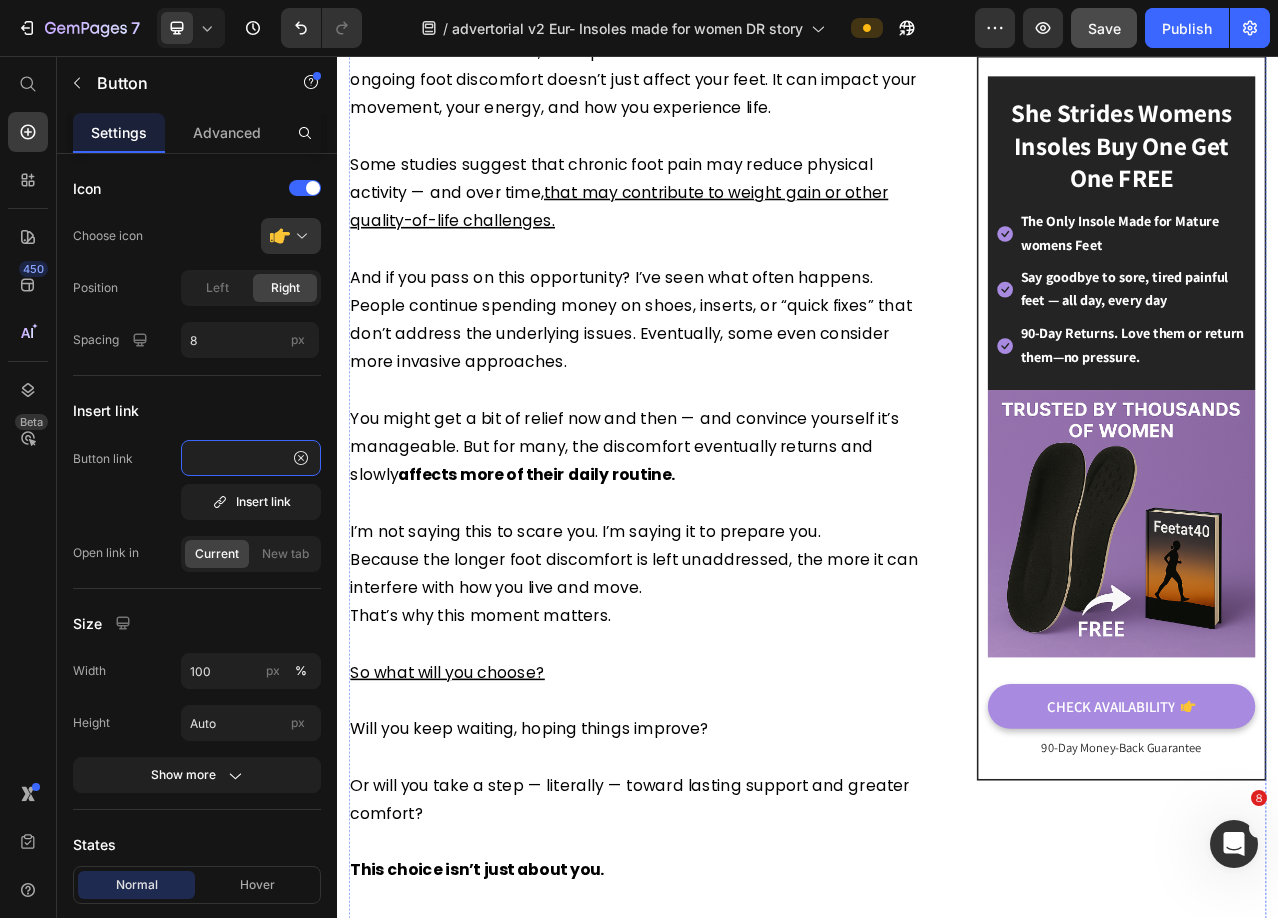 scroll, scrollTop: 10700, scrollLeft: 0, axis: vertical 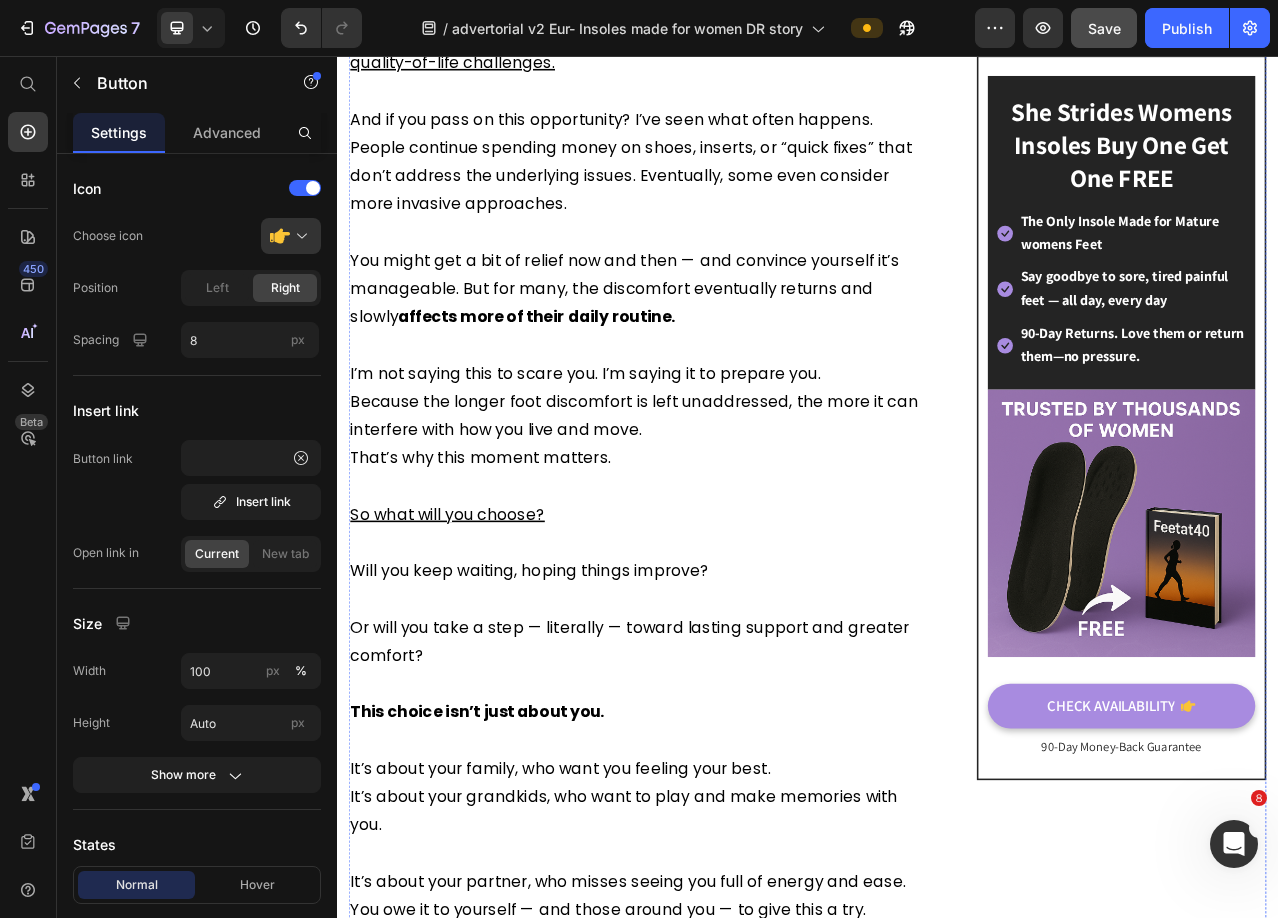 click on "⁠⁠⁠⁠⁠⁠⁠ Top London Podiatrist Issues Stark Warning: “Ladies Don’t Try Another Insole Until You Read This” Heading Image   By Dr. [LAST]      [LAST]  Text block  advertorial Published on  February 28, 2023 Text block Row If you’re a woman over 40 and your feet ache with every step… If persistent heel discomfort, tired arches, or long periods of standing leave you feeling sore… Stop everything  and read this short report before spending another dime on insoles, shoes, or possible treatments. Heading Image   Hi, I’m  Dr. [LAST] [LAST].  For the past 10 years, I’ve logged over 10,000 clinical hours helping women In [CITY] who were feeling defeated by ongoing foot discomfort or Tension in the feet.    In many cases, they were struggling with conditions like  plantar fasciitis ,  fallen arches , or  metatarsalgia  — often without even knowing it.    Some patients told me  they could barely make it across the kitchen.   Text block Heading Image         Heels often narrow" at bounding box center (721, -4469) 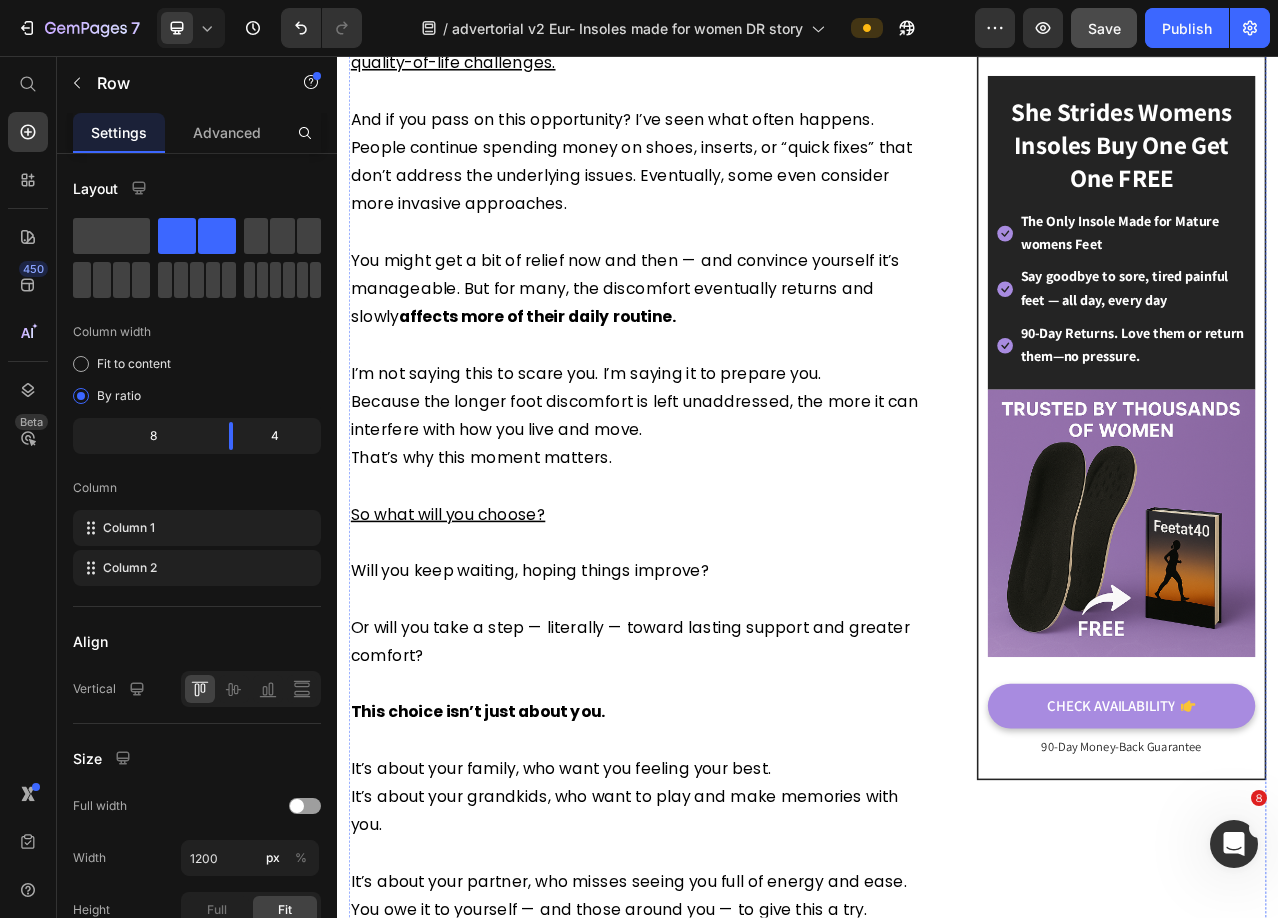 click on "CHECK AVAILABILITY" at bounding box center [721, -863] 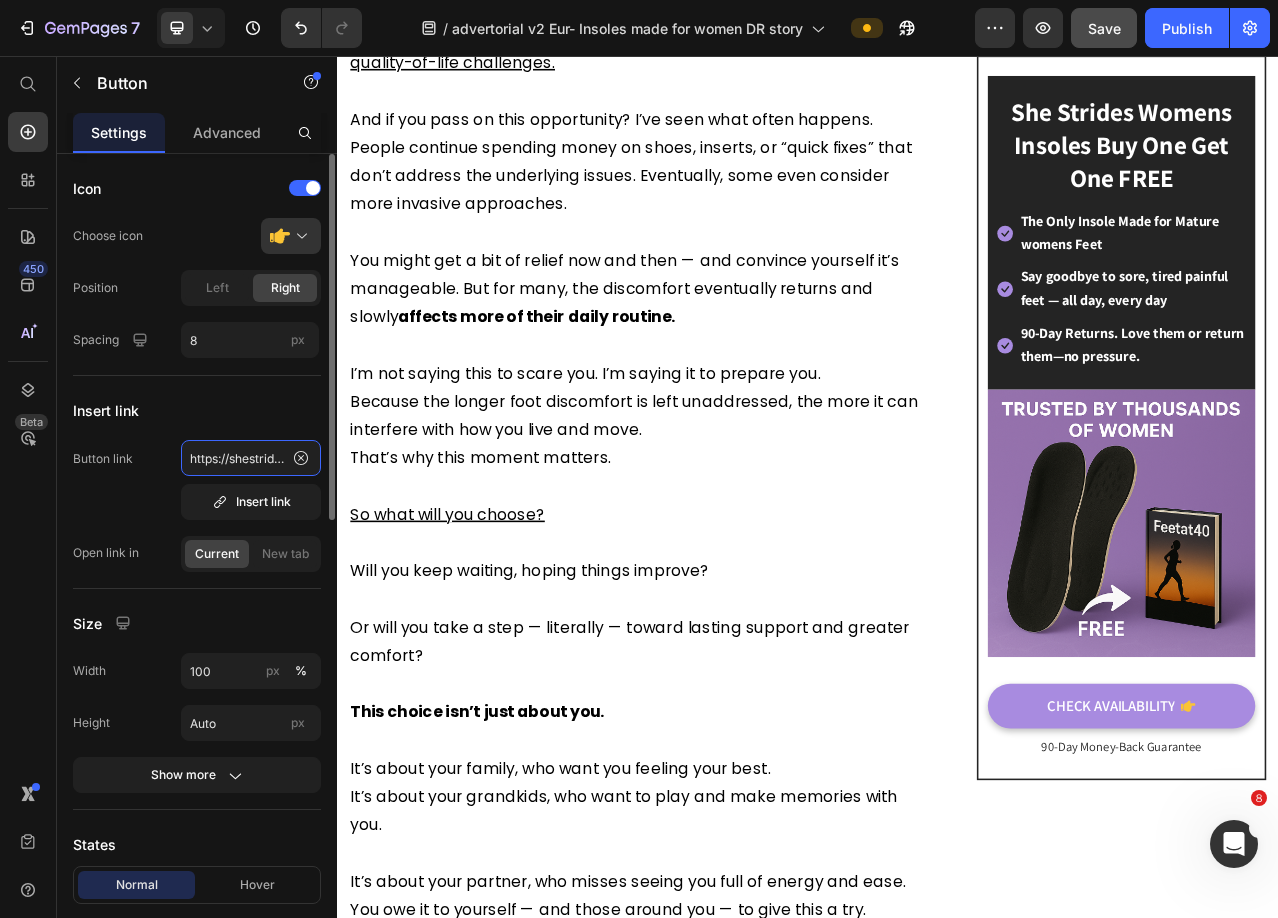 click on "https://shestridesco.com/products/she-strides-womens-insoles" 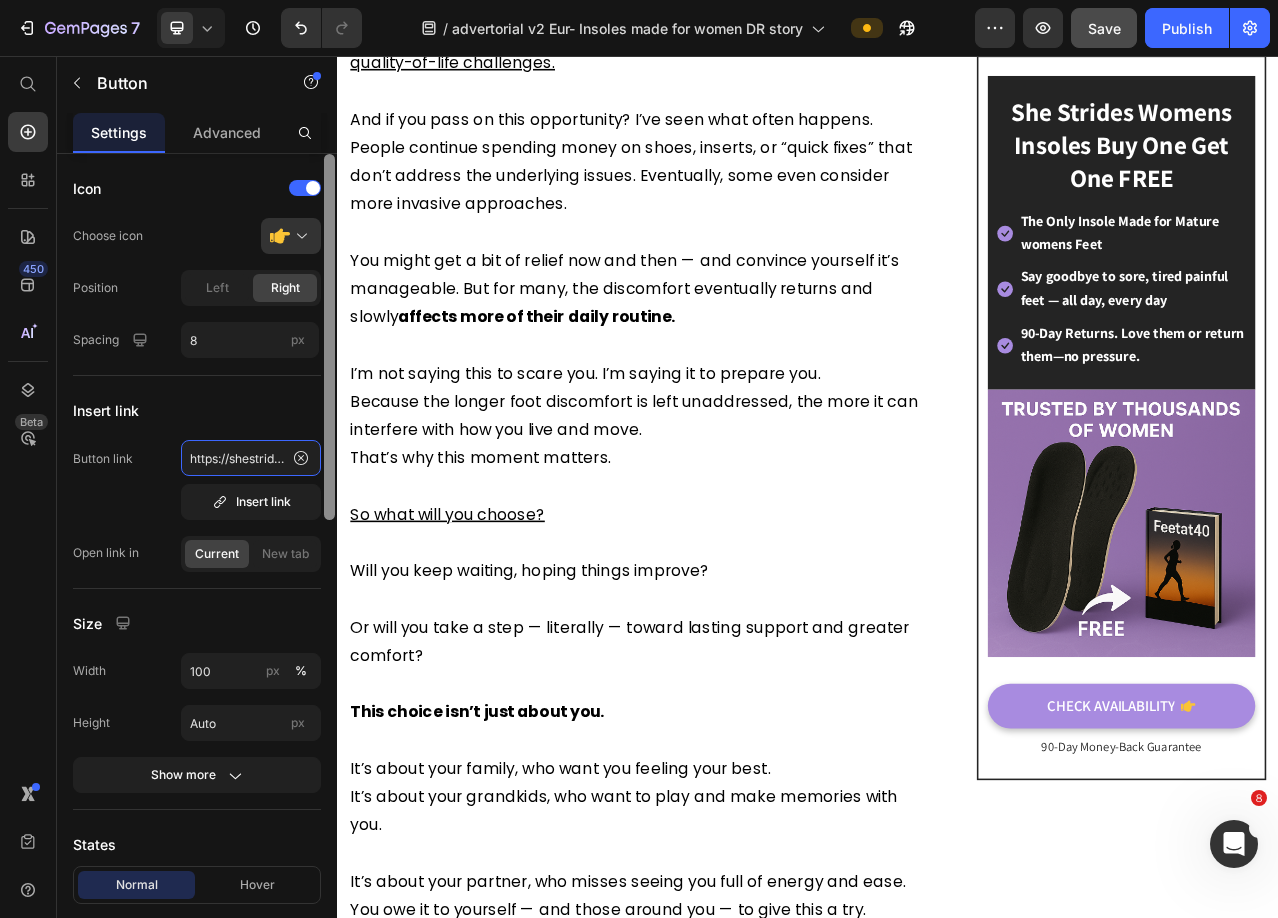 type on "https://shestridesco.com/products/she-strides-womens-insoles-1" 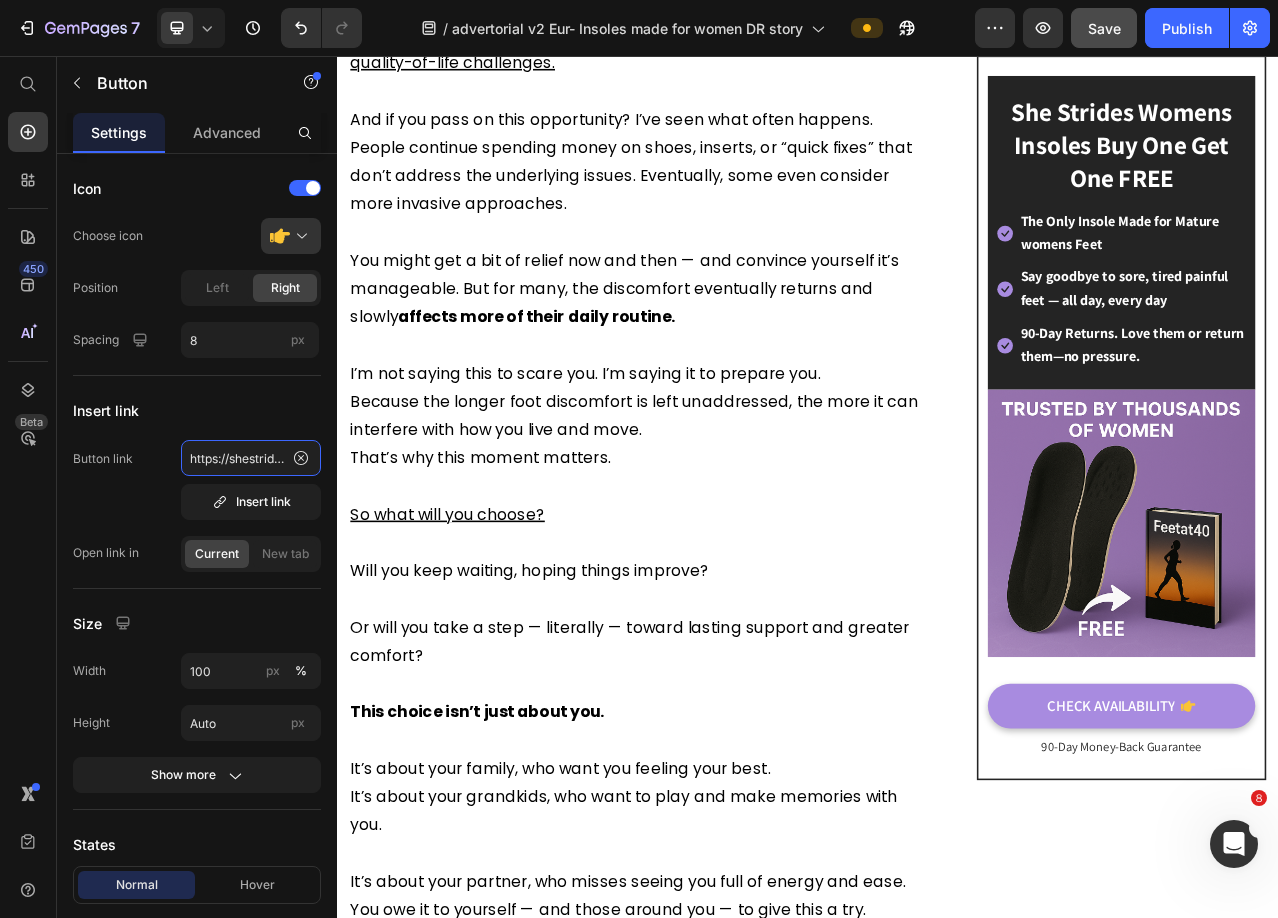 scroll, scrollTop: 0, scrollLeft: 276, axis: horizontal 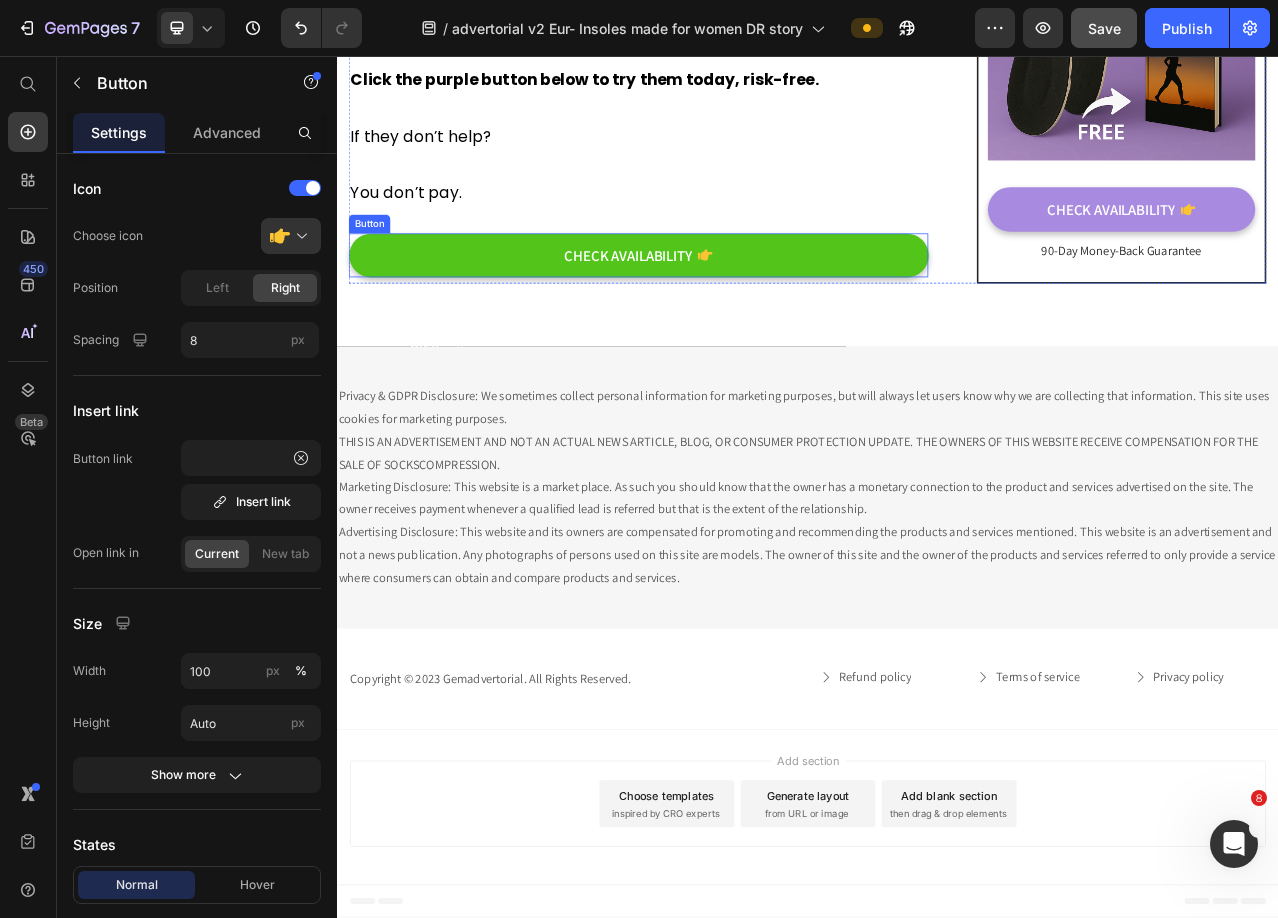 click on "CHECK AVAILABILITY" at bounding box center [721, 311] 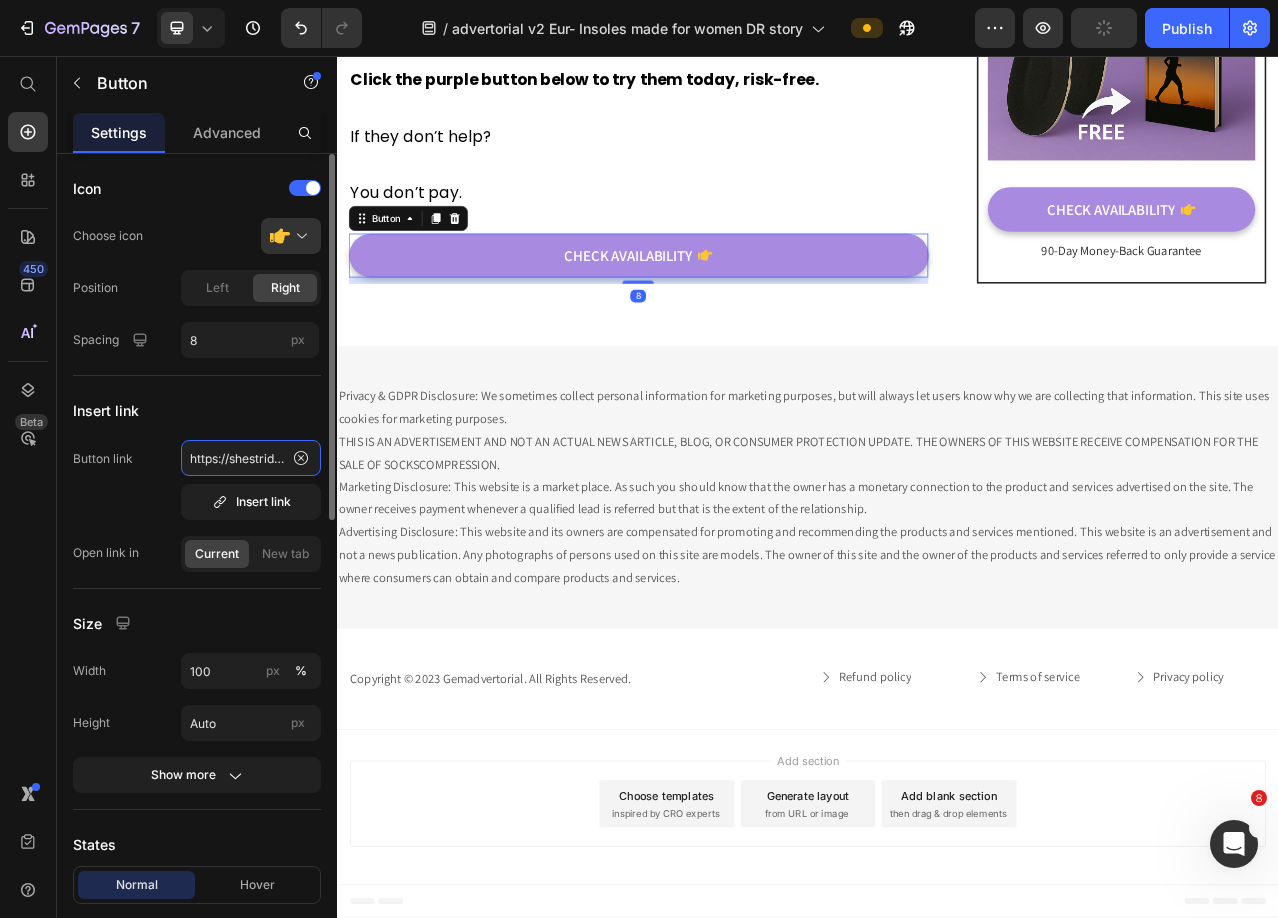 click on "https://shestridesco.com/products/she-strides-womens-insoles" 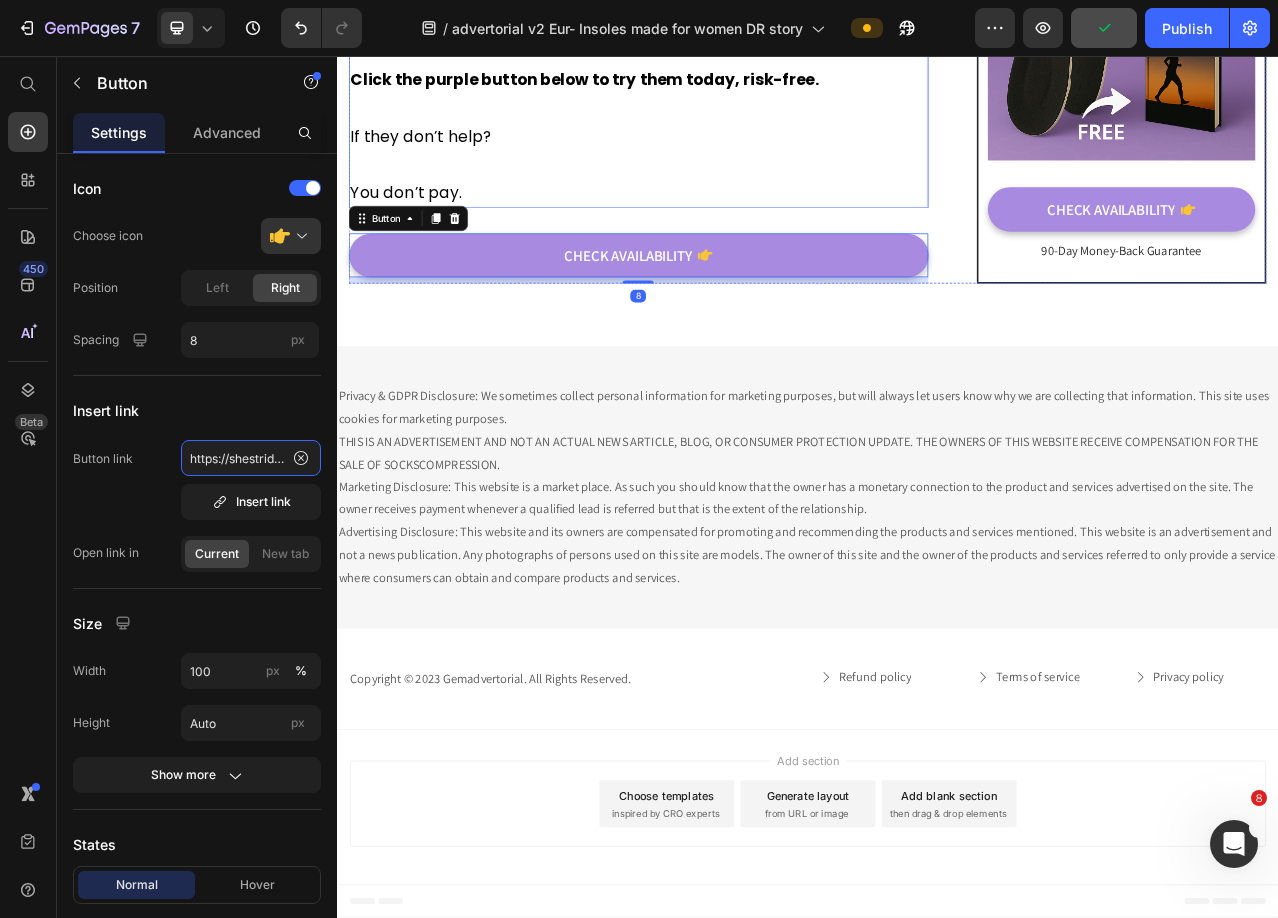 paste on "-1" 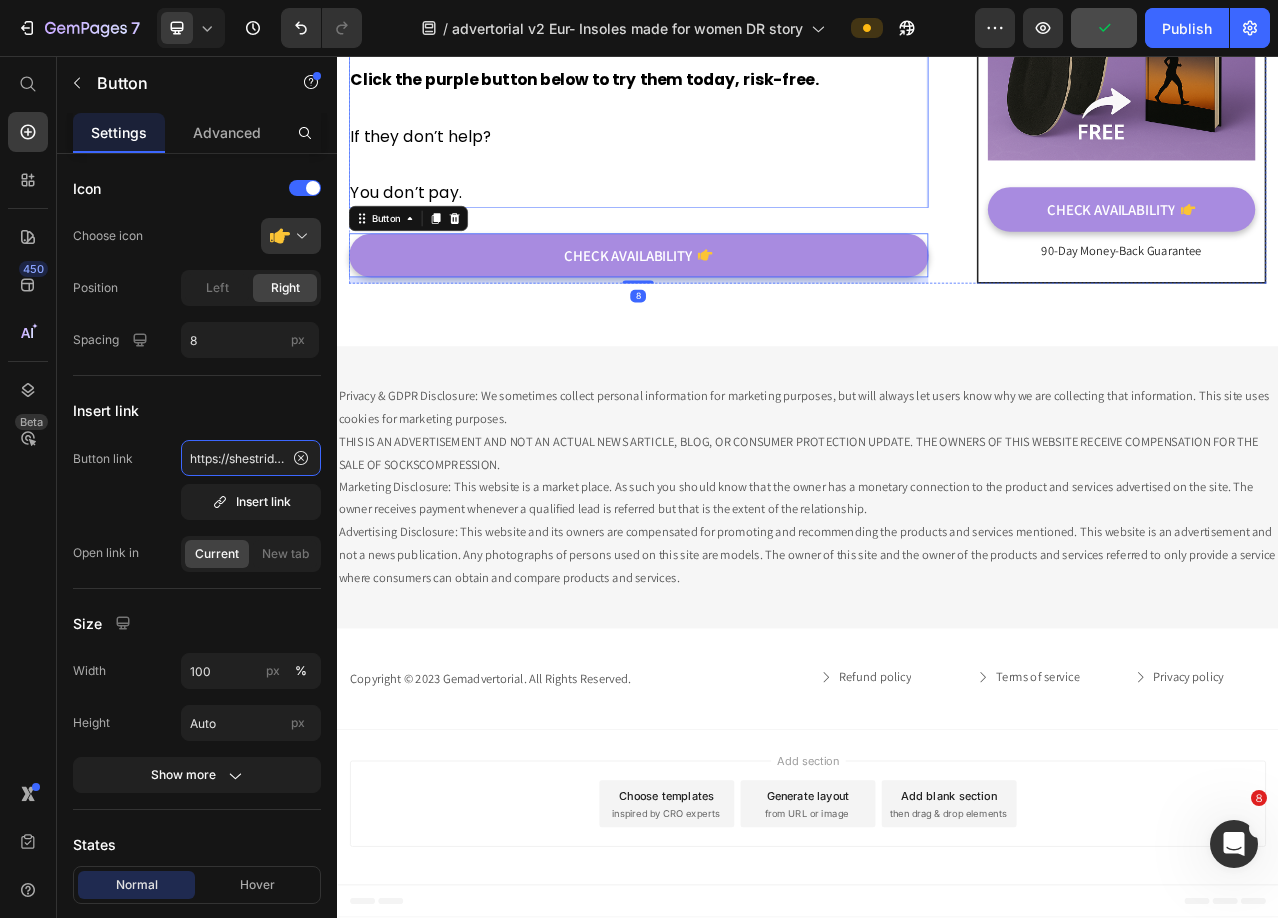 scroll, scrollTop: 0, scrollLeft: 276, axis: horizontal 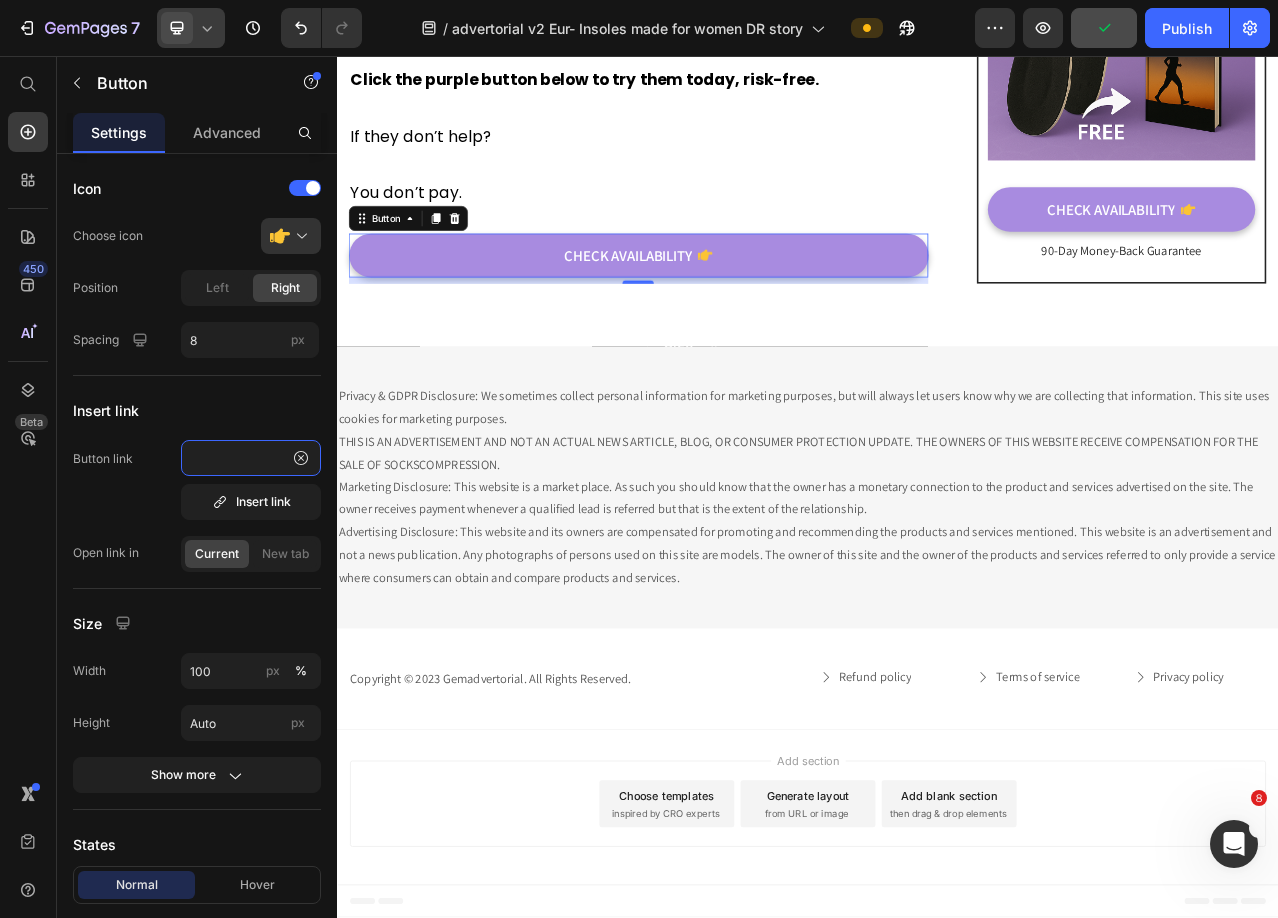 type on "https://shestridesco.com/products/she-strides-womens-insoles-1" 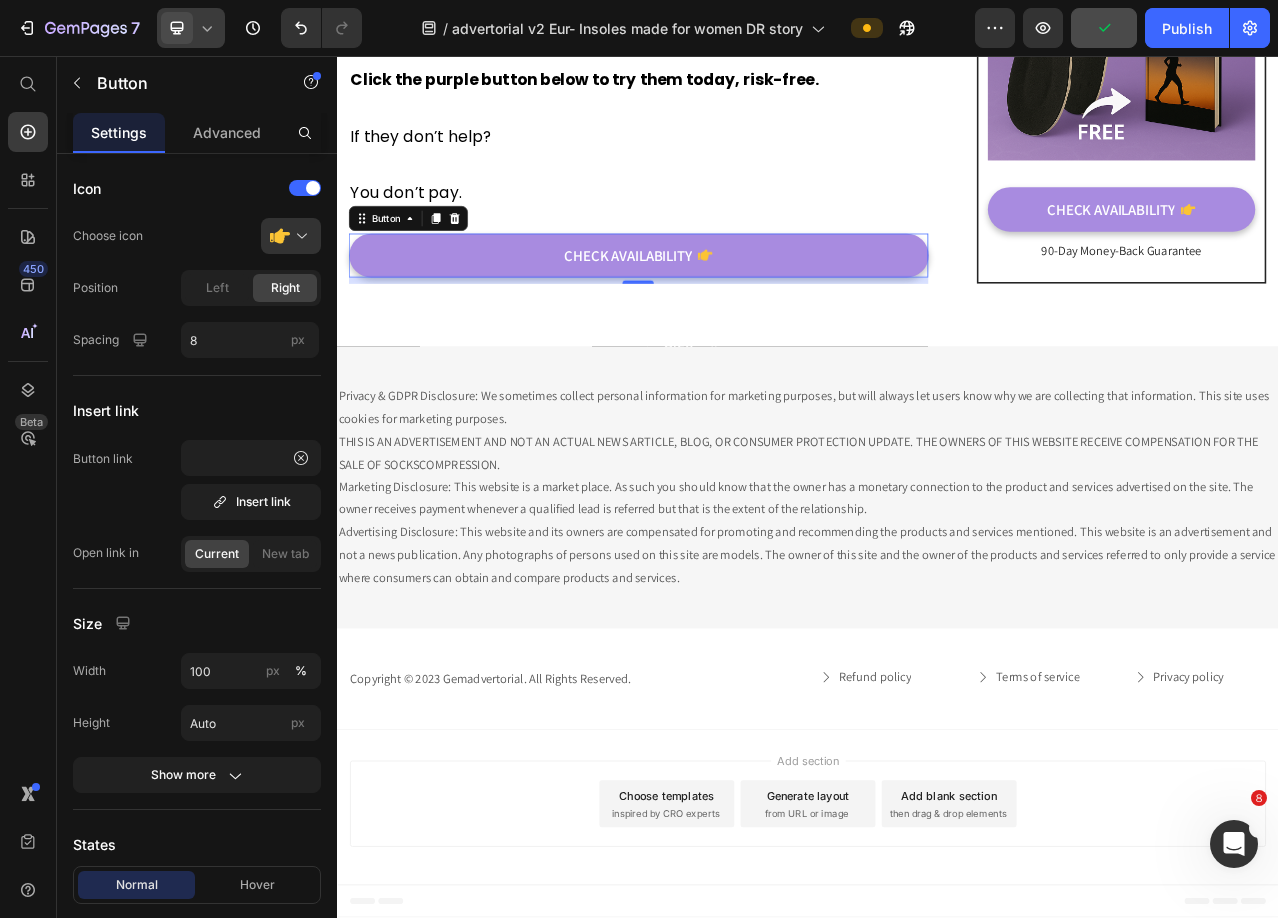 click 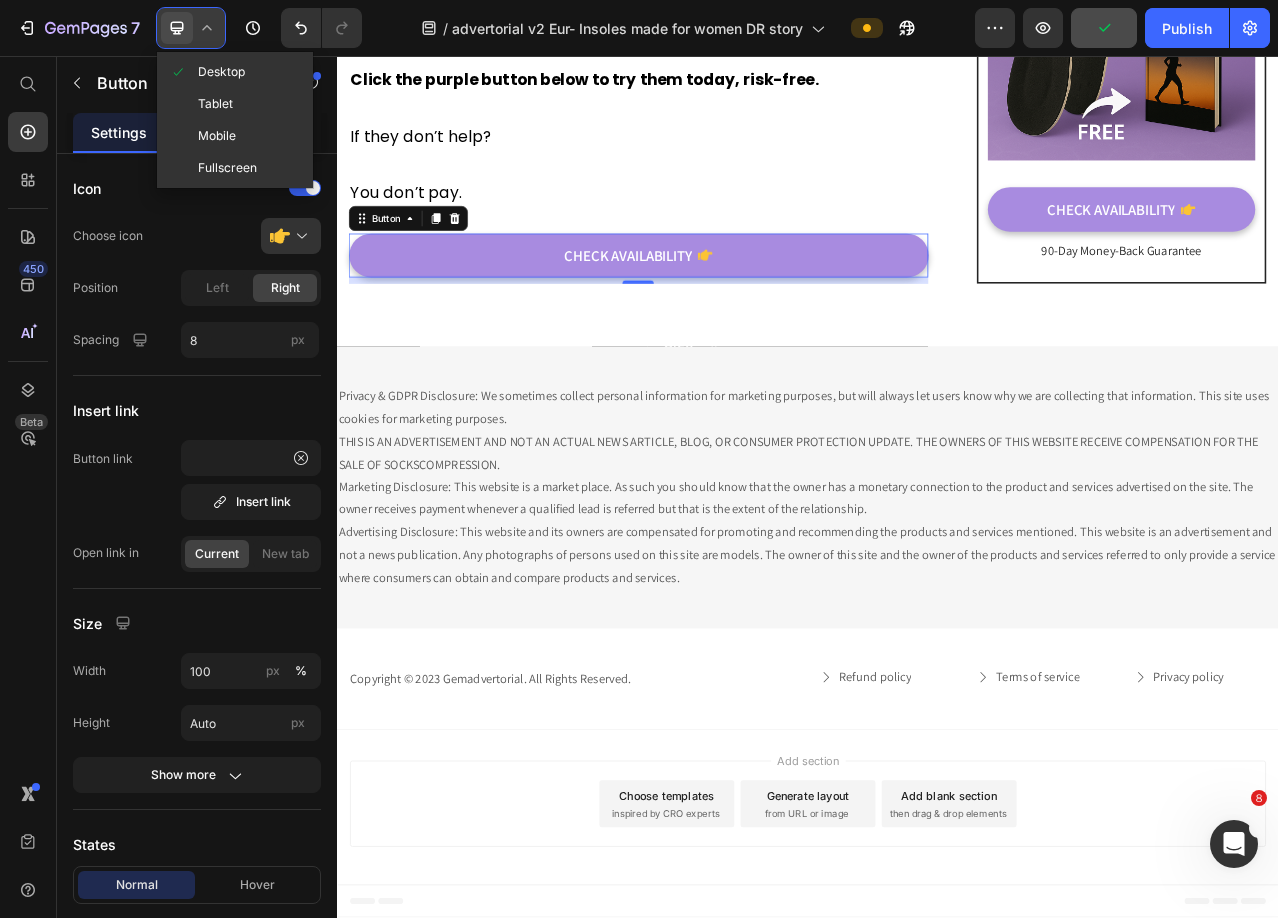 scroll, scrollTop: 0, scrollLeft: 0, axis: both 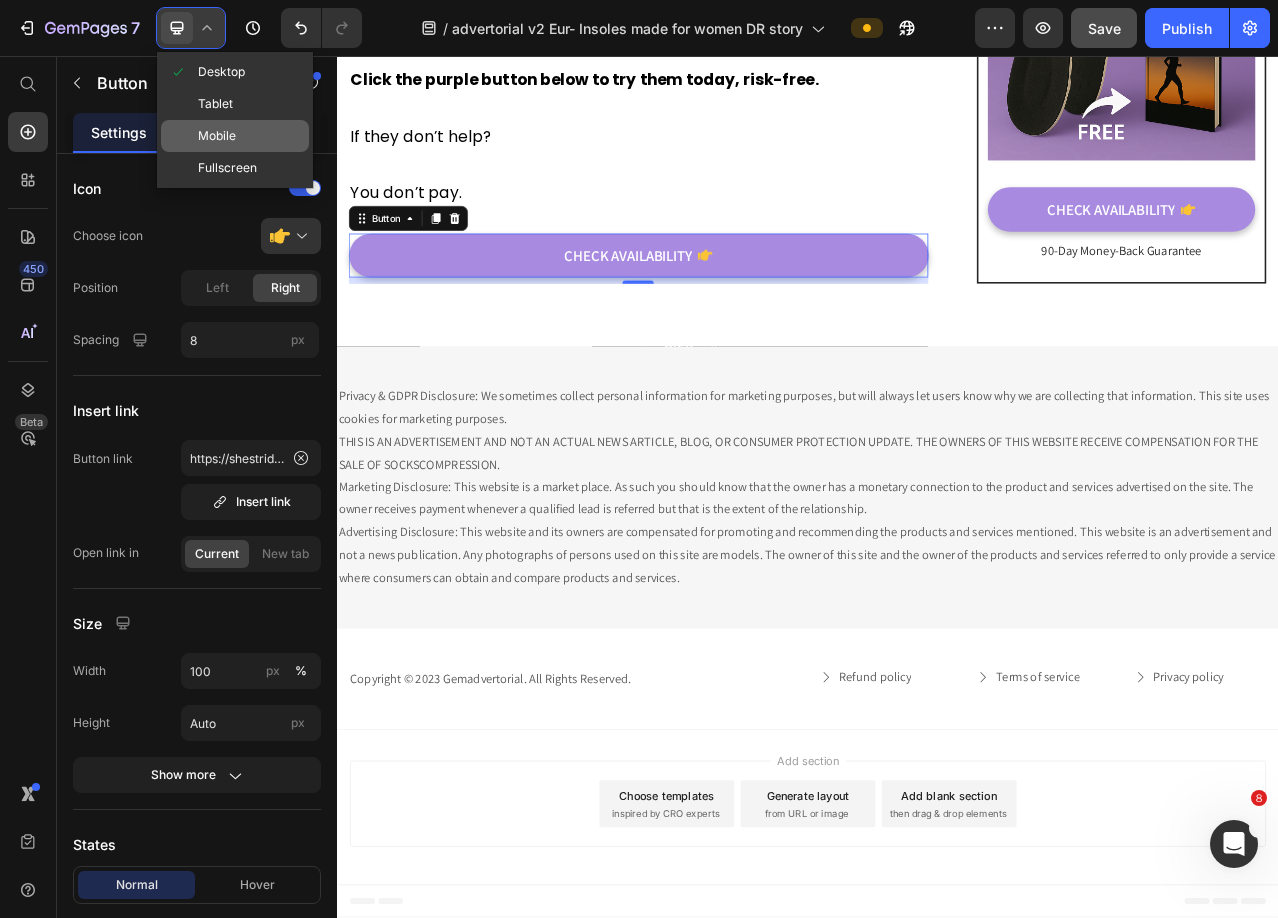 click on "Mobile" at bounding box center [217, 136] 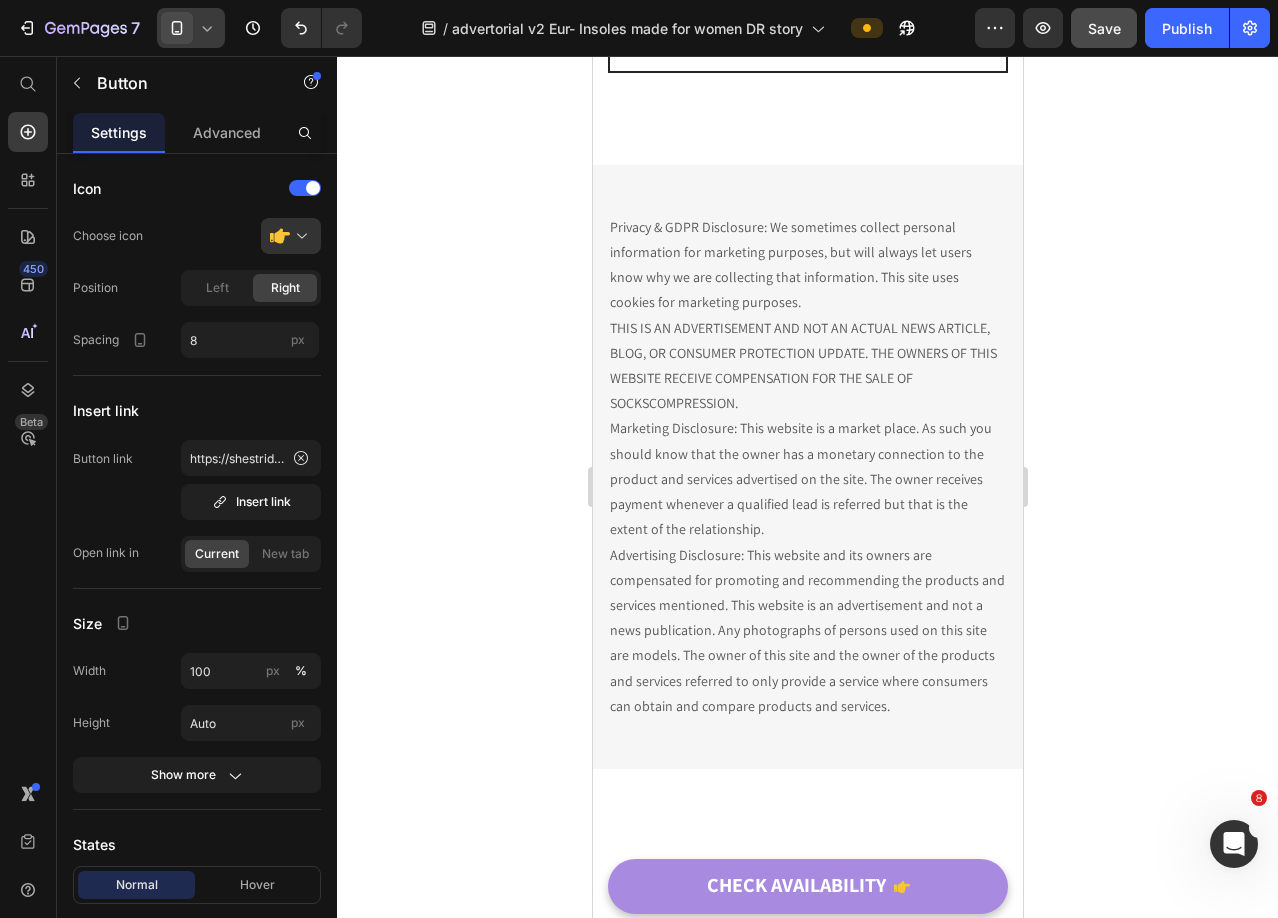 scroll, scrollTop: 14567, scrollLeft: 0, axis: vertical 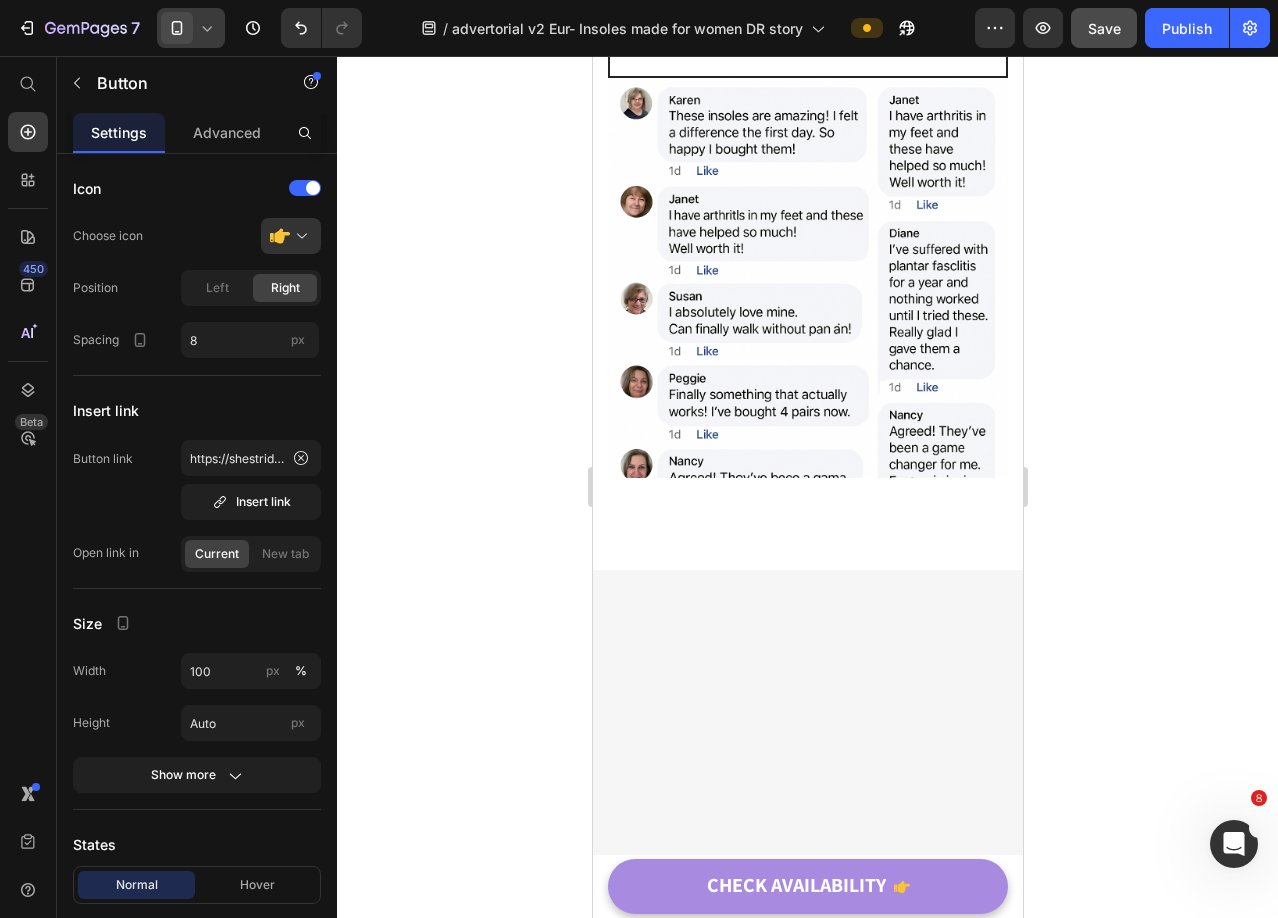 click on "CHECK AVAILABILITY" at bounding box center (807, -676) 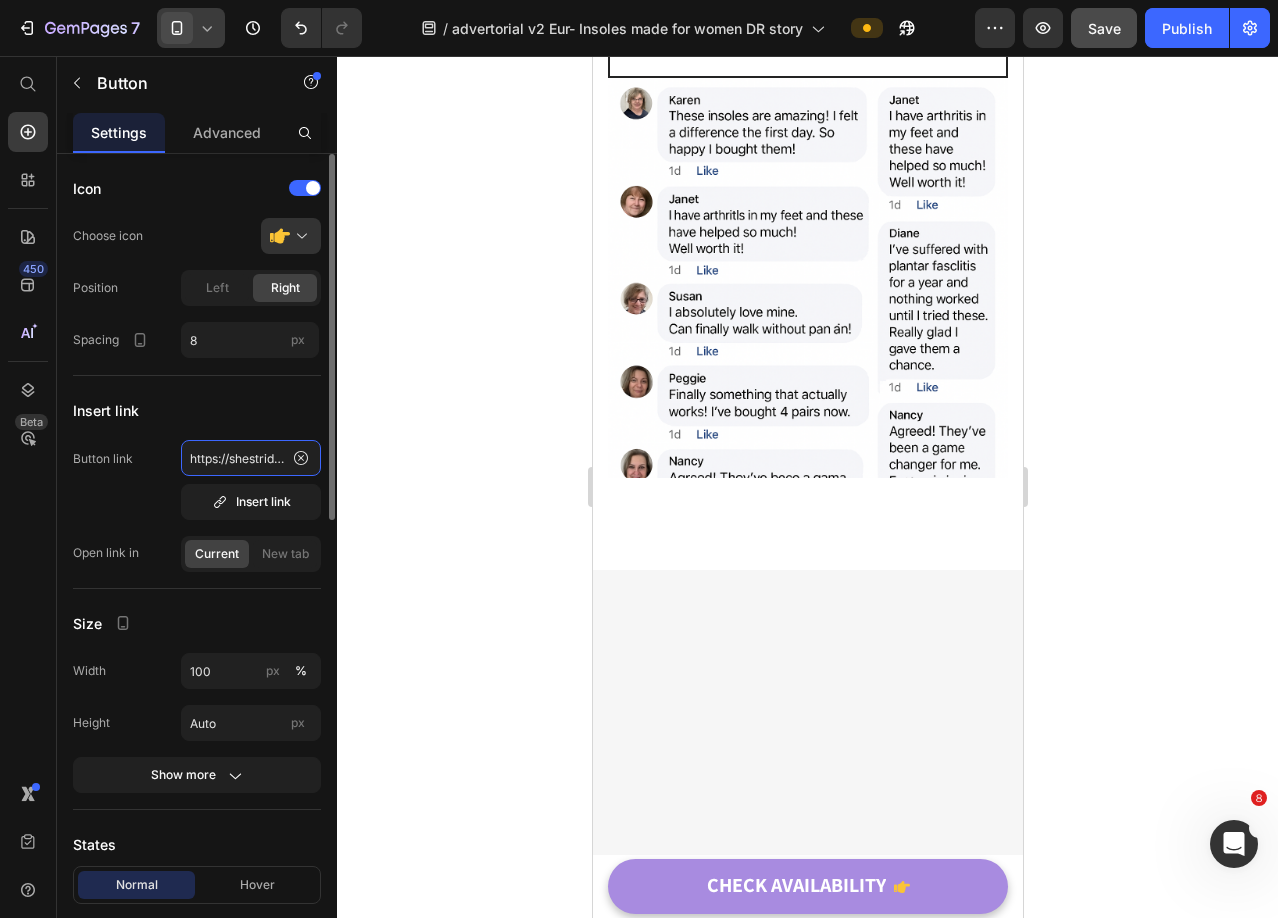 scroll, scrollTop: 0, scrollLeft: 276, axis: horizontal 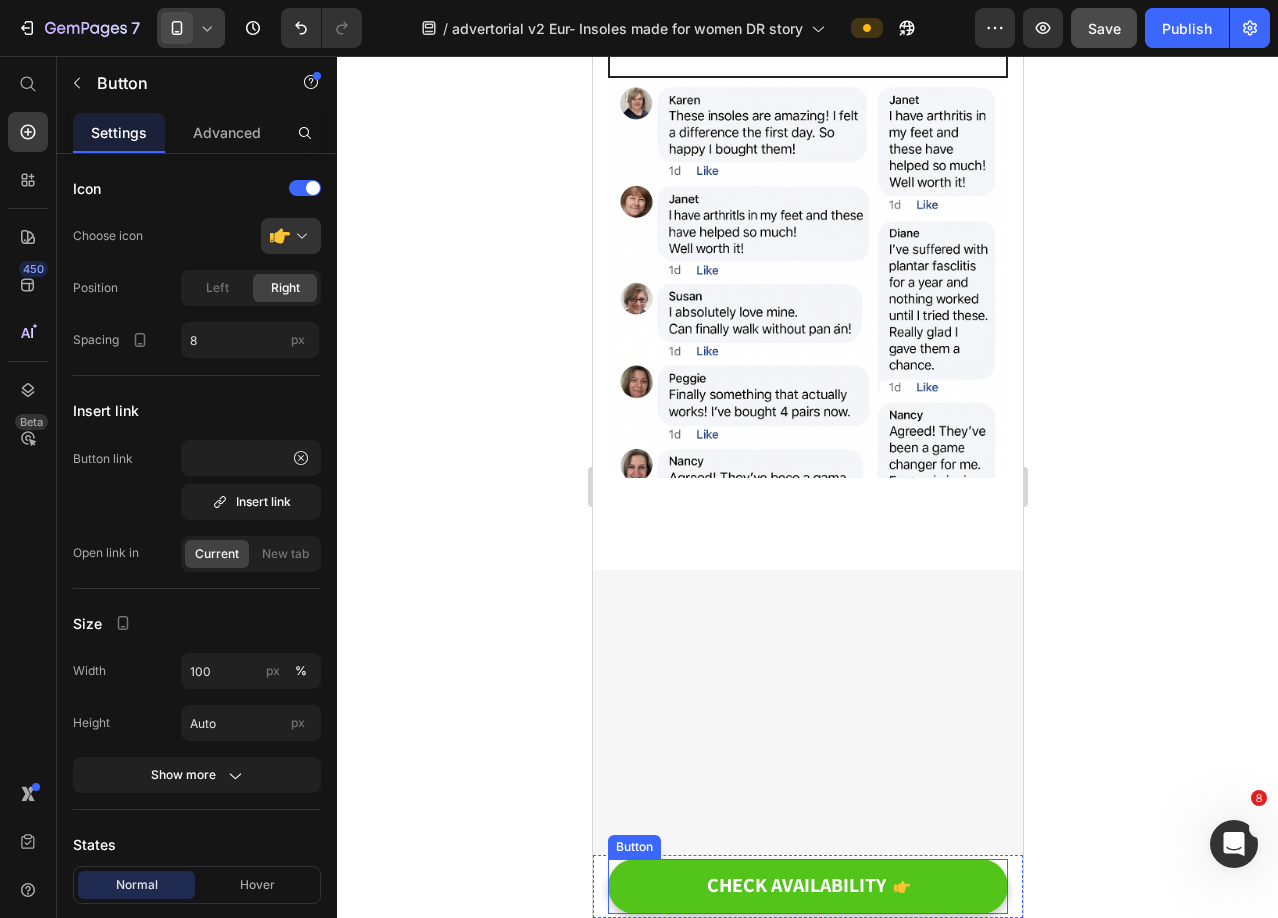 click on "CHECK AVAILABILITY" at bounding box center [807, 886] 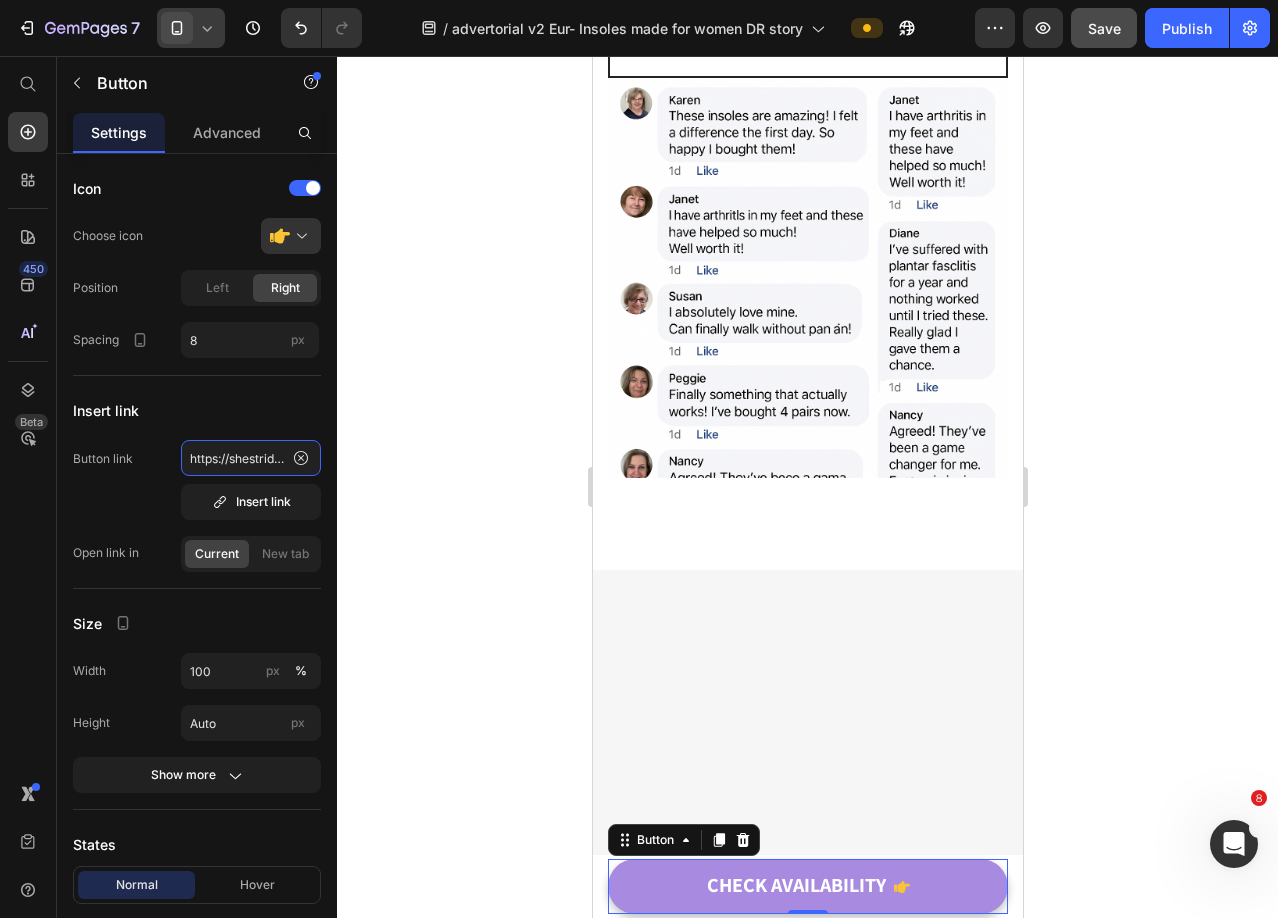 paste on "-1" 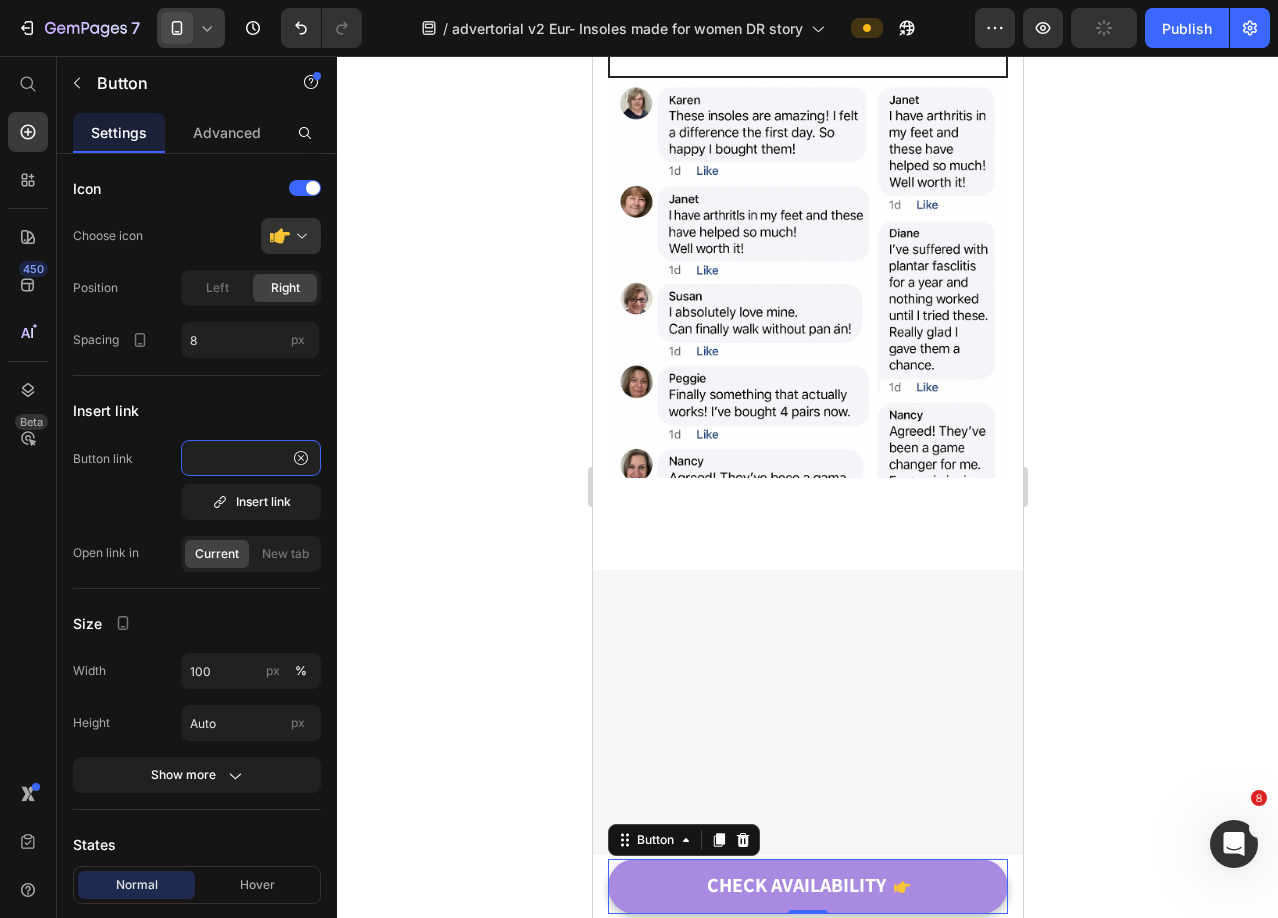 type on "https://shestridesco.com/products/she-strides-womens-insoles-1" 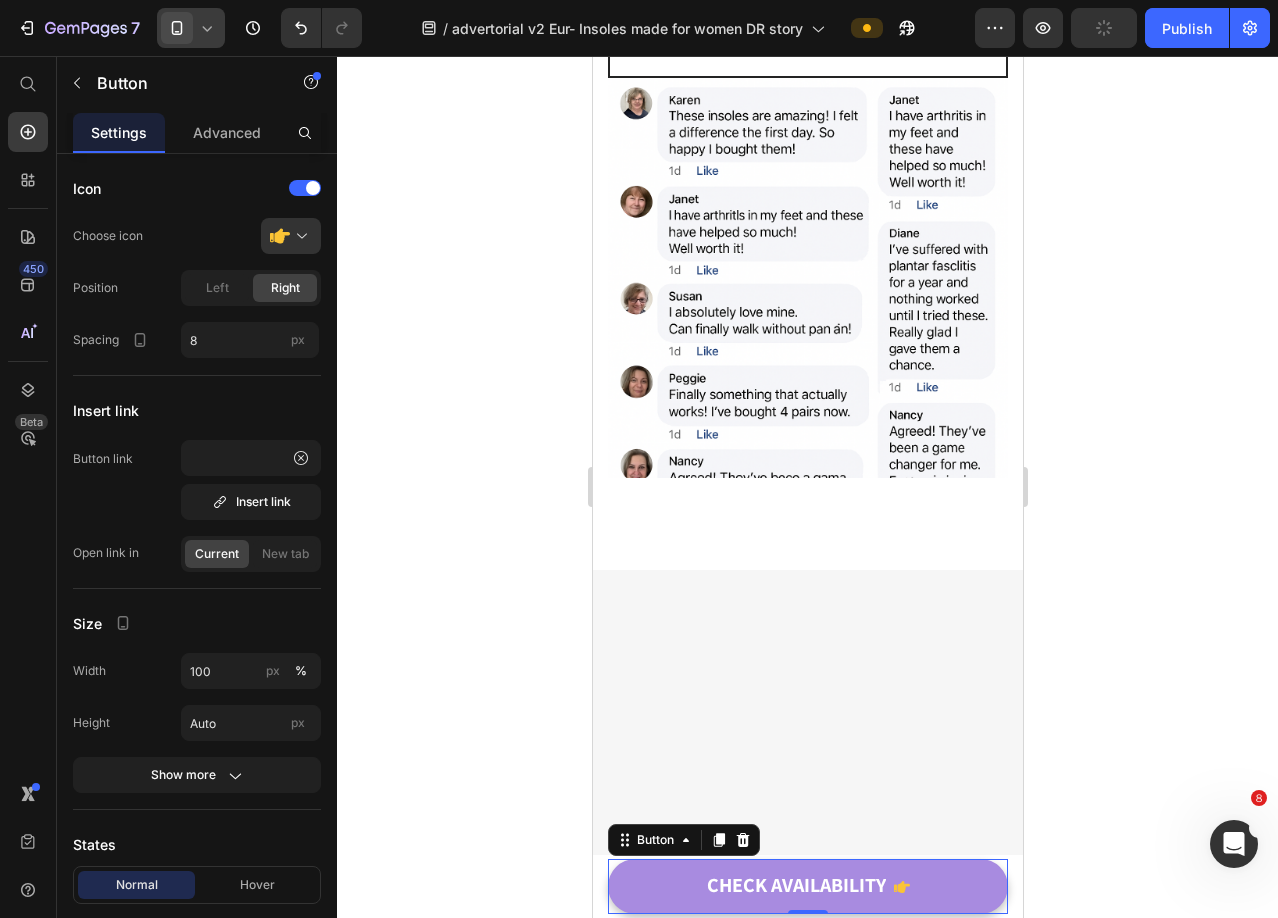 click 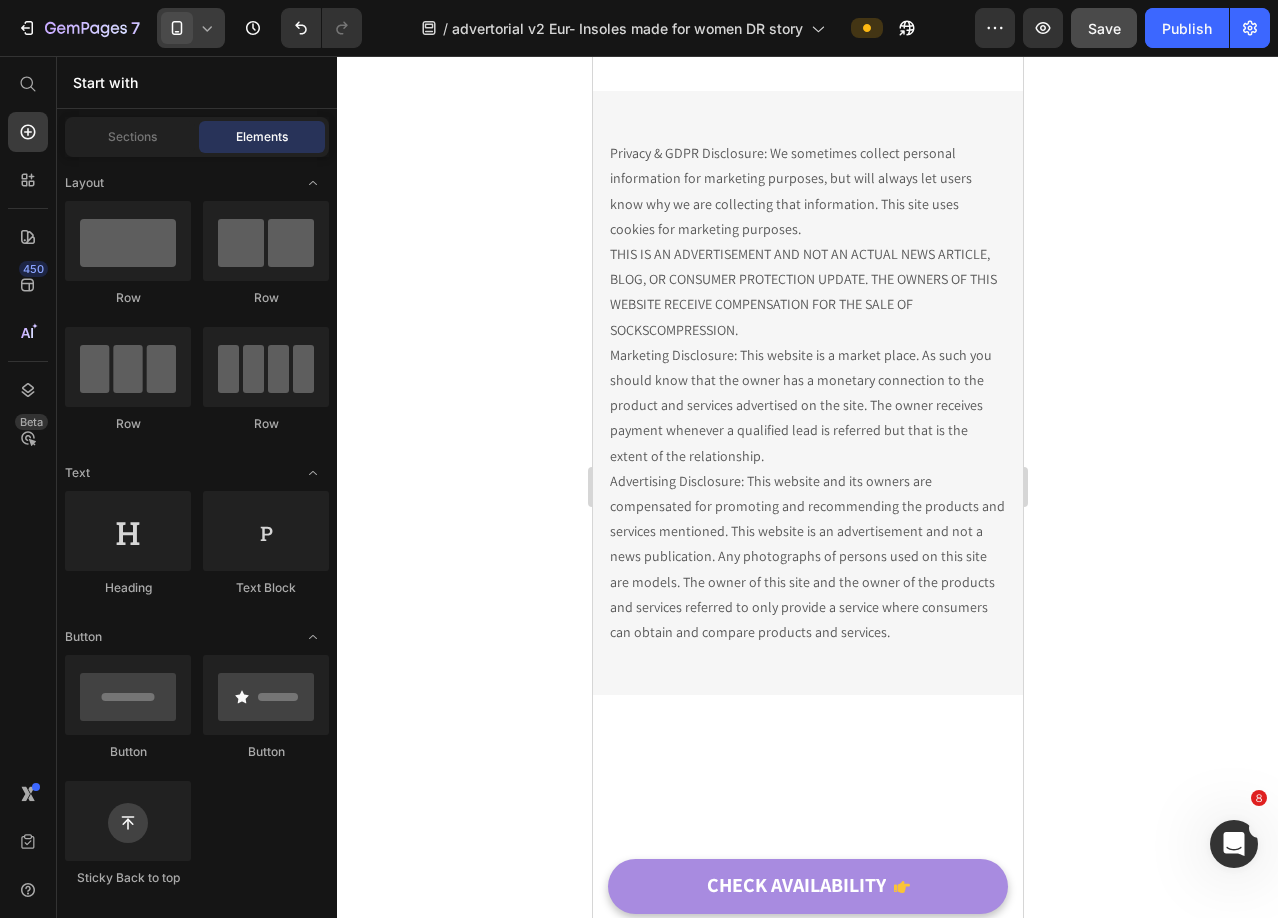 scroll, scrollTop: 15267, scrollLeft: 0, axis: vertical 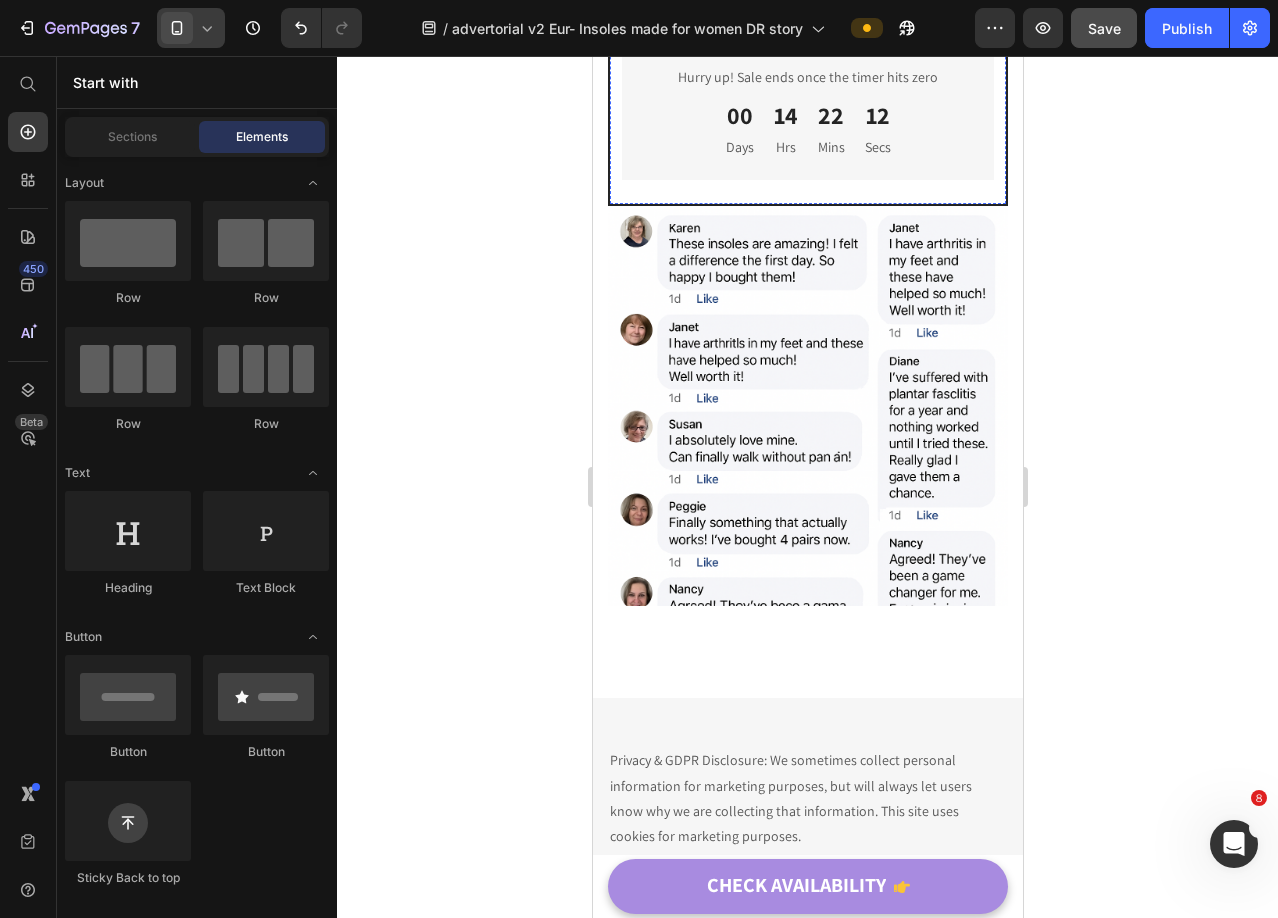 click on "CHECK AVAILABILITY" at bounding box center [807, -26] 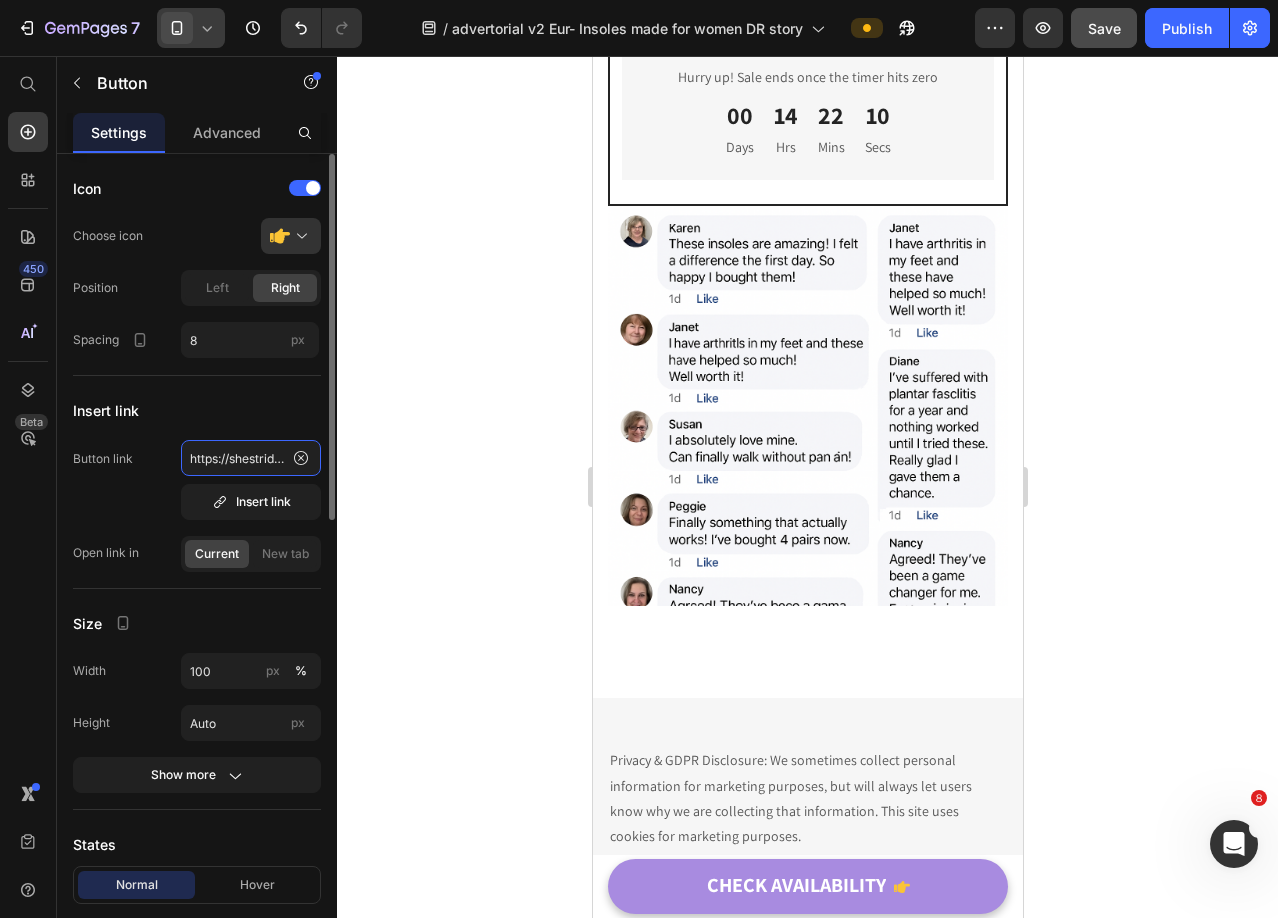 click on "https://shestridesco.com/products/she-strides-womens-insoles" 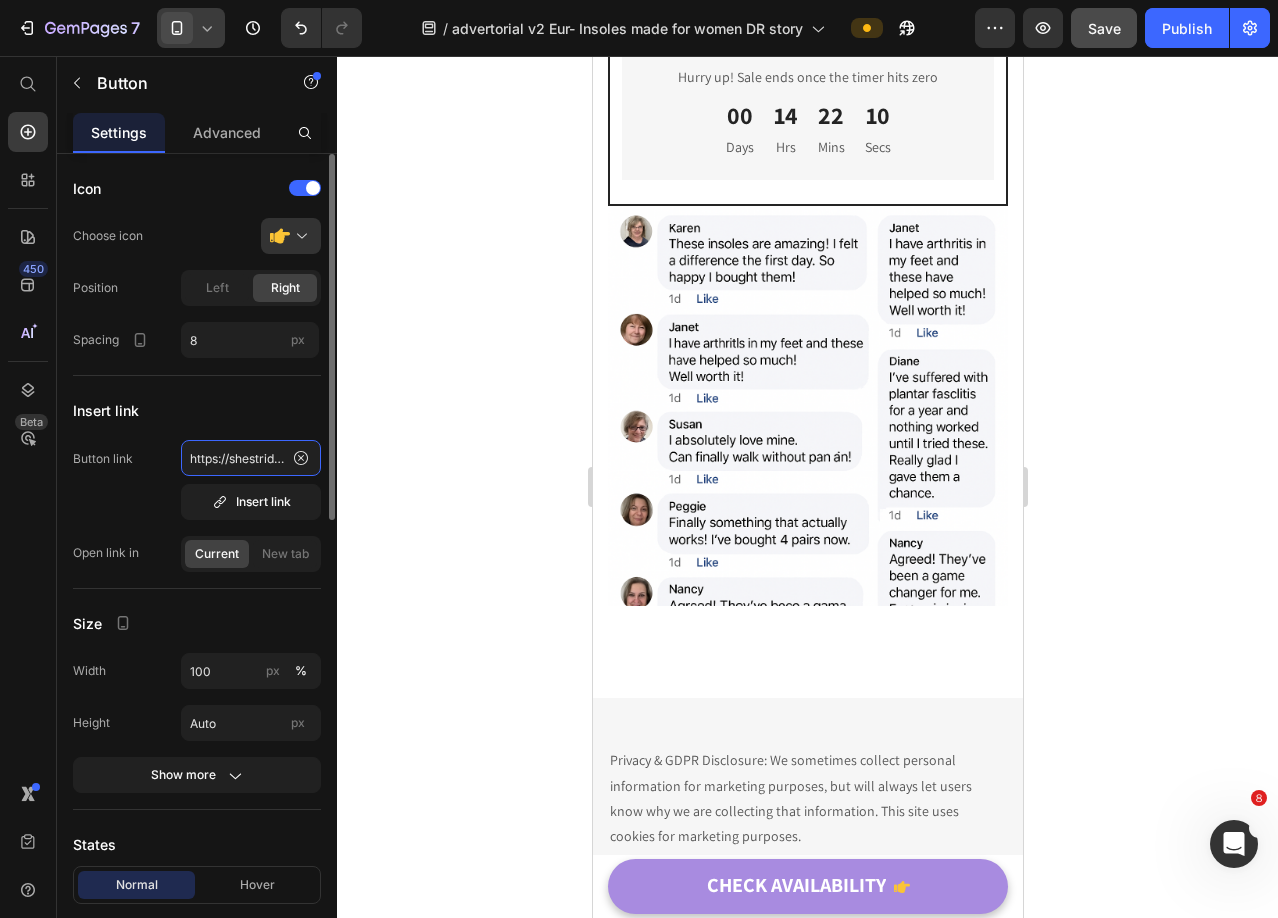 paste on "-1" 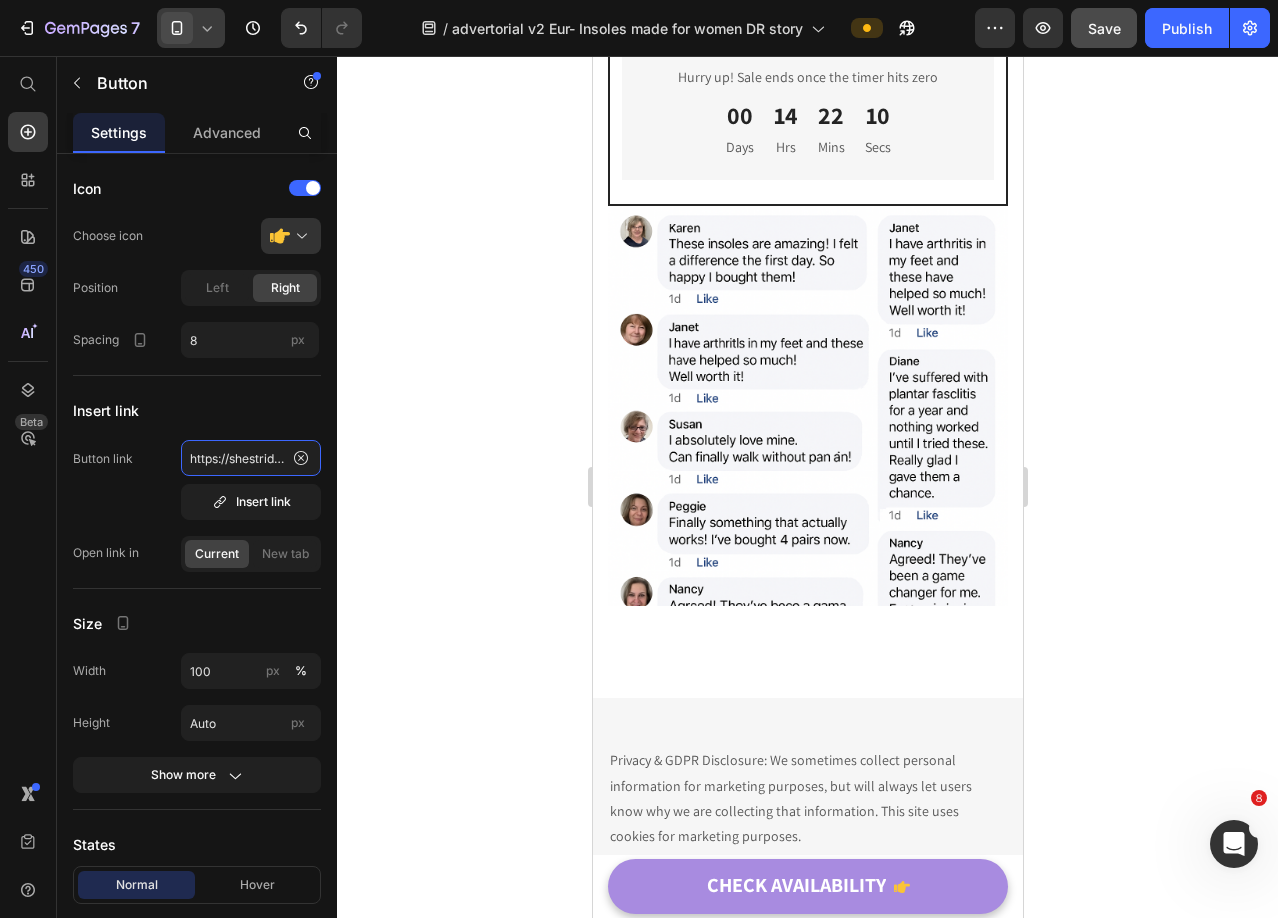 scroll, scrollTop: 0, scrollLeft: 276, axis: horizontal 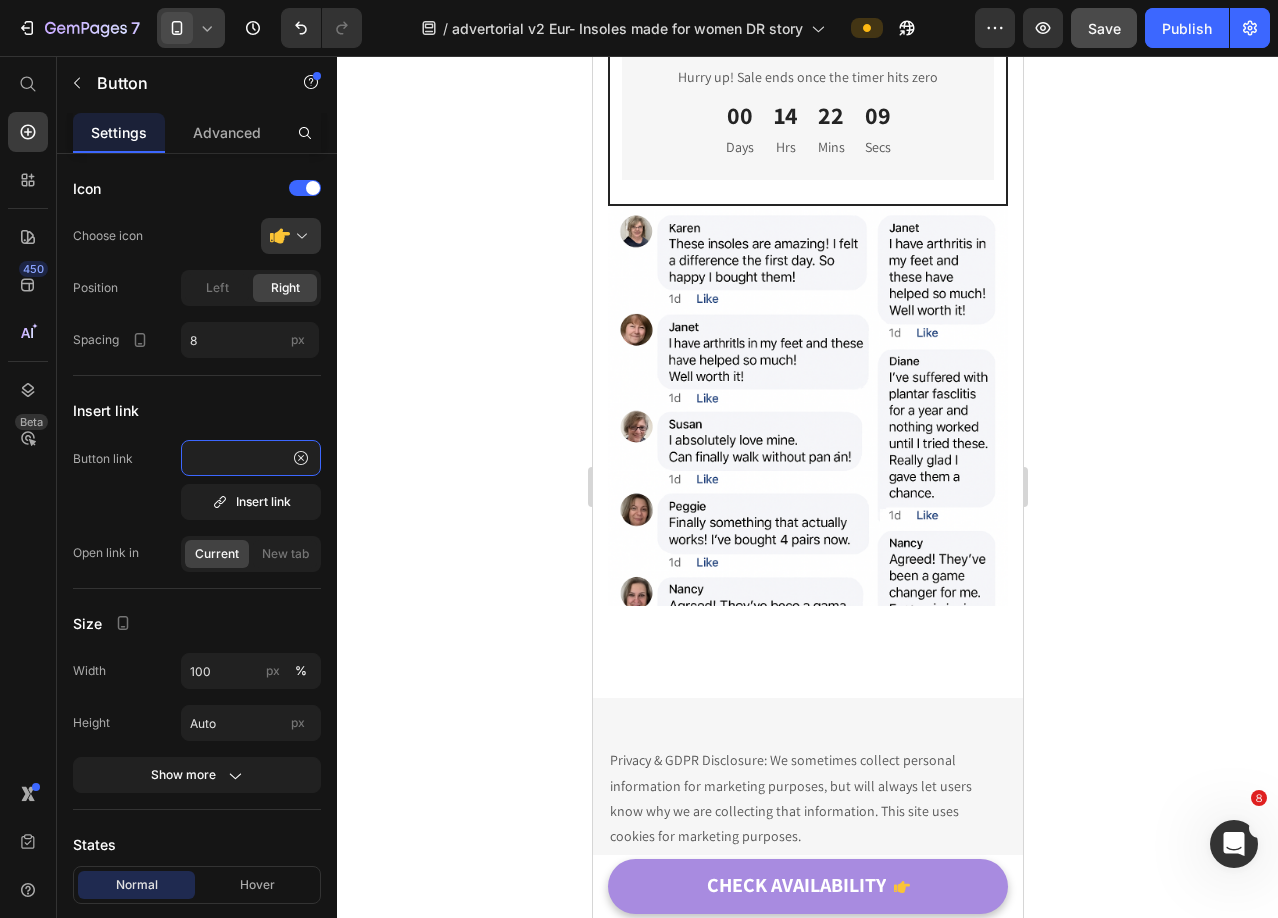 type on "https://shestridesco.com/products/she-strides-womens-insoles-1" 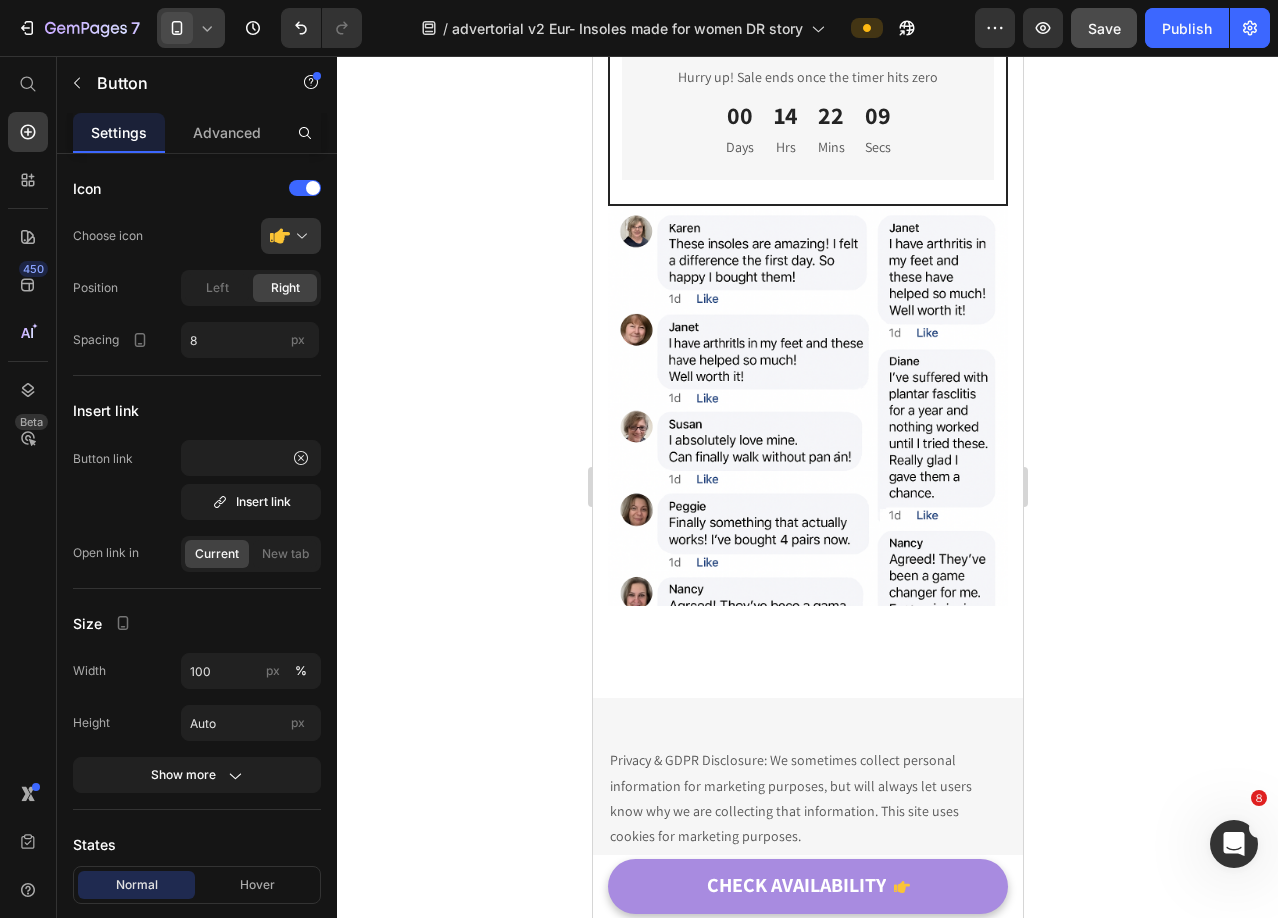 click 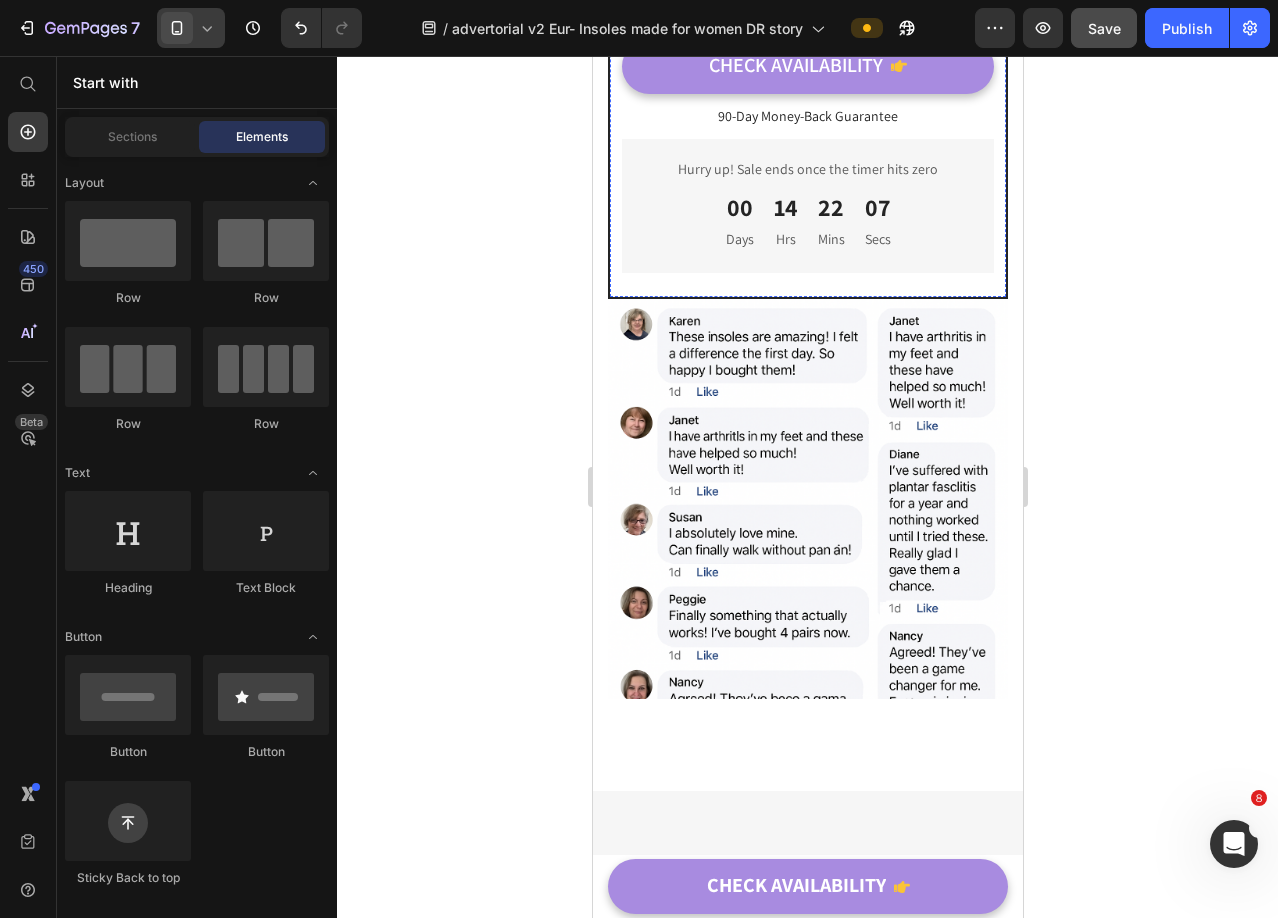 scroll, scrollTop: 14767, scrollLeft: 0, axis: vertical 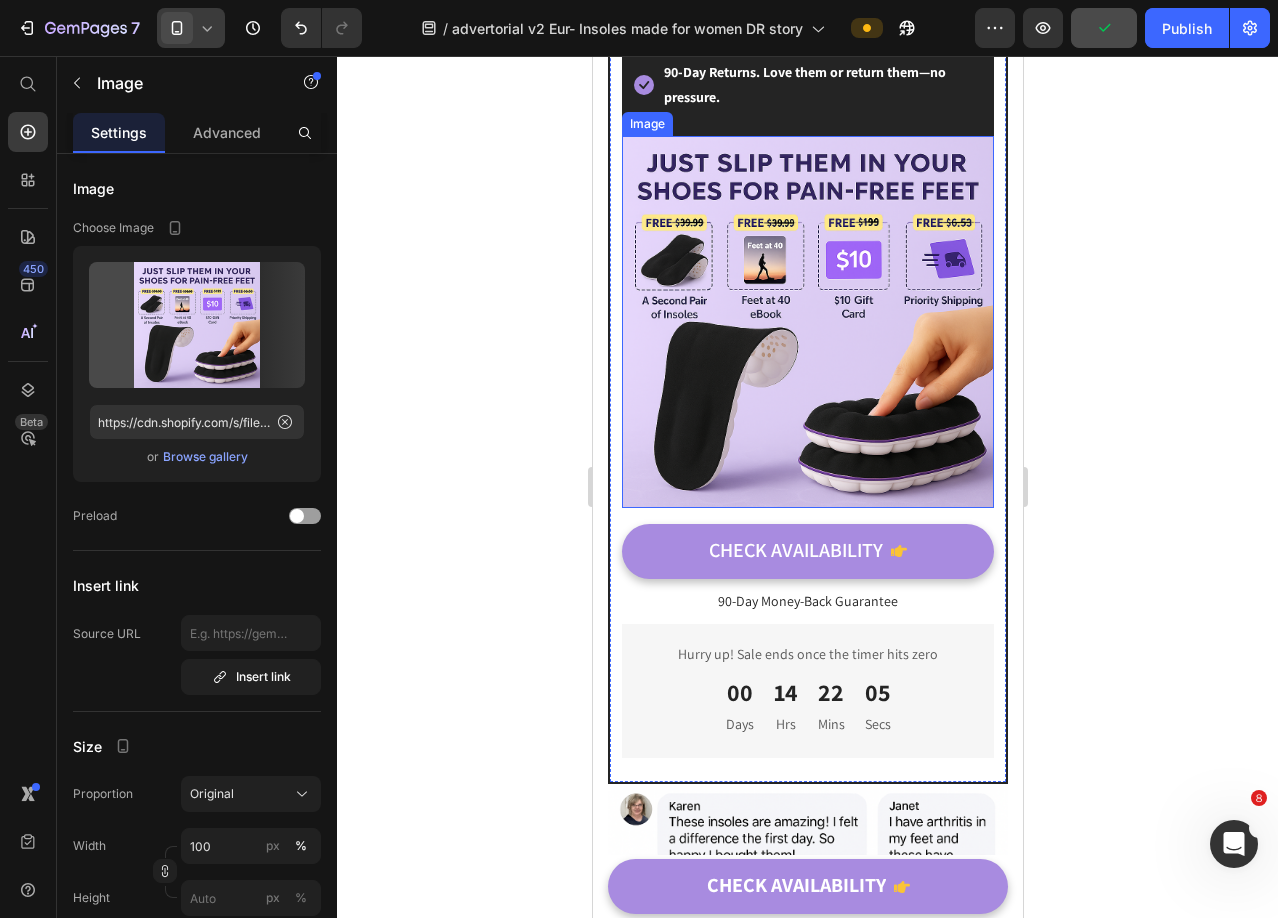 click at bounding box center [807, 322] 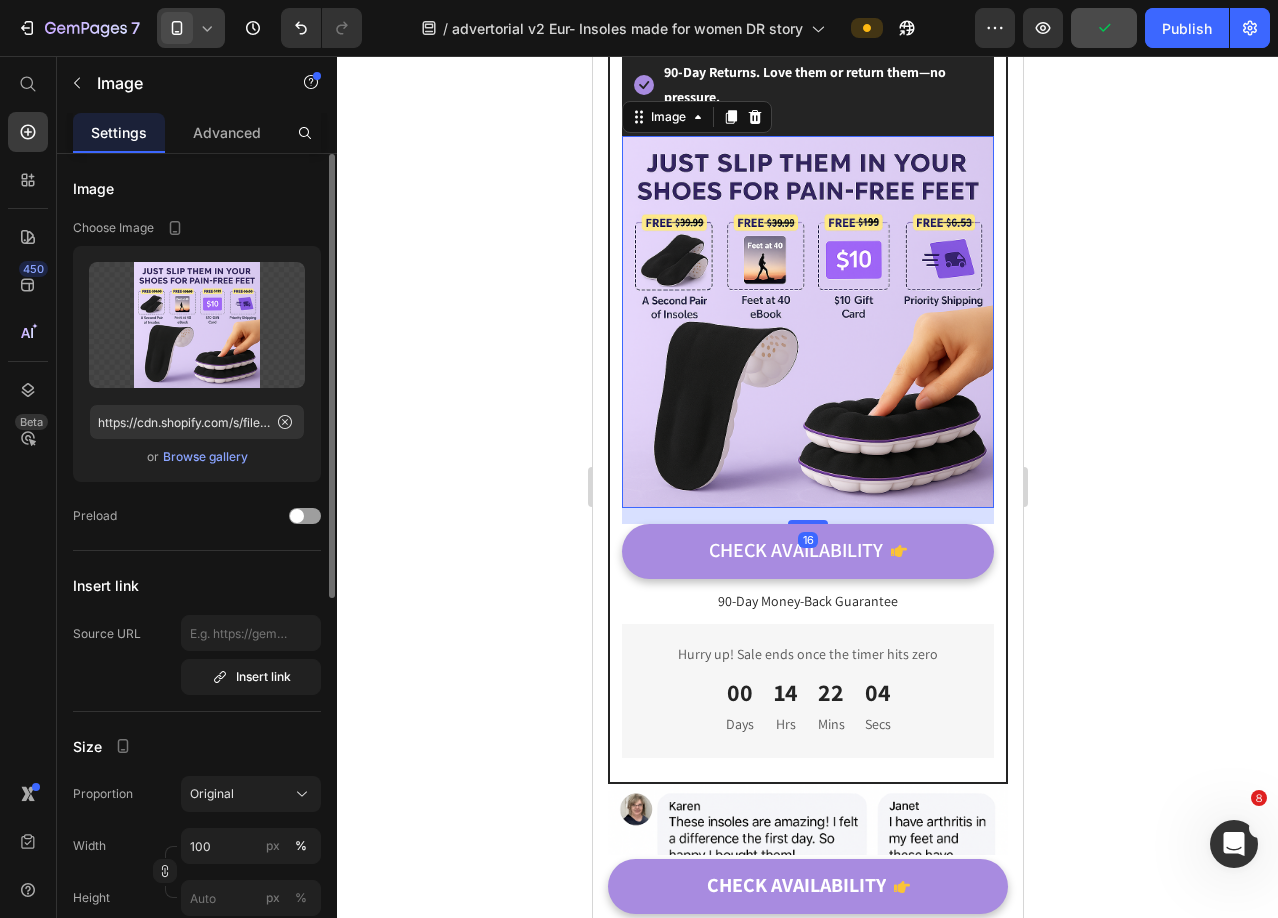 click on "Browse gallery" at bounding box center (205, 457) 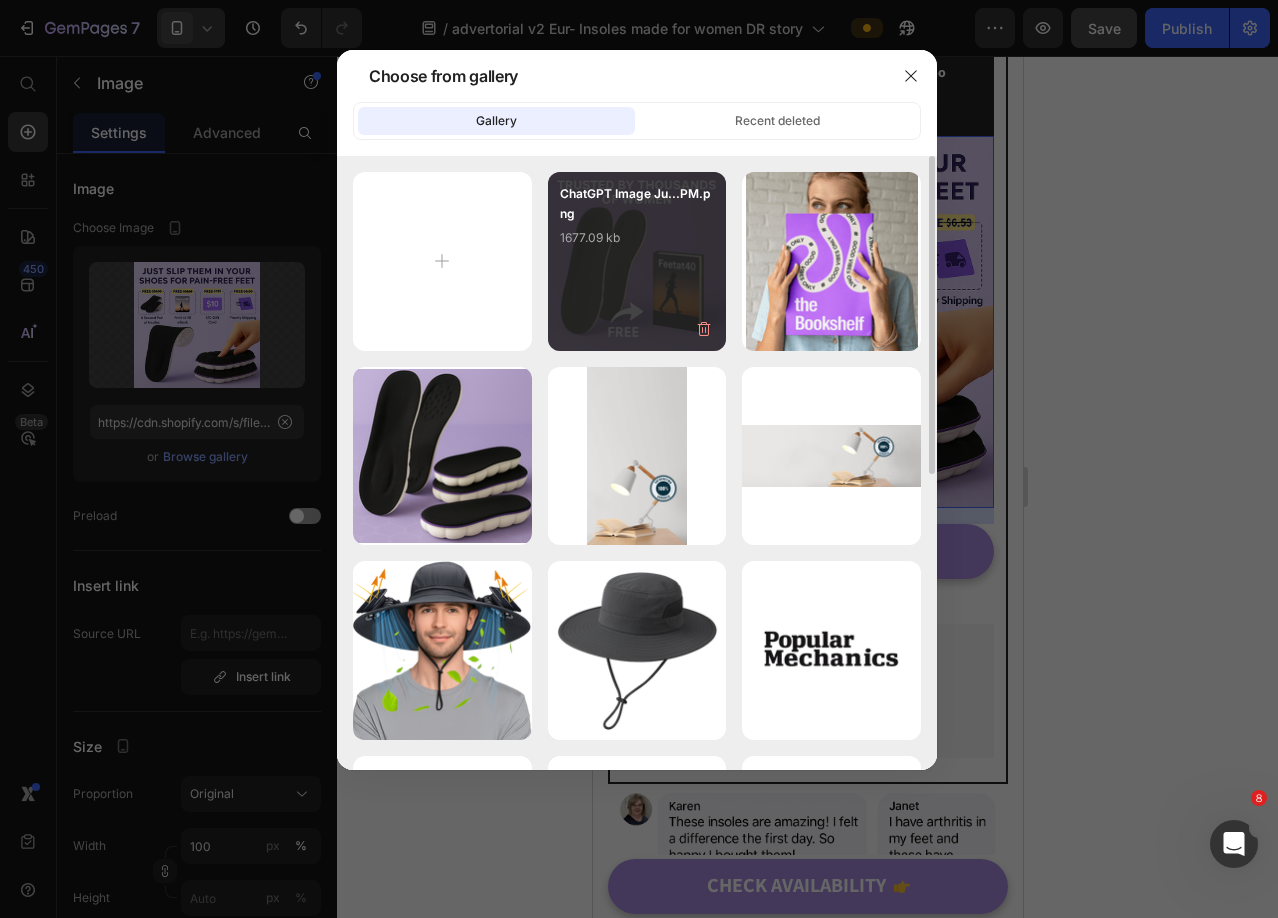 click on "1677.09 kb" at bounding box center (637, 238) 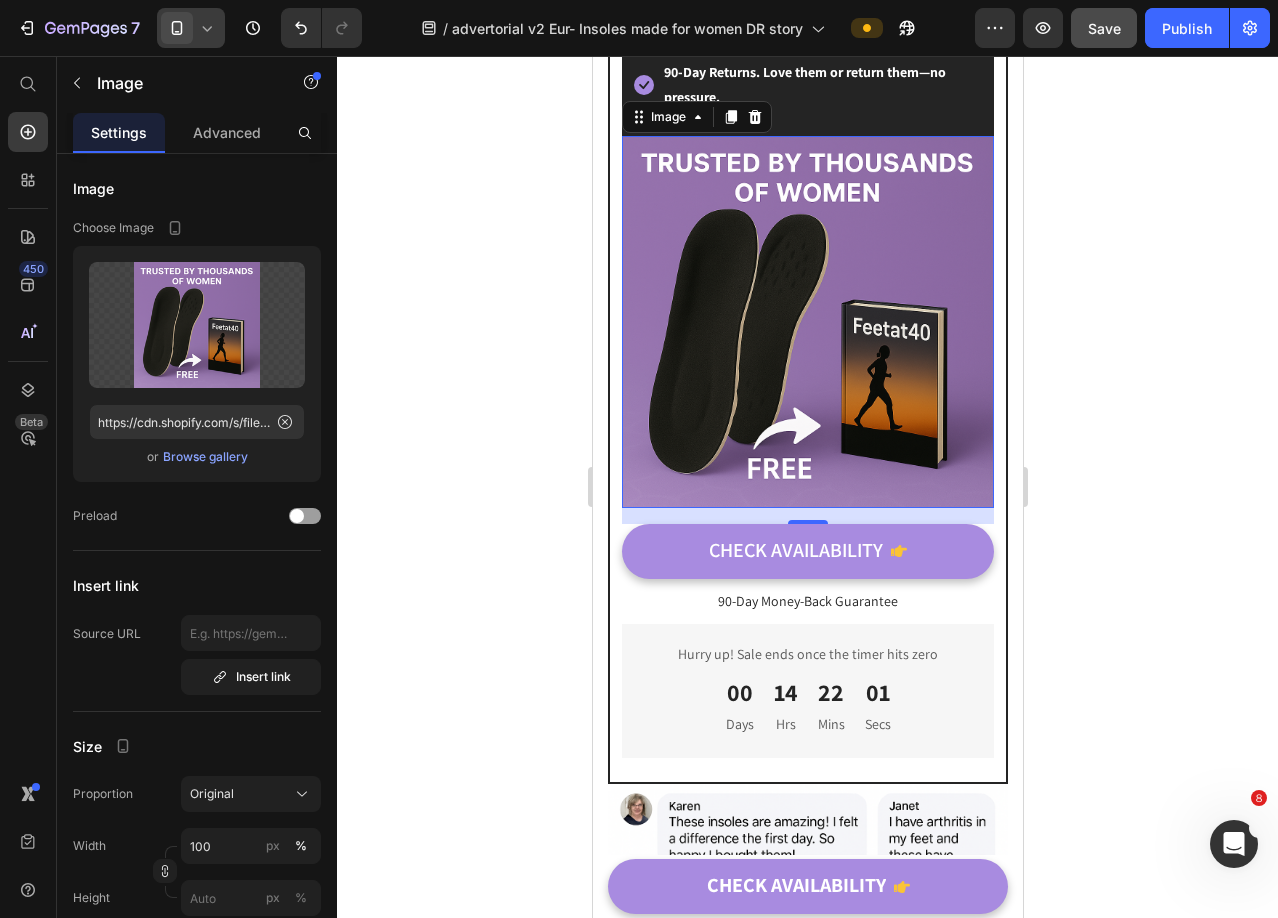 click 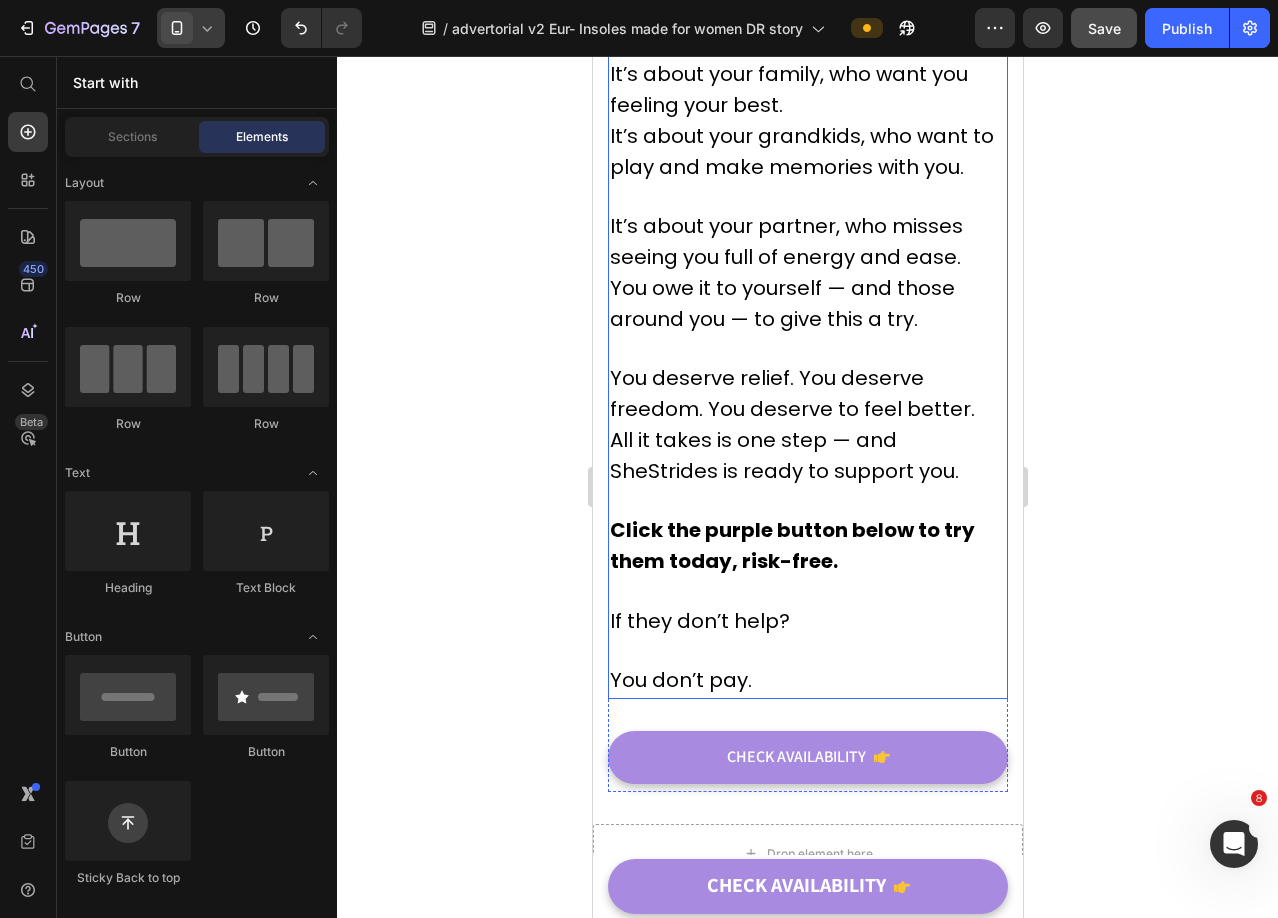 scroll, scrollTop: 13367, scrollLeft: 0, axis: vertical 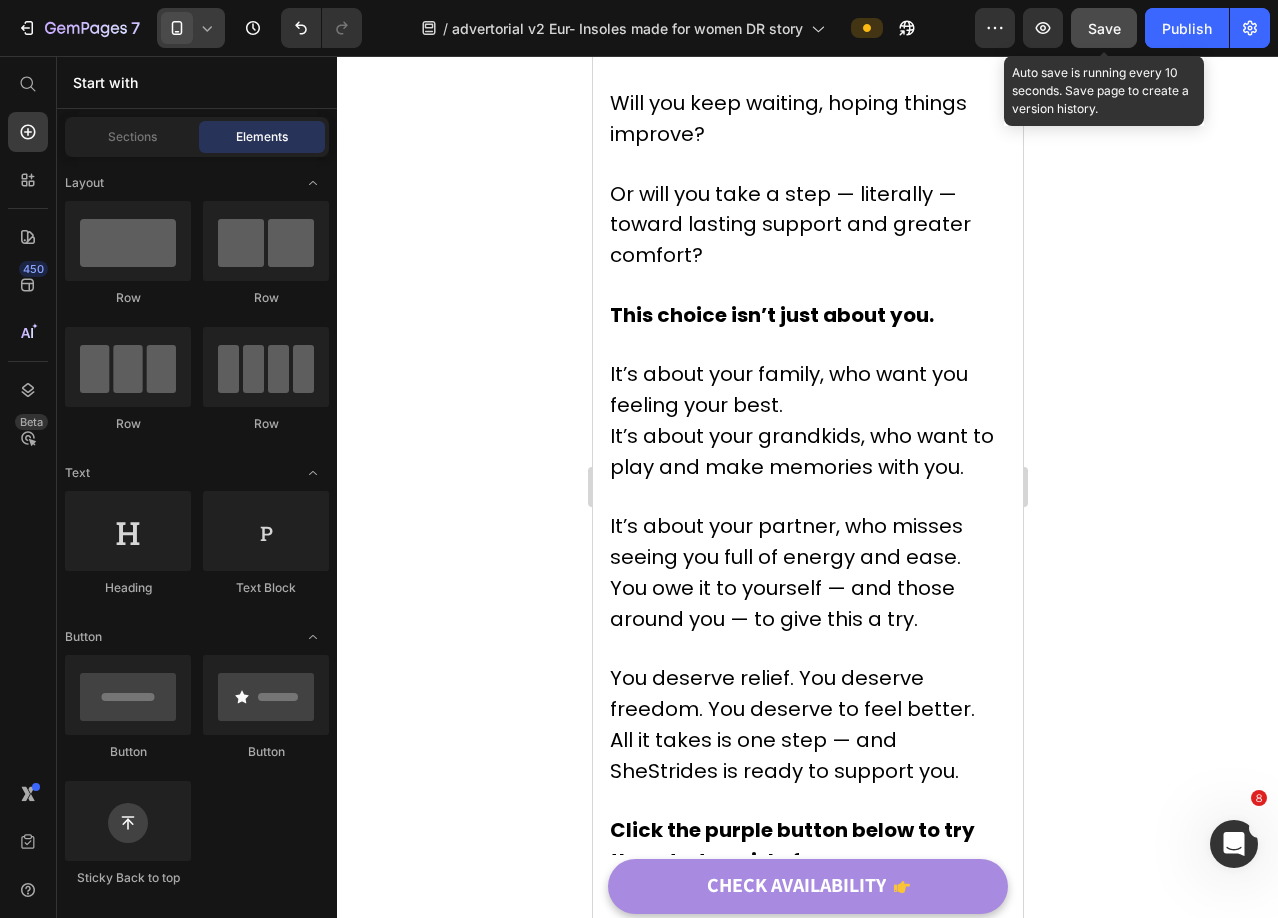 click on "Save" 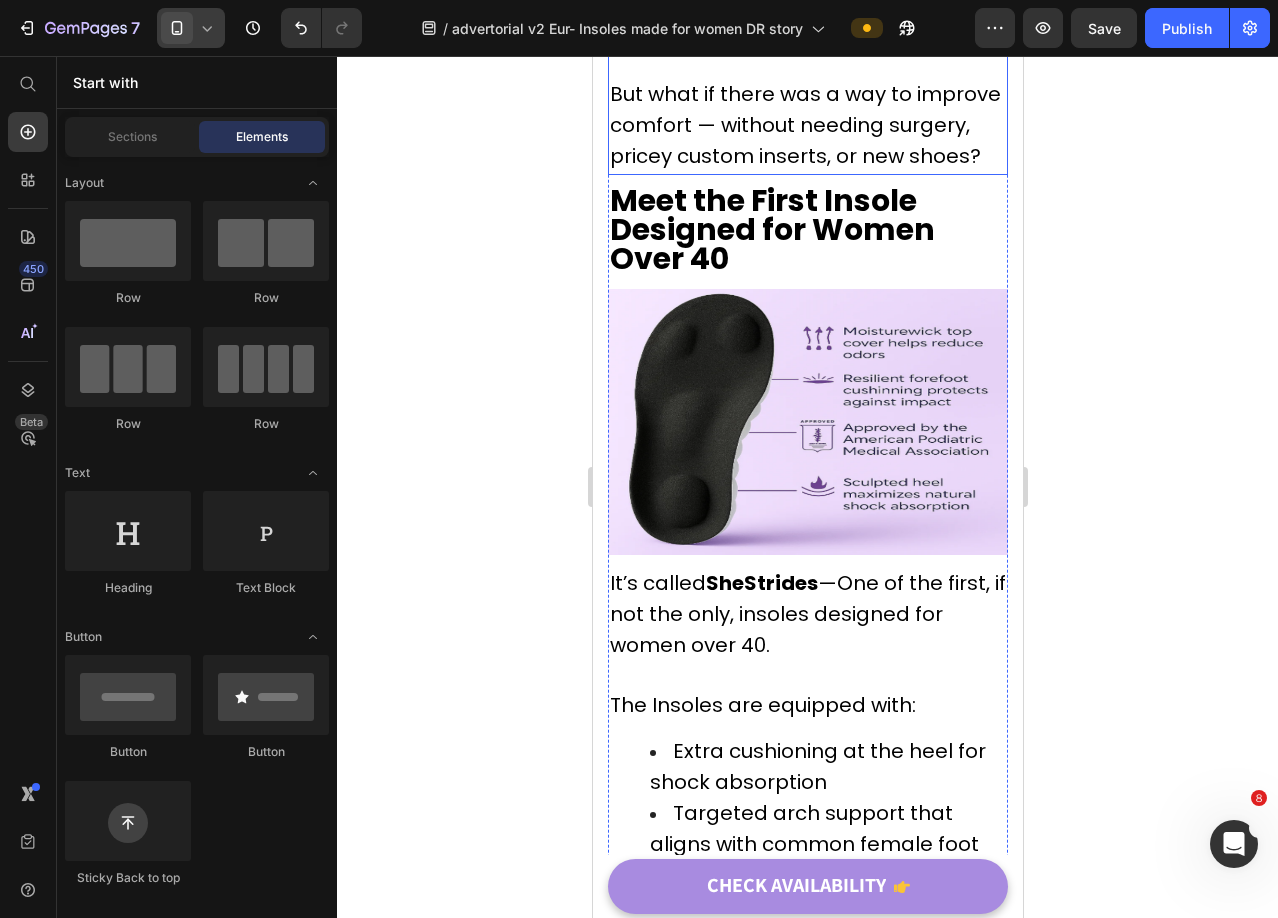 scroll, scrollTop: 3167, scrollLeft: 0, axis: vertical 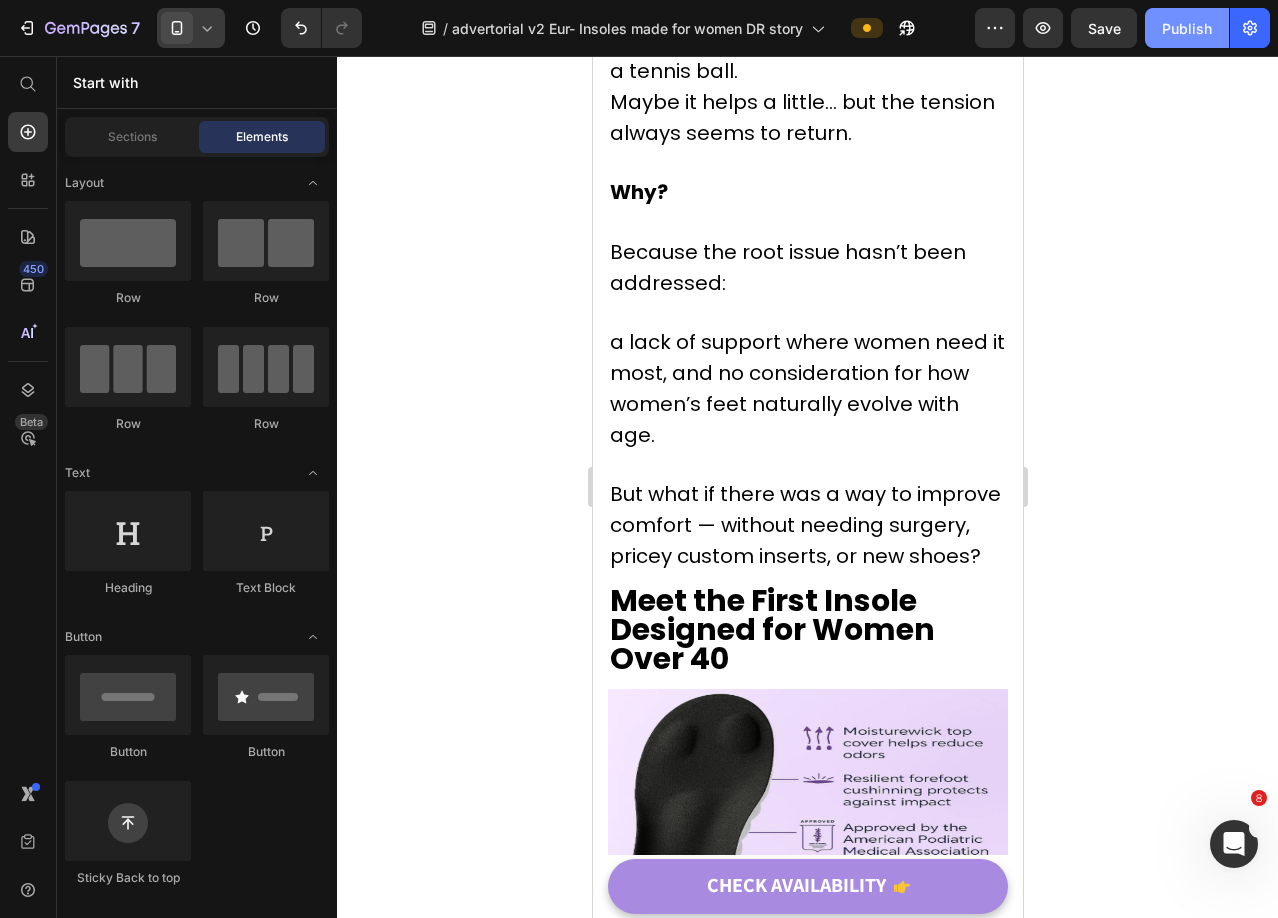 click on "Publish" 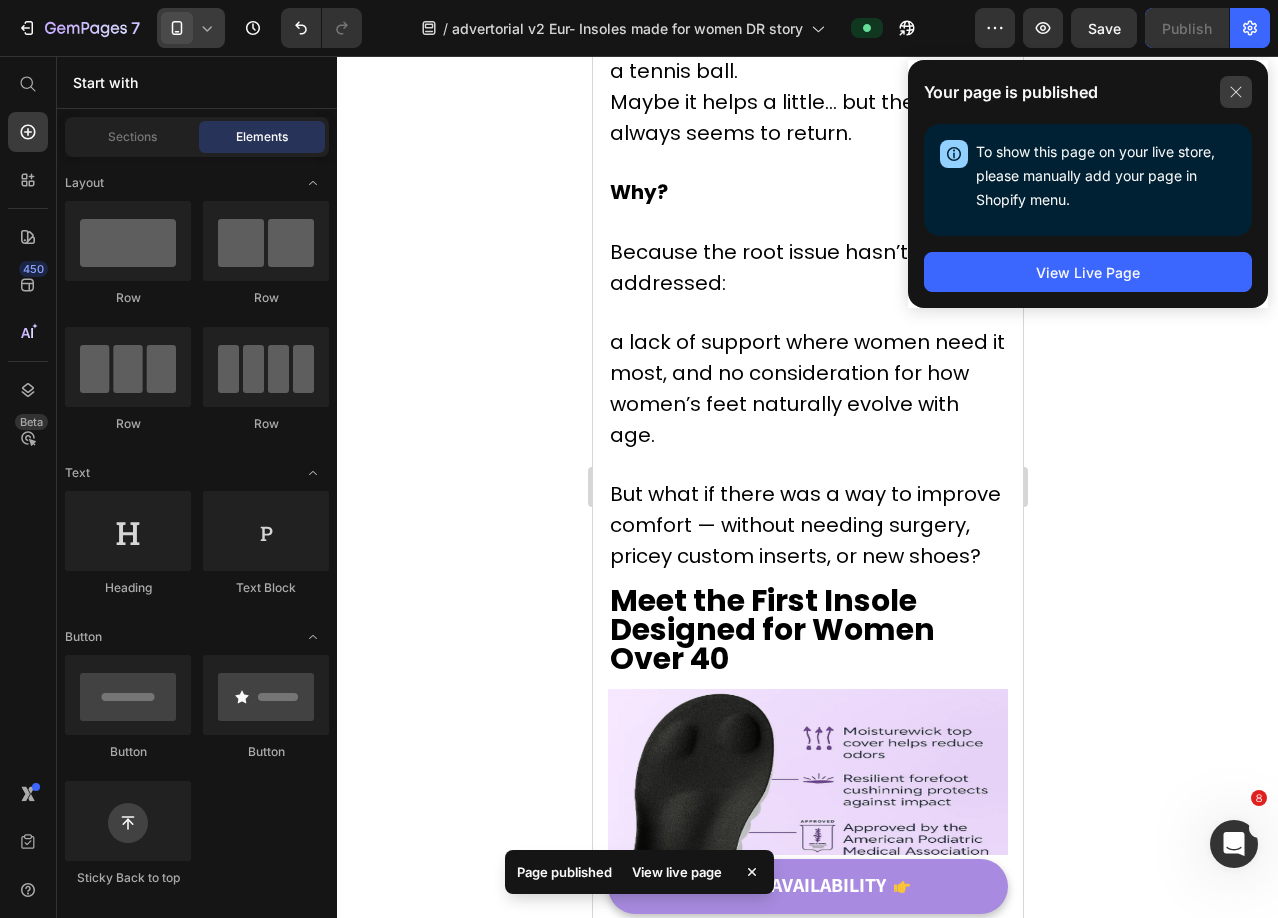 click 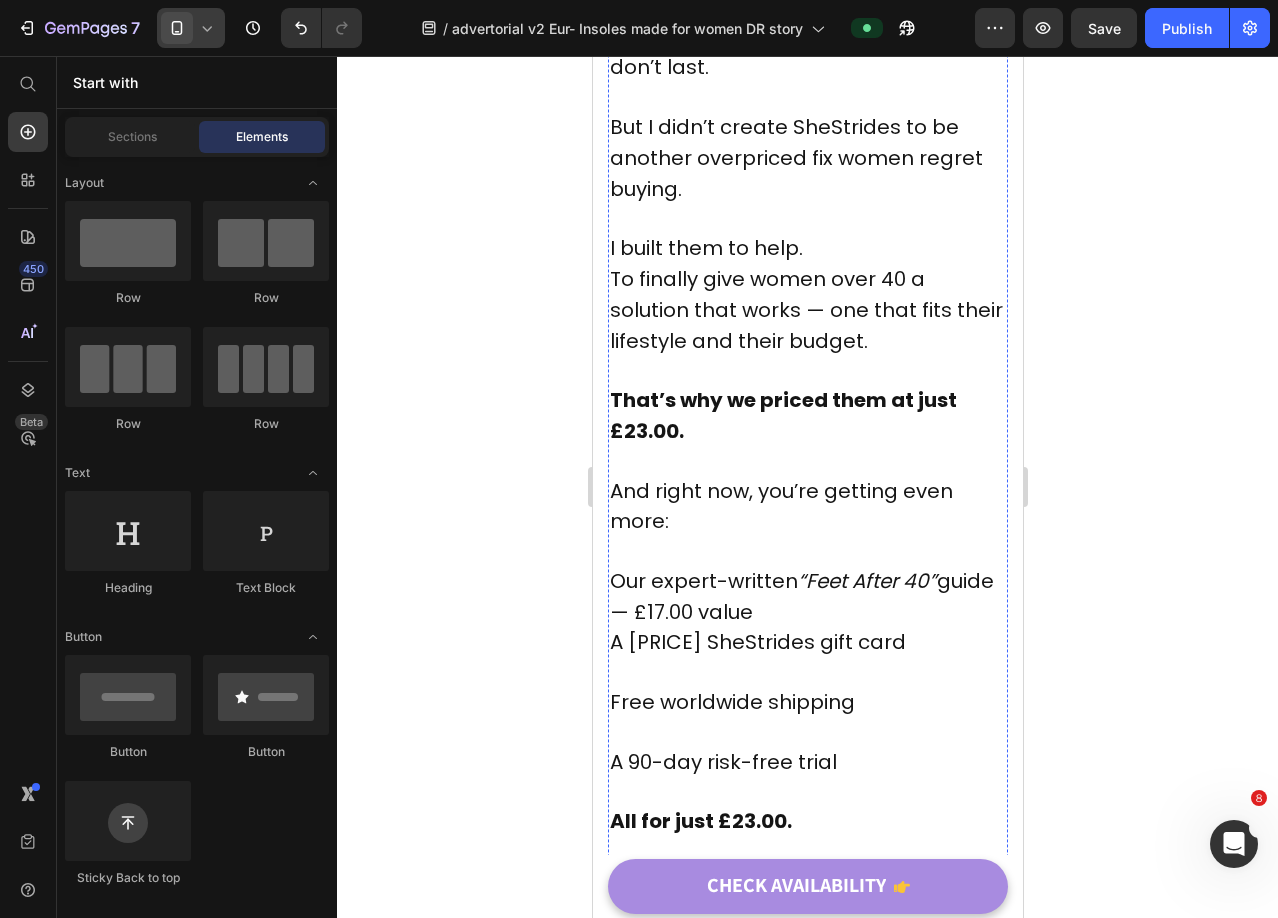 scroll, scrollTop: 7367, scrollLeft: 0, axis: vertical 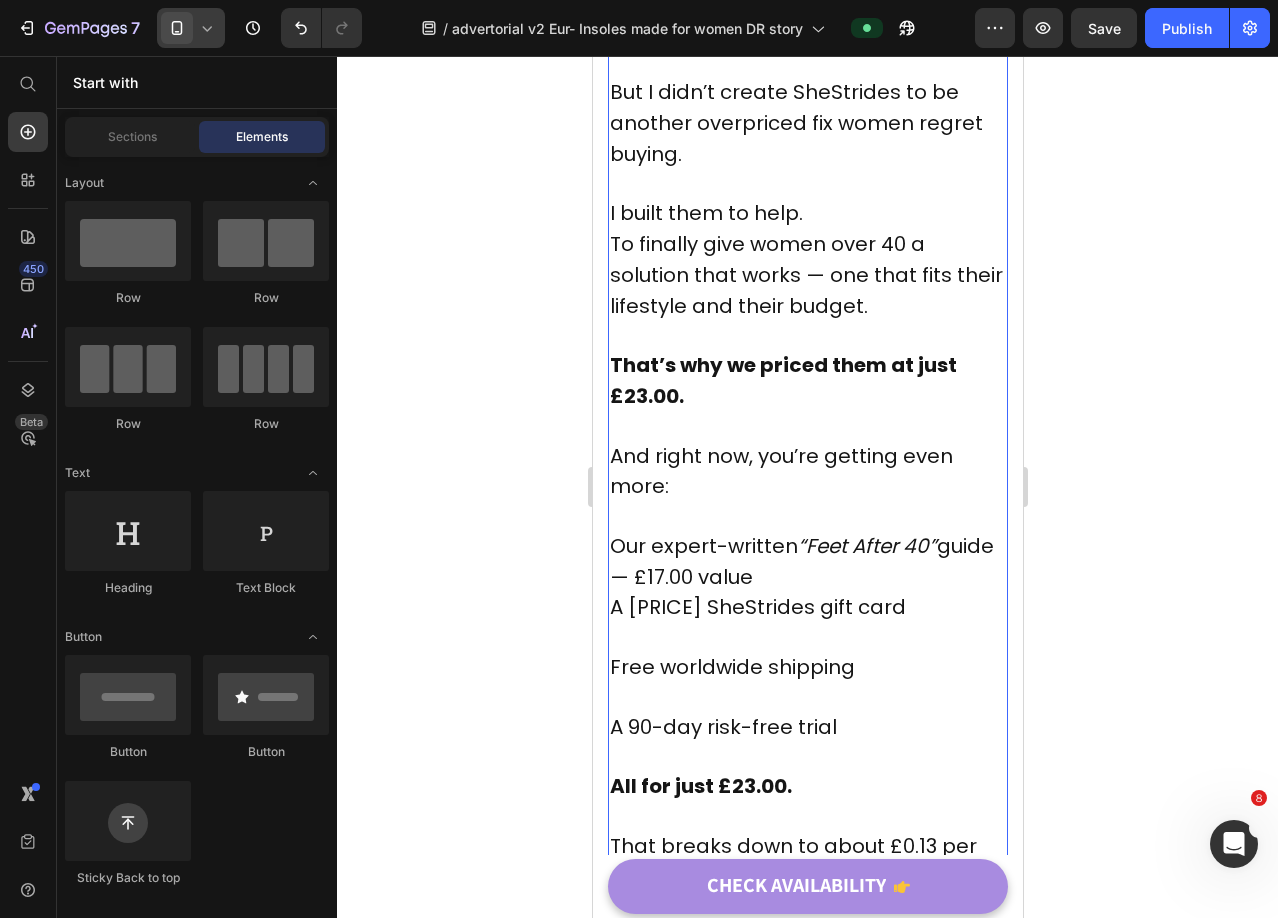 click on "I built them to help." at bounding box center (807, 214) 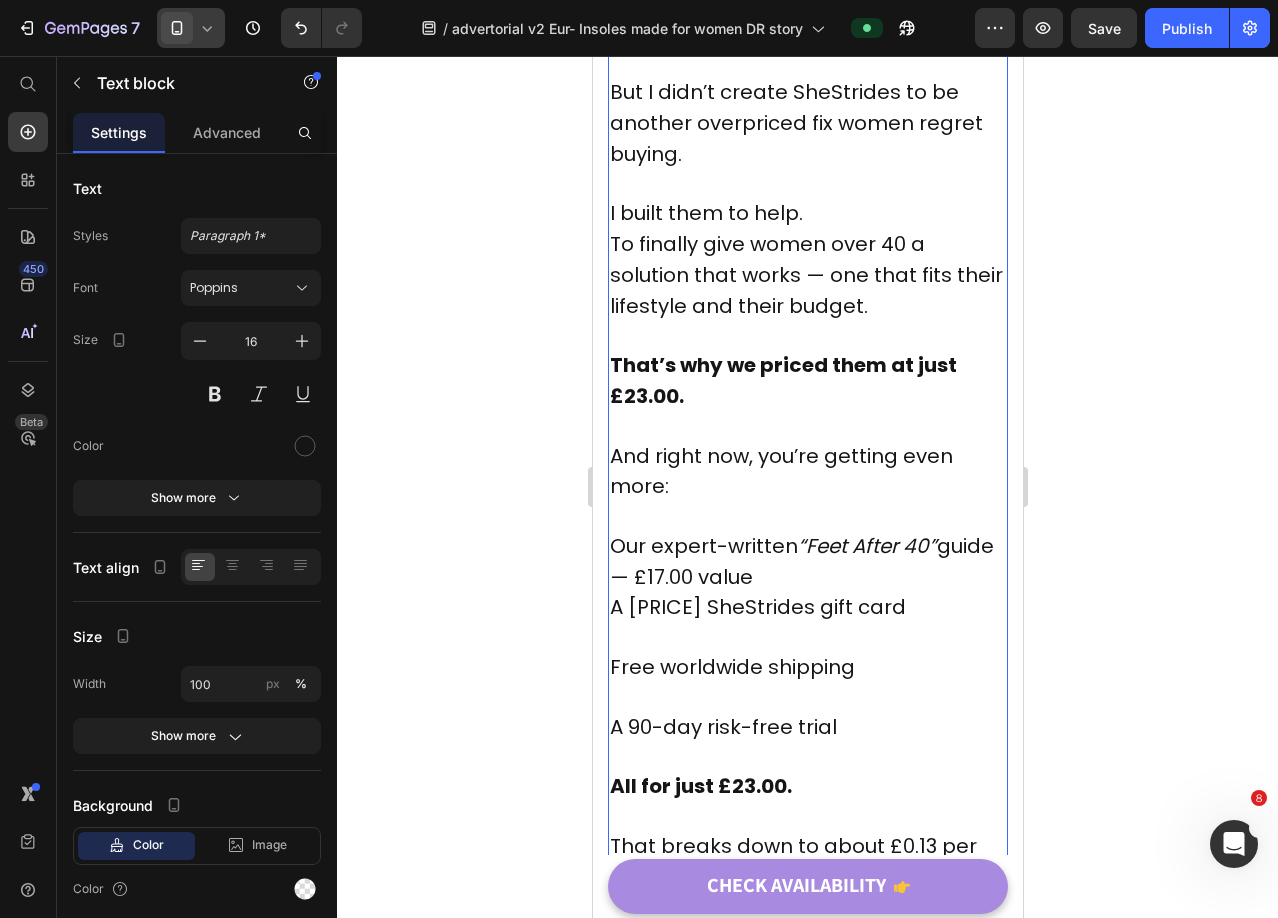 click on "I built them to help." at bounding box center (807, 214) 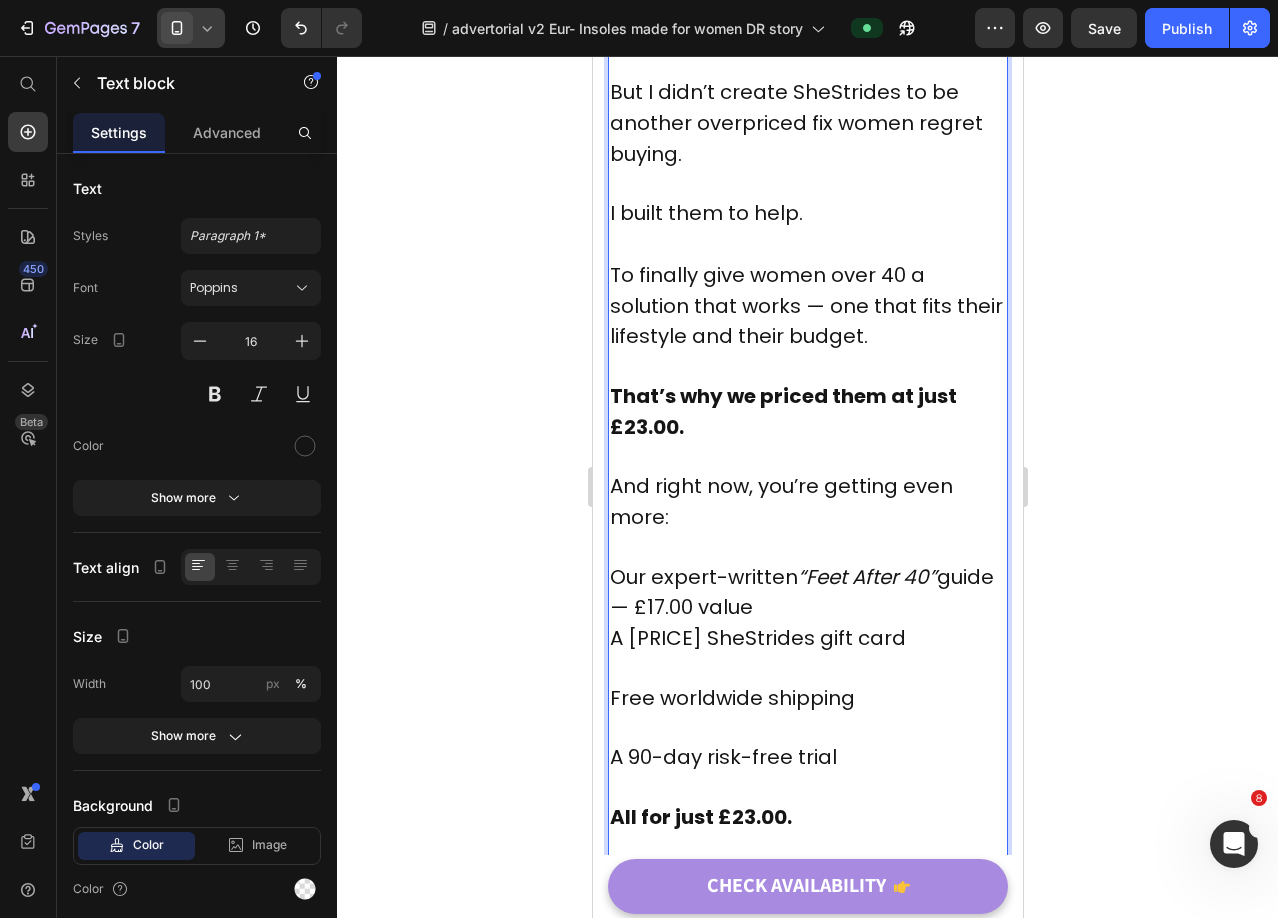 click on "But I didn’t create SheStrides to be another overpriced fix women regret buying." at bounding box center [807, 124] 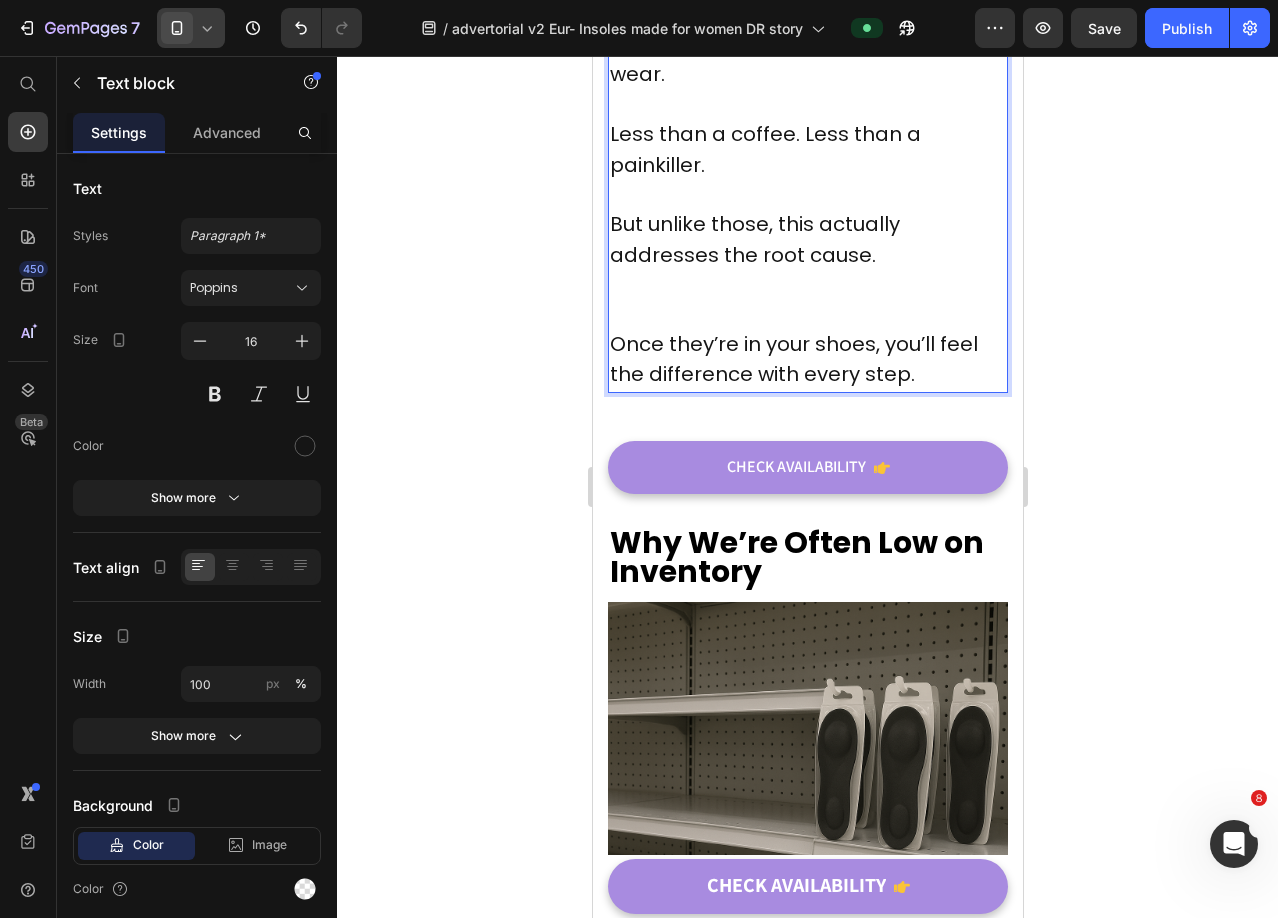 scroll, scrollTop: 8367, scrollLeft: 0, axis: vertical 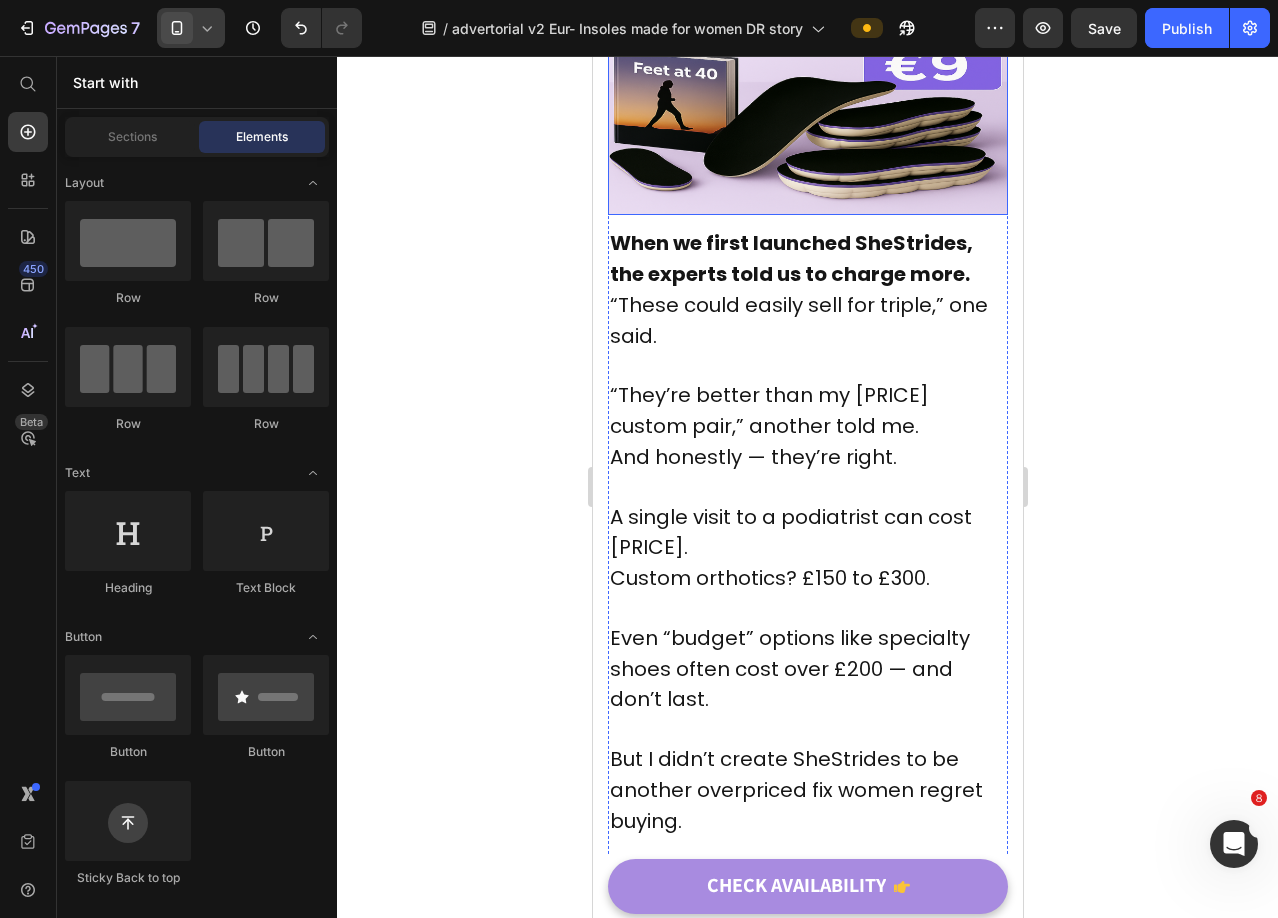 click at bounding box center (807, 82) 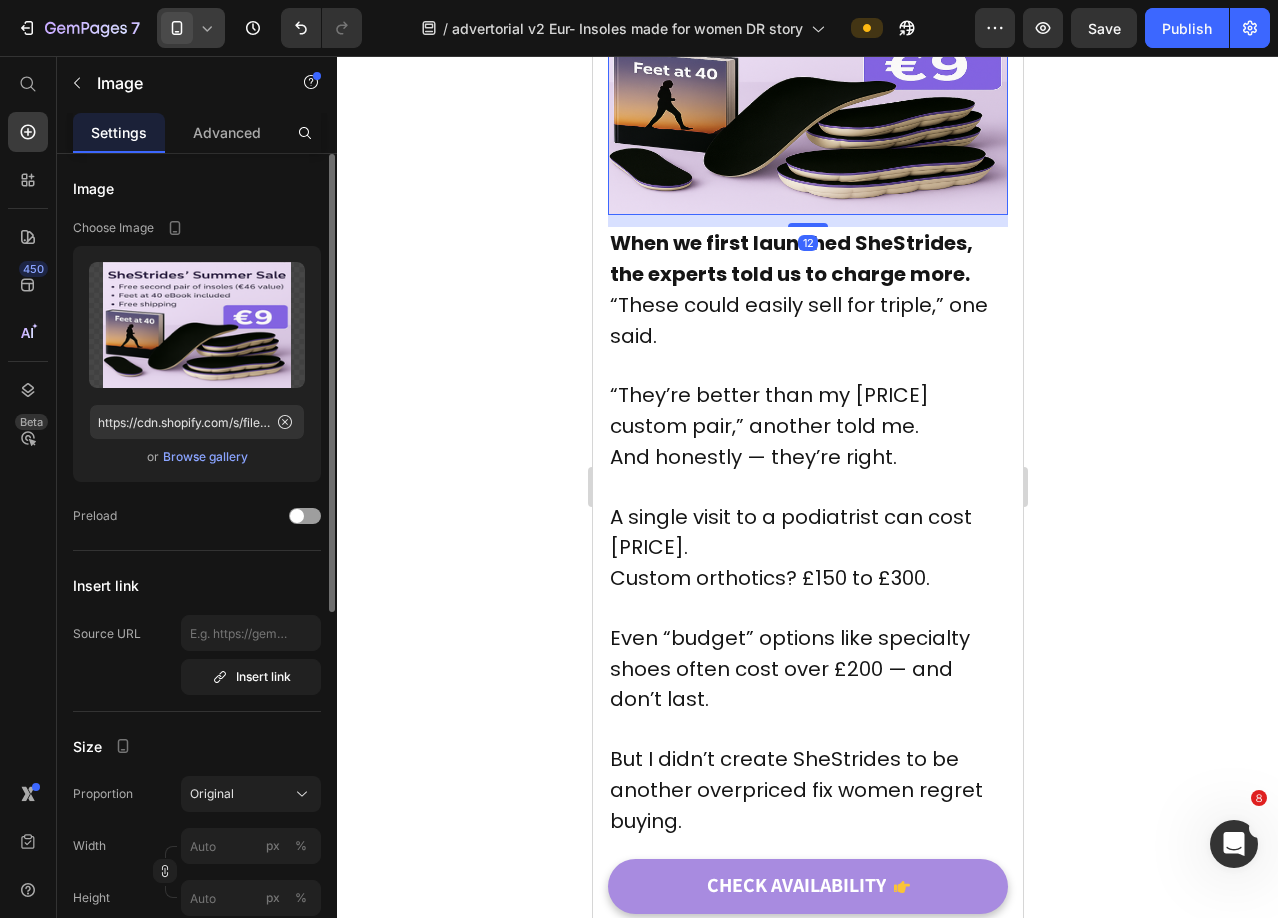 click on "Browse gallery" at bounding box center [205, 457] 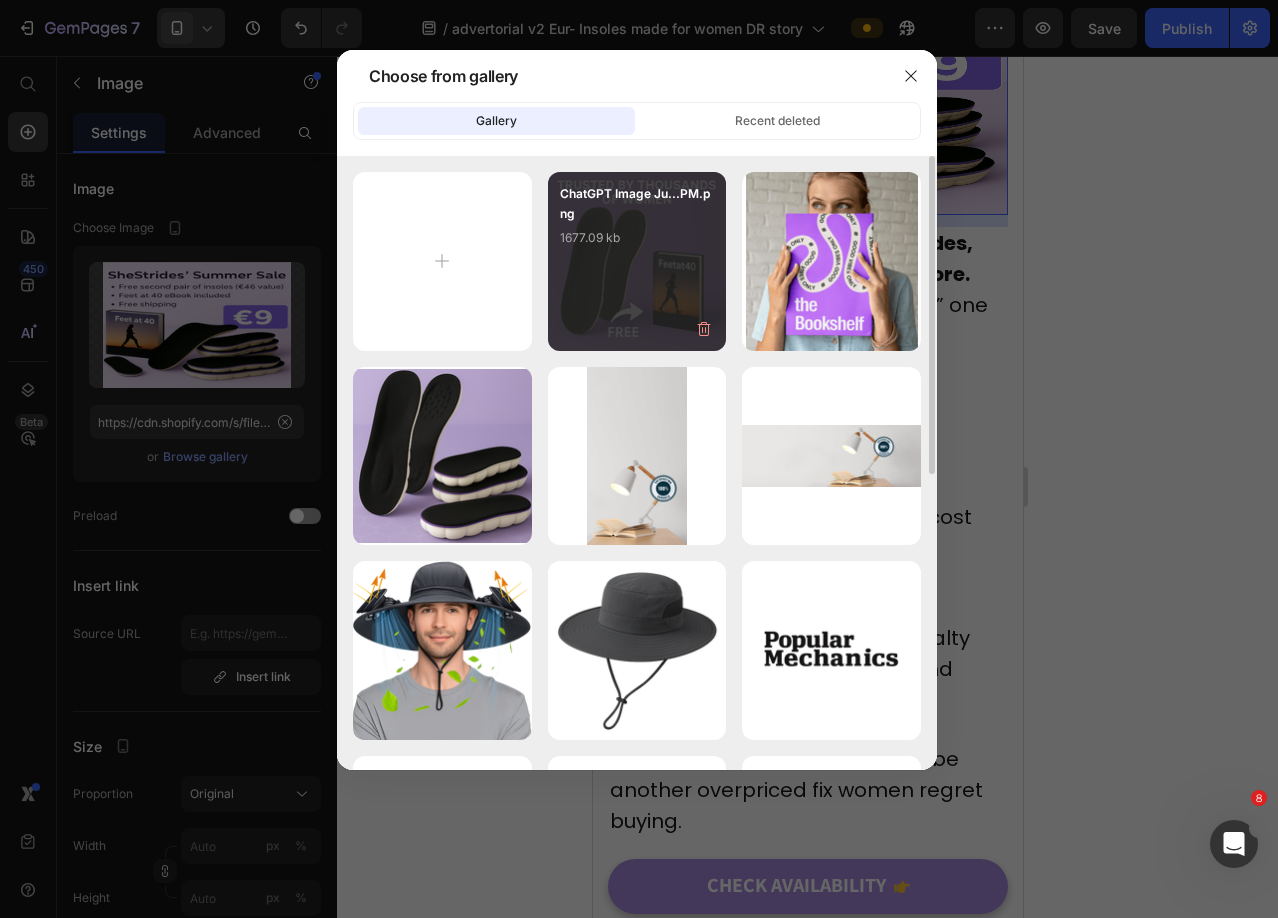 click on "1677.09 kb" at bounding box center (637, 238) 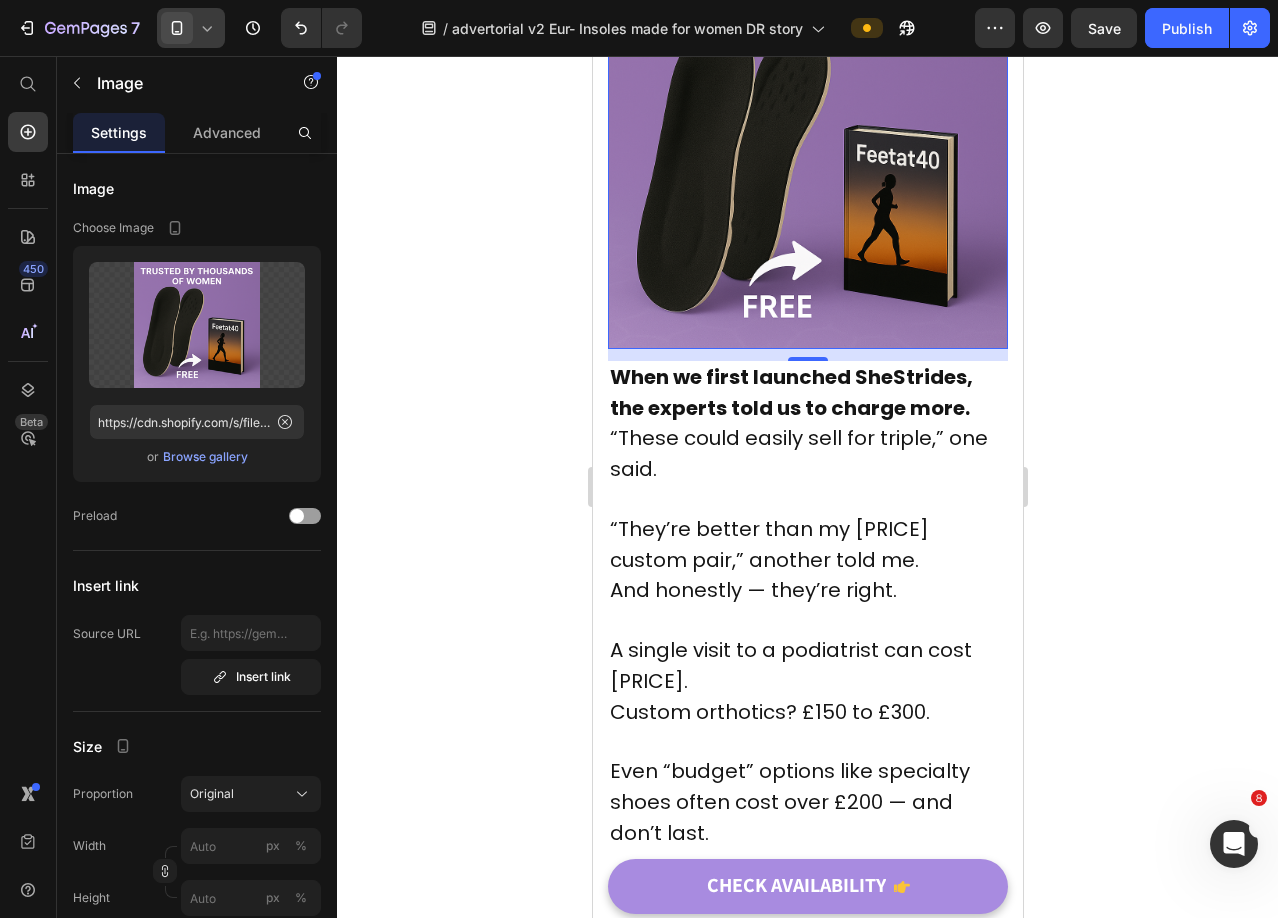 click 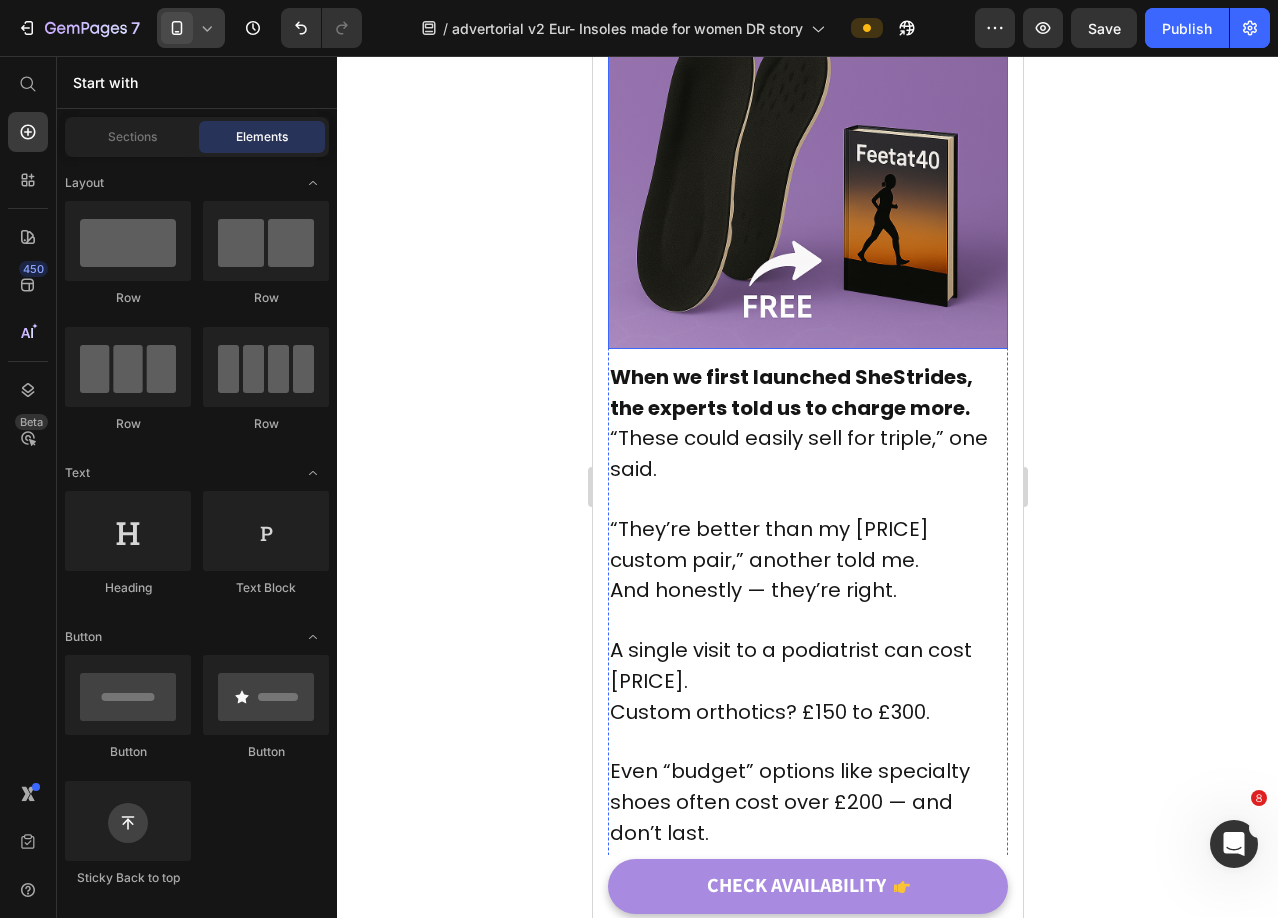 click at bounding box center [807, 149] 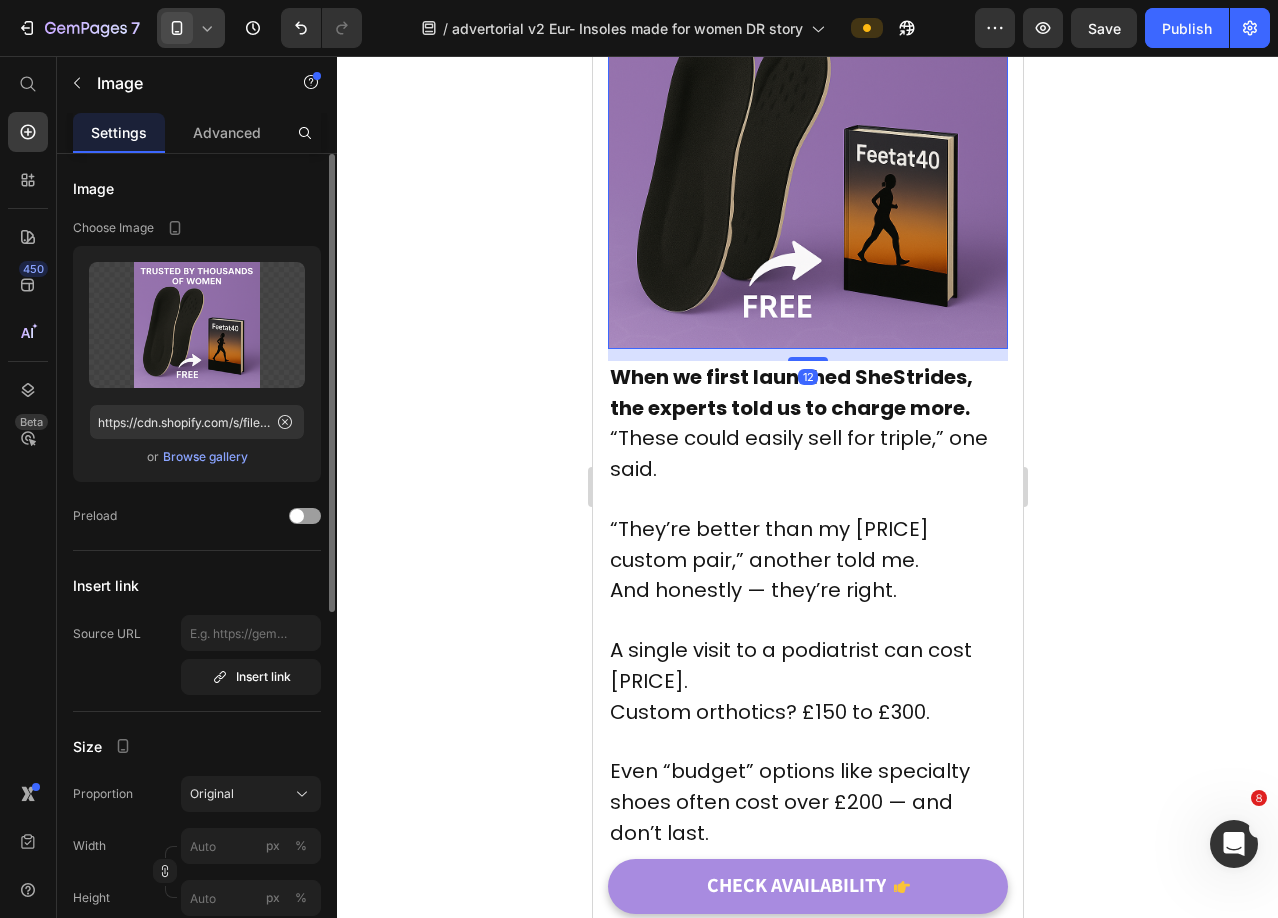 click on "Browse gallery" at bounding box center (205, 457) 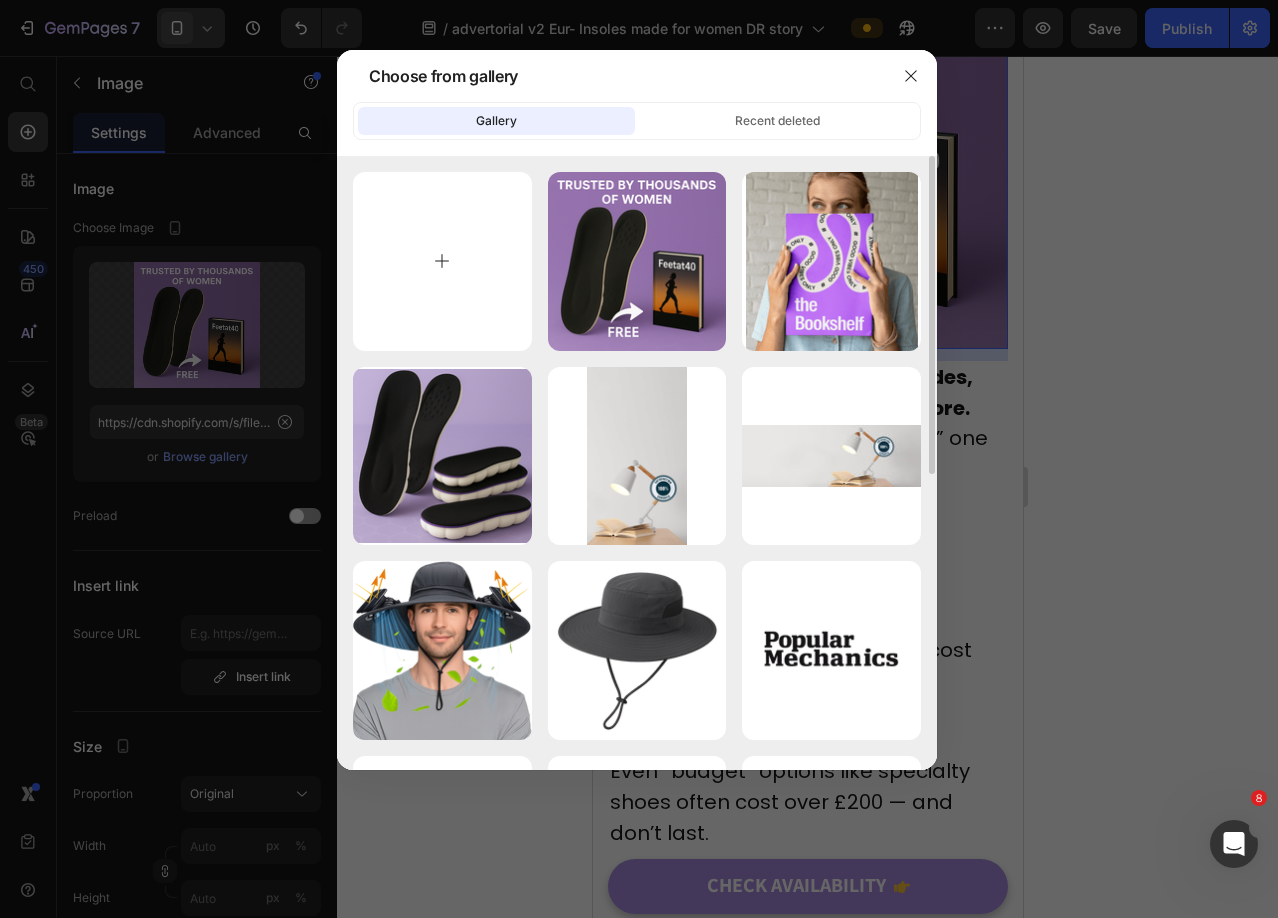click at bounding box center [442, 261] 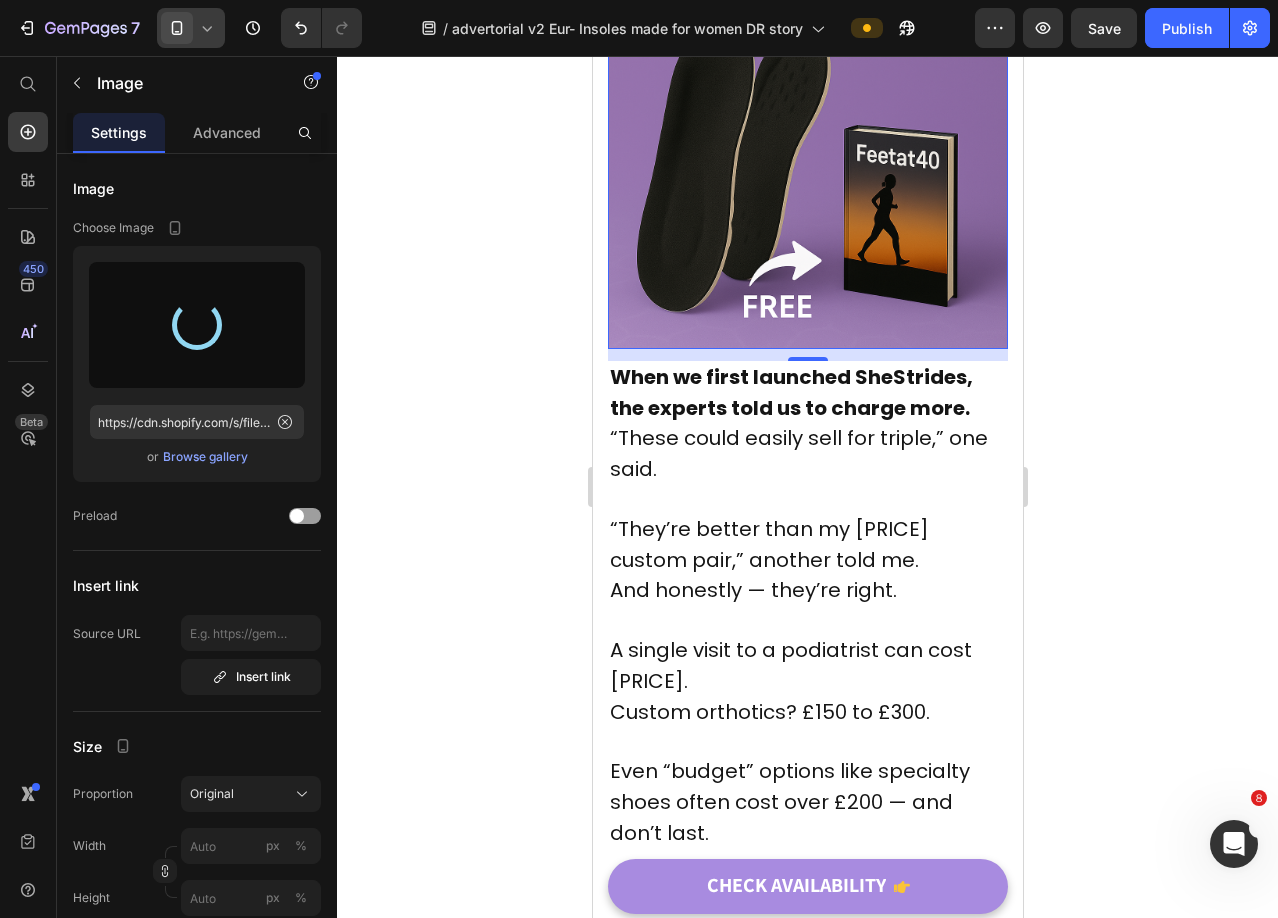 type on "https://cdn.shopify.com/s/files/1/0784/6058/4252/files/gempages_490541756924822675-75c79bcd-360e-4834-8c6f-ddbe98e9b845.png" 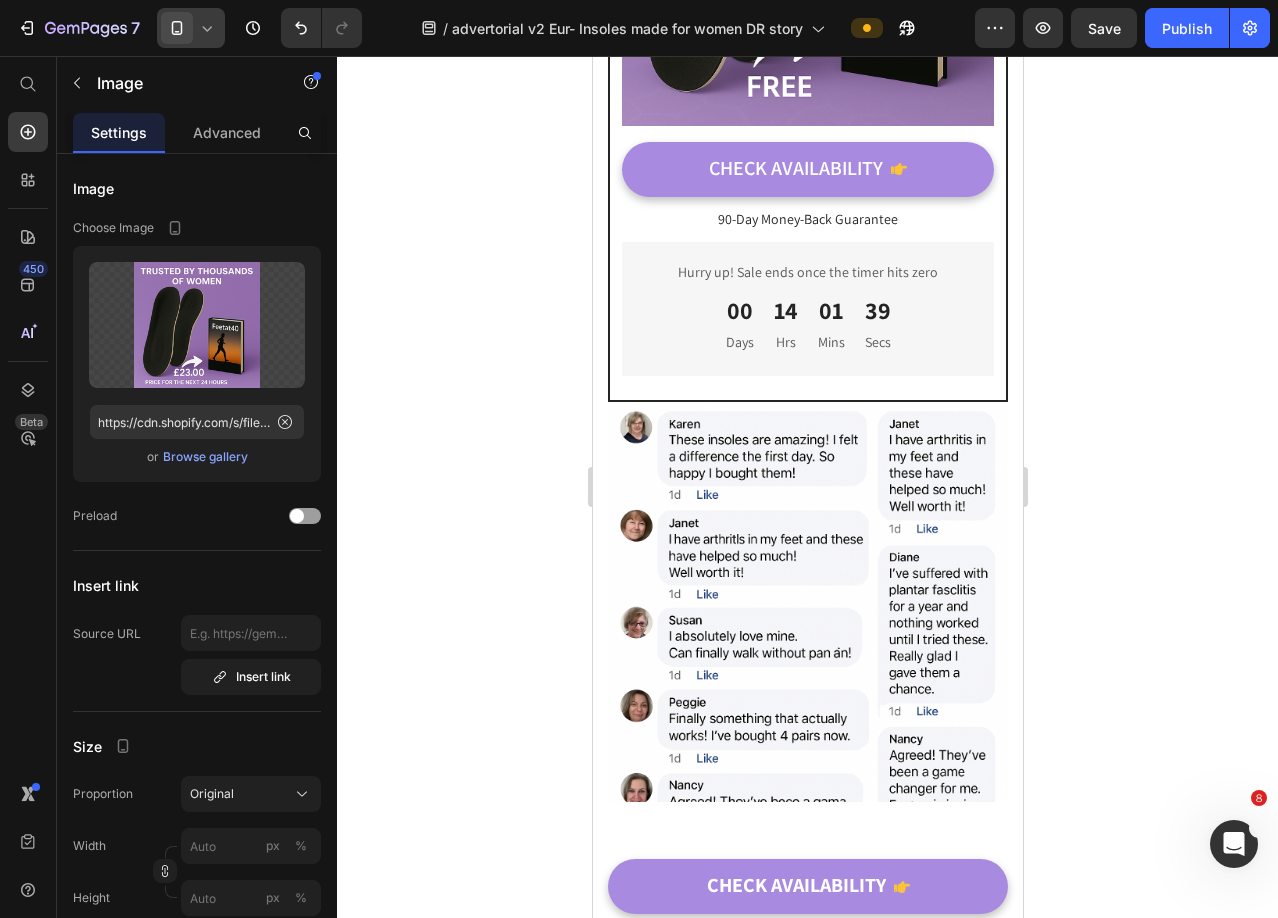 scroll, scrollTop: 15600, scrollLeft: 0, axis: vertical 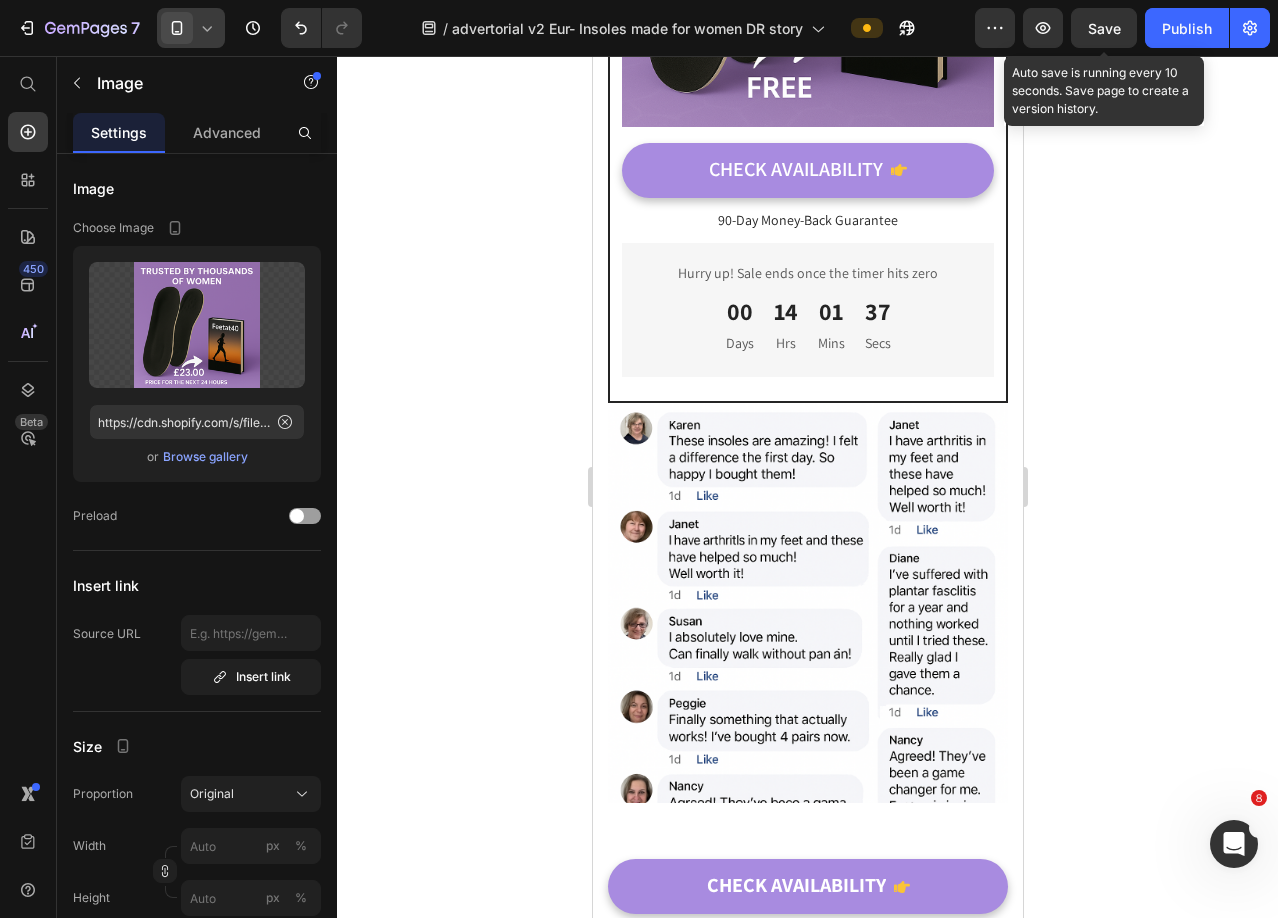 drag, startPoint x: 1096, startPoint y: 25, endPoint x: 1067, endPoint y: 74, distance: 56.938564 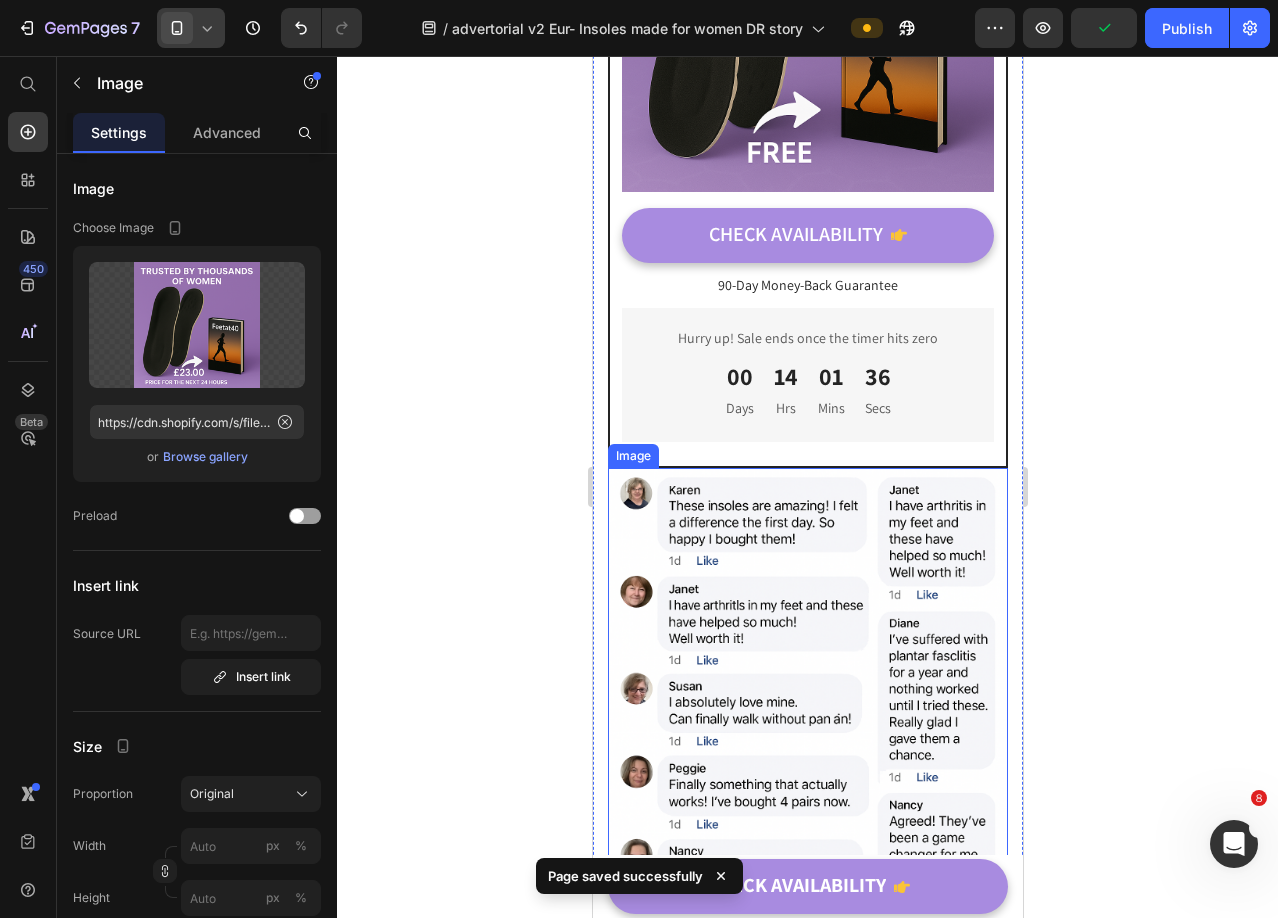scroll, scrollTop: 15500, scrollLeft: 0, axis: vertical 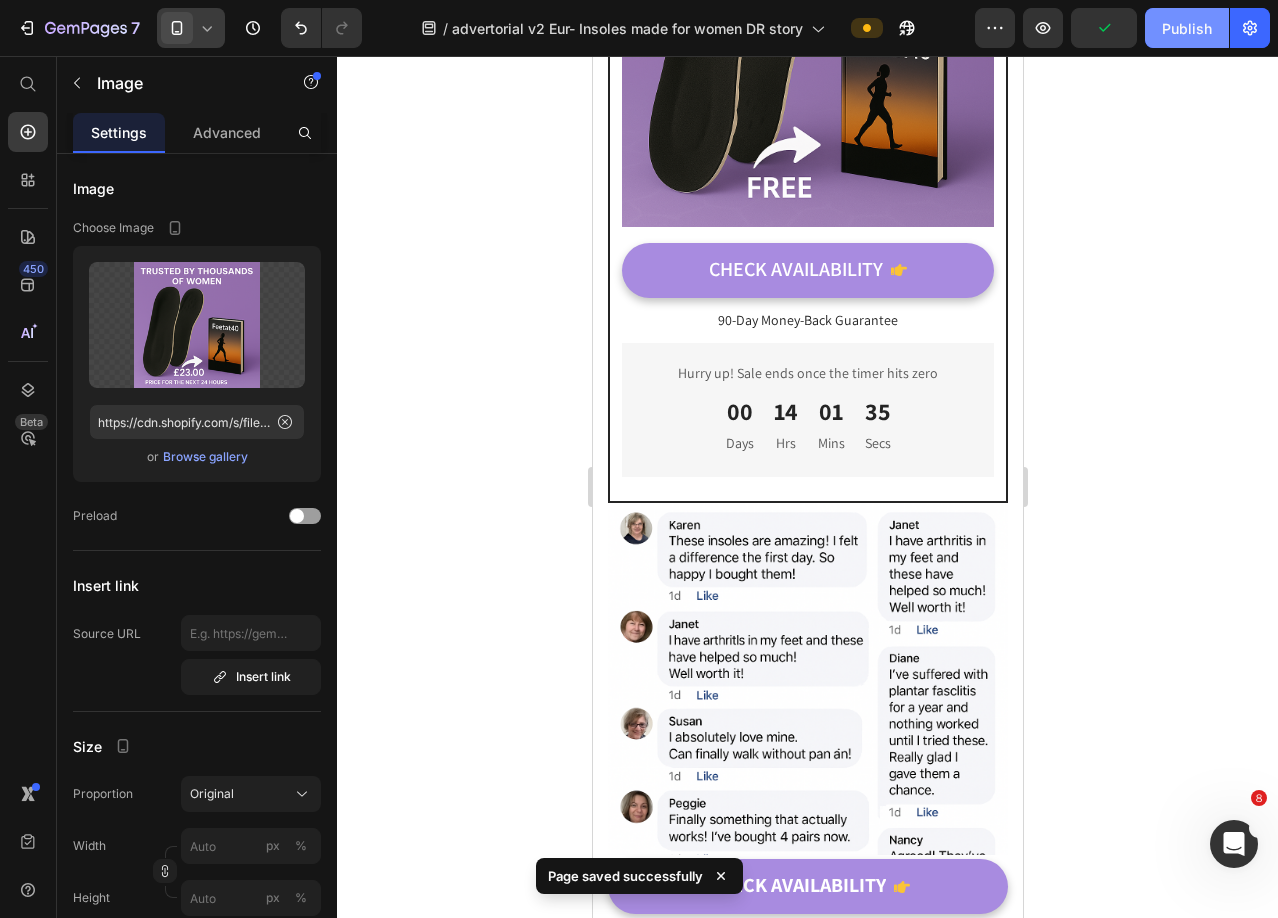 click on "Publish" at bounding box center [1187, 28] 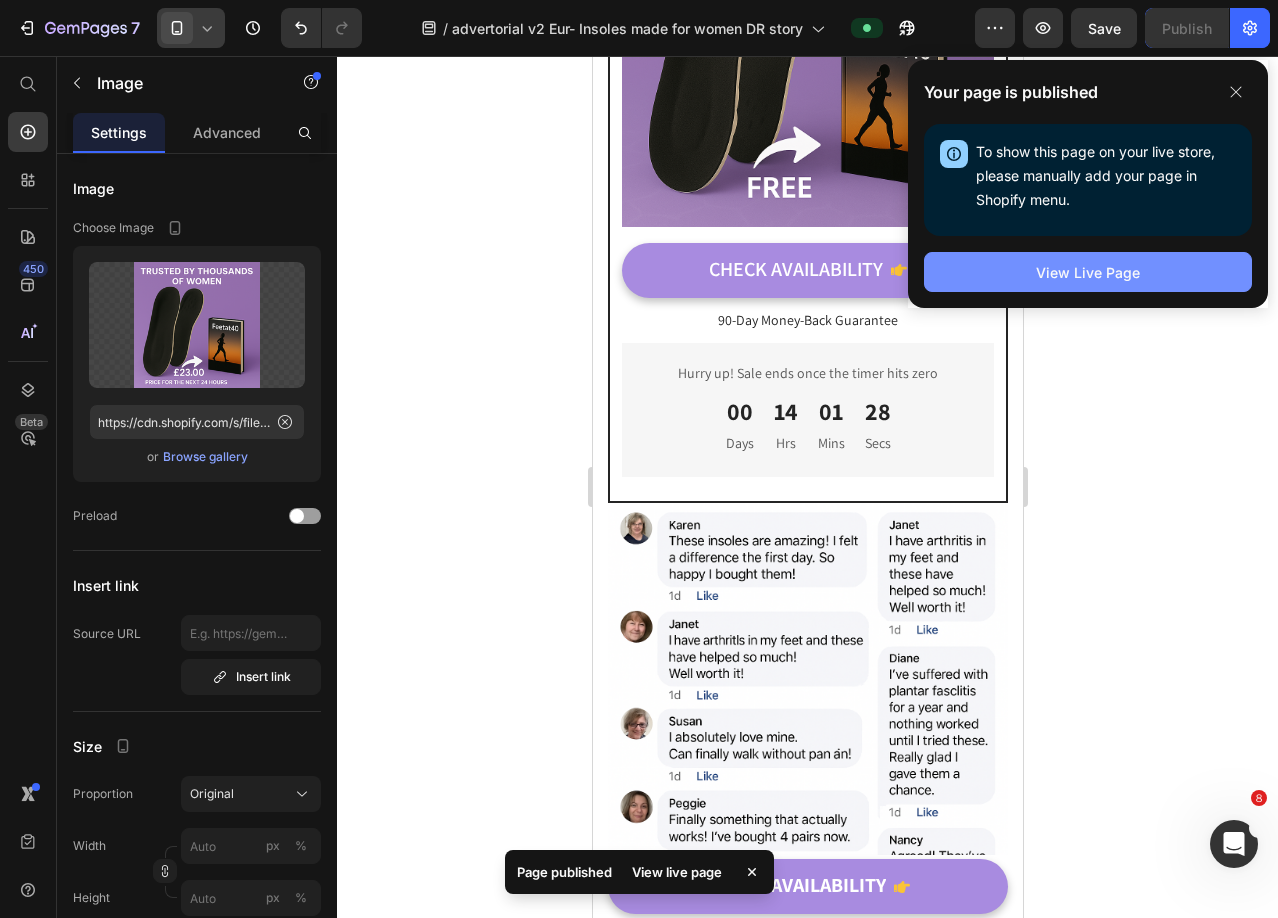 click on "View Live Page" at bounding box center [1088, 272] 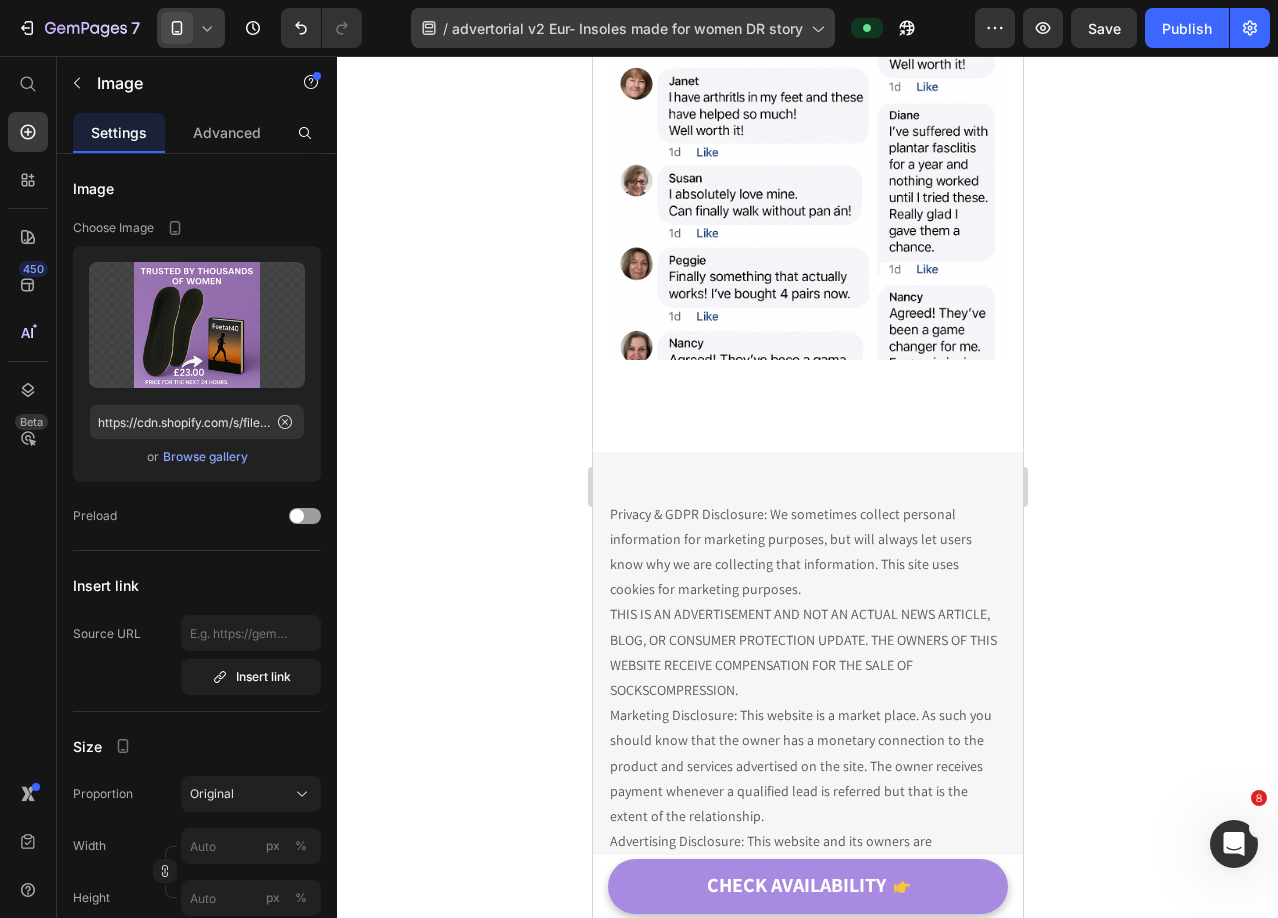 scroll, scrollTop: 13118, scrollLeft: 0, axis: vertical 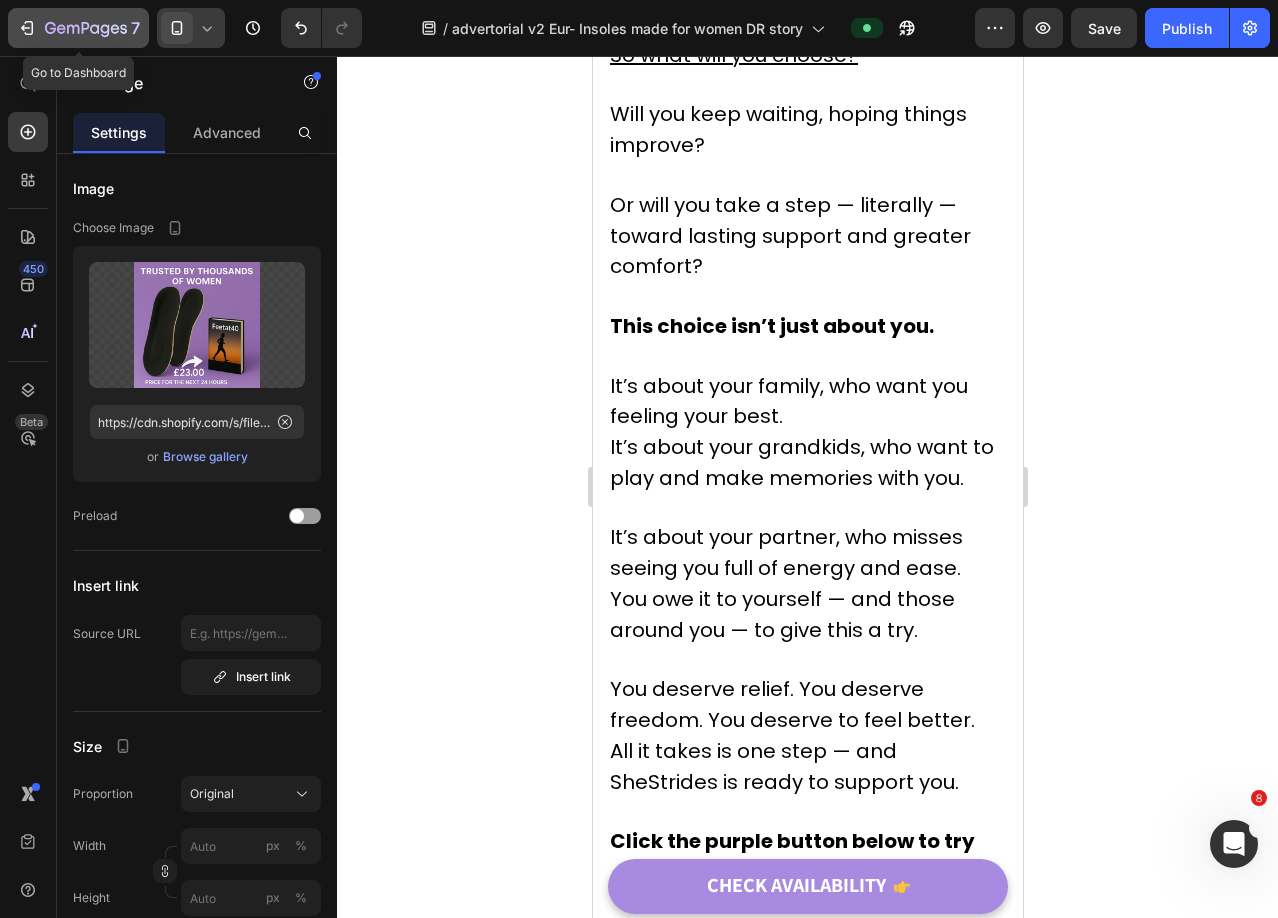 click 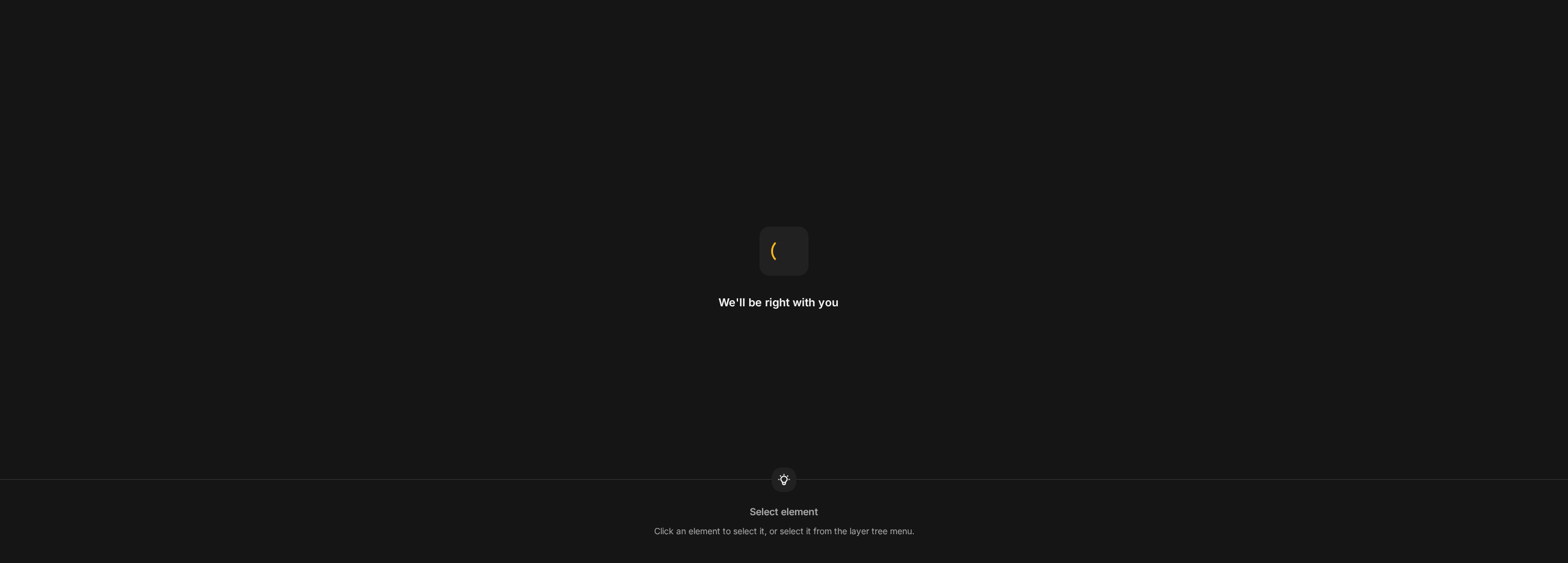 scroll, scrollTop: 0, scrollLeft: 0, axis: both 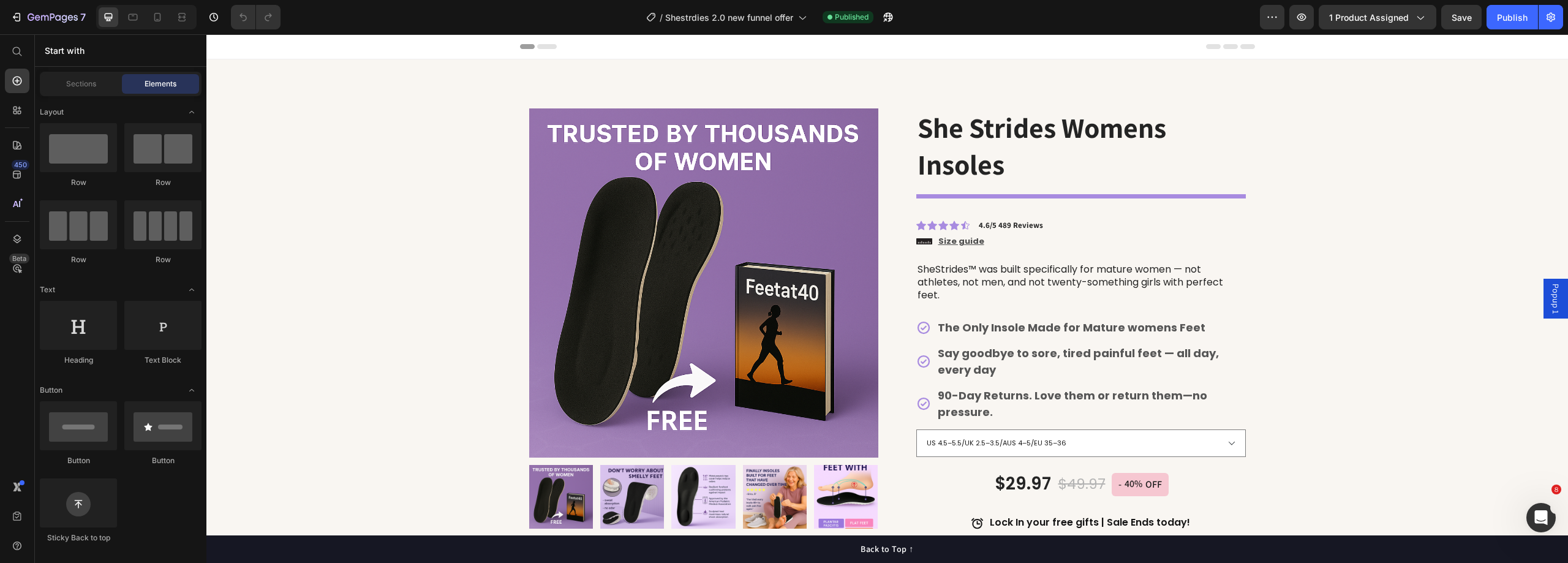 click 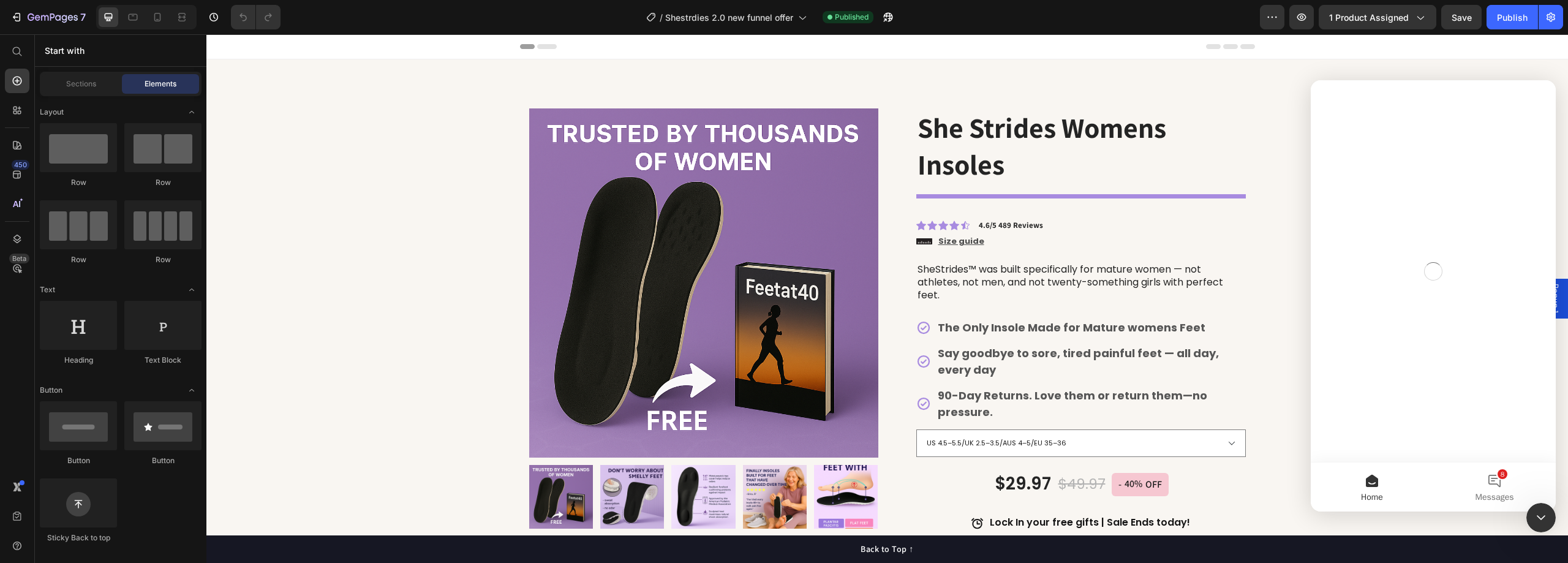 scroll, scrollTop: 0, scrollLeft: 0, axis: both 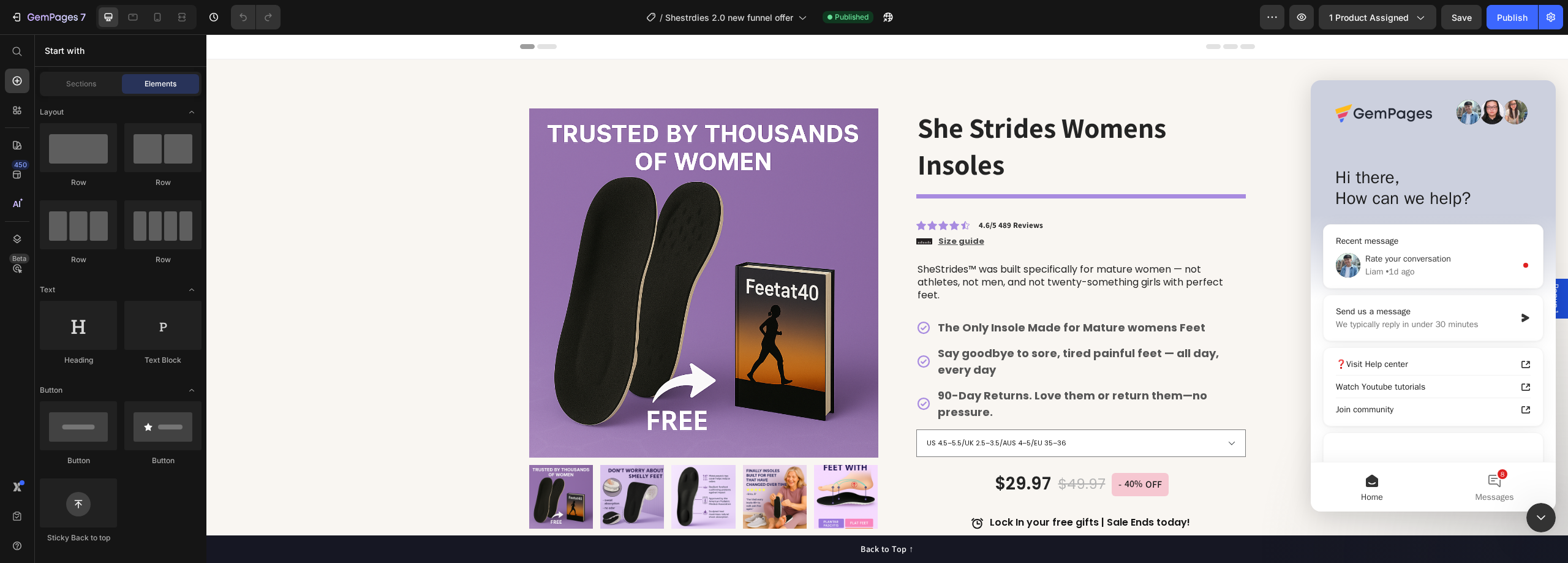 click on "Liam •  1d ago" at bounding box center (1441, 271) 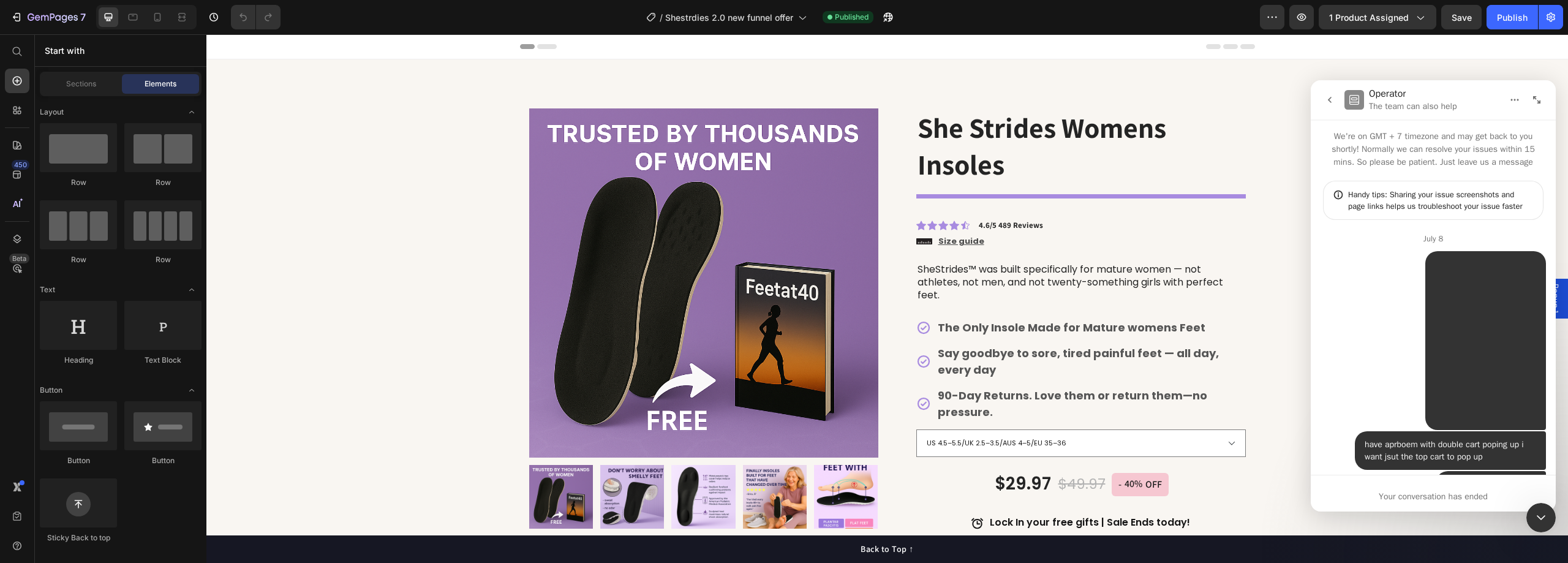 scroll, scrollTop: 2, scrollLeft: 0, axis: vertical 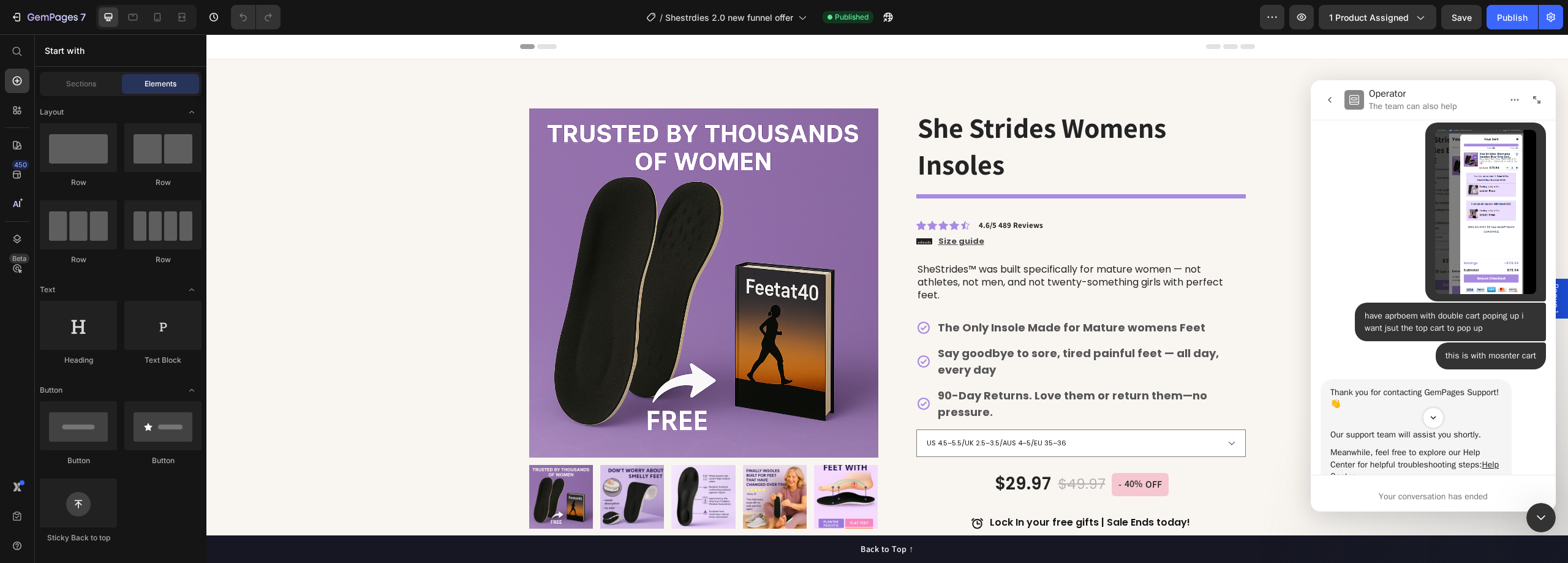 click at bounding box center (1330, 100) 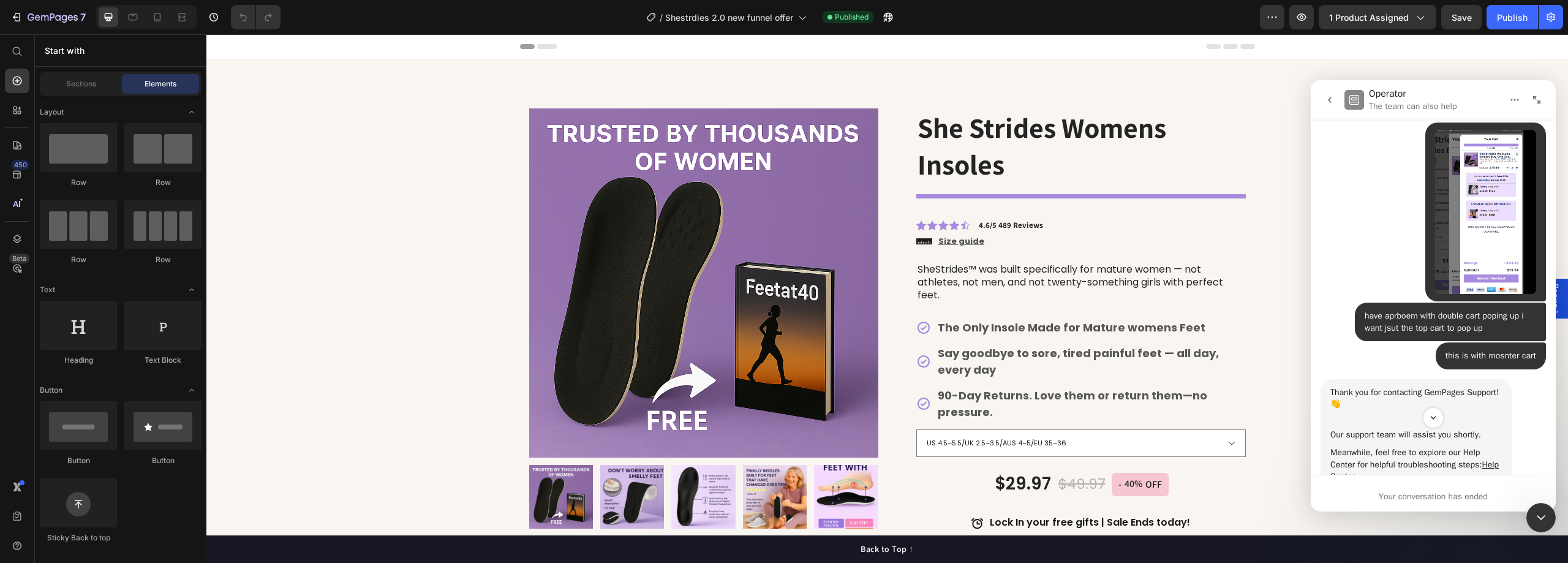scroll, scrollTop: 0, scrollLeft: 0, axis: both 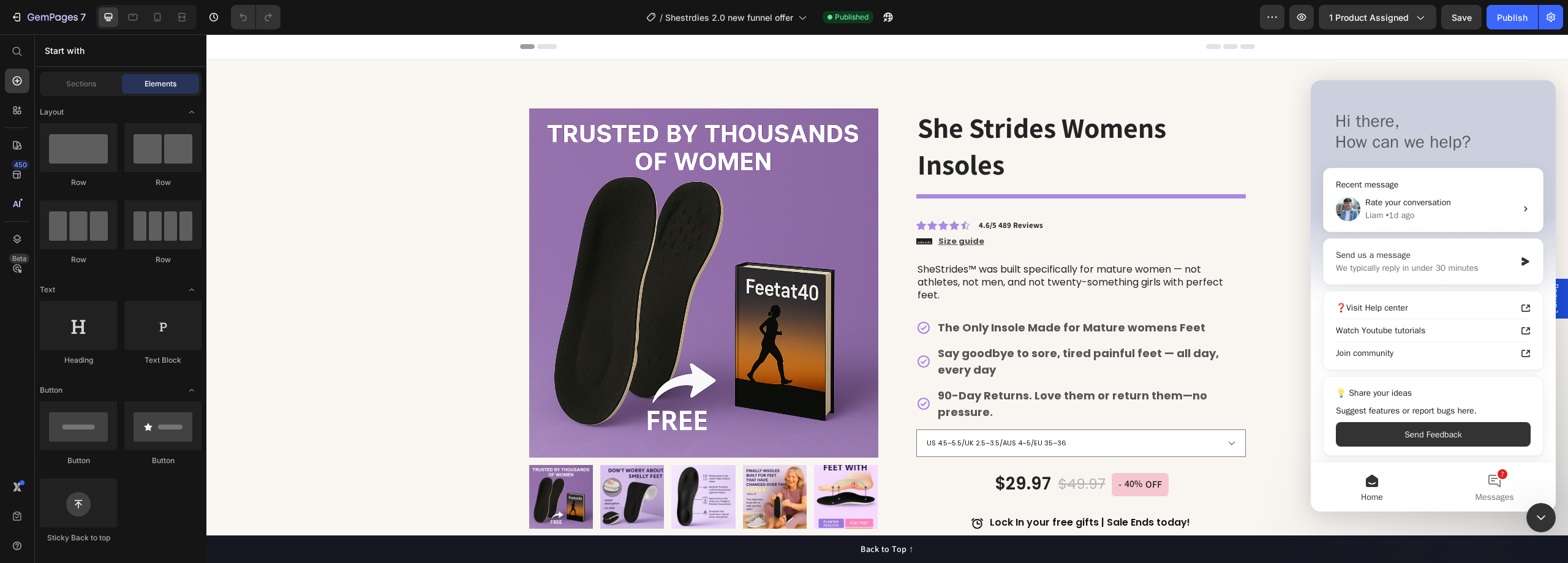 click on "Send us a message" at bounding box center [1425, 255] 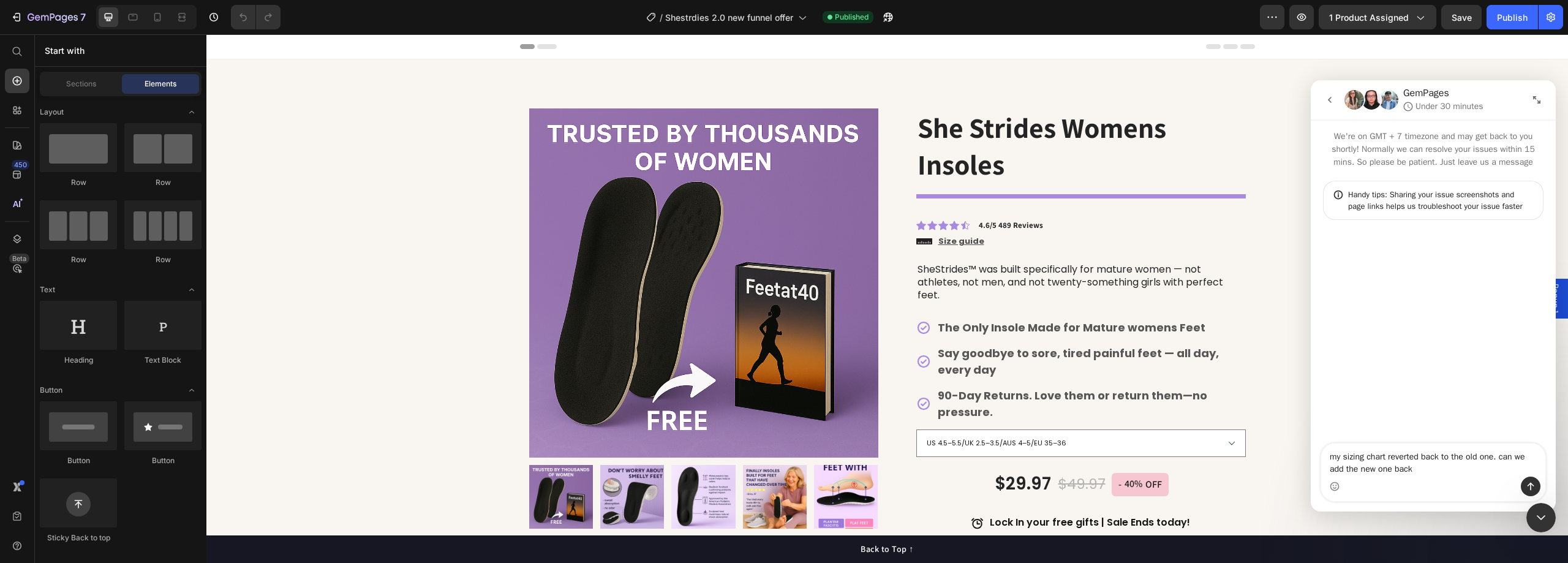 type on "my sizing chart reverted back to the old one. can we add the new one back?" 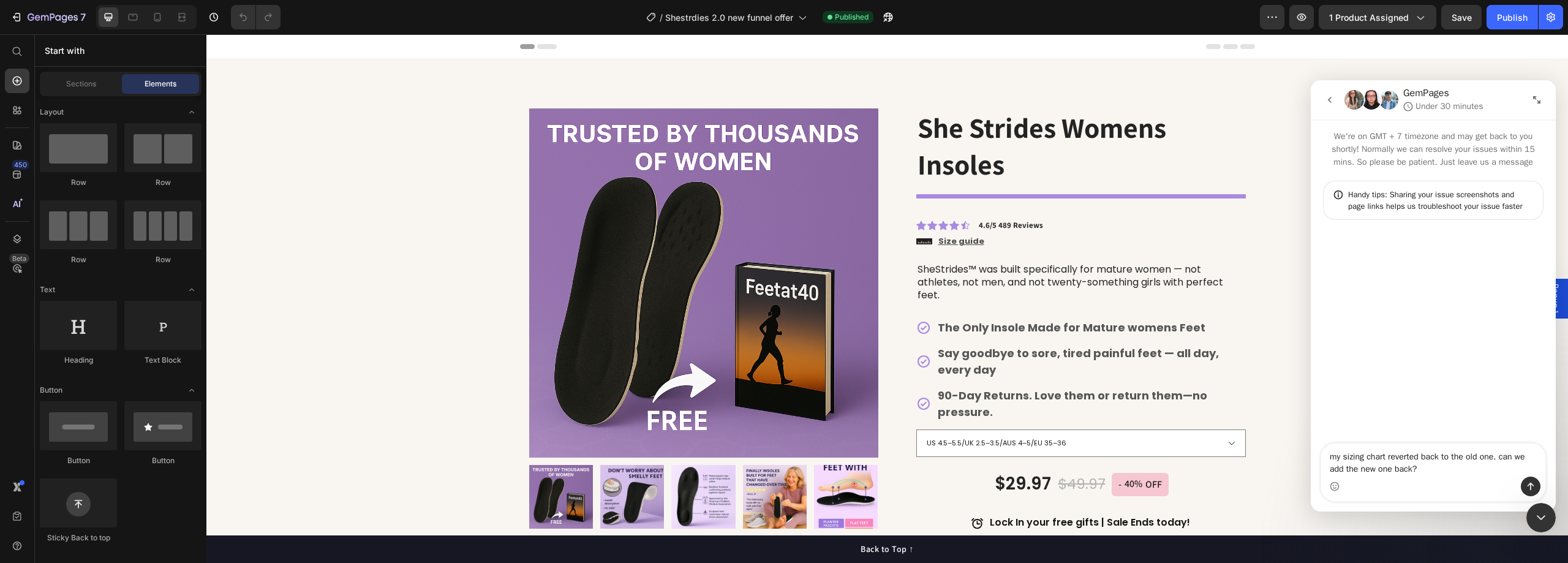type 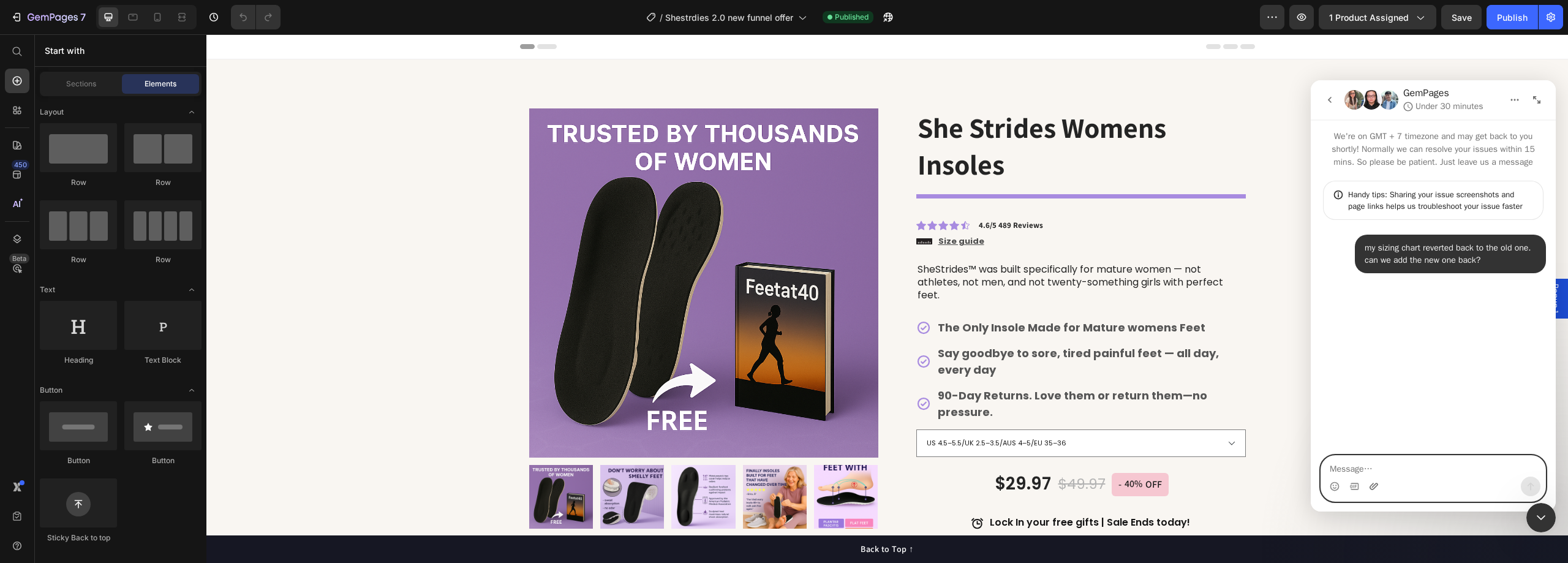 click 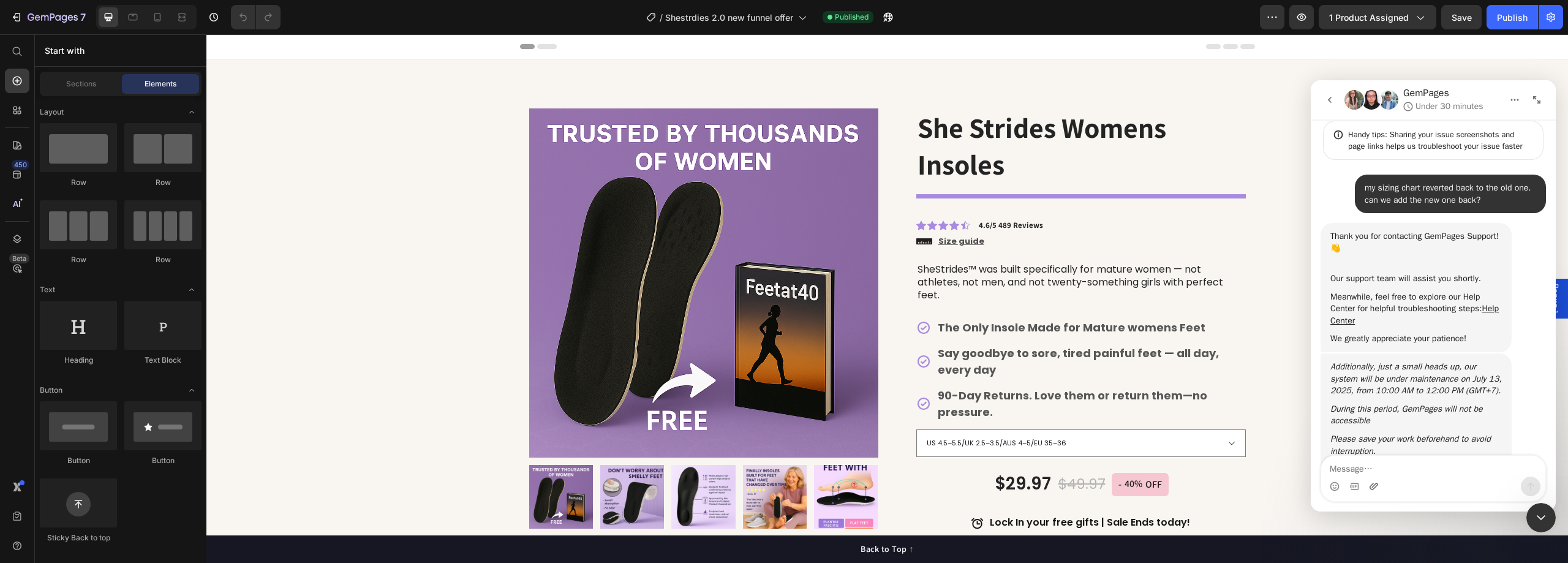 scroll, scrollTop: 118, scrollLeft: 0, axis: vertical 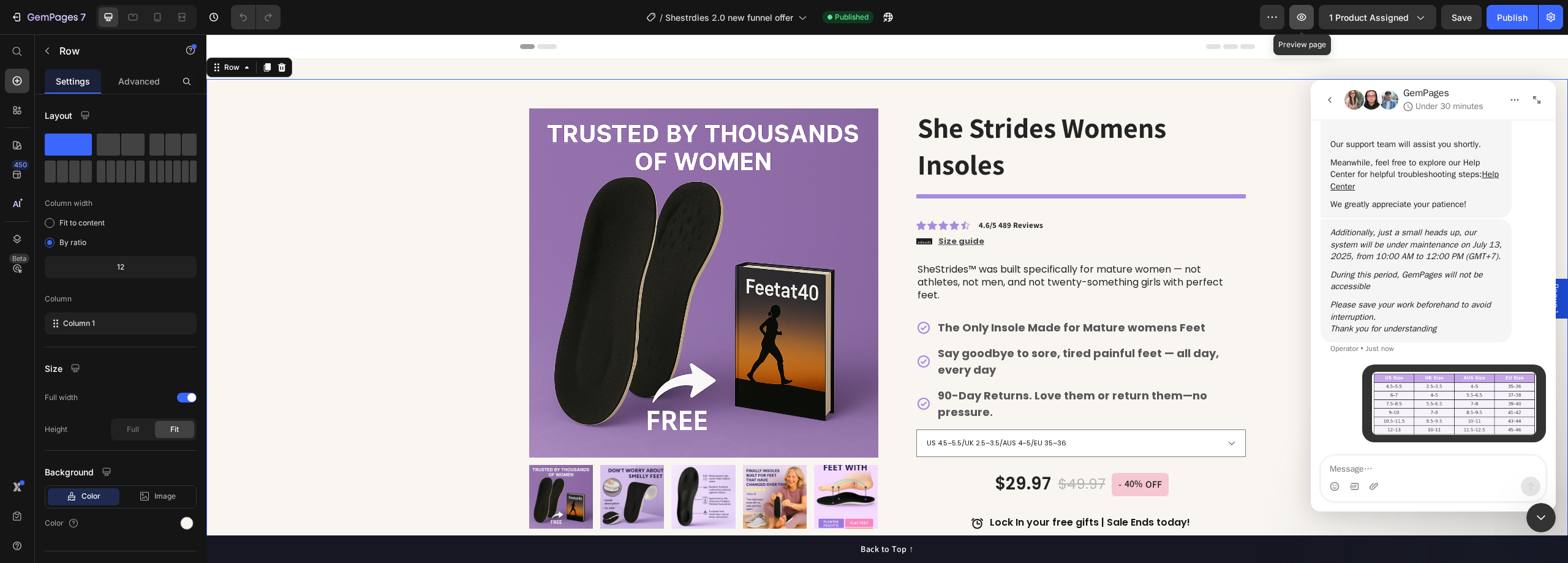 click 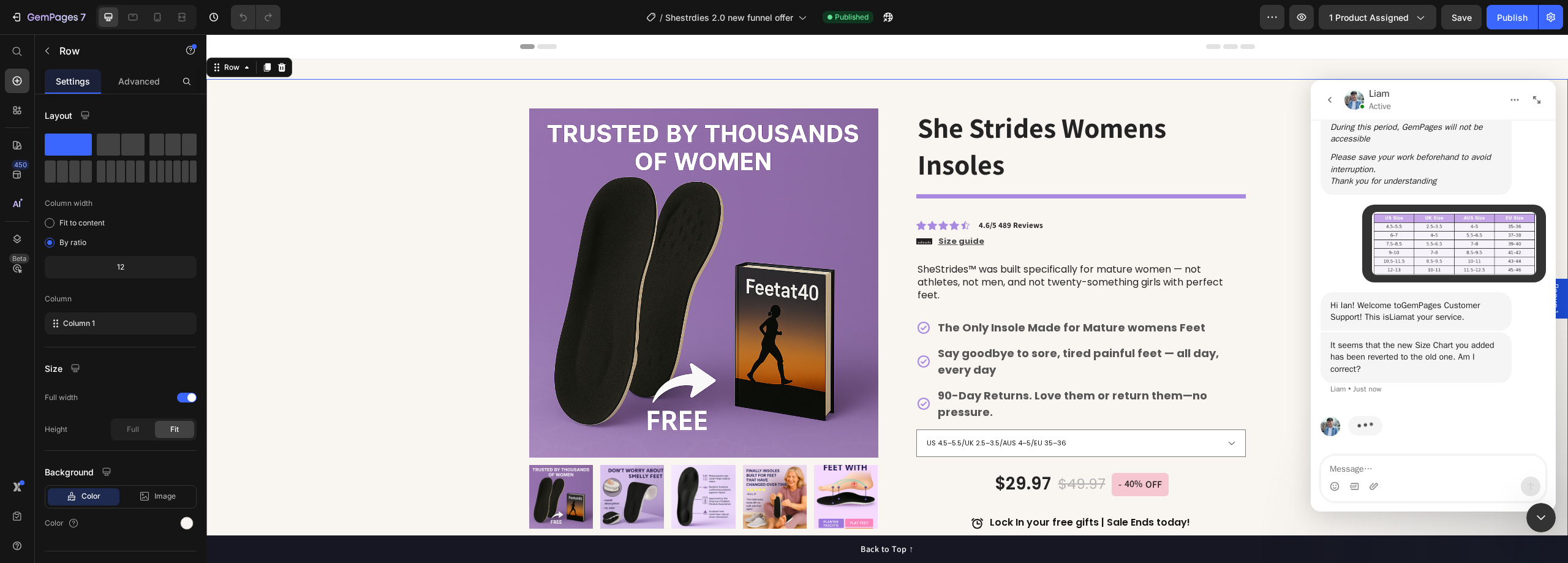 scroll, scrollTop: 353, scrollLeft: 0, axis: vertical 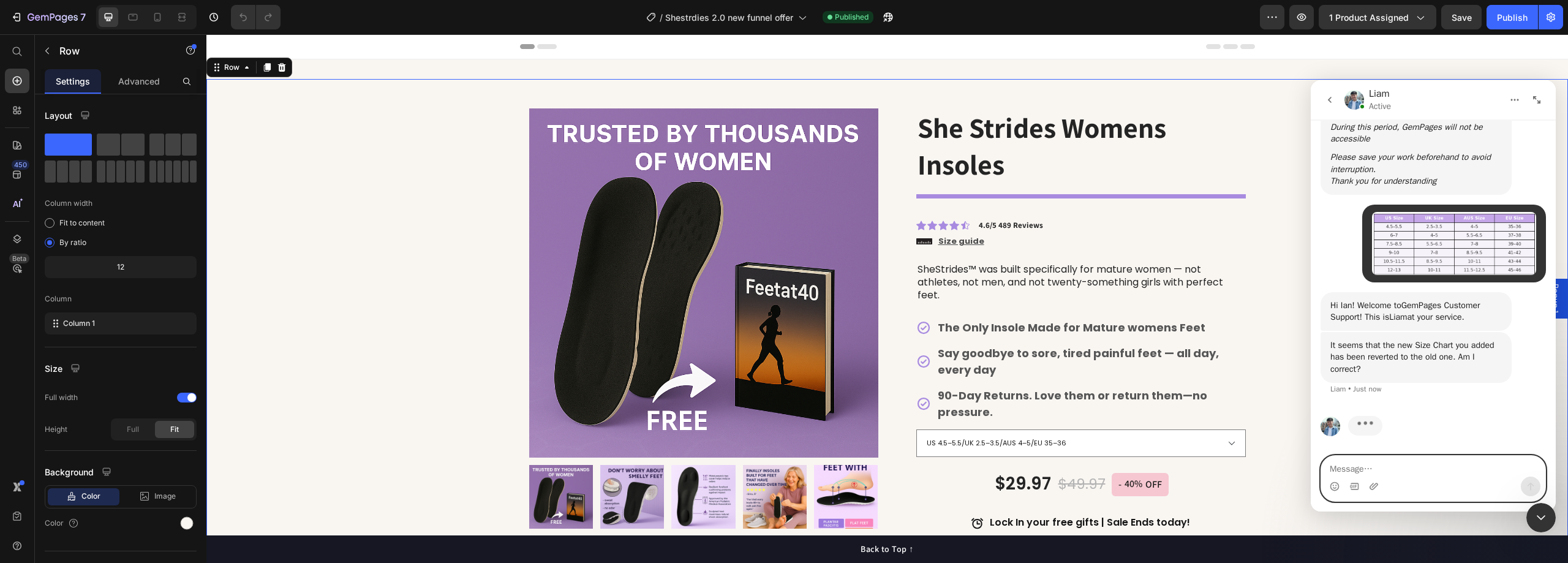 click at bounding box center [1433, 466] 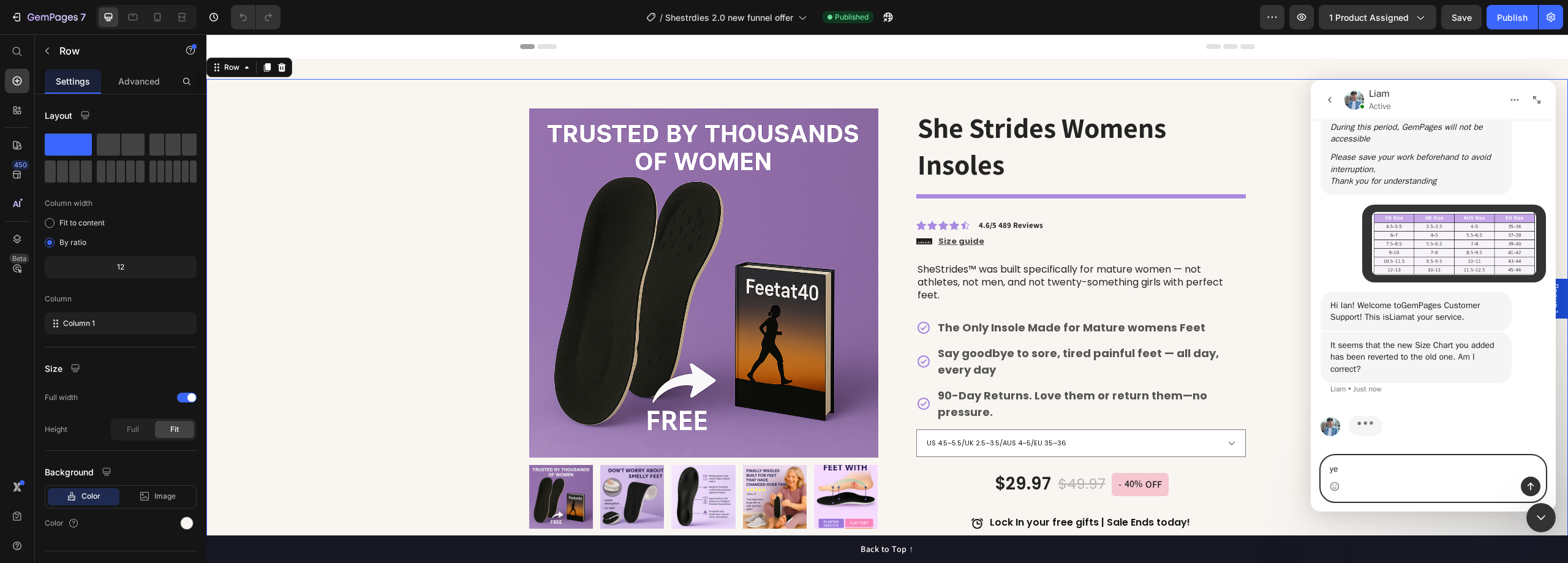 type on "yes" 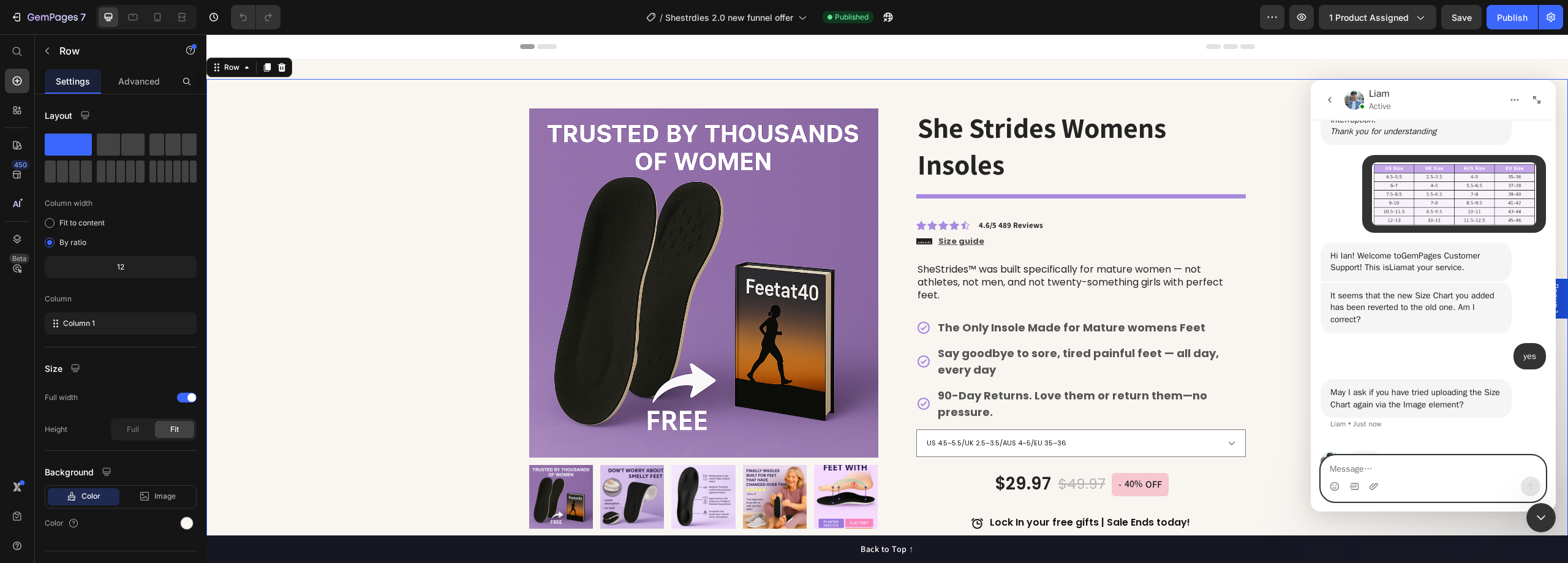 scroll, scrollTop: 439, scrollLeft: 0, axis: vertical 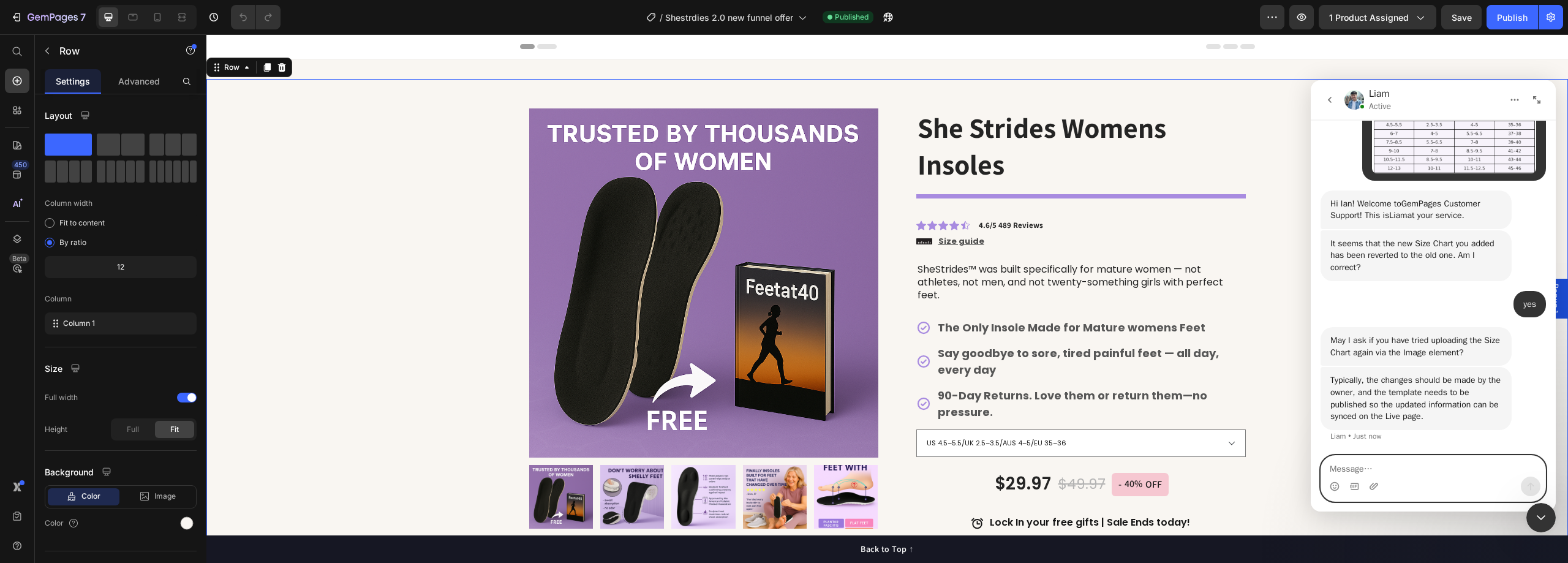 click at bounding box center (1433, 466) 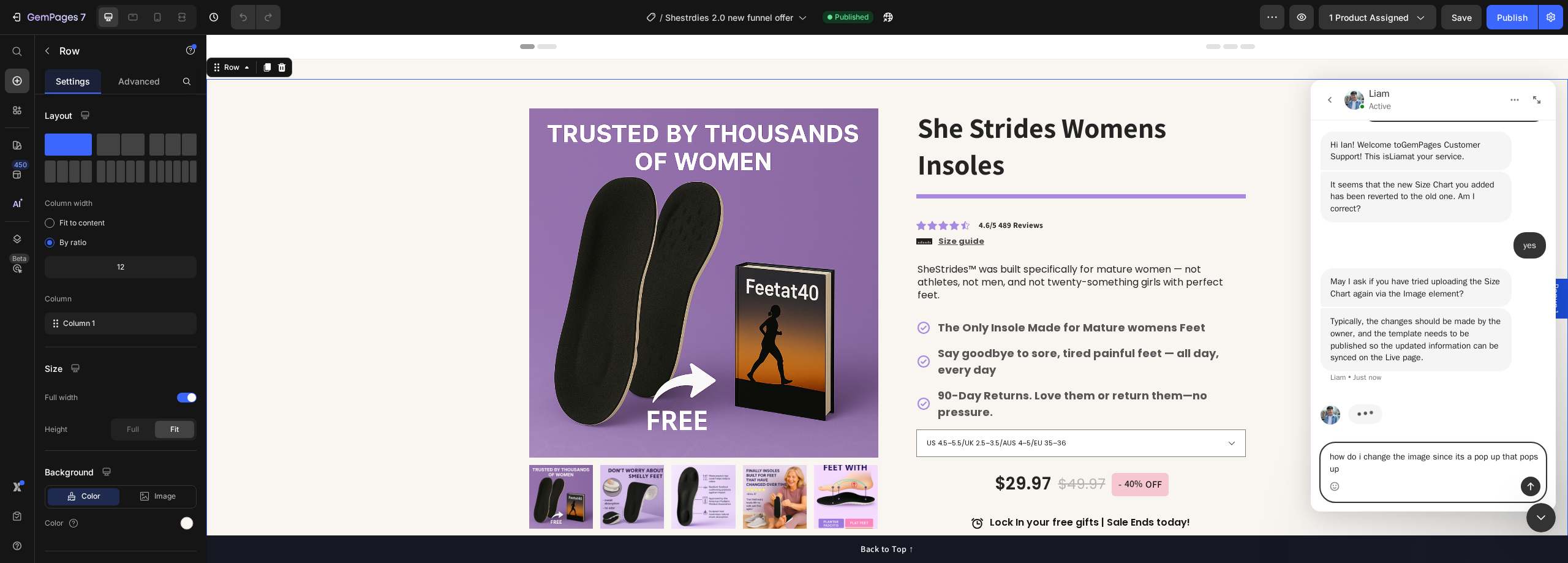scroll, scrollTop: 515, scrollLeft: 0, axis: vertical 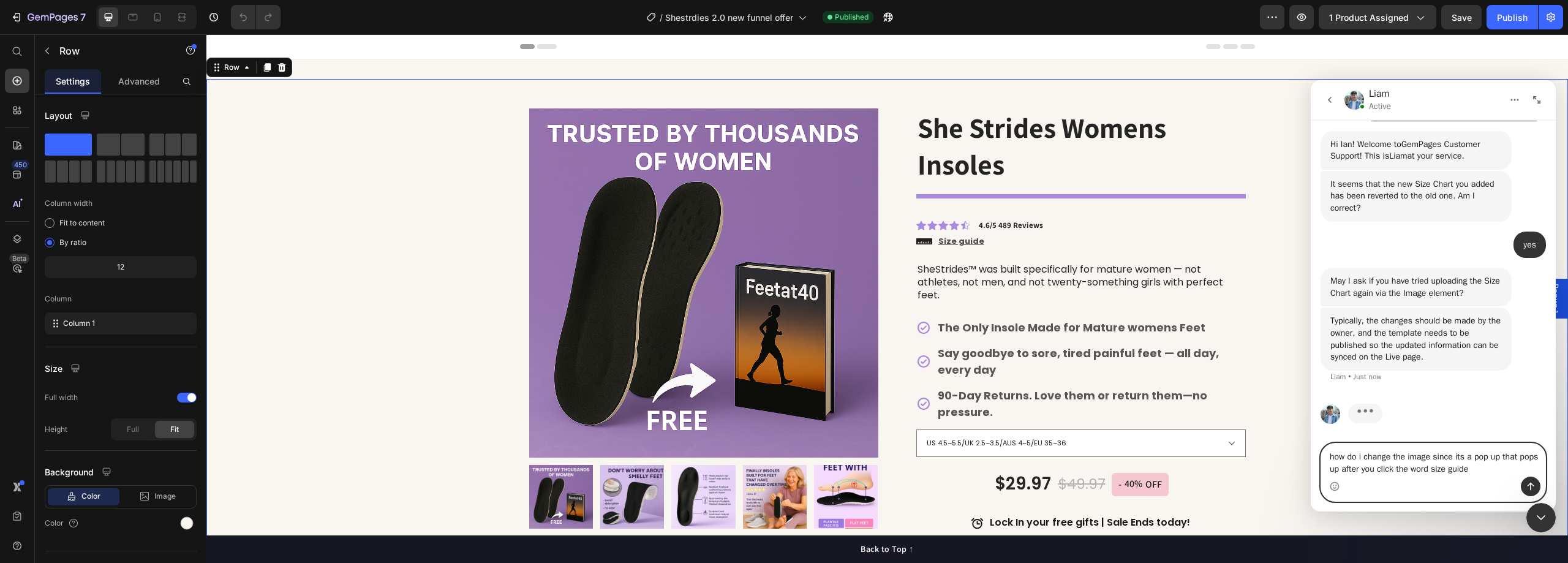 type on "how do i change the image since its a pop up that pops up after you click the word size guide?" 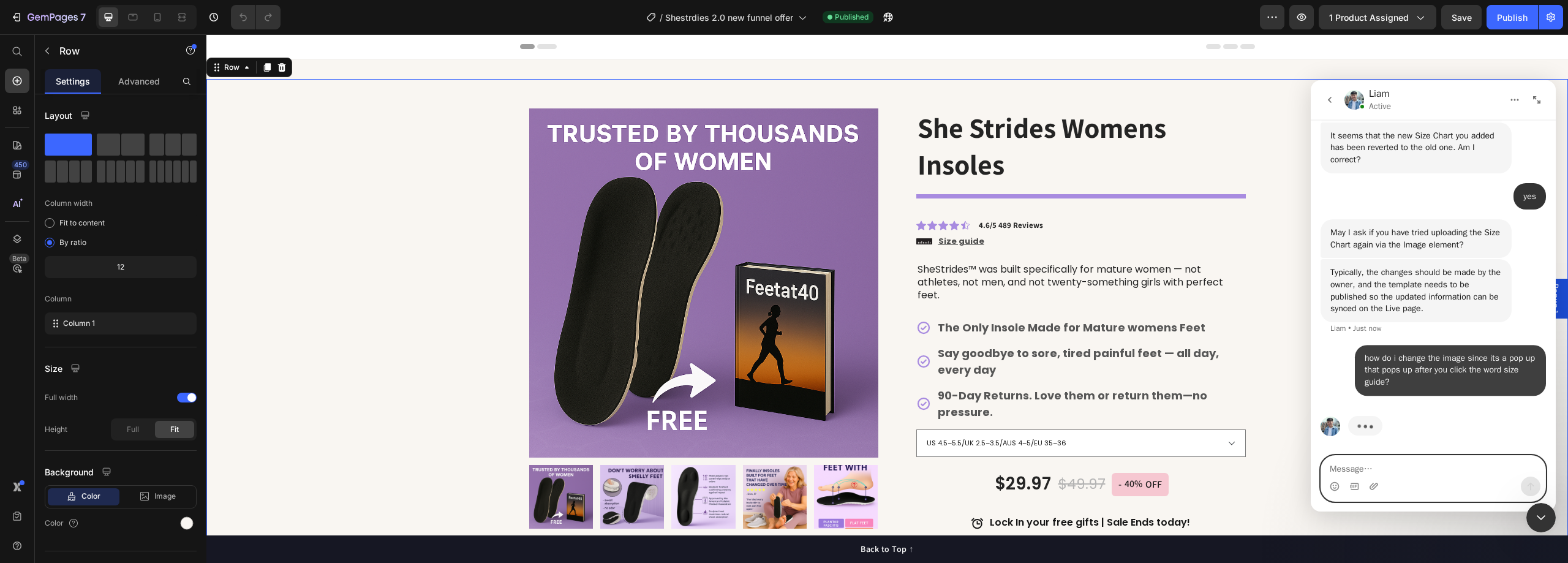 scroll, scrollTop: 563, scrollLeft: 0, axis: vertical 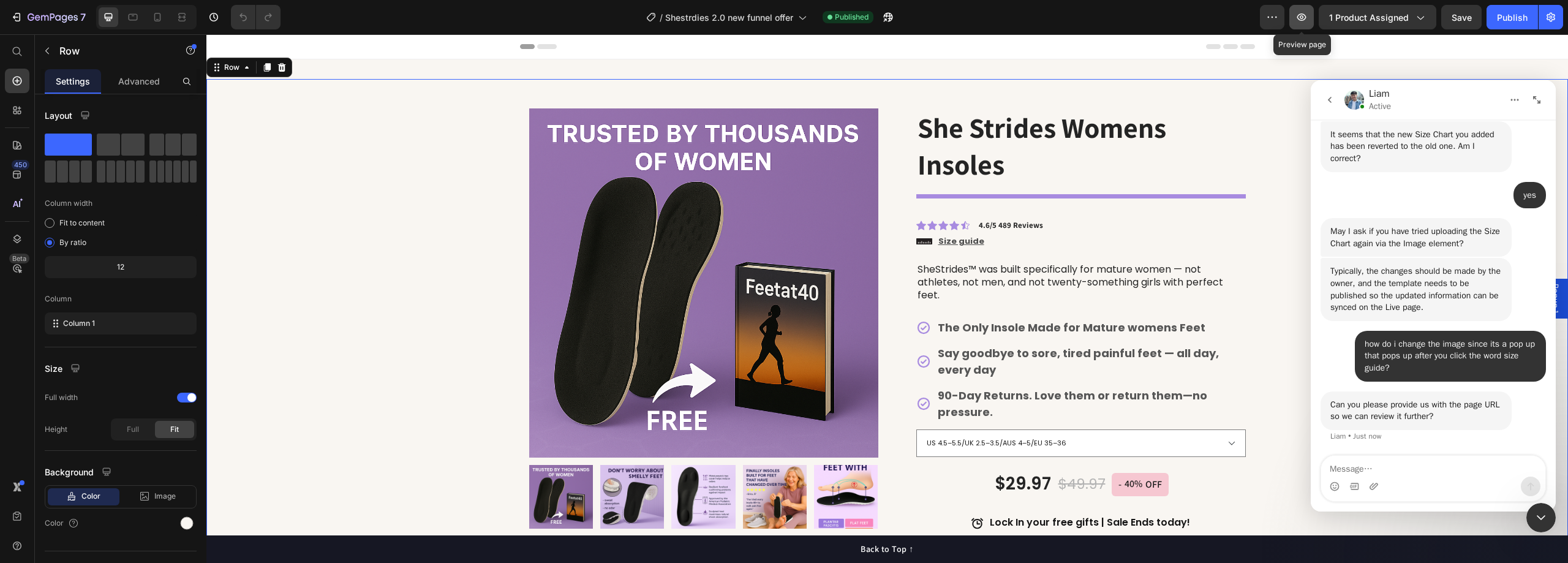 click 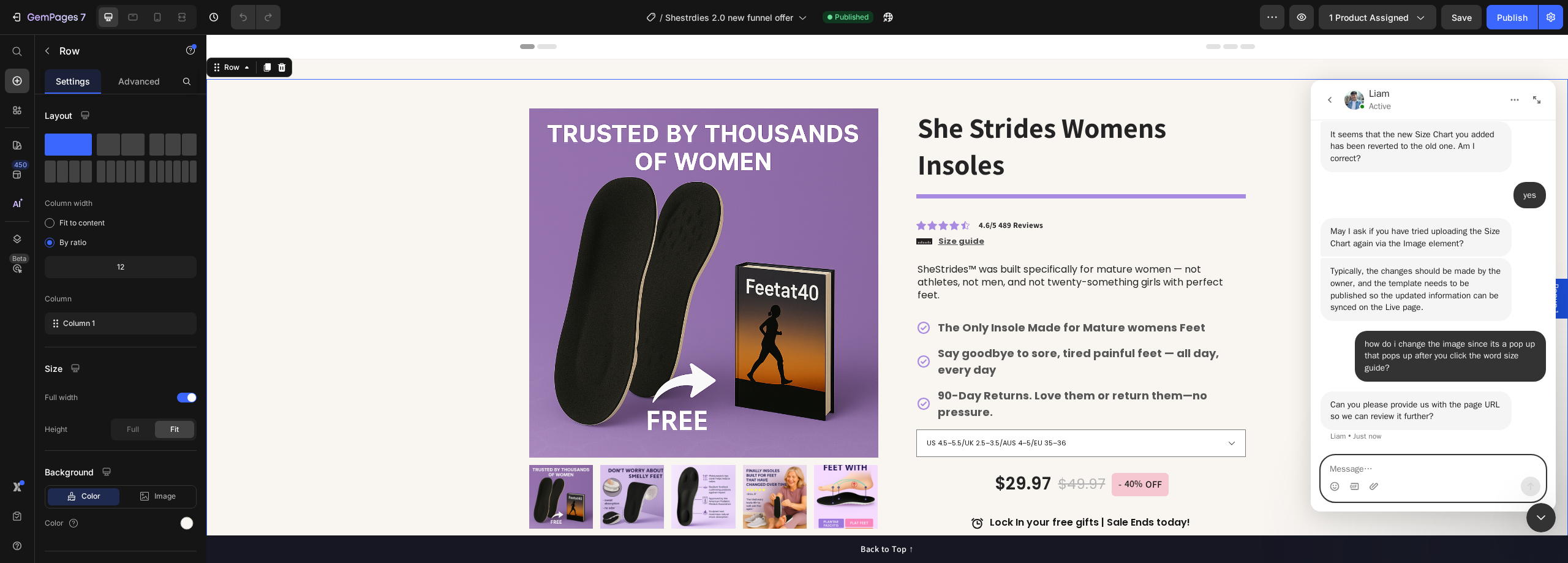 click at bounding box center [1433, 466] 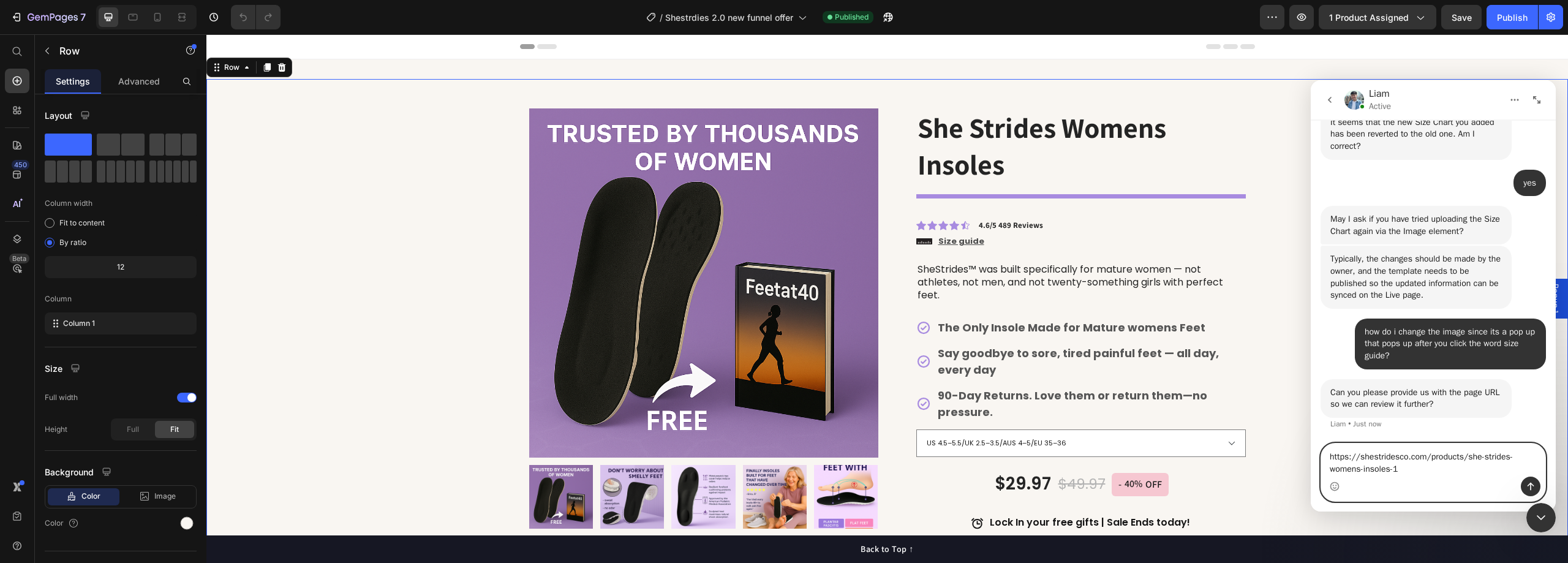 type 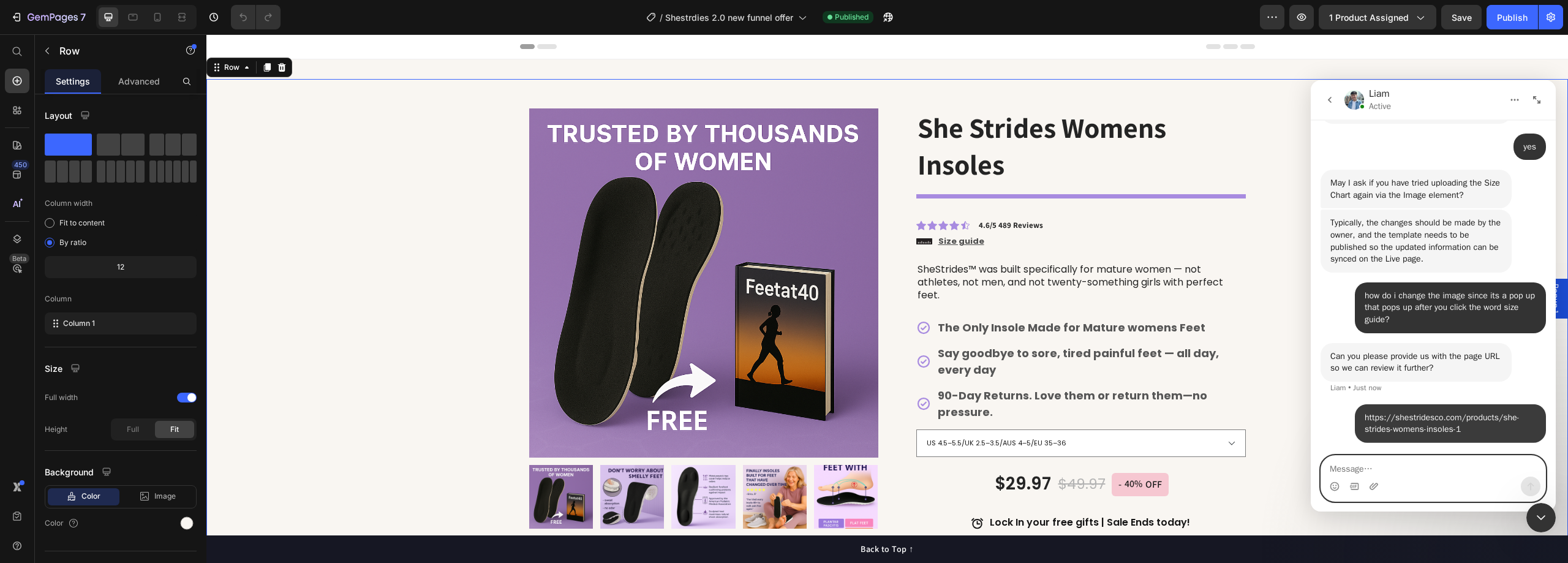 scroll, scrollTop: 613, scrollLeft: 0, axis: vertical 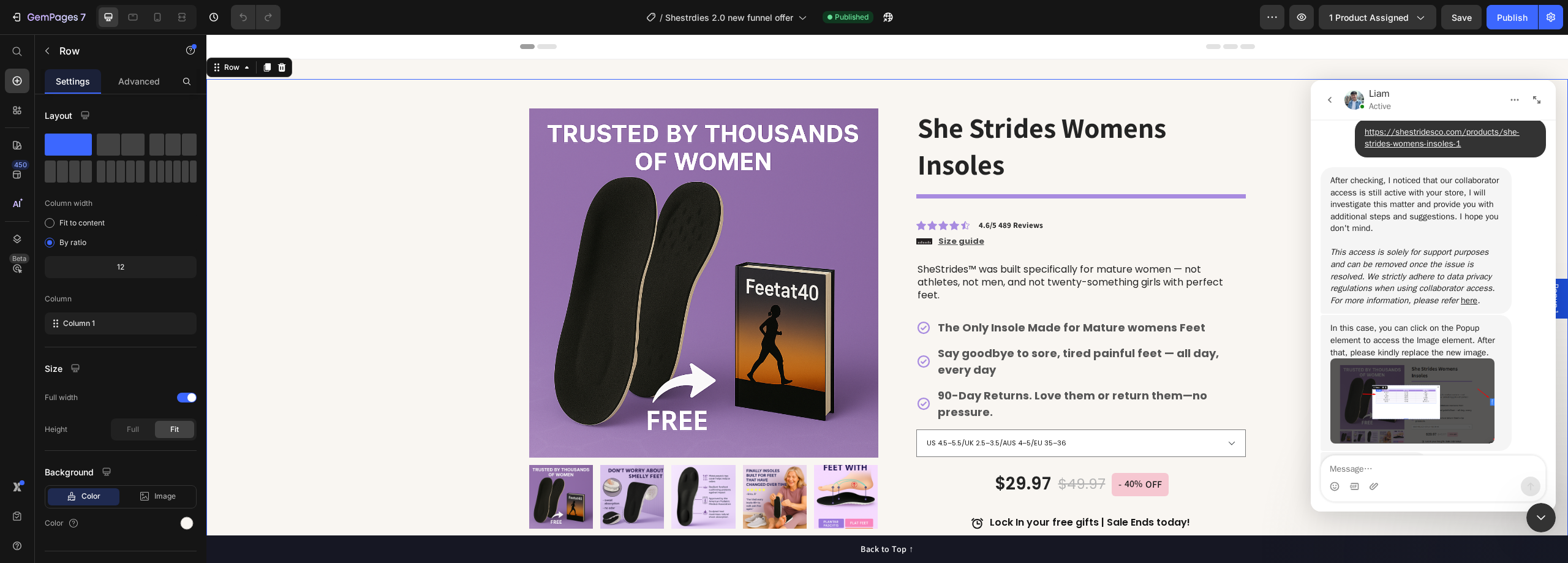 click on "Product Images Image Icon Icon Icon Icon Icon Icon List I was ready to give up on insoles. Every pair I tried either felt bulky, didn’t fit, or just didn’t help the pain. SheStrides surprised me. They slid right into my shoes, and by the end of the day, my heel and arch pain weren’t building like usual. After a week, I wasn’t thinking about my feet all day — which hasn’t happened in years. Text Block
Icon Hannah N. (Houston, USA) Text Block Row Row Row She Strides Womens Insoles Product Title Icon Icon Icon Icon
Icon Icon List Hoz 571+ Postive Reviews Text block Row "SheStrides surprised me. They slid right into my shoes, and by the end of the day, my heel and arch pain weren’t building like usual. After a week, I wasn’t thinking about my feet all day — which hasn’t happened in years" . -Abby A   Text block Row Row She Strides Womens Insoles Product Title                Title Line Icon Icon Icon Icon
Icon Icon List 4.6/5 489 Reviews Row" at bounding box center [887, 521] 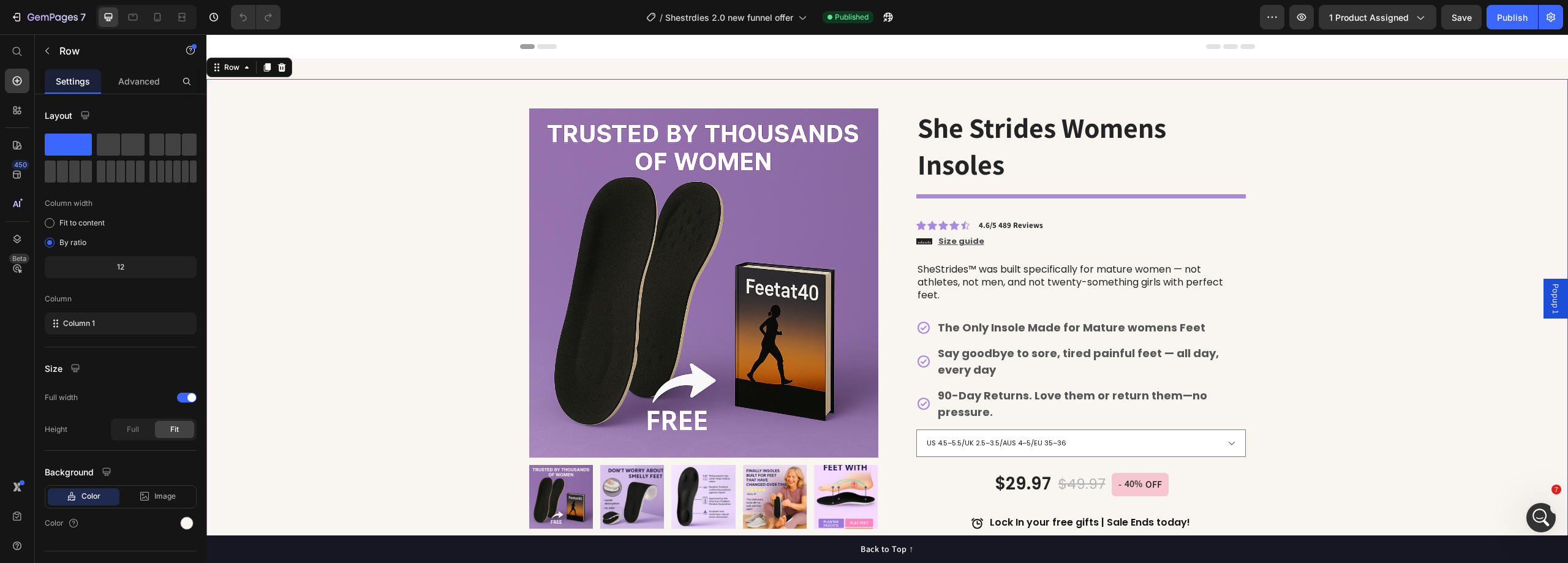 scroll, scrollTop: 0, scrollLeft: 0, axis: both 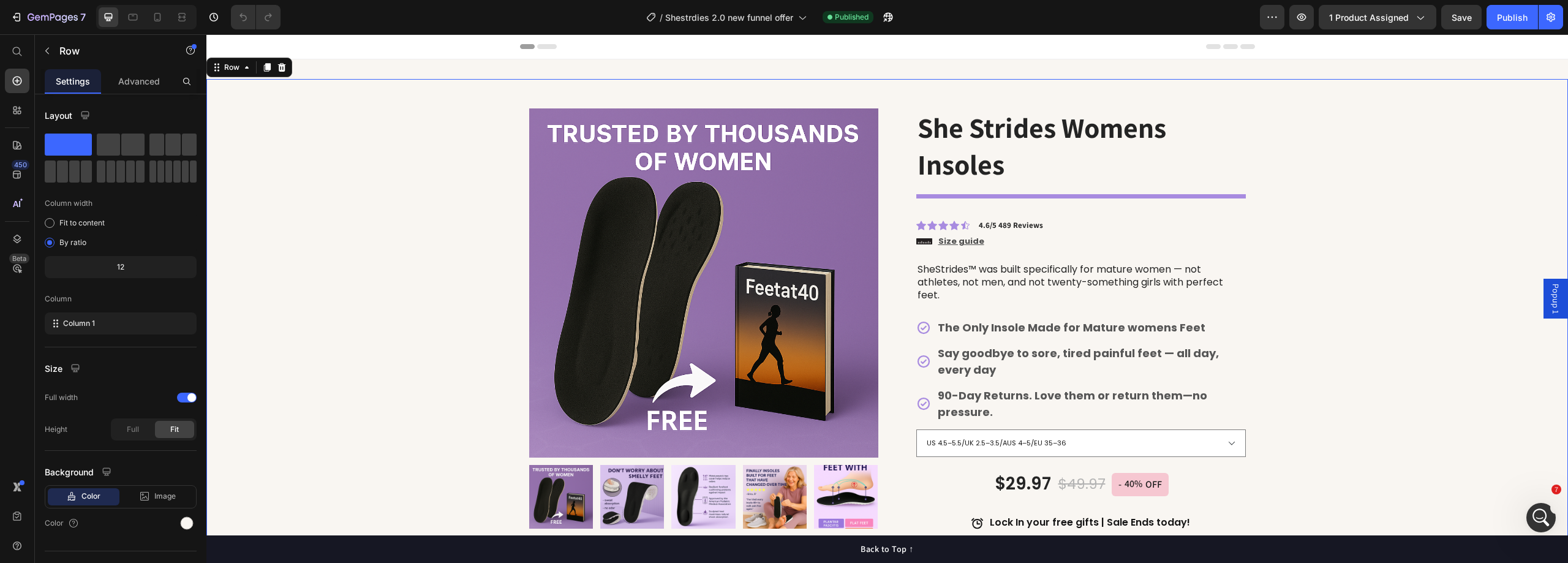 click on "Popup 1" at bounding box center [1556, 298] 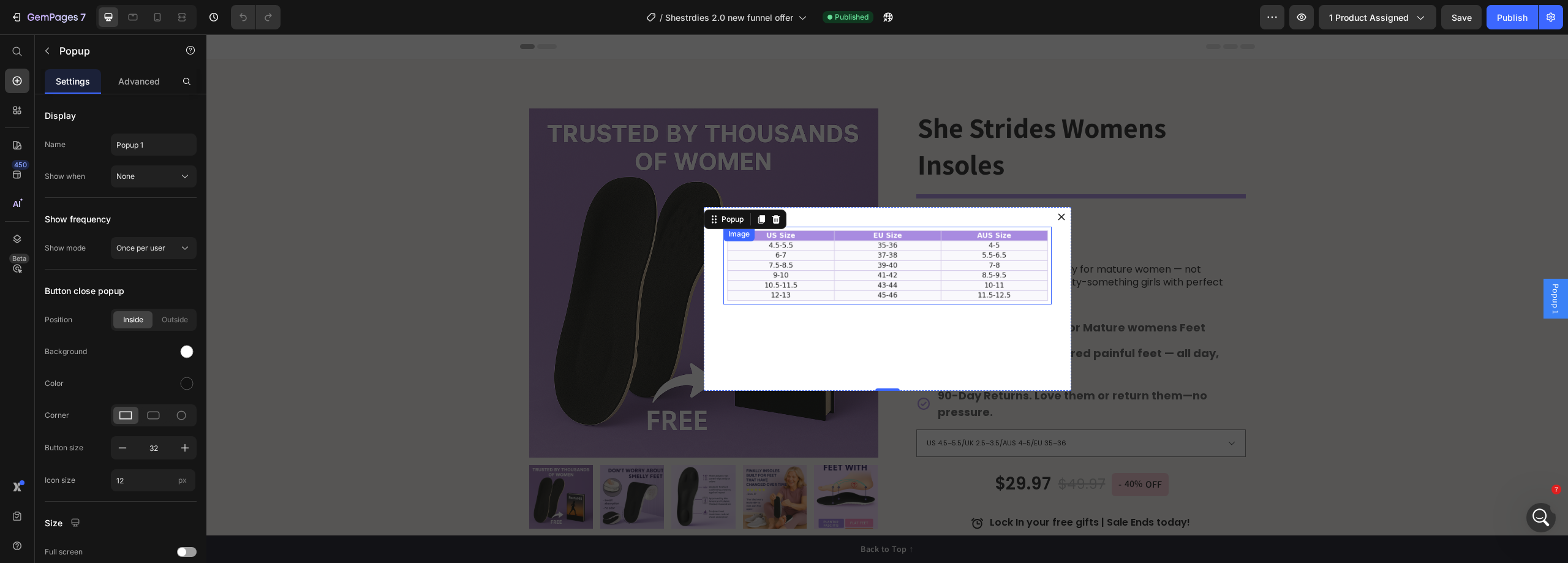 click at bounding box center (888, 265) 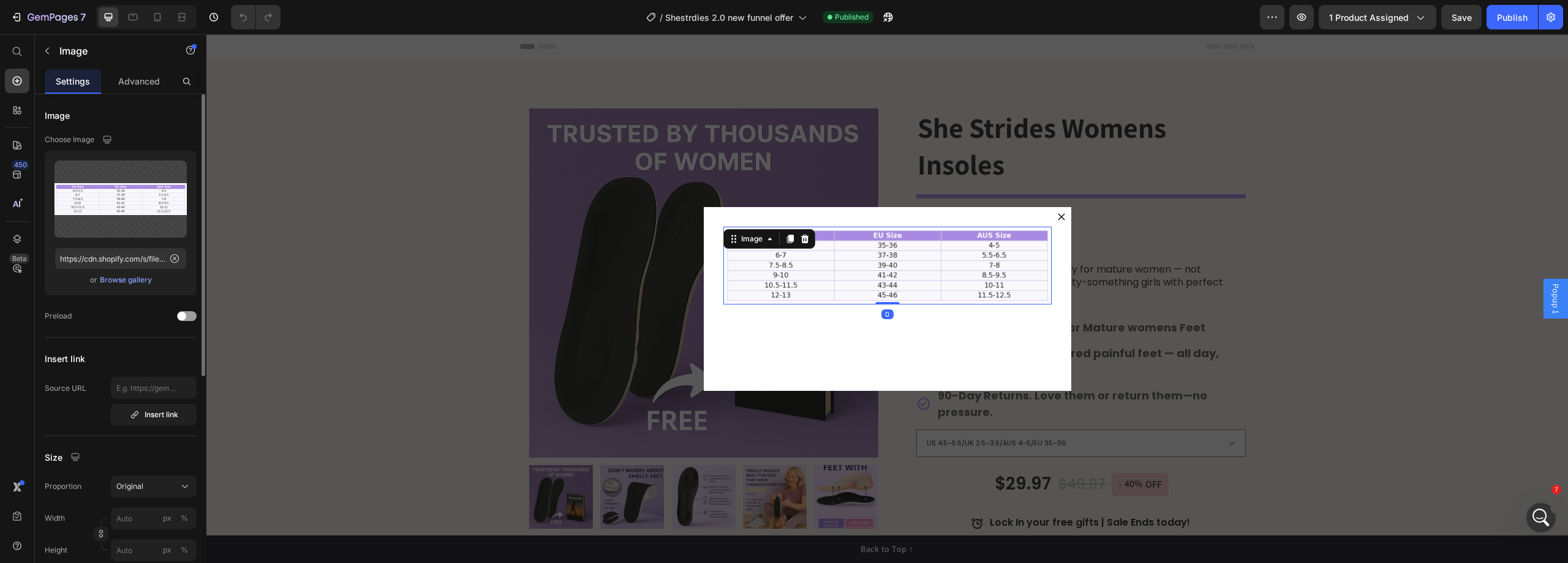 click on "Browse gallery" at bounding box center [126, 280] 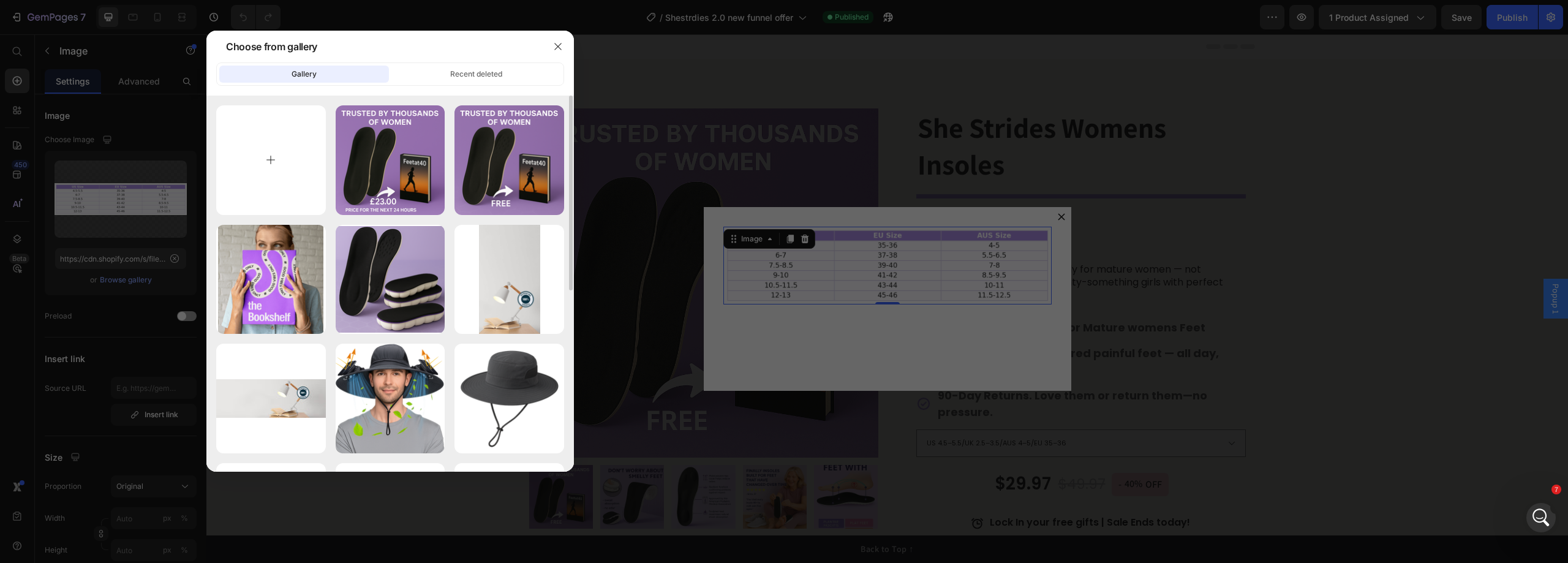 click at bounding box center (271, 160) 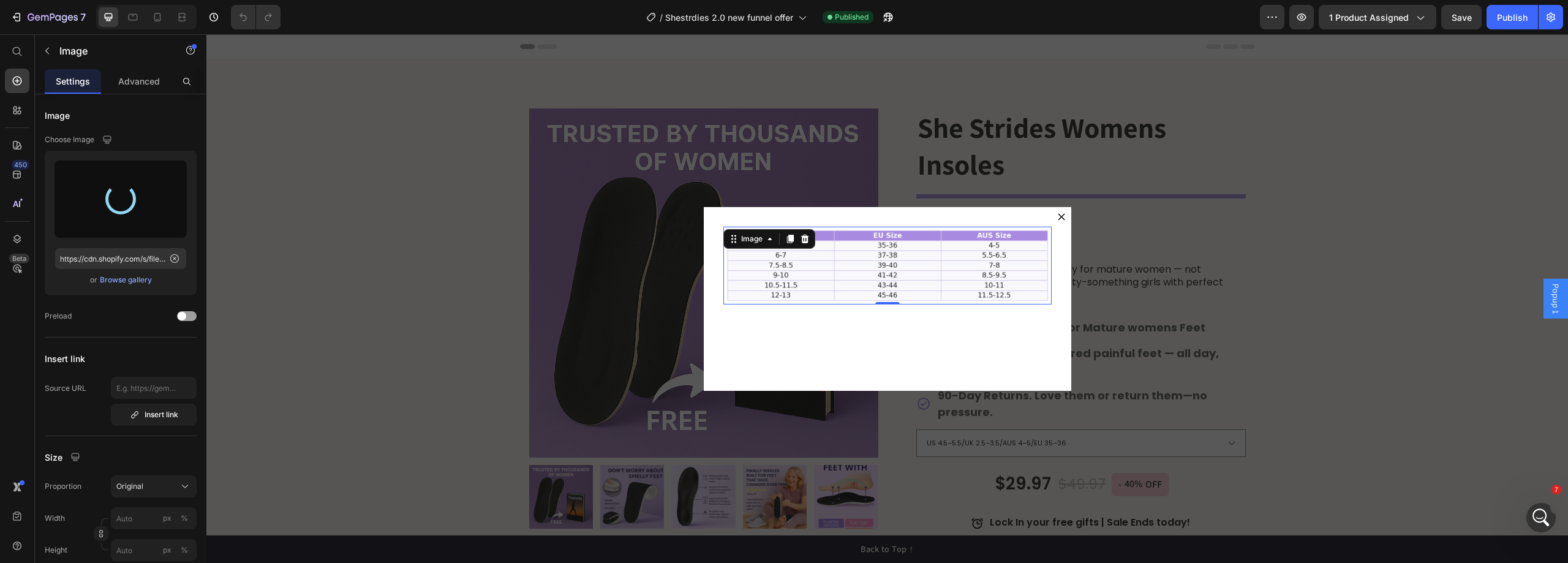type on "https://cdn.shopify.com/s/files/1/0784/6058/4252/files/gempages_490541756924822675-e3fd5a14-bece-4edb-9dbb-83eeb011c320.png" 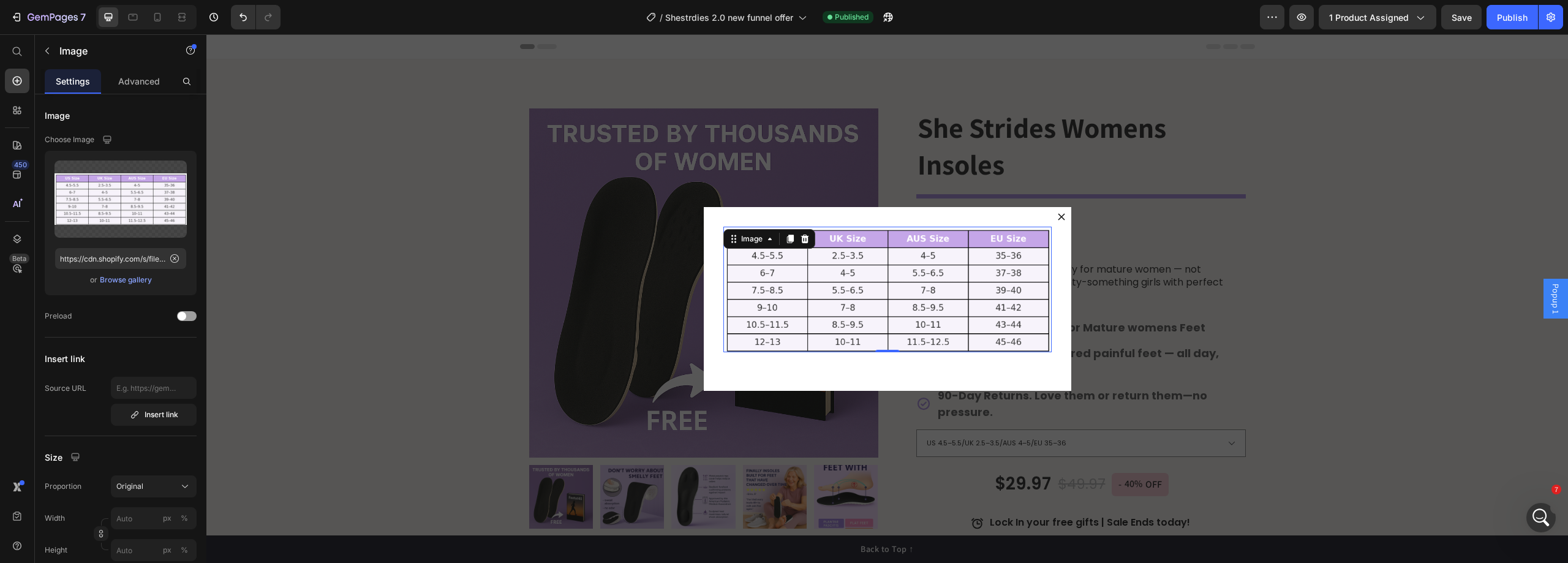 click at bounding box center (887, 298) 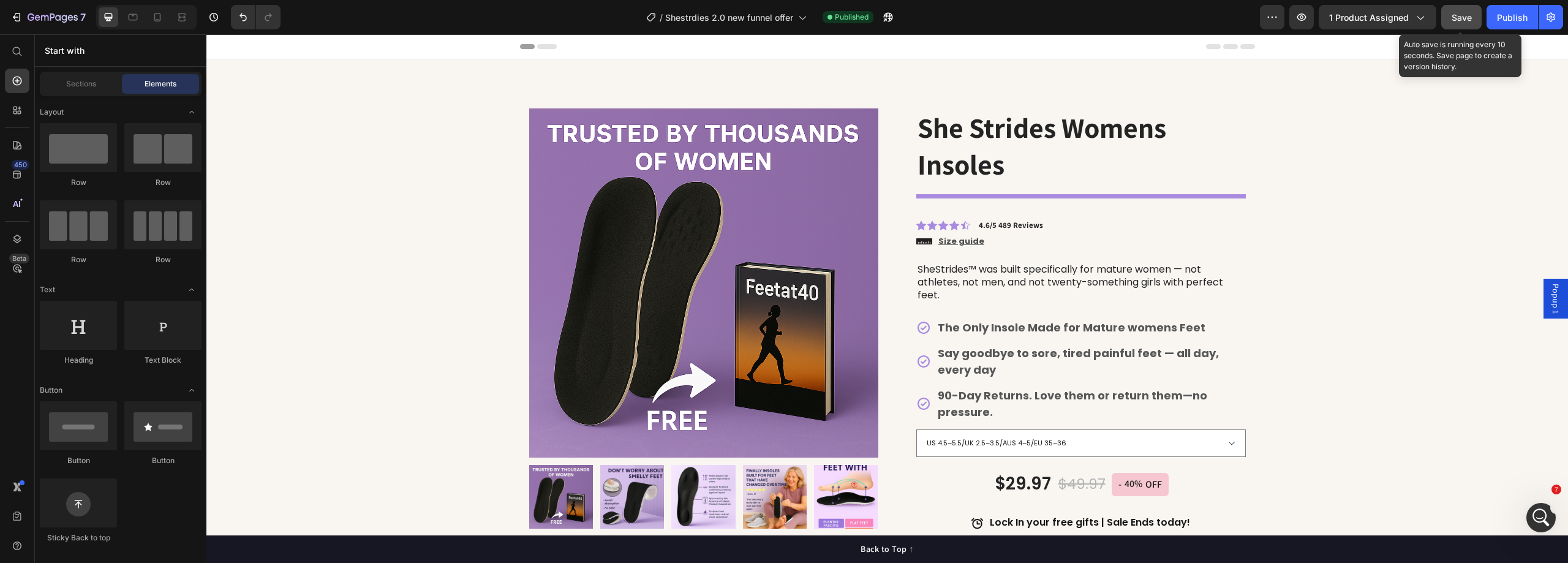click on "Save" 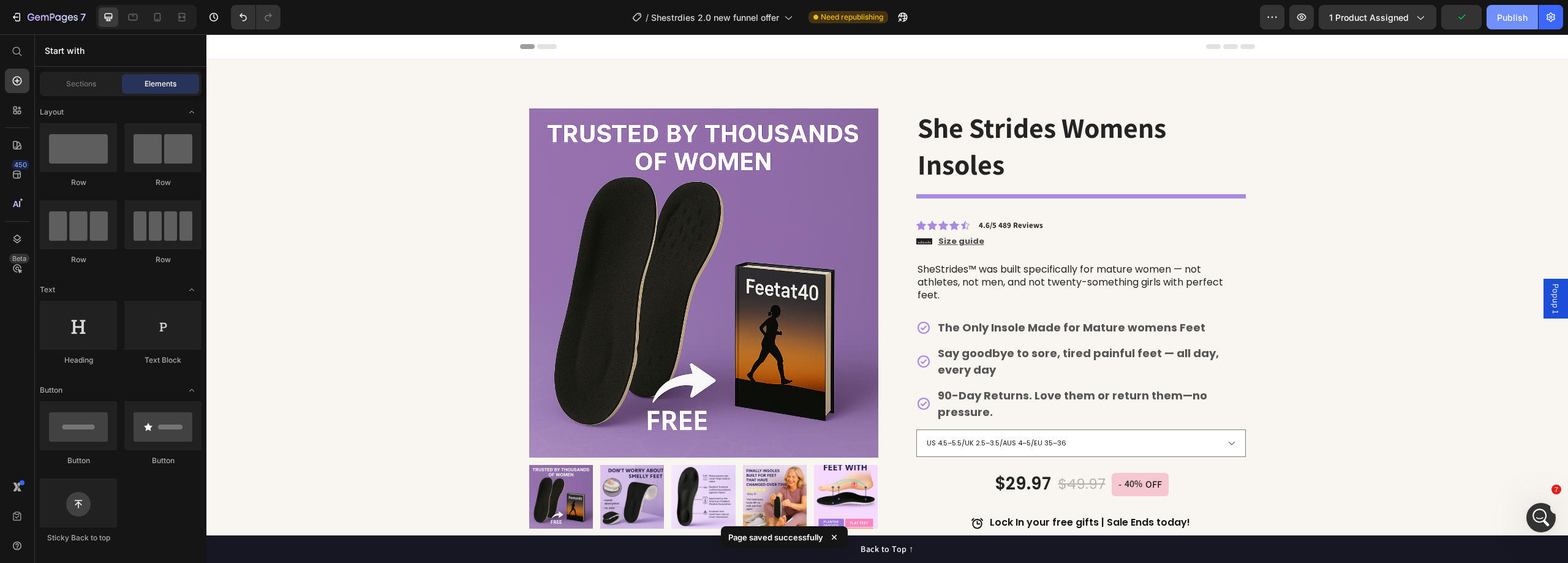 click on "Publish" at bounding box center (1512, 17) 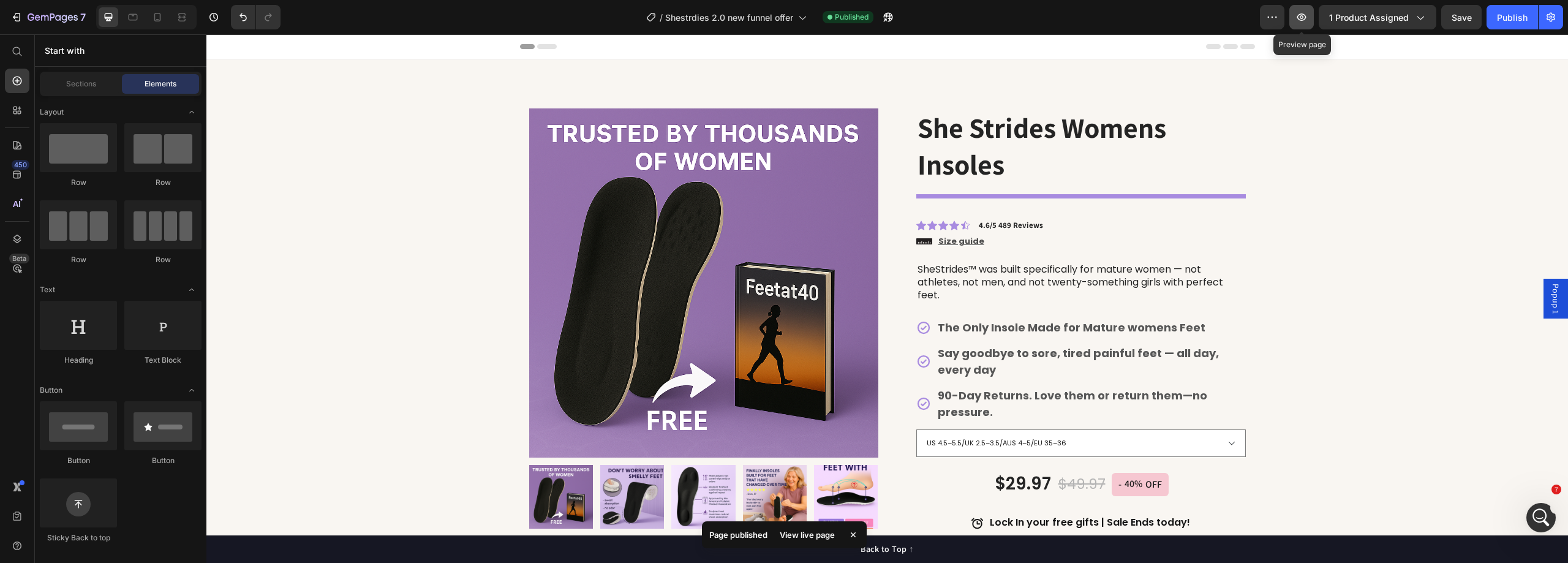 click 